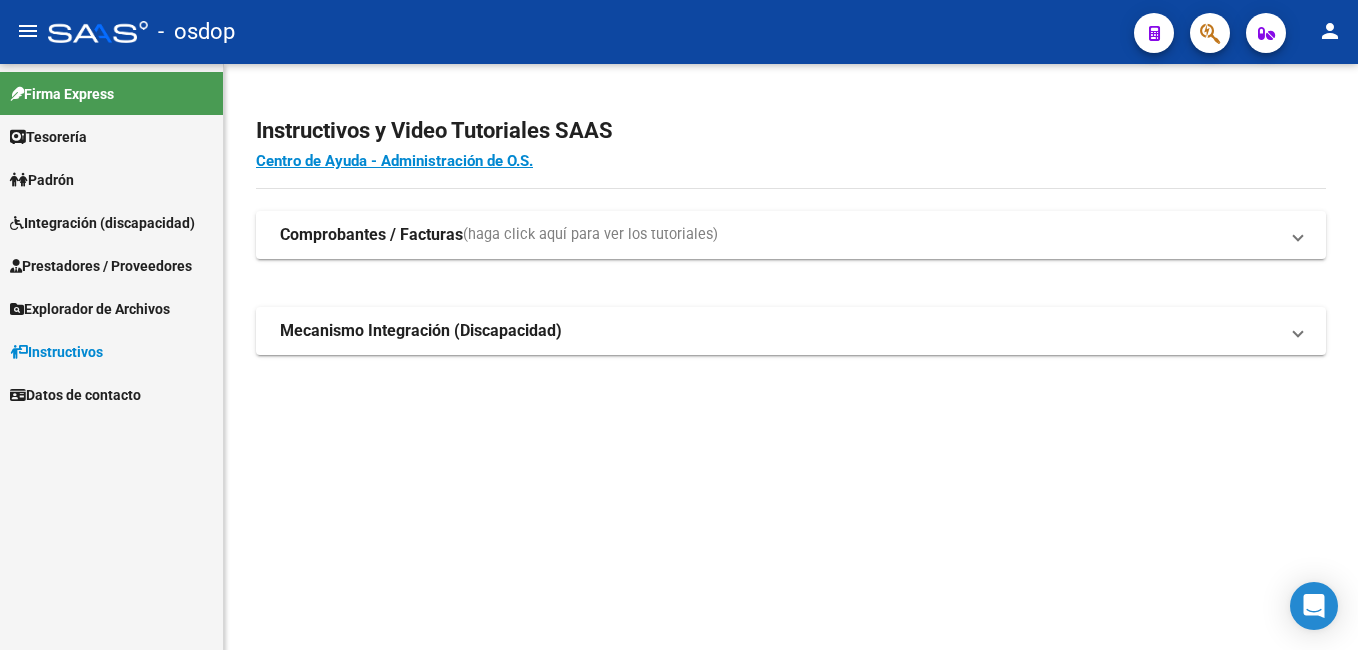 scroll, scrollTop: 0, scrollLeft: 0, axis: both 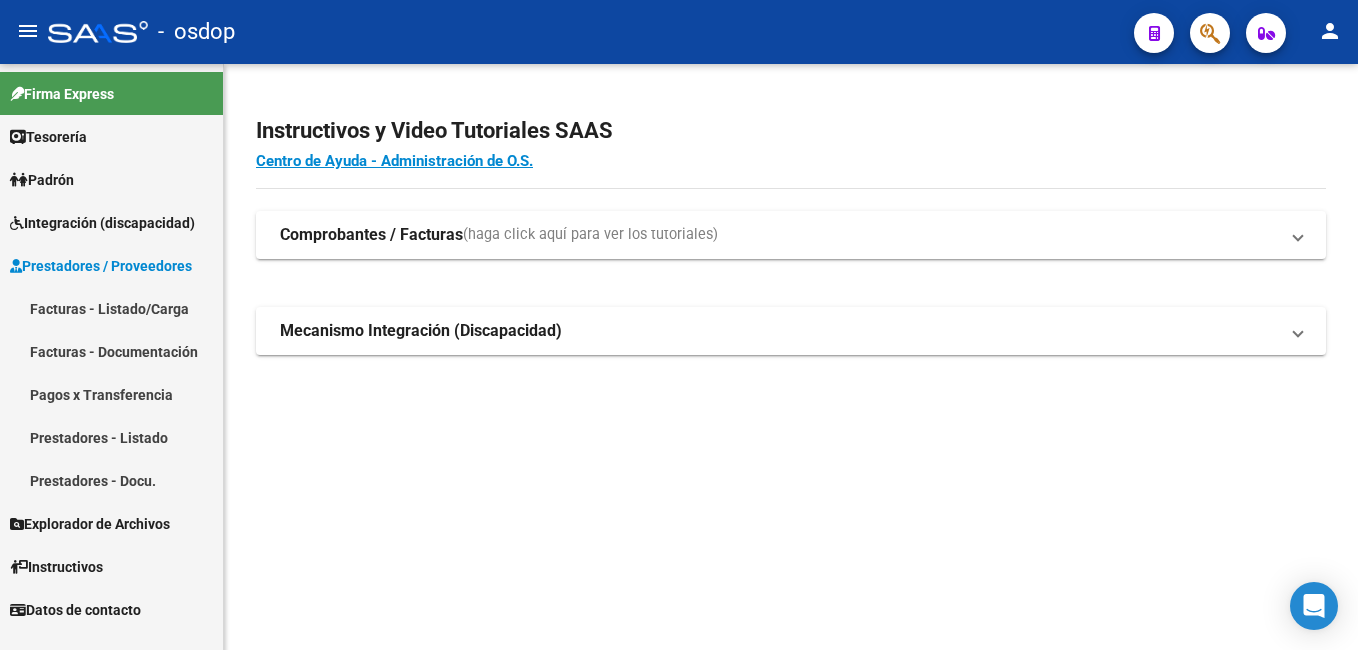 click on "Facturas - Listado/Carga" at bounding box center (111, 308) 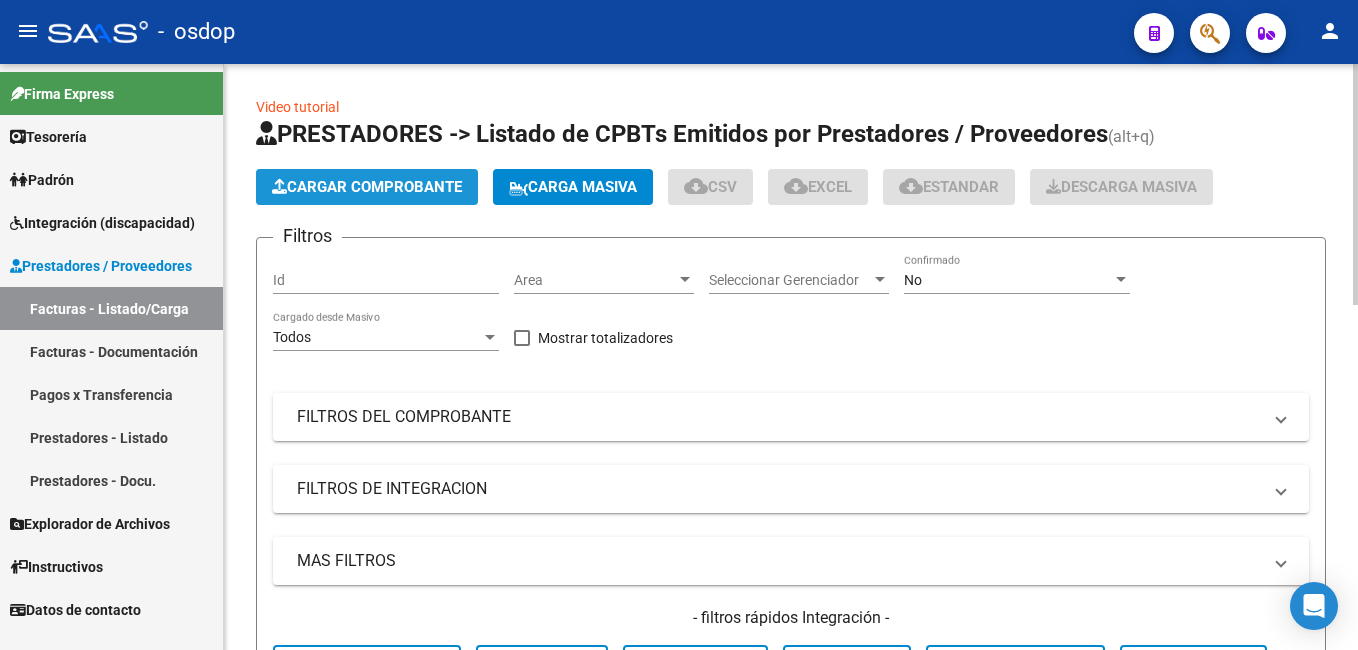 click on "Cargar Comprobante" 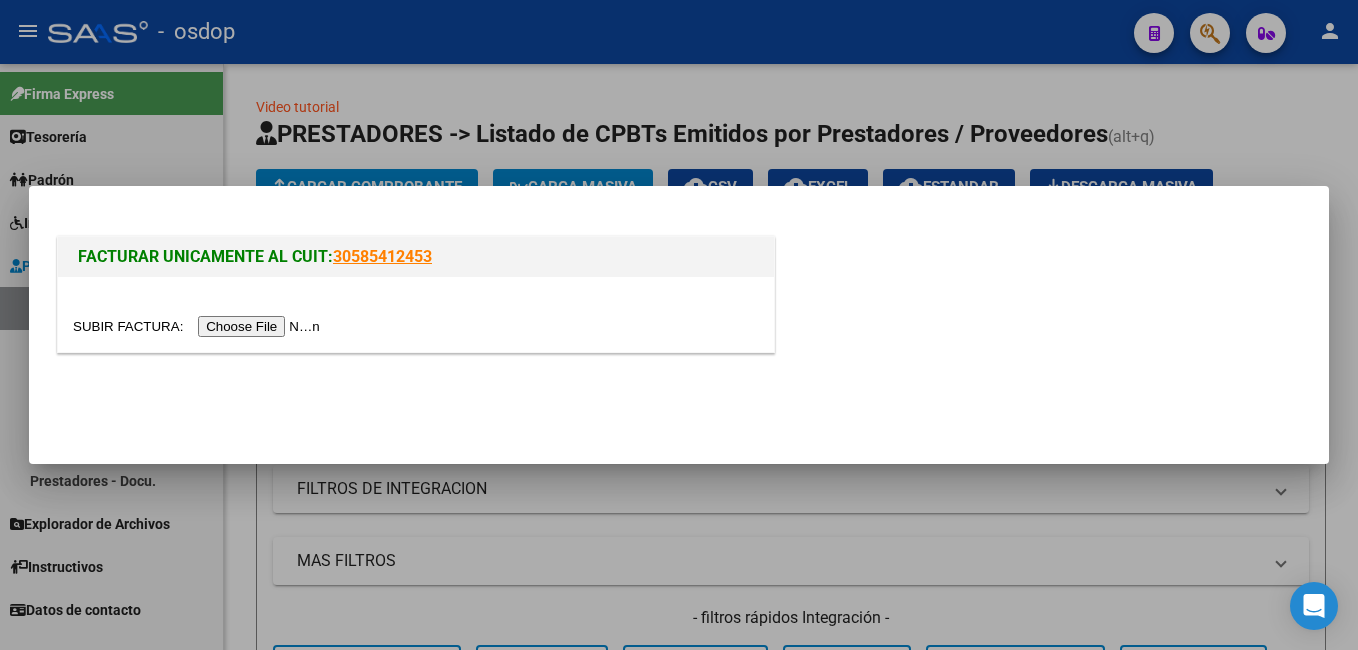 click at bounding box center [199, 326] 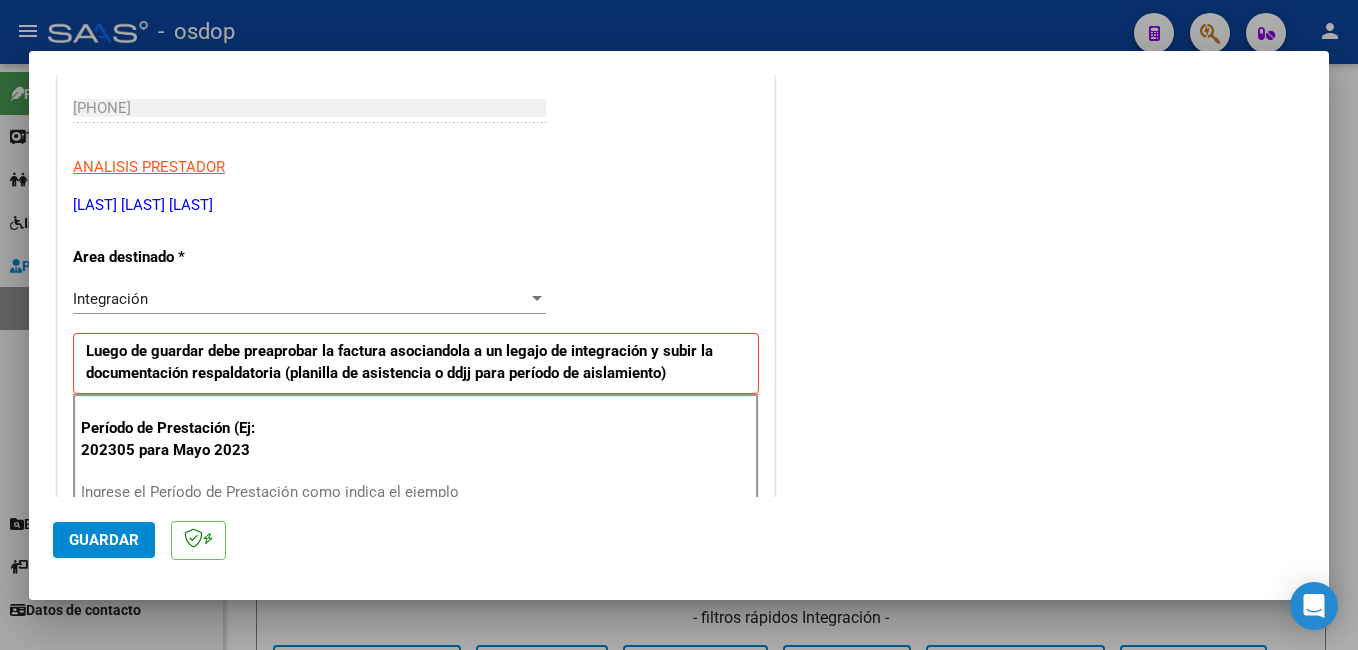 scroll, scrollTop: 400, scrollLeft: 0, axis: vertical 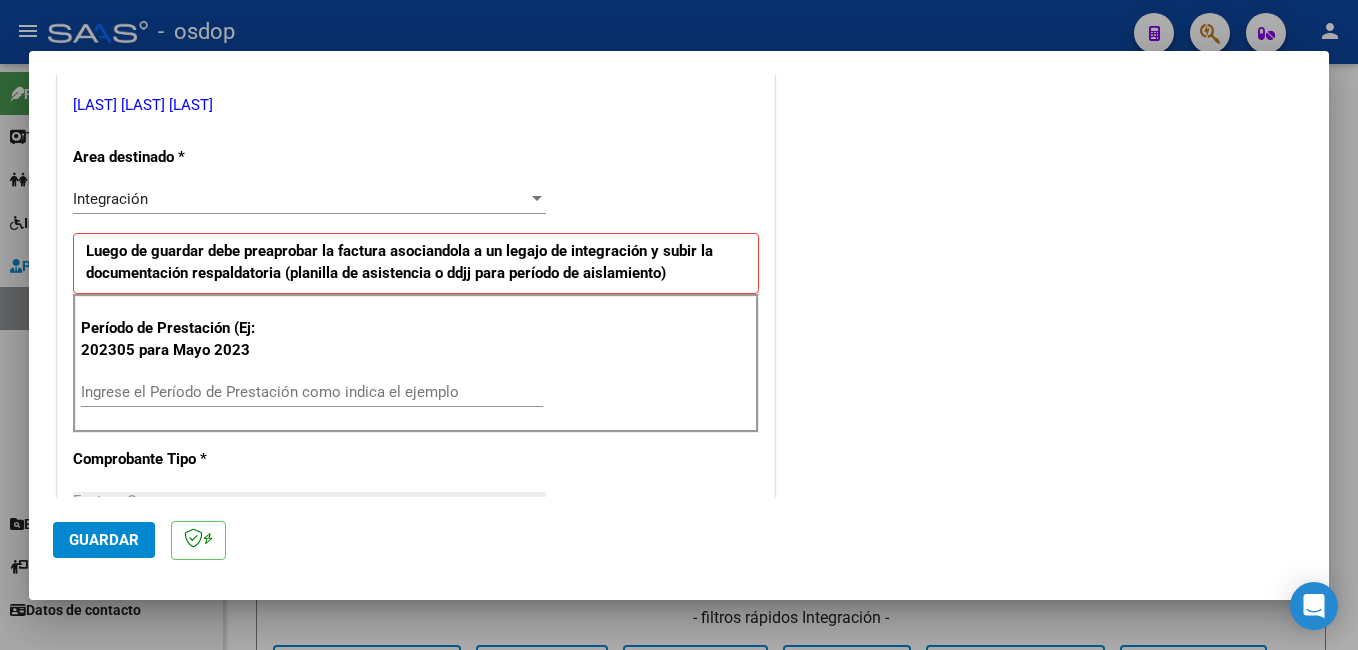 click on "Ingrese el Período de Prestación como indica el ejemplo" at bounding box center [312, 392] 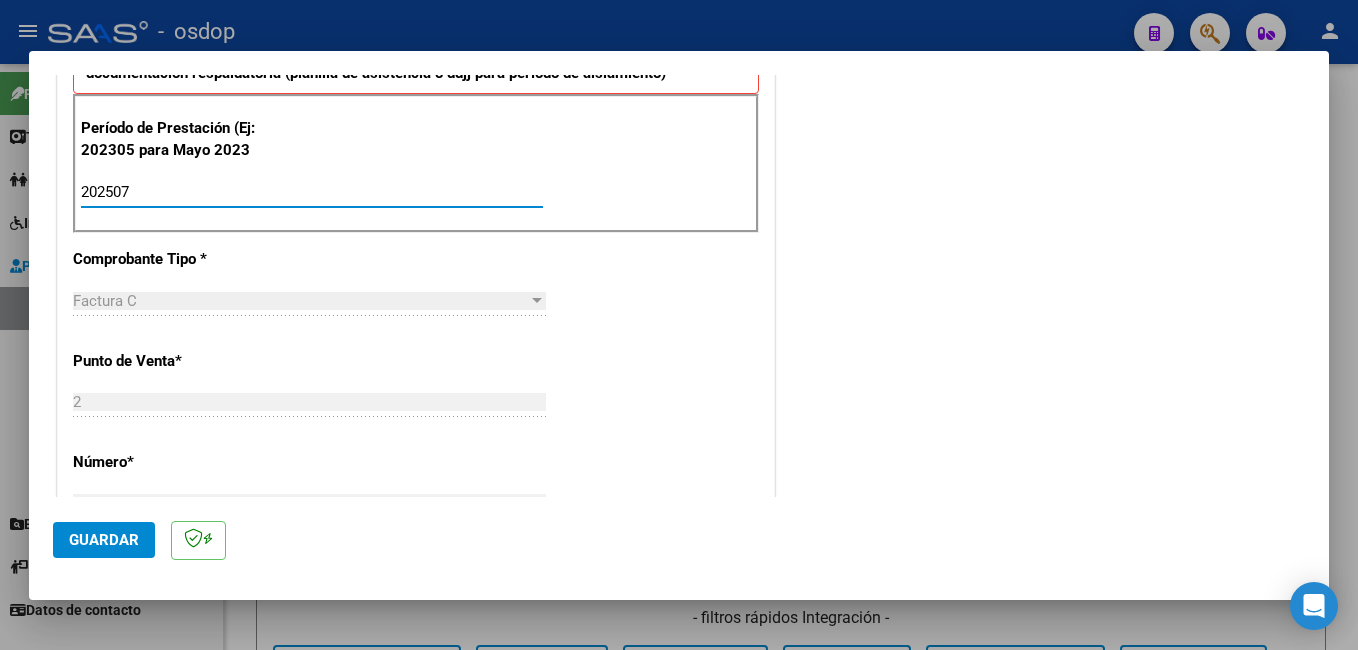 scroll, scrollTop: 800, scrollLeft: 0, axis: vertical 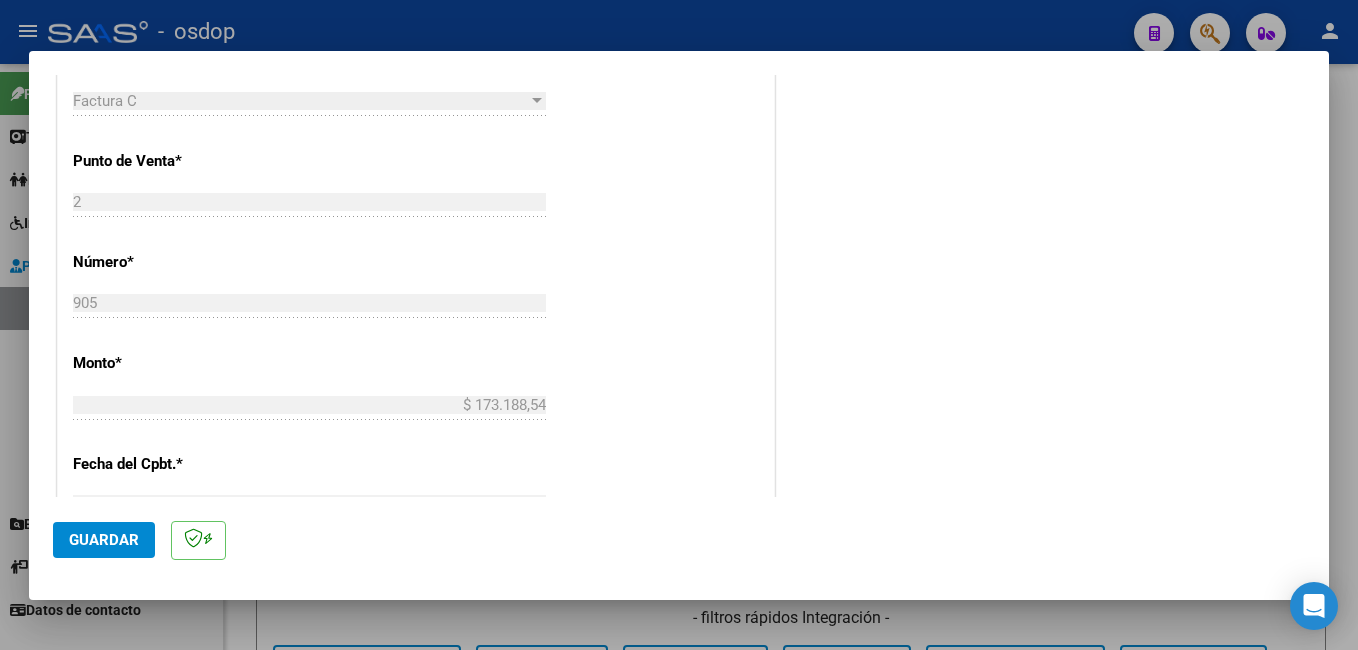 type on "202507" 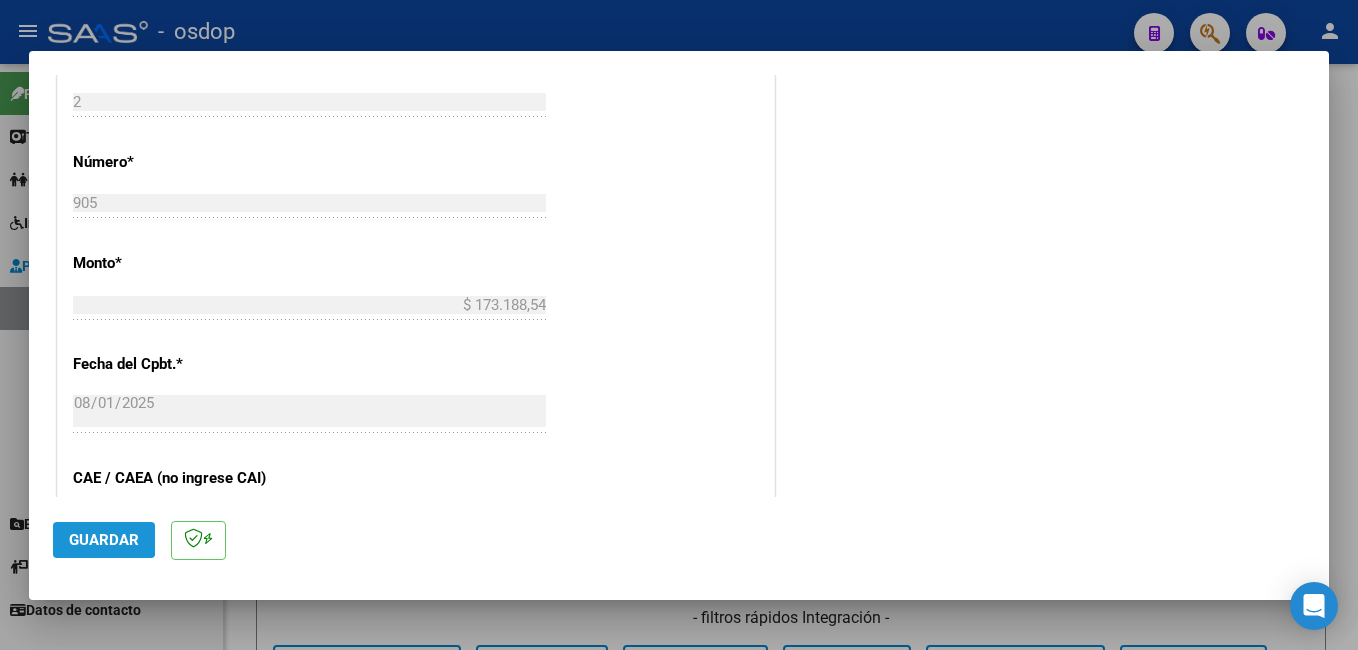 click on "Guardar" 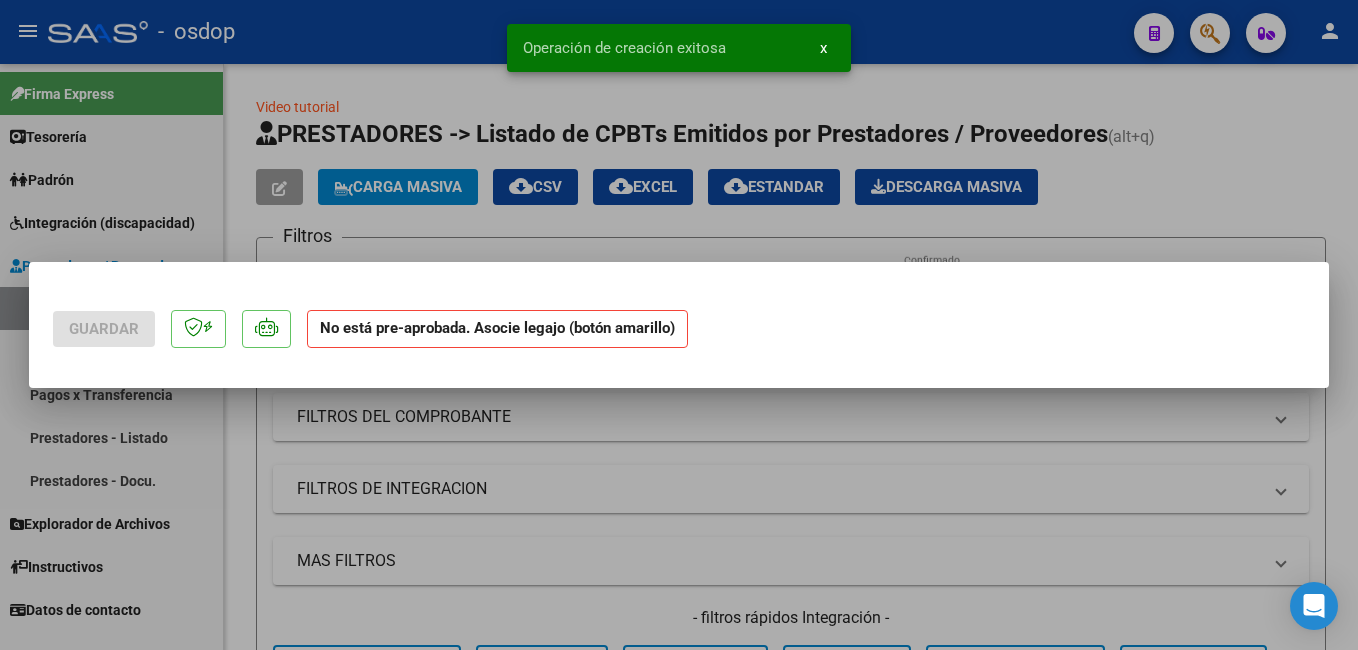 scroll, scrollTop: 0, scrollLeft: 0, axis: both 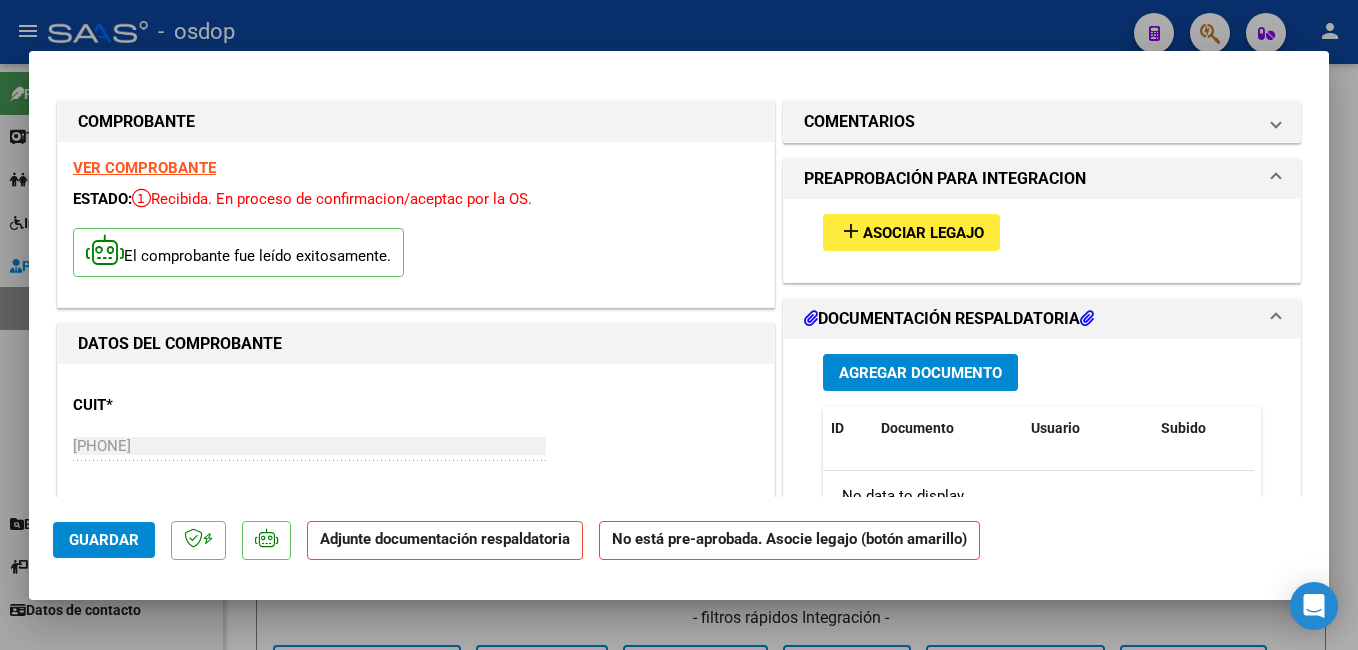 click on "Asociar Legajo" at bounding box center (923, 233) 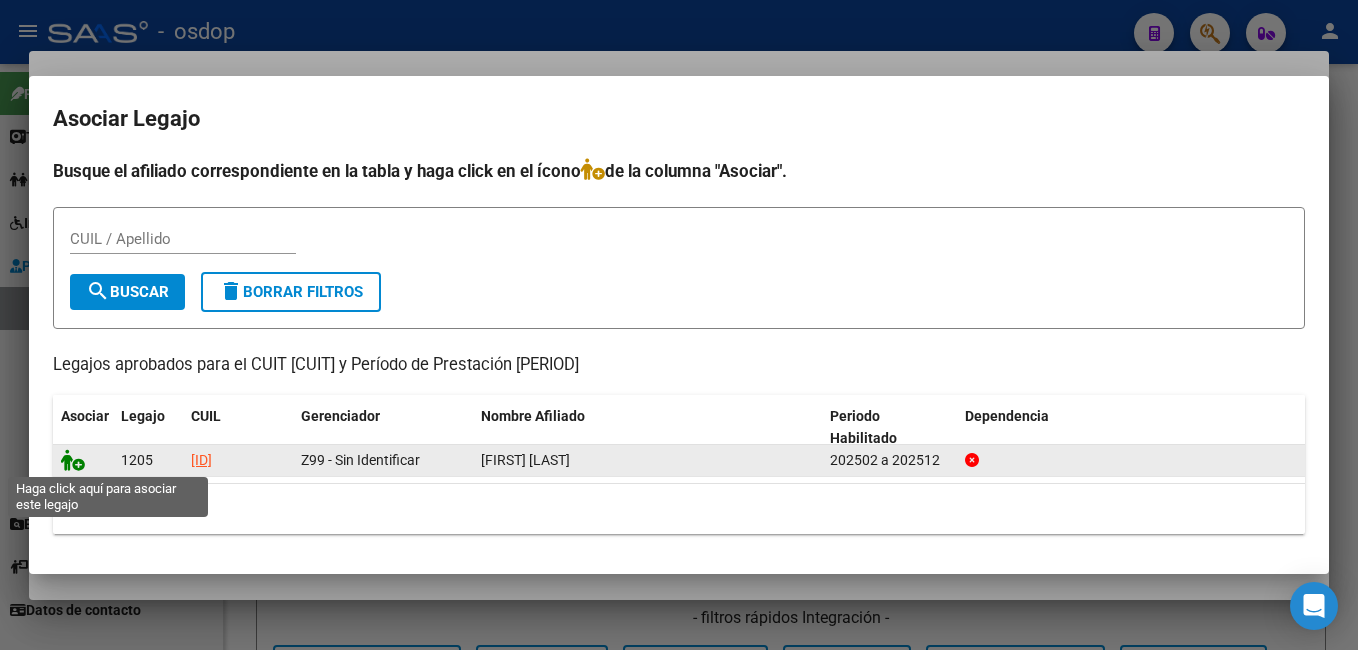 click 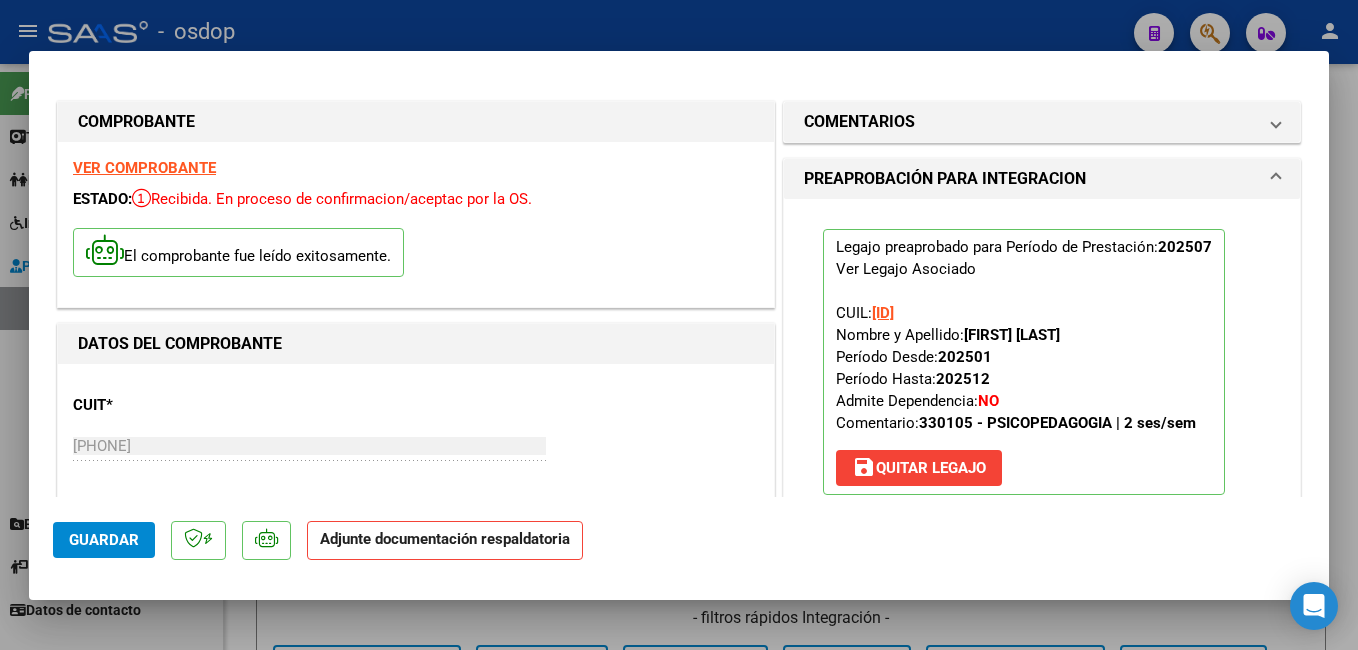 scroll, scrollTop: 400, scrollLeft: 0, axis: vertical 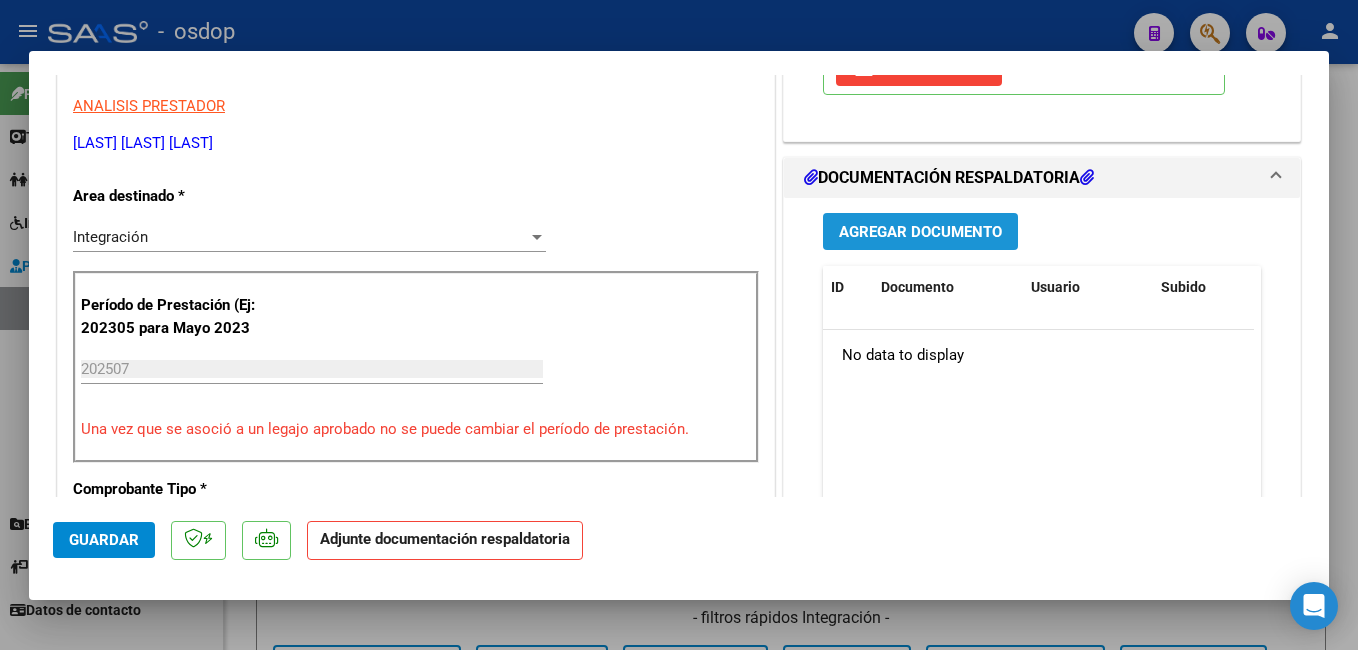 click on "Agregar Documento" at bounding box center [920, 232] 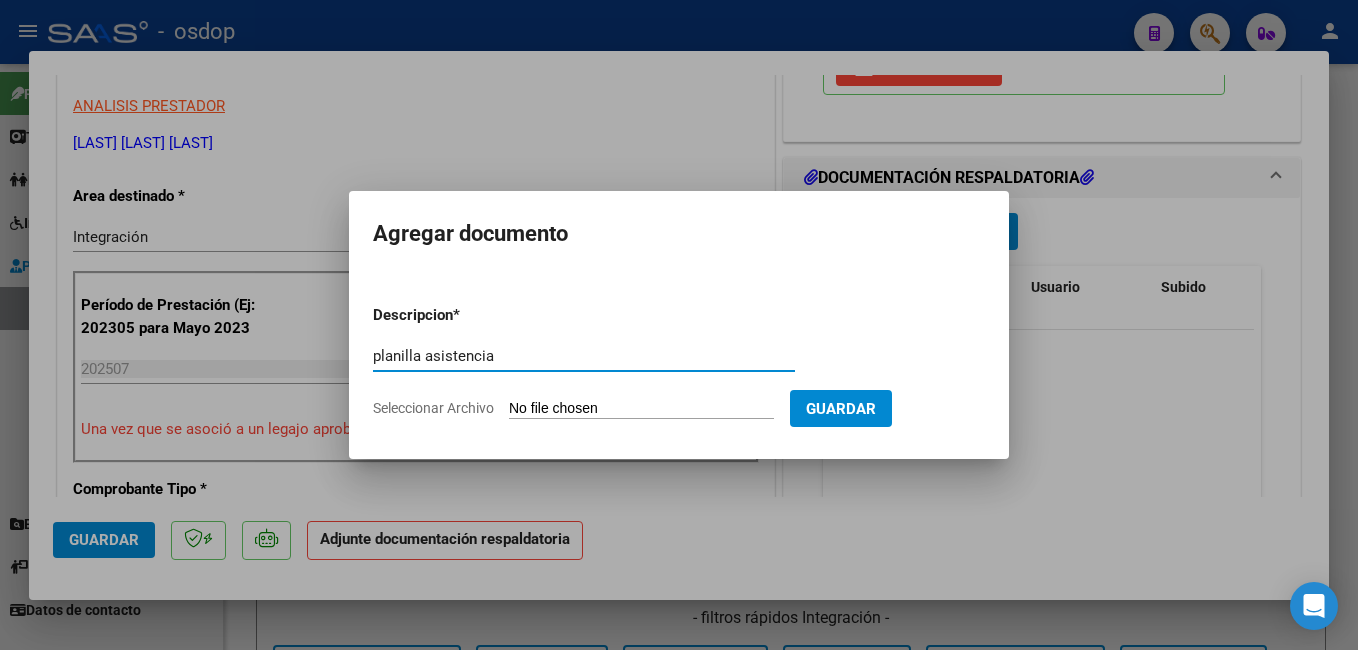 type on "planilla asistencia" 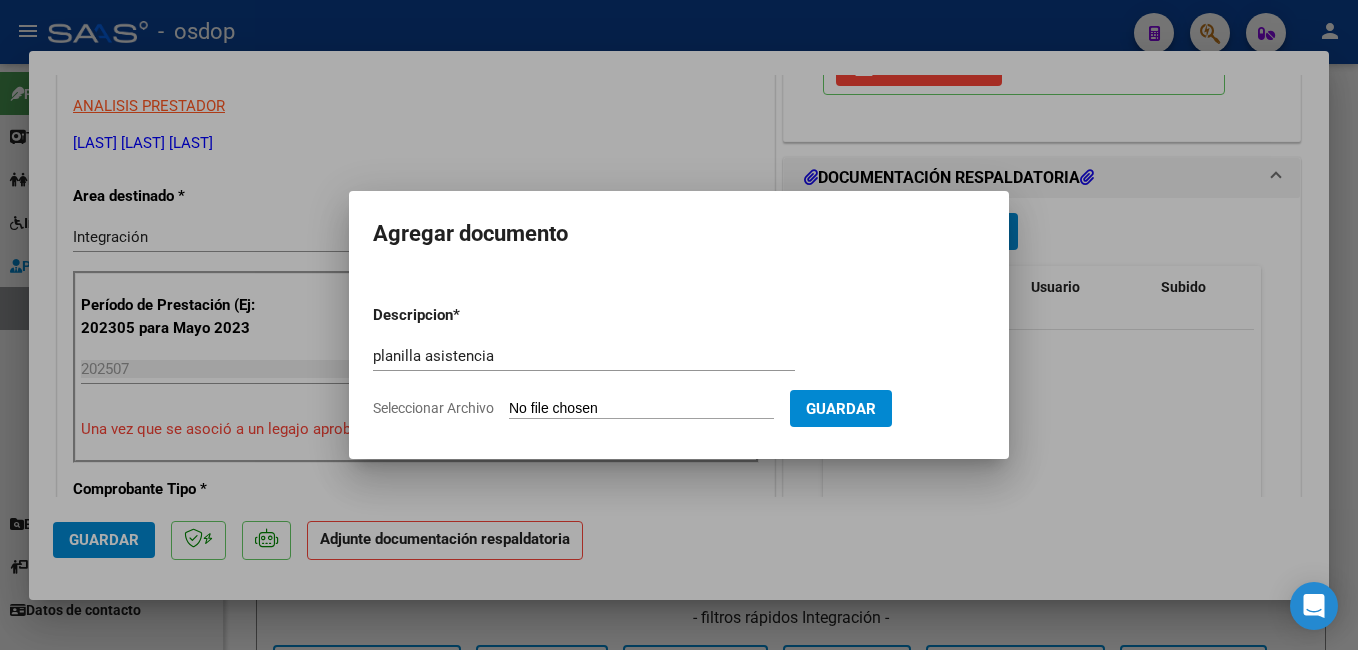 click on "Seleccionar Archivo" at bounding box center (641, 409) 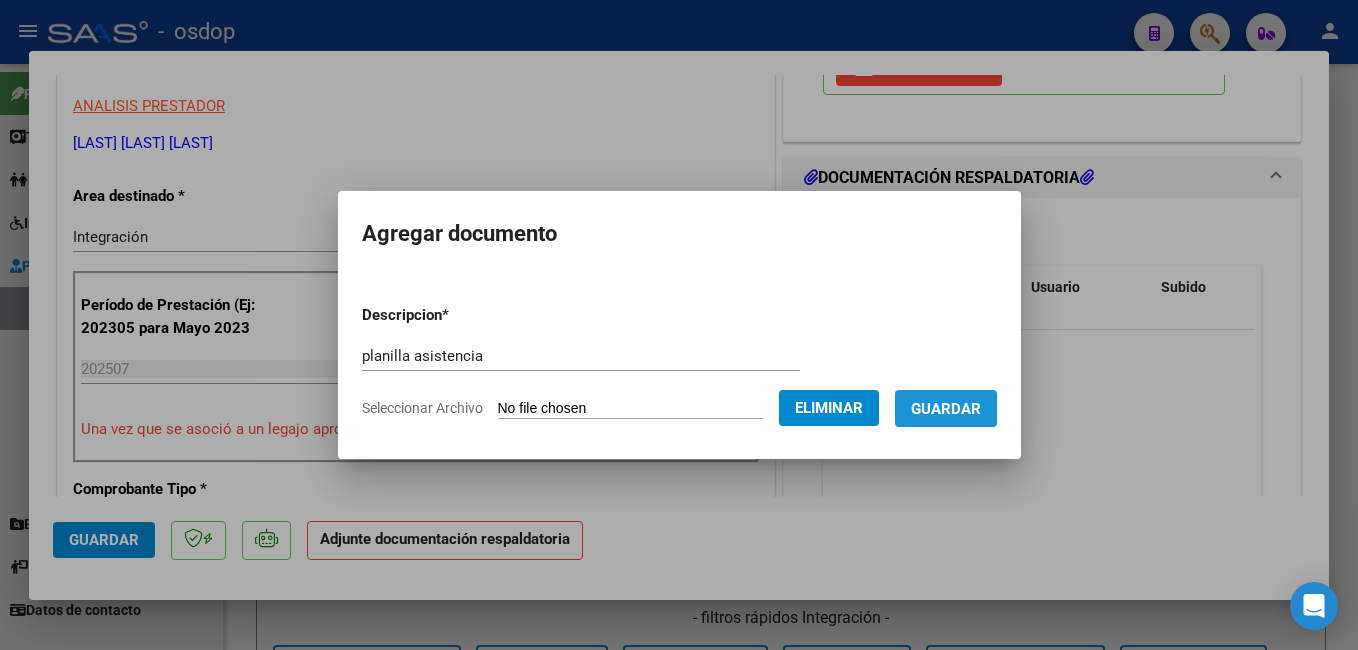 click on "Guardar" at bounding box center (946, 409) 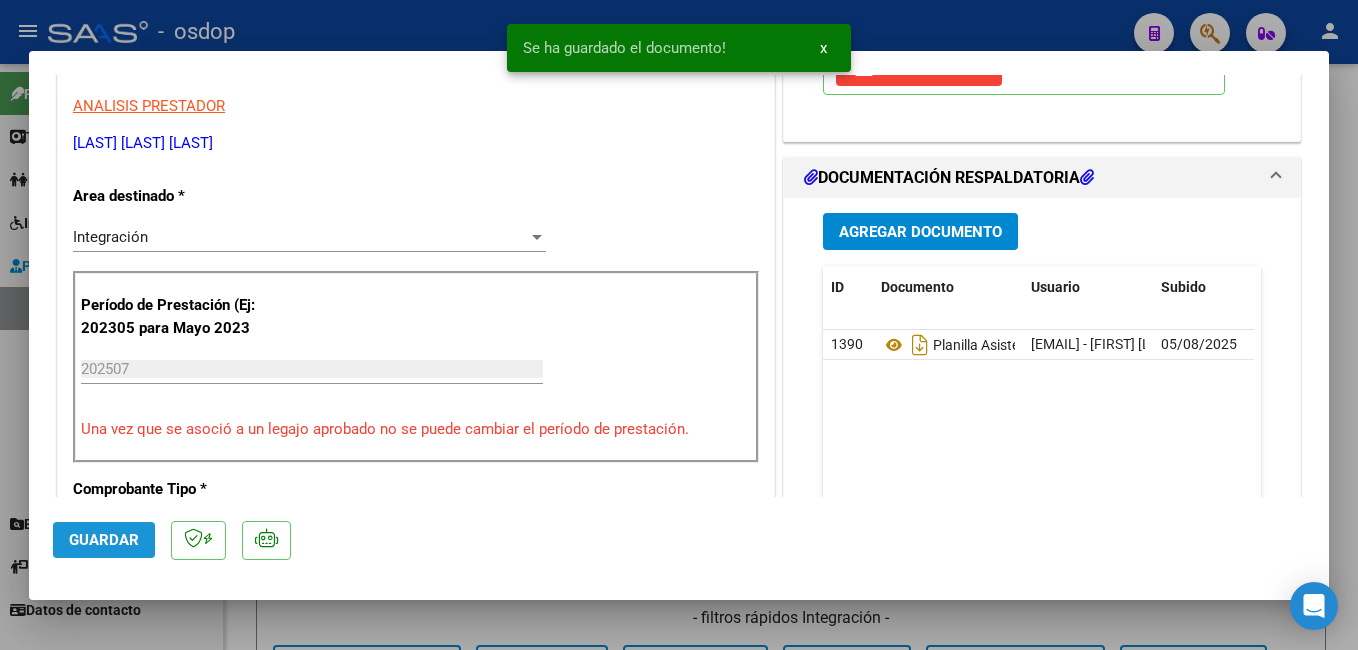 click on "Guardar" 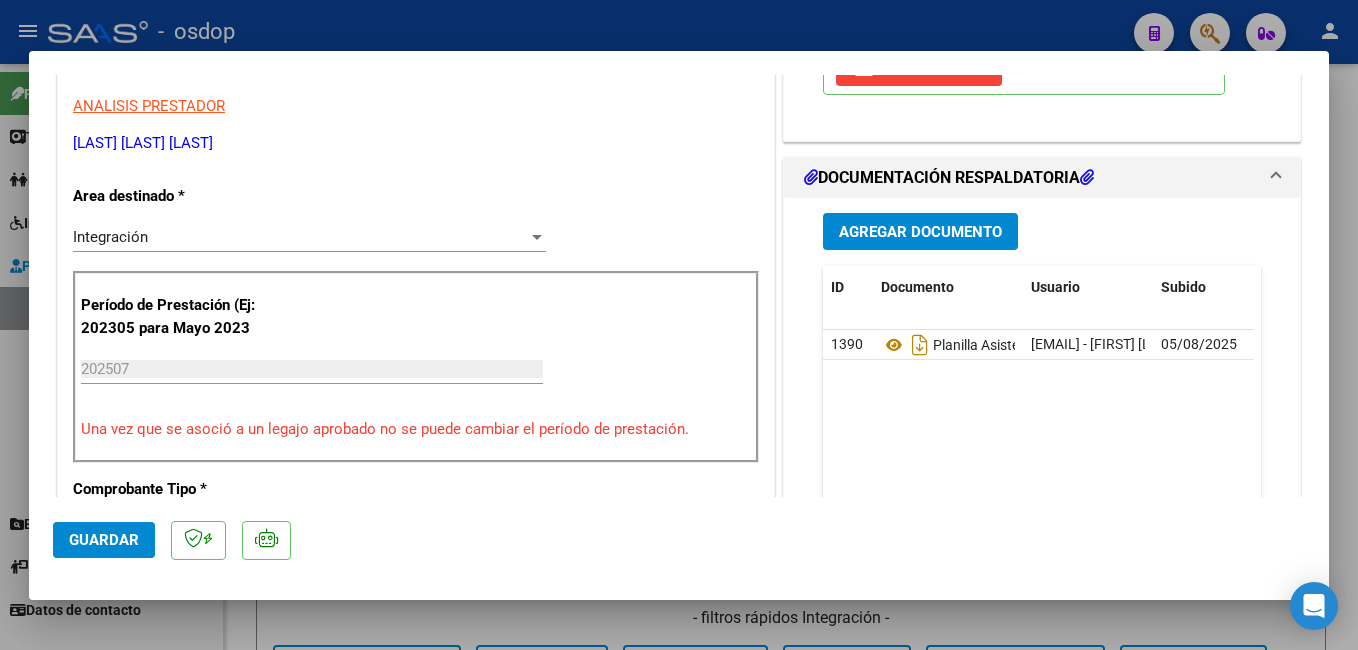 click at bounding box center [679, 325] 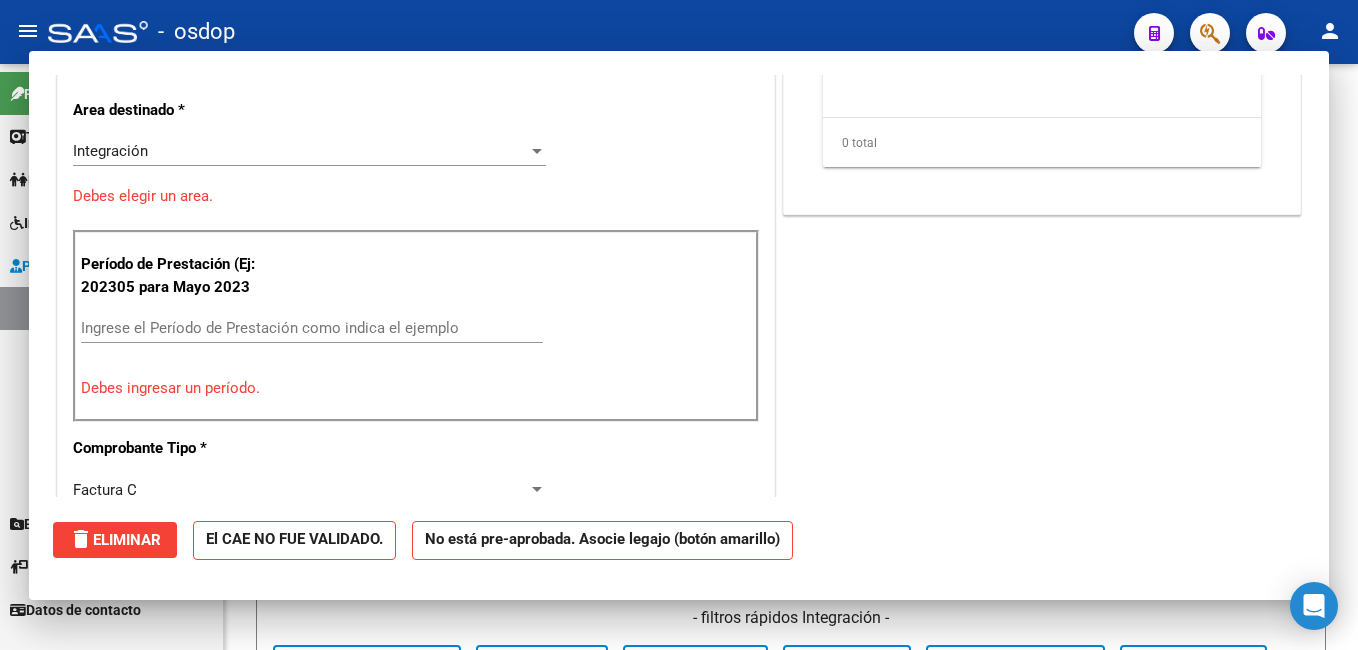 scroll, scrollTop: 339, scrollLeft: 0, axis: vertical 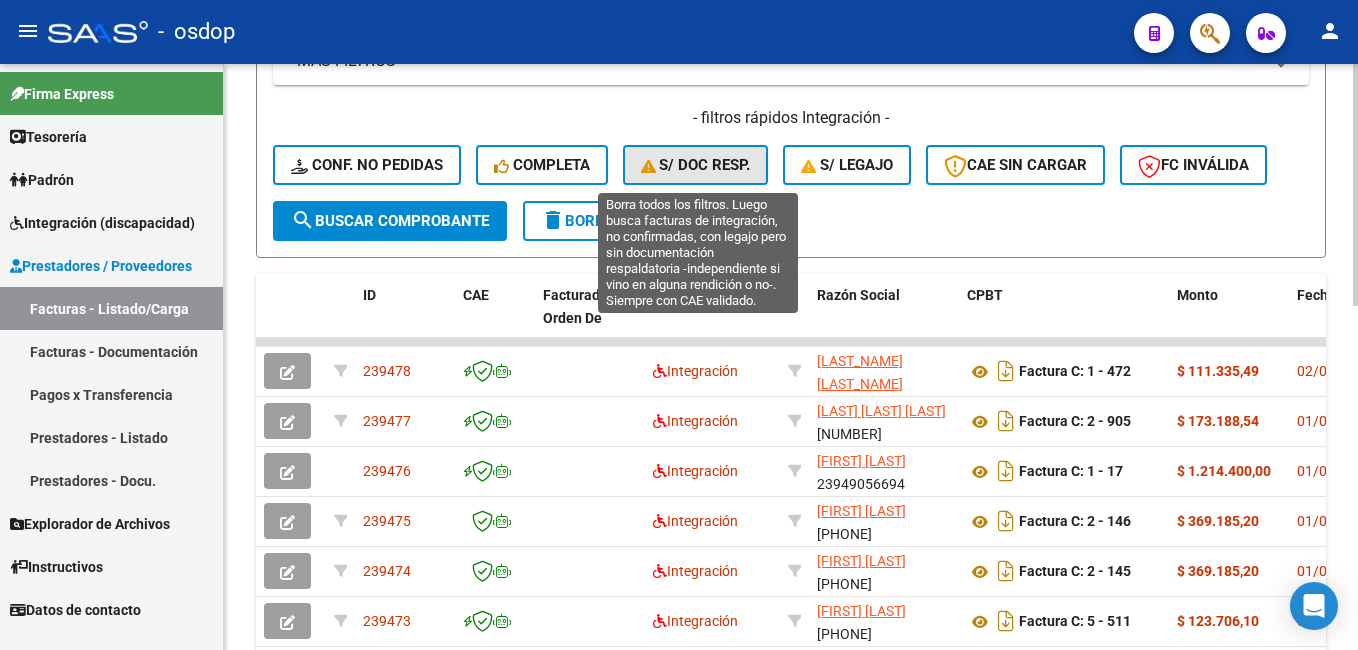 click on "S/ Doc Resp." 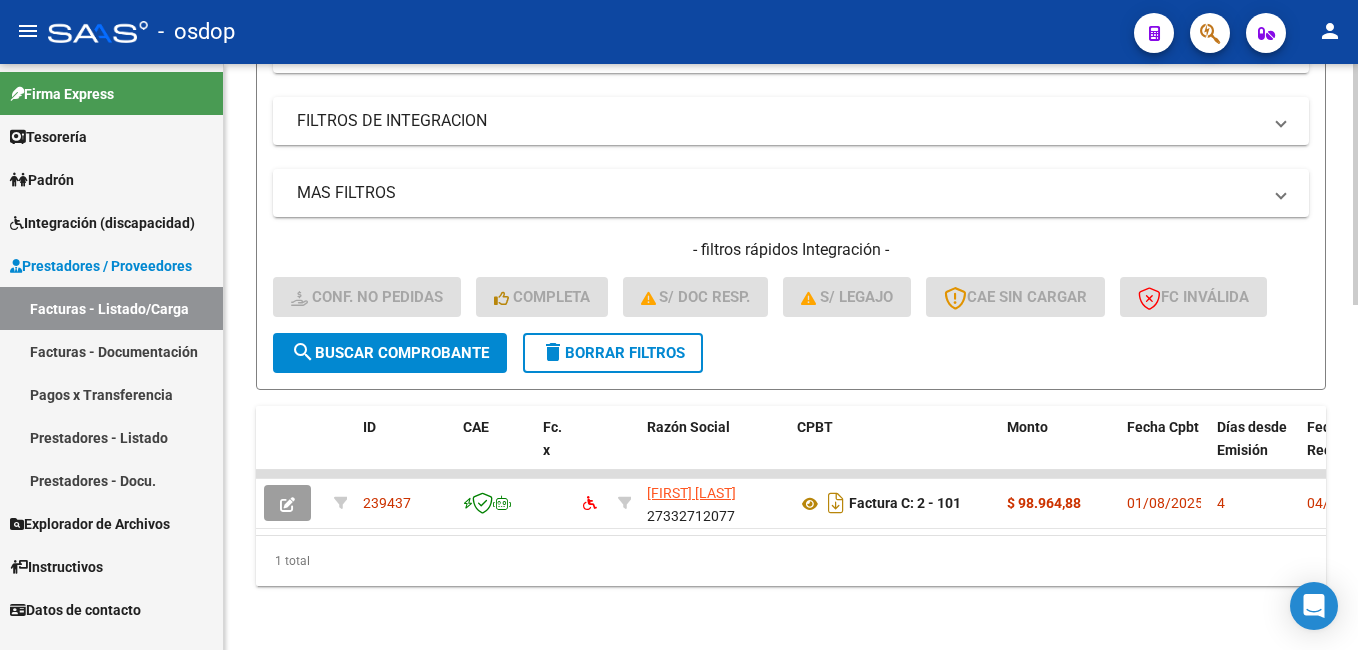 scroll, scrollTop: 384, scrollLeft: 0, axis: vertical 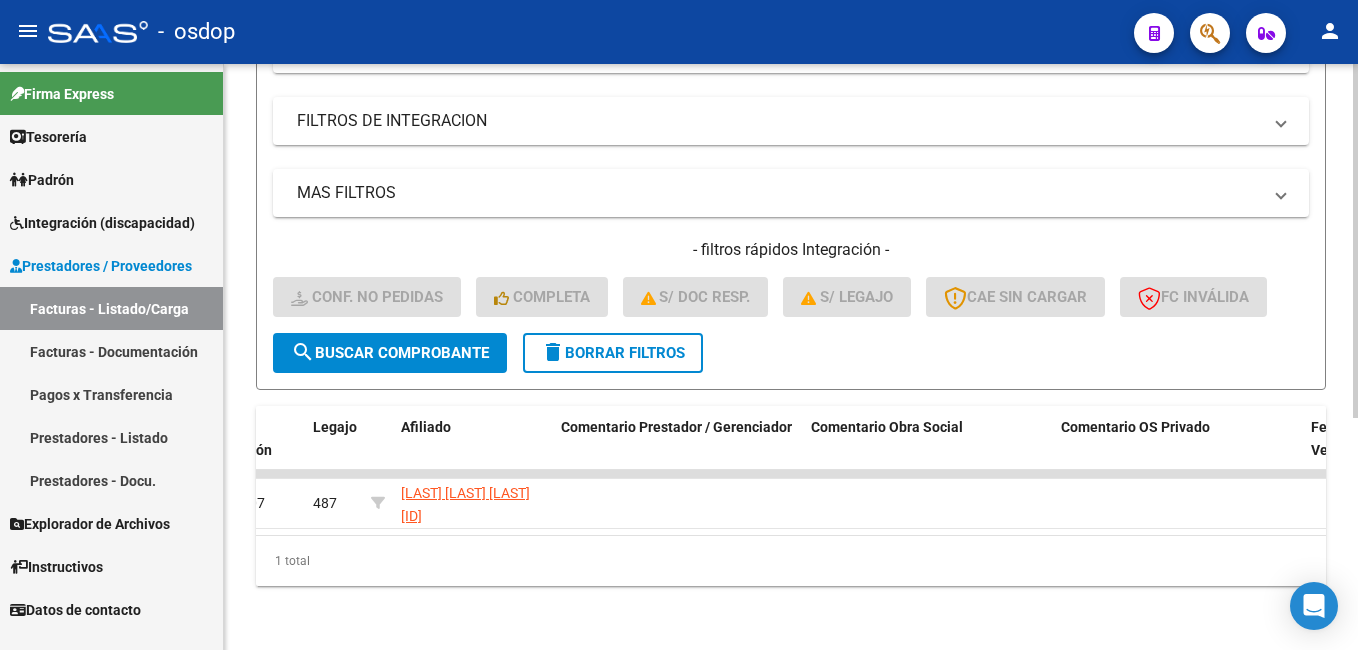 click on "Video tutorial   PRESTADORES -> Listado de CPBTs Emitidos por Prestadores / Proveedores (alt+q)   Cargar Comprobante
Carga Masiva  cloud_download  CSV  cloud_download  EXCEL  cloud_download  Estandar   Descarga Masiva
Filtros Id Integración Area Seleccionar Gerenciador Seleccionar Gerenciador No Confirmado Todos Cargado desde Masivo   Mostrar totalizadores   FILTROS DEL COMPROBANTE  Comprobante Tipo Comprobante Tipo Start date – End date Fec. Comprobante Desde / Hasta Días Emisión Desde(cant. días) Días Emisión Hasta(cant. días) CUIT / Razón Social Pto. Venta Nro. Comprobante Código SSS CAE Válido CAE Válido Todos Cargado Módulo Hosp. Todos Tiene facturacion Apócrifa Hospital Refes  FILTROS DE INTEGRACION  Todos Cargado en Para Enviar SSS Período De Prestación Campos del Archivo de Rendición Devuelto x SSS (dr_envio) Todos Rendido x SSS (dr_envio) Tipo de Registro Tipo de Registro Período Presentación Período Presentación Campos del Legajo Asociado (preaprobación) Si No Todos Op" 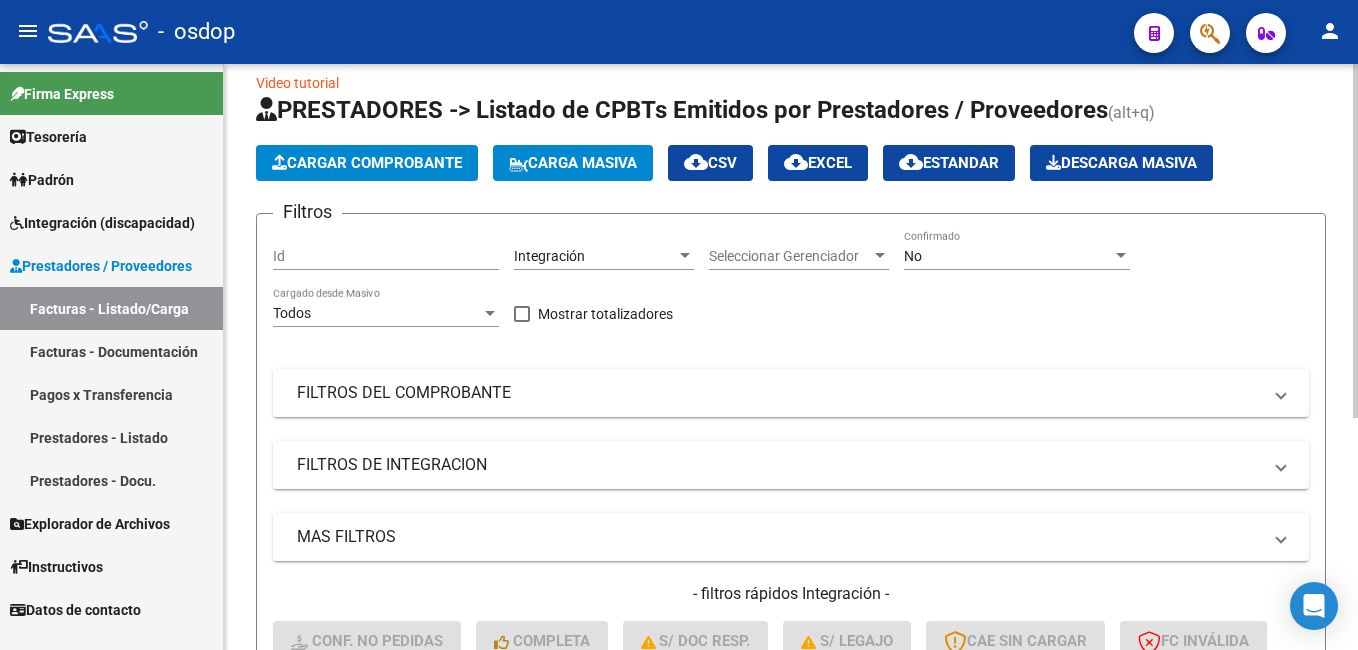 scroll, scrollTop: 0, scrollLeft: 0, axis: both 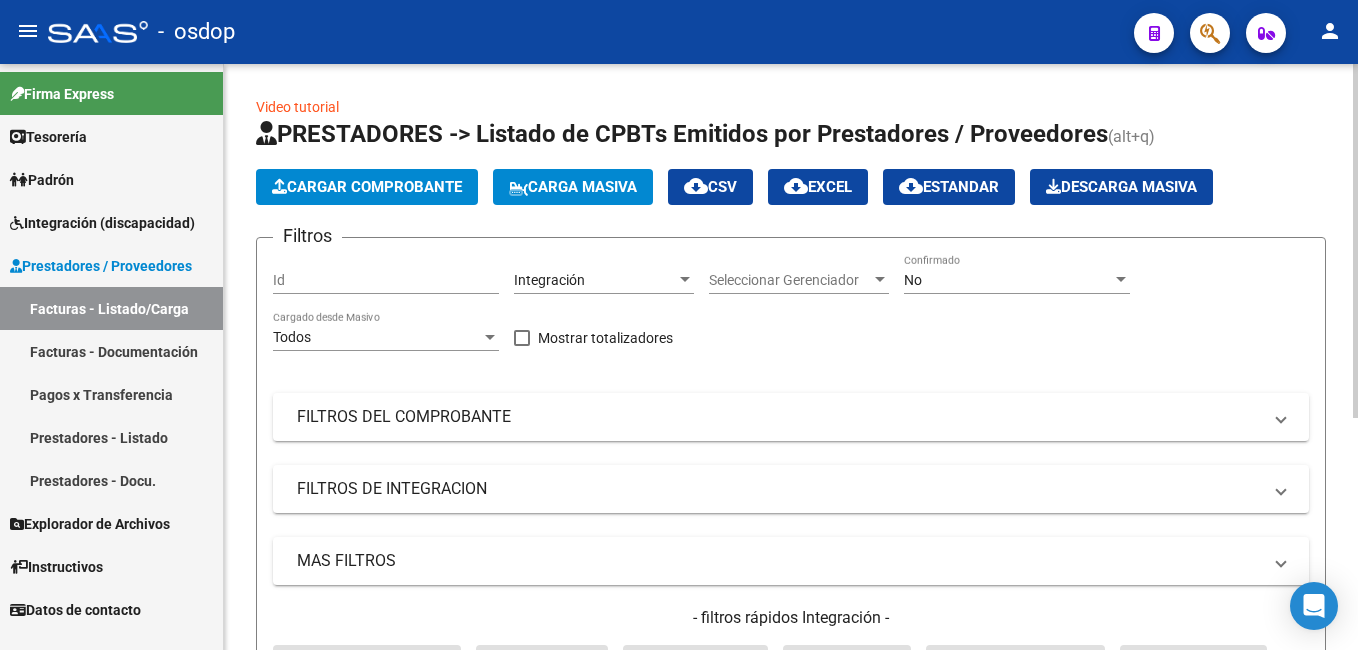 click on "Cargar Comprobante" 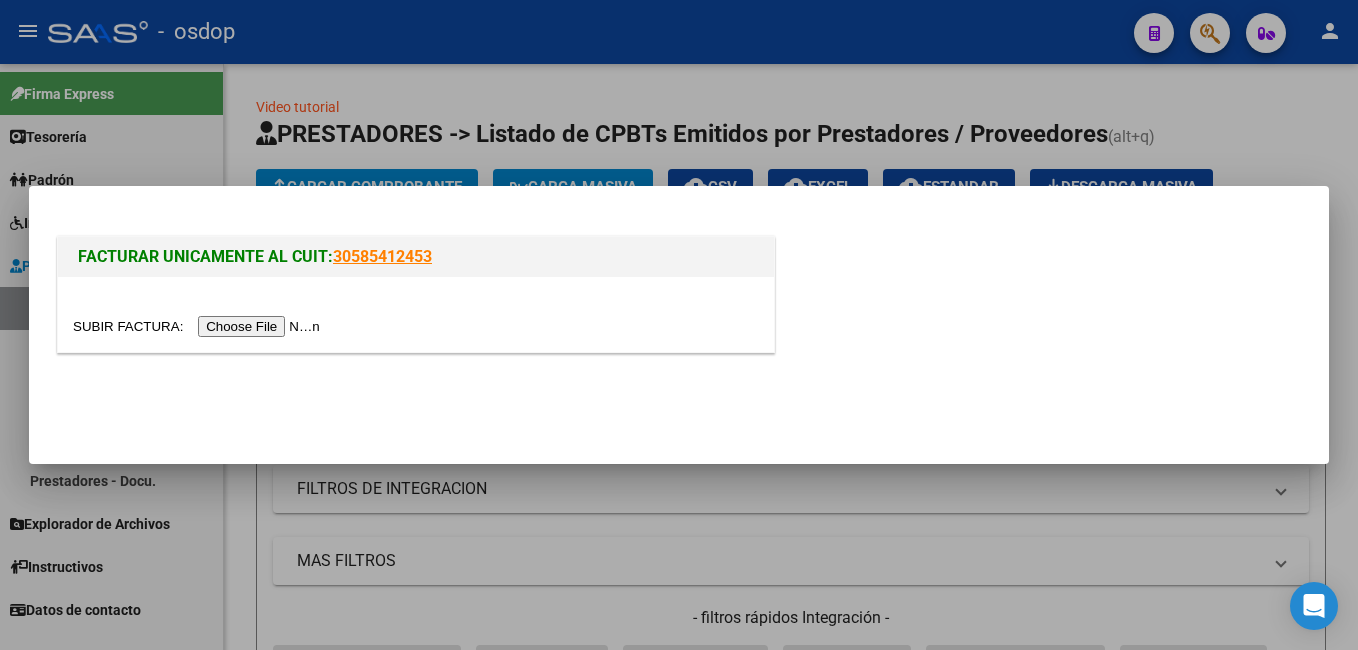 drag, startPoint x: 1284, startPoint y: 121, endPoint x: 1280, endPoint y: 133, distance: 12.649111 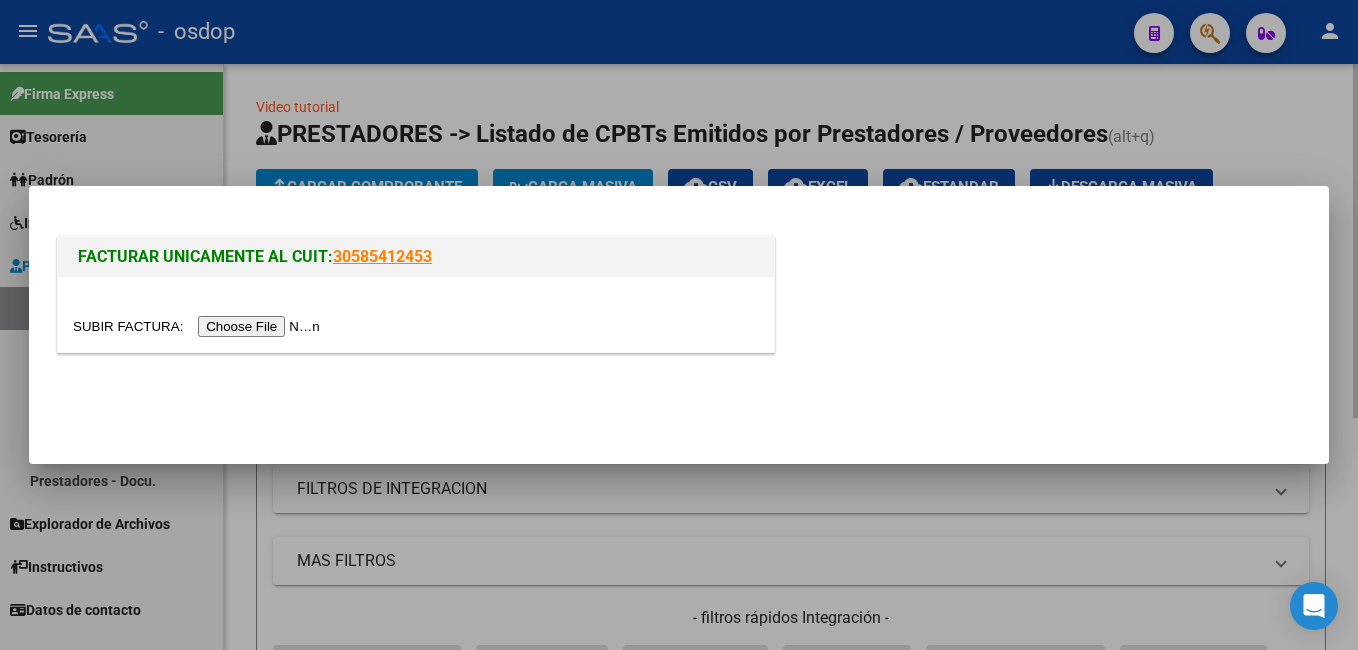 click at bounding box center [679, 325] 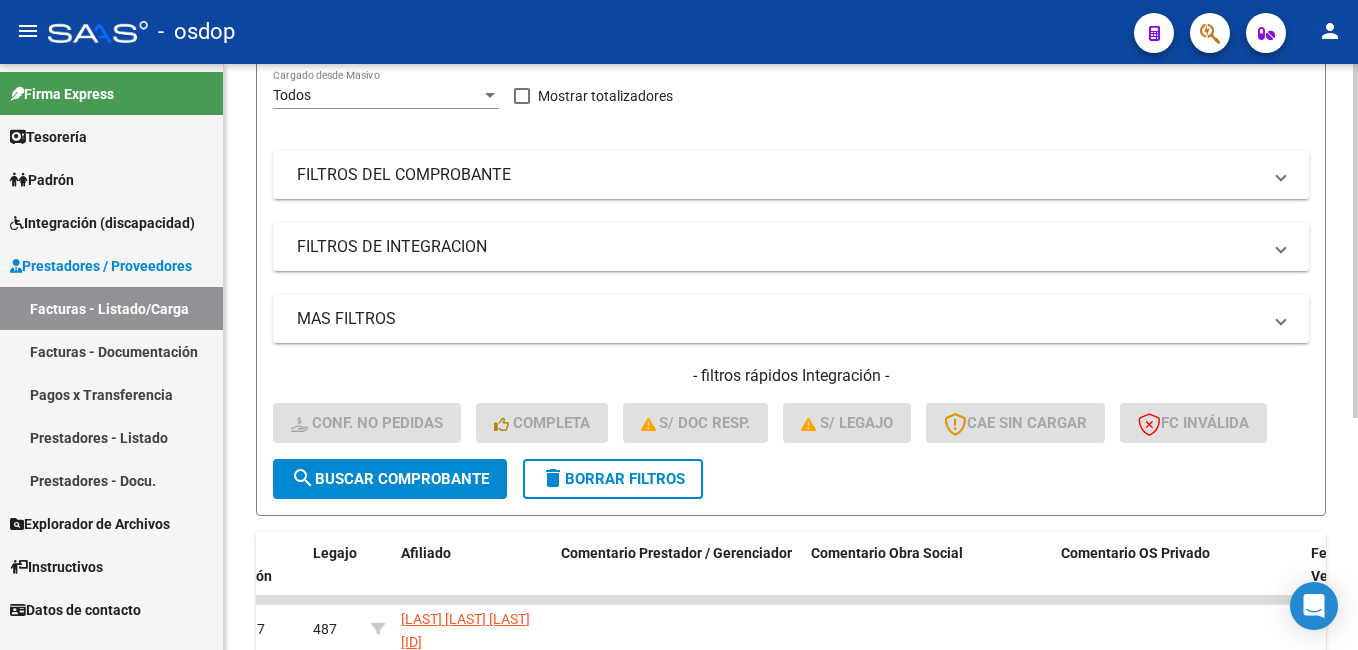 scroll, scrollTop: 384, scrollLeft: 0, axis: vertical 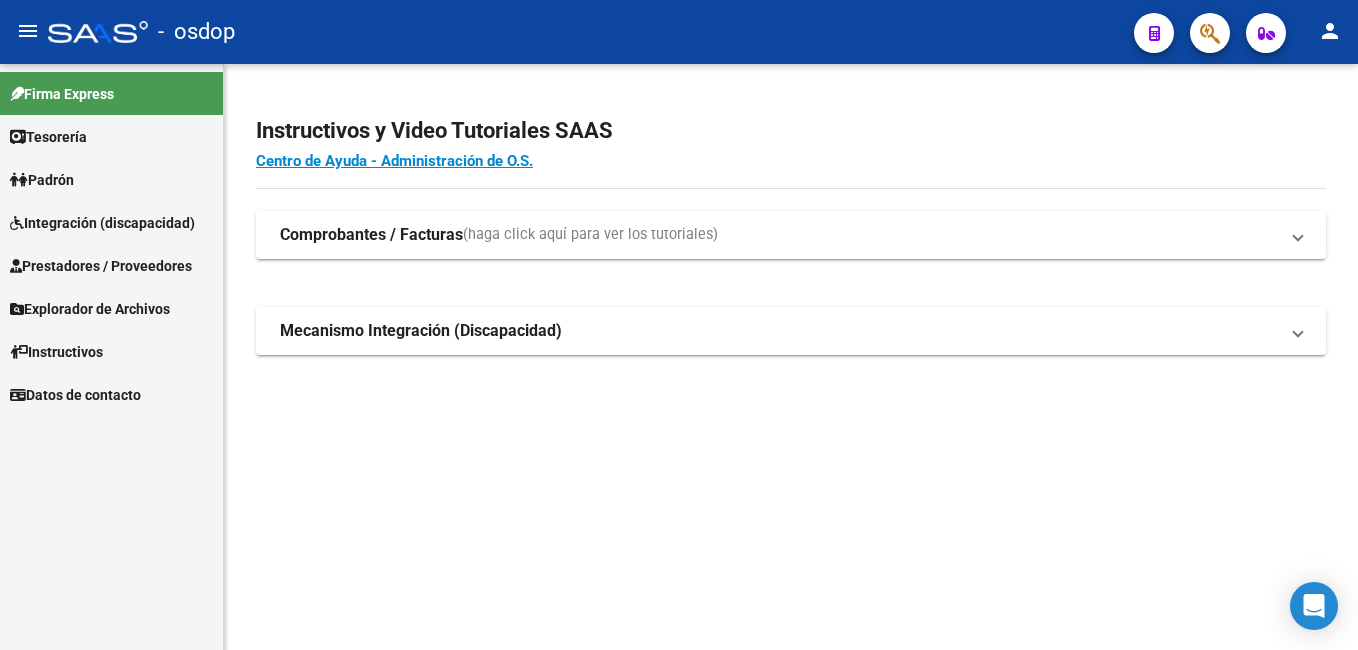click on "Prestadores / Proveedores" at bounding box center (101, 266) 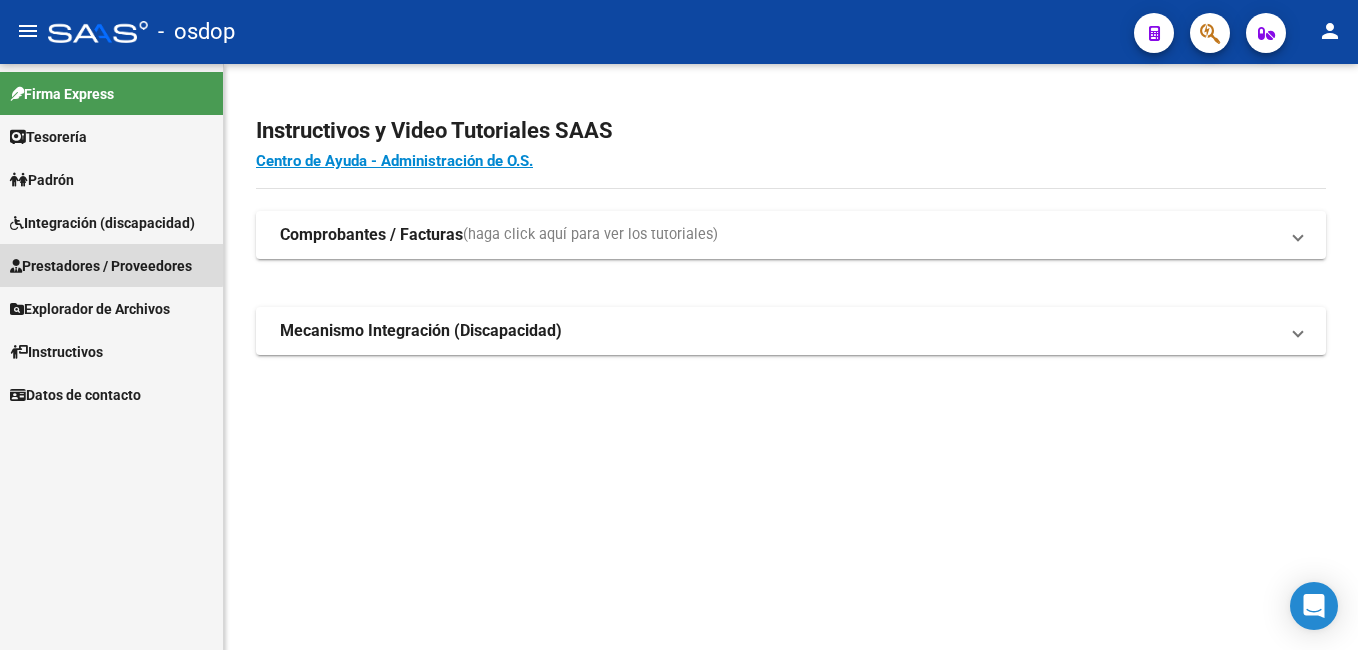 click on "Prestadores / Proveedores" at bounding box center [101, 266] 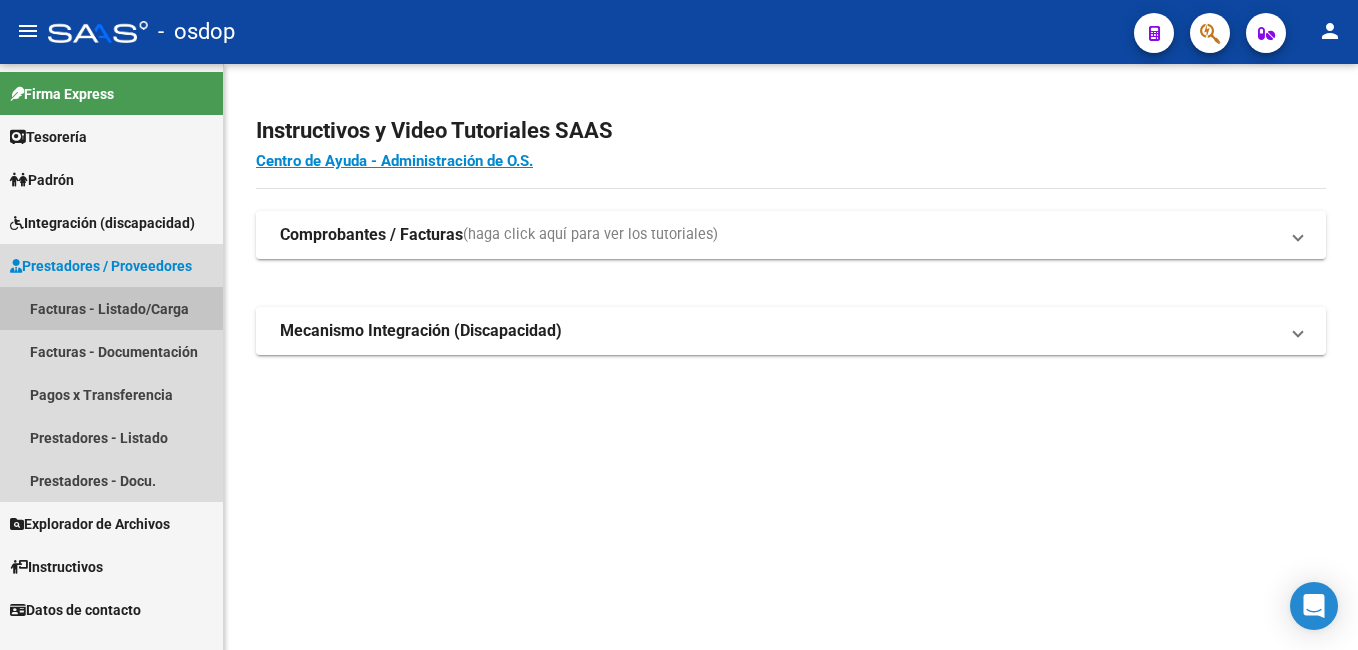 click on "Facturas - Listado/Carga" at bounding box center (111, 308) 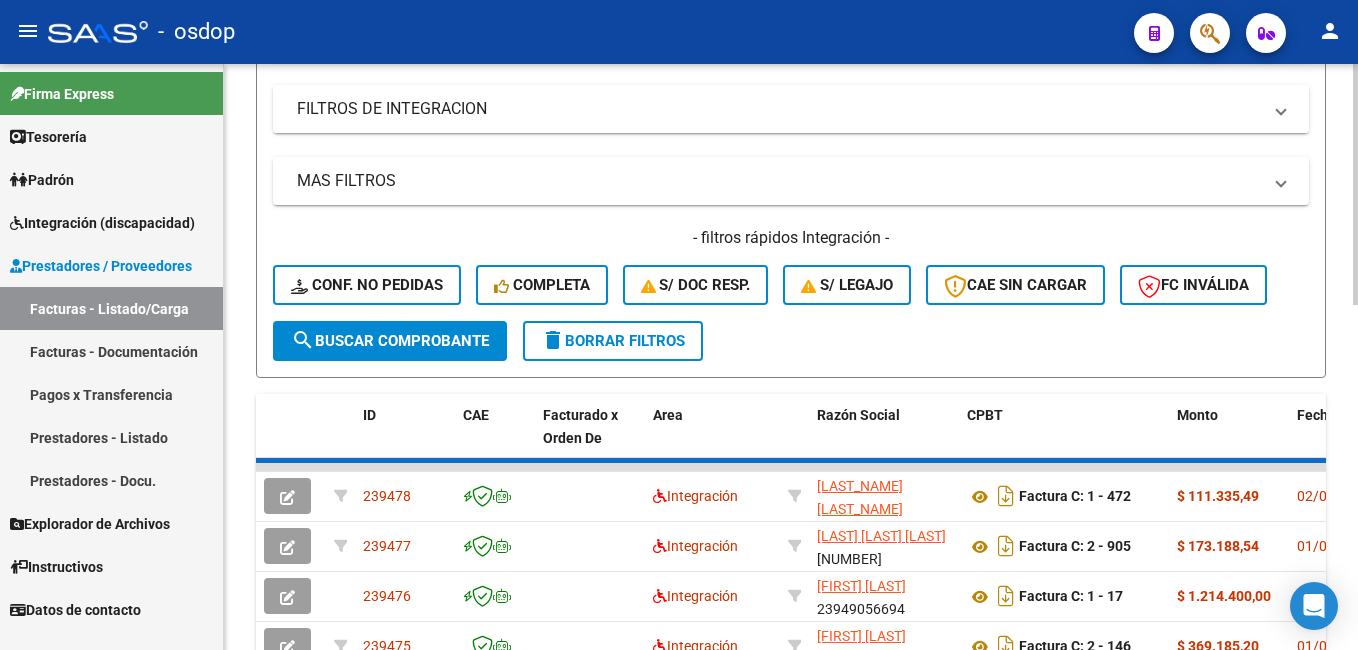 scroll, scrollTop: 400, scrollLeft: 0, axis: vertical 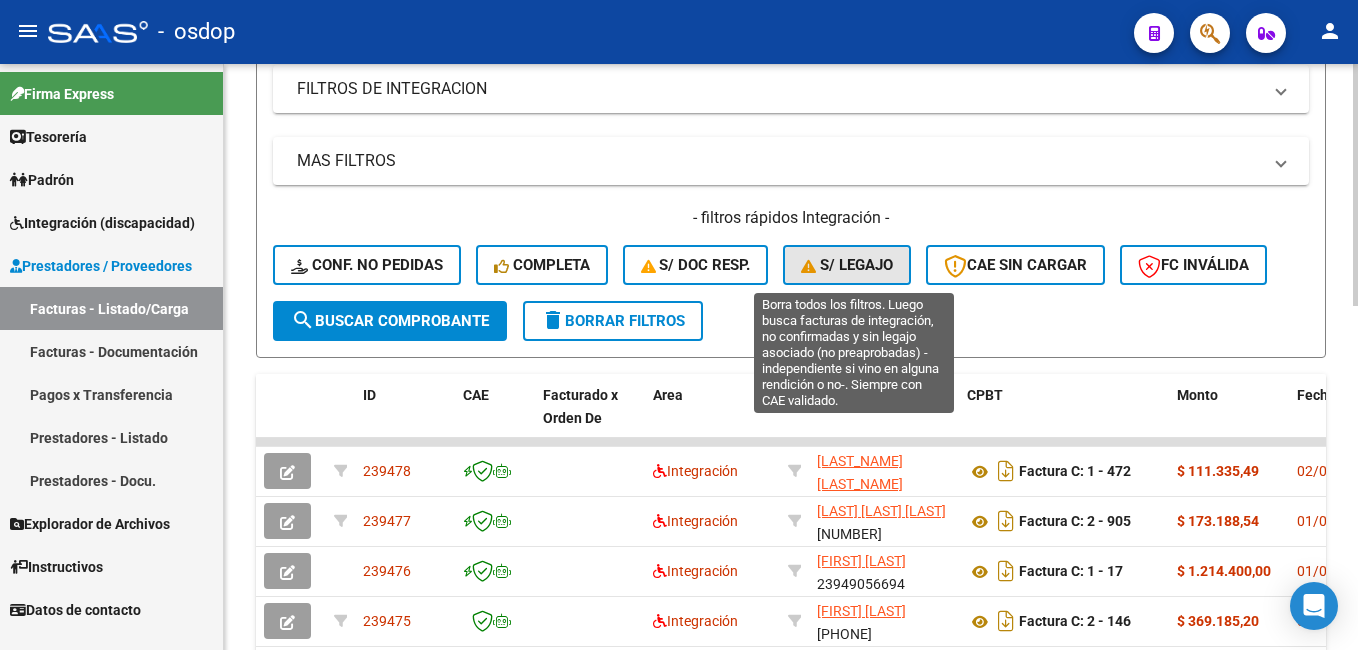 click on "S/ legajo" 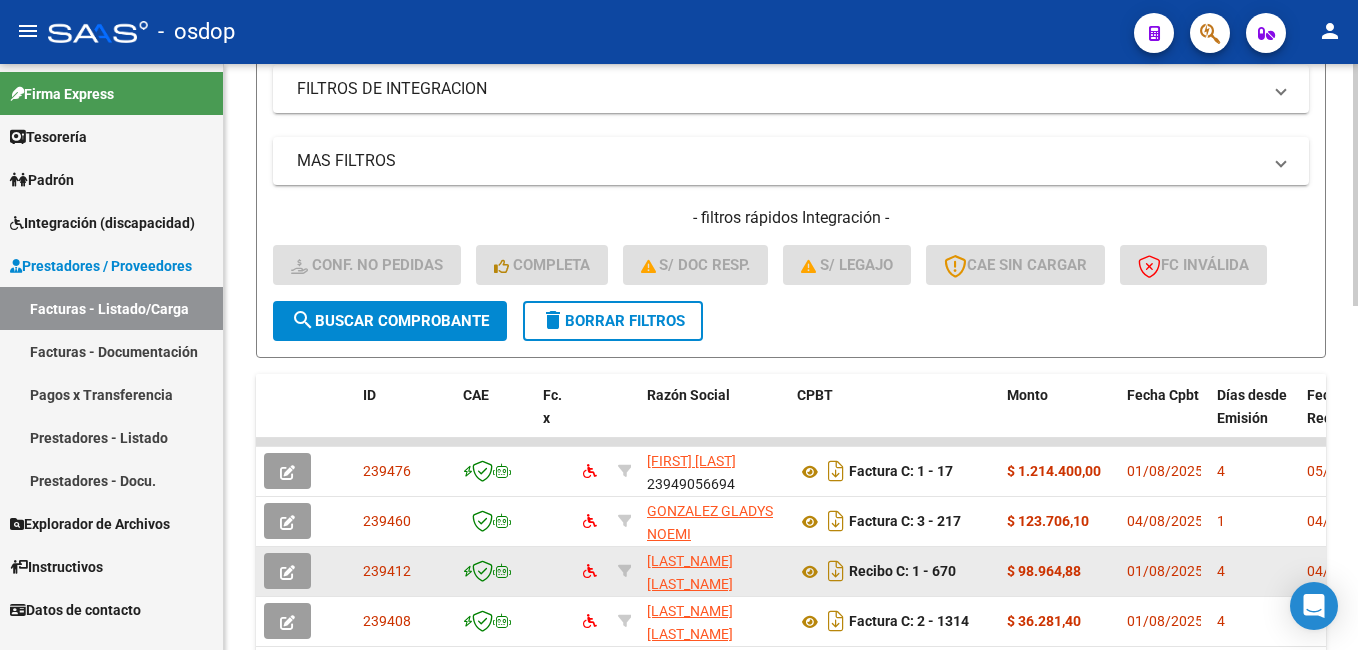 scroll, scrollTop: 49, scrollLeft: 0, axis: vertical 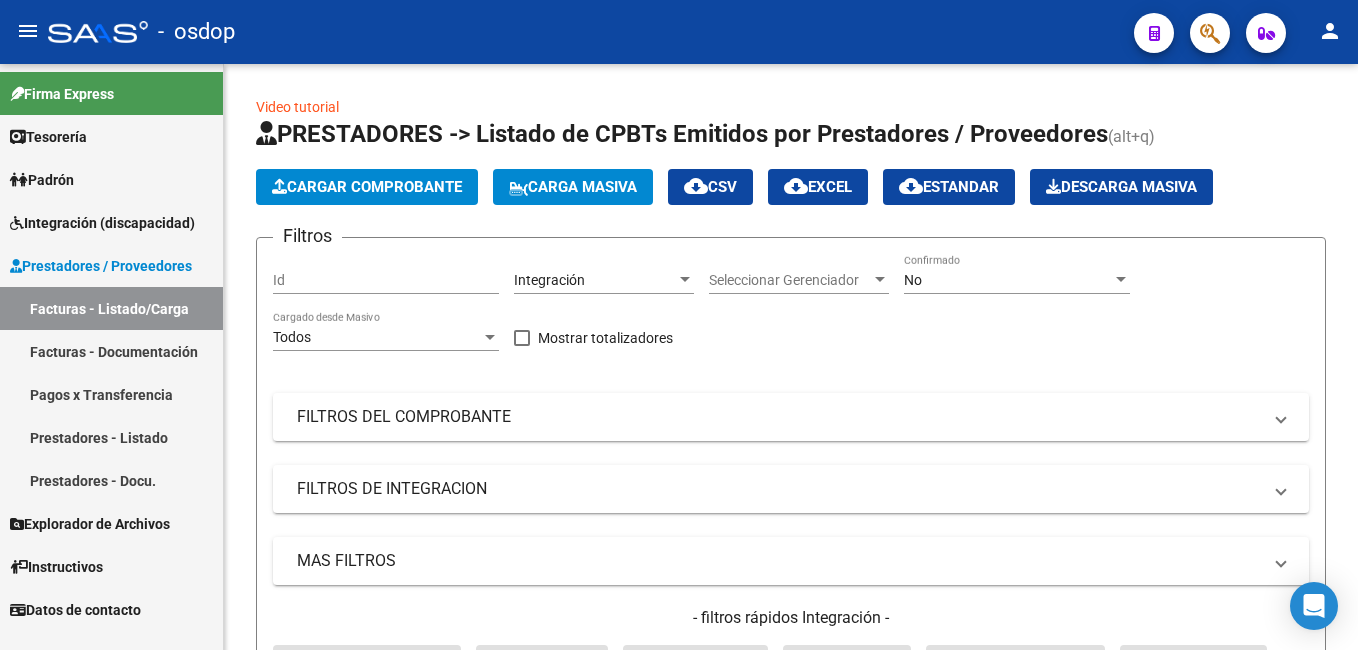 click on "Facturas - Listado/Carga" at bounding box center [111, 308] 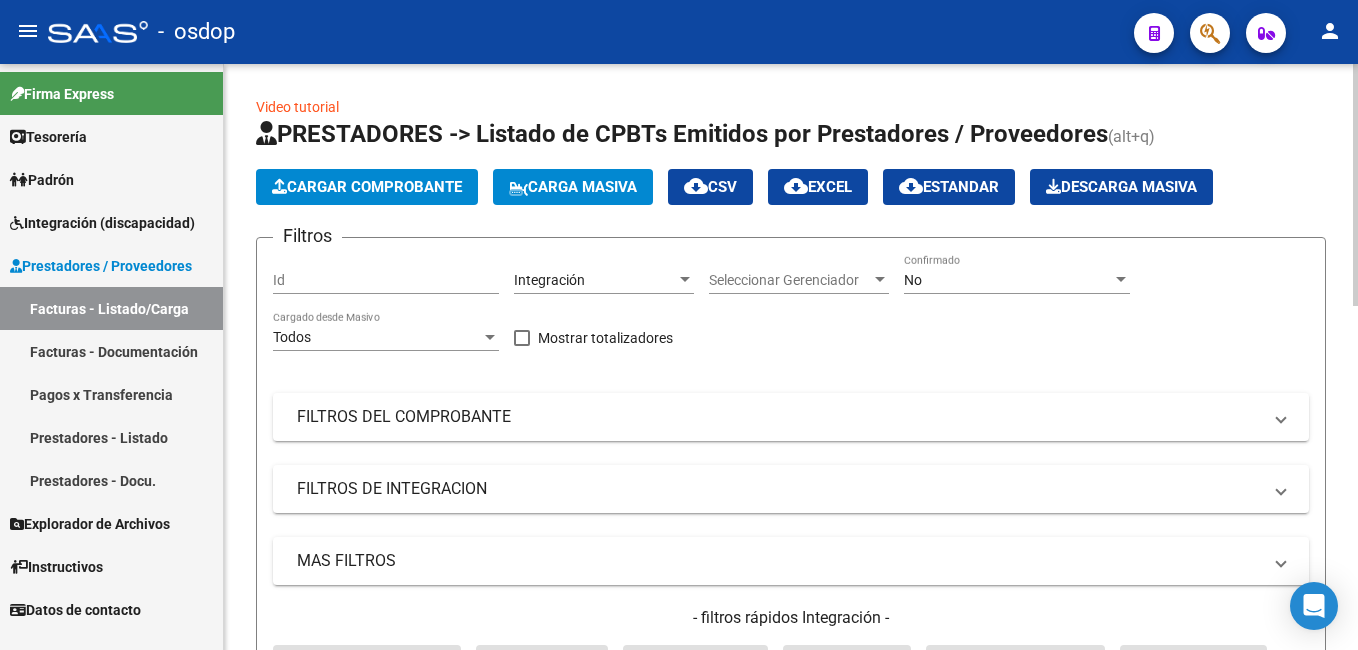 click on "Cargar Comprobante" 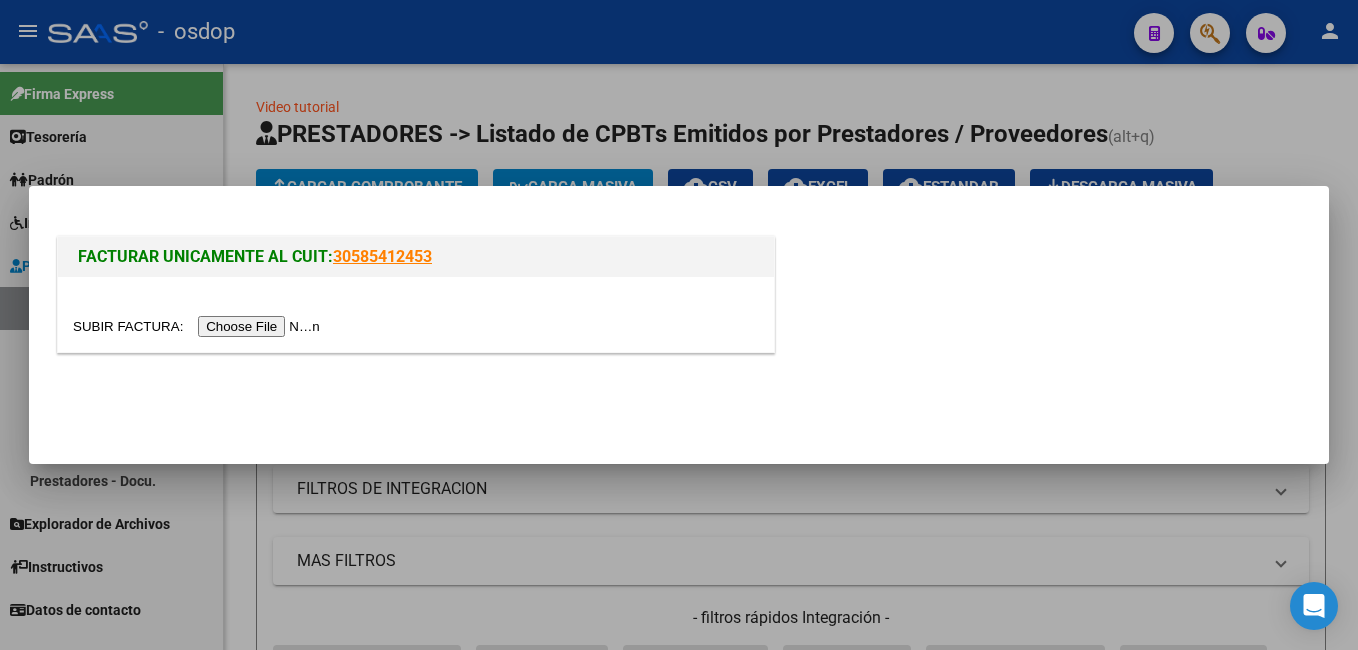 click at bounding box center [679, 325] 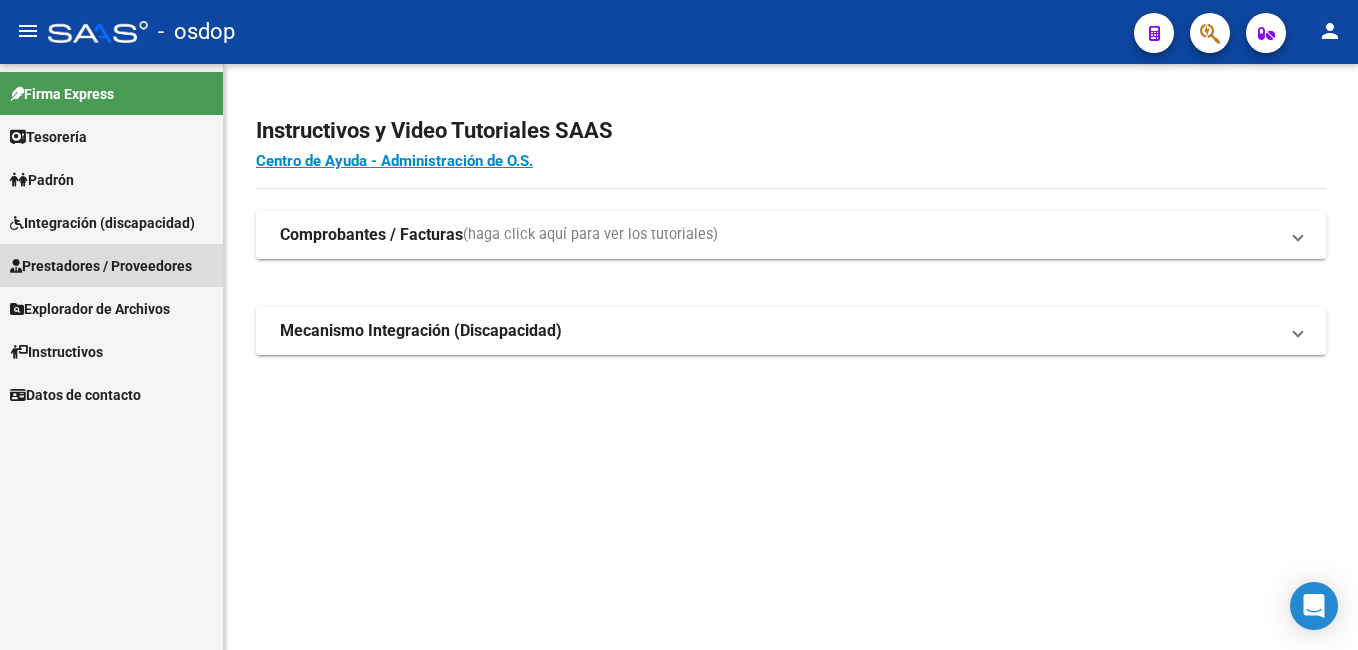 click on "Prestadores / Proveedores" at bounding box center [101, 266] 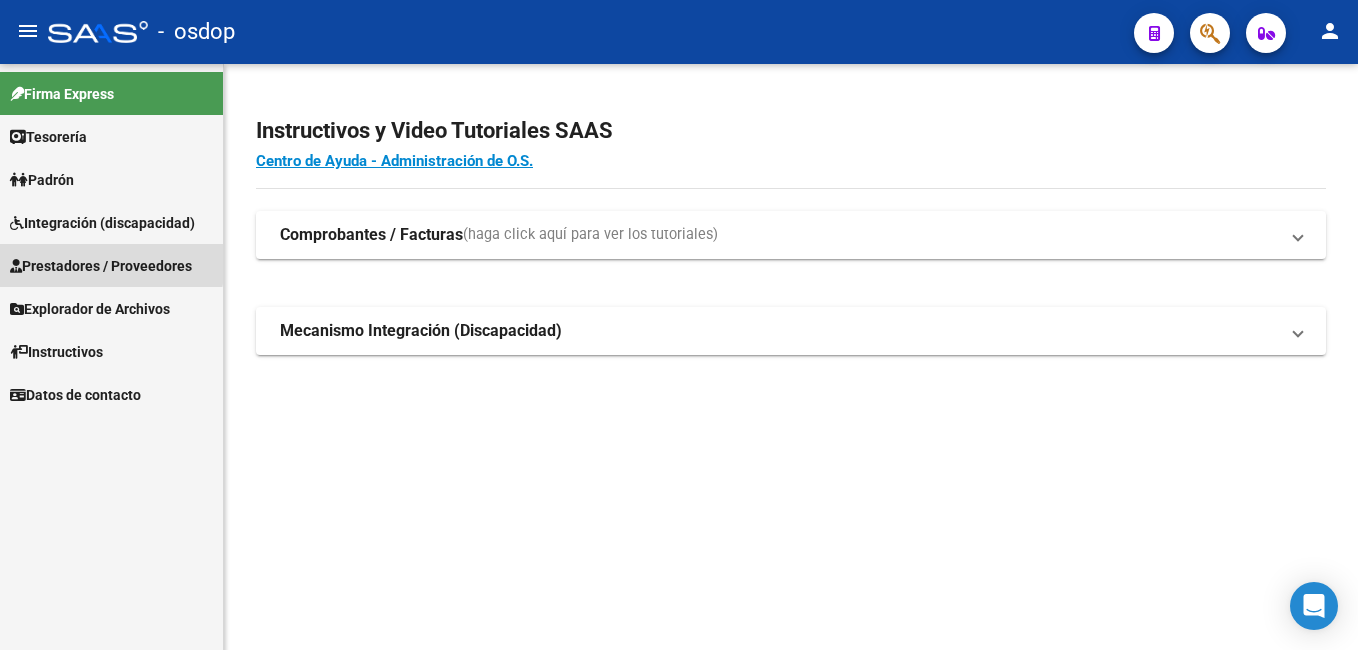 click on "Prestadores / Proveedores" at bounding box center (101, 266) 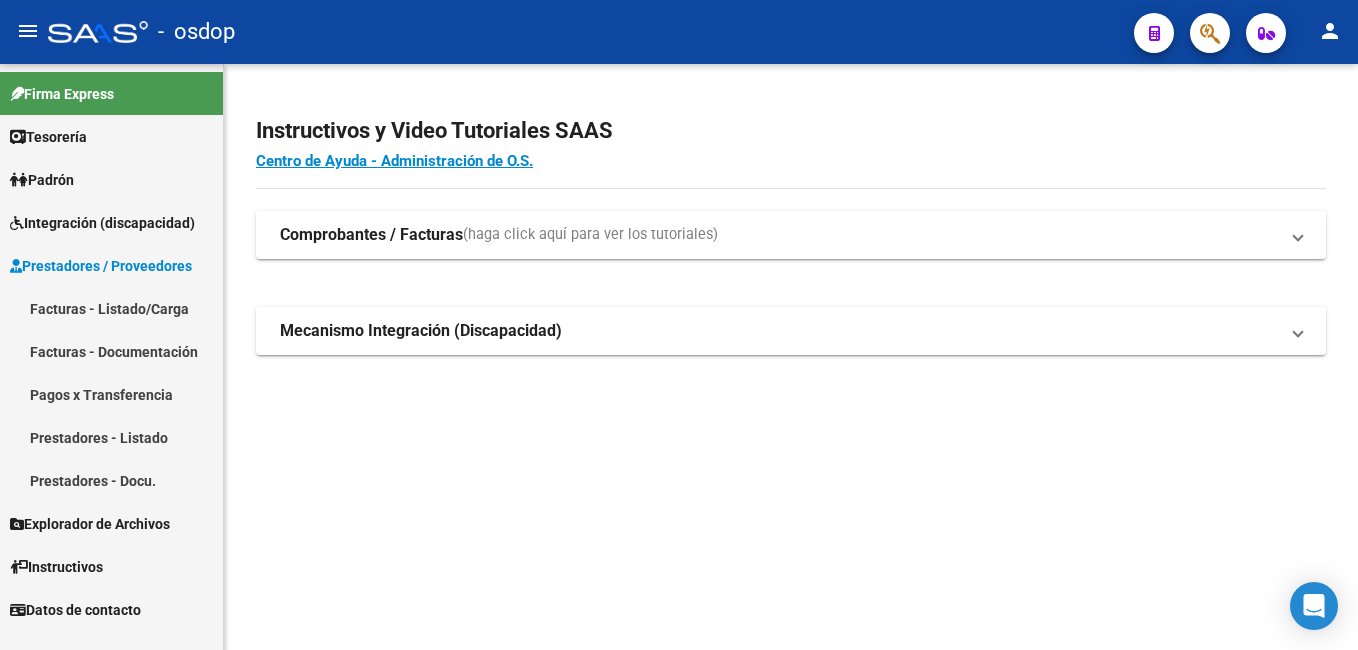 click on "Facturas - Listado/Carga" at bounding box center (111, 308) 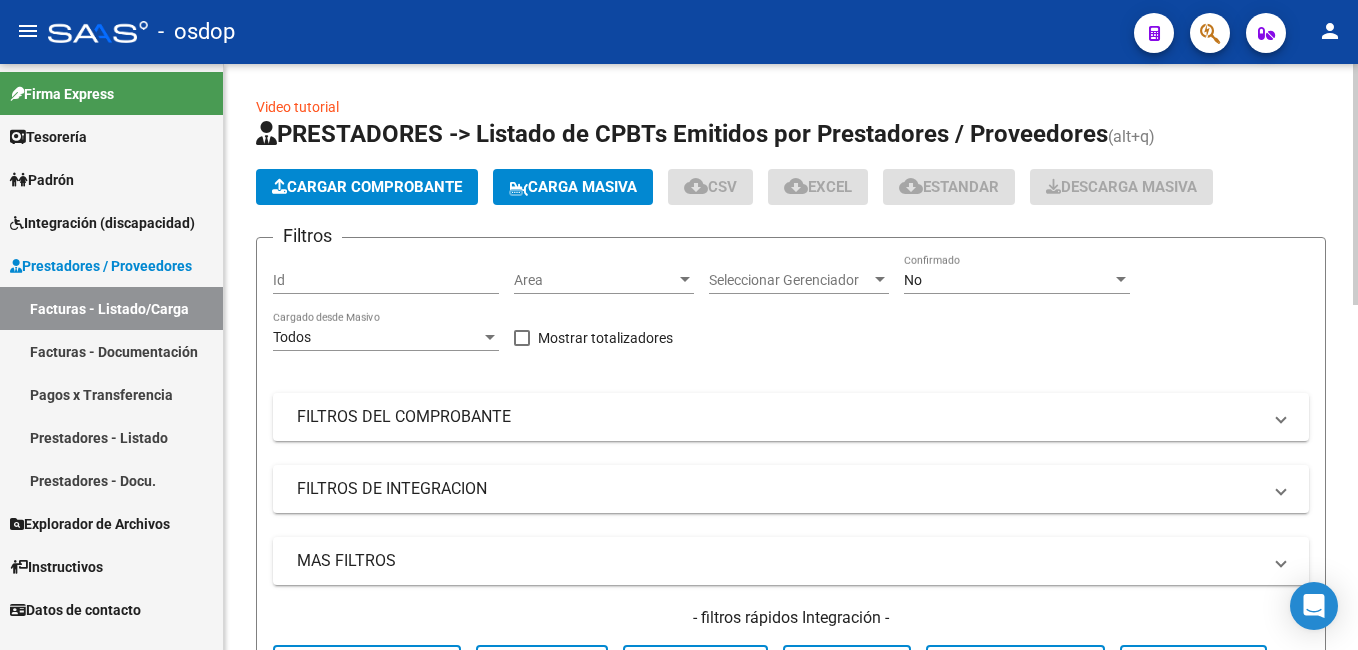 click on "Cargar Comprobante" 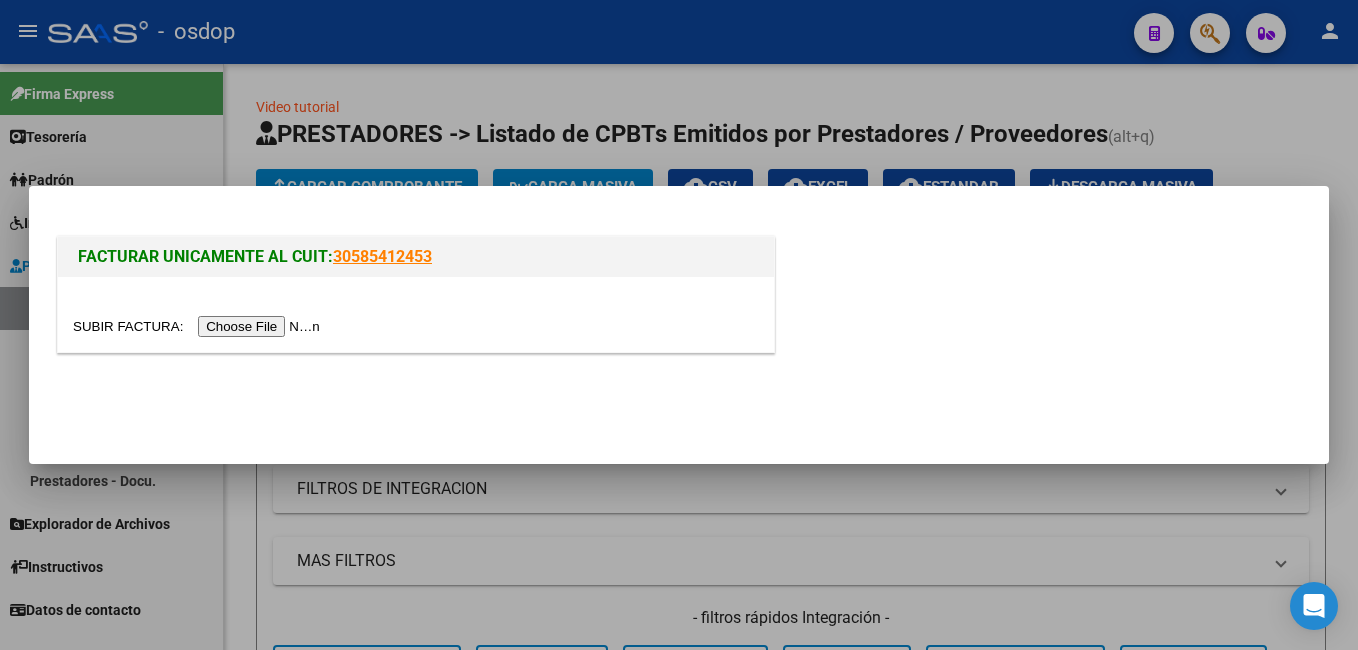 click at bounding box center (199, 326) 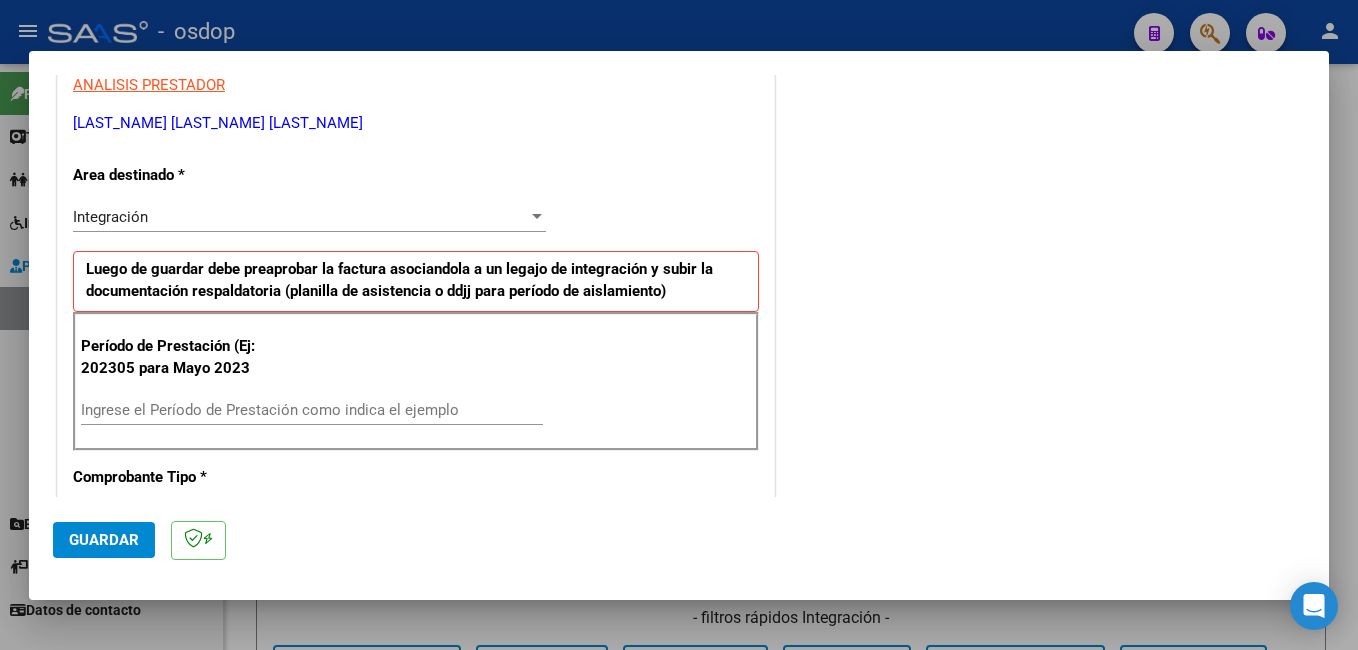 scroll, scrollTop: 400, scrollLeft: 0, axis: vertical 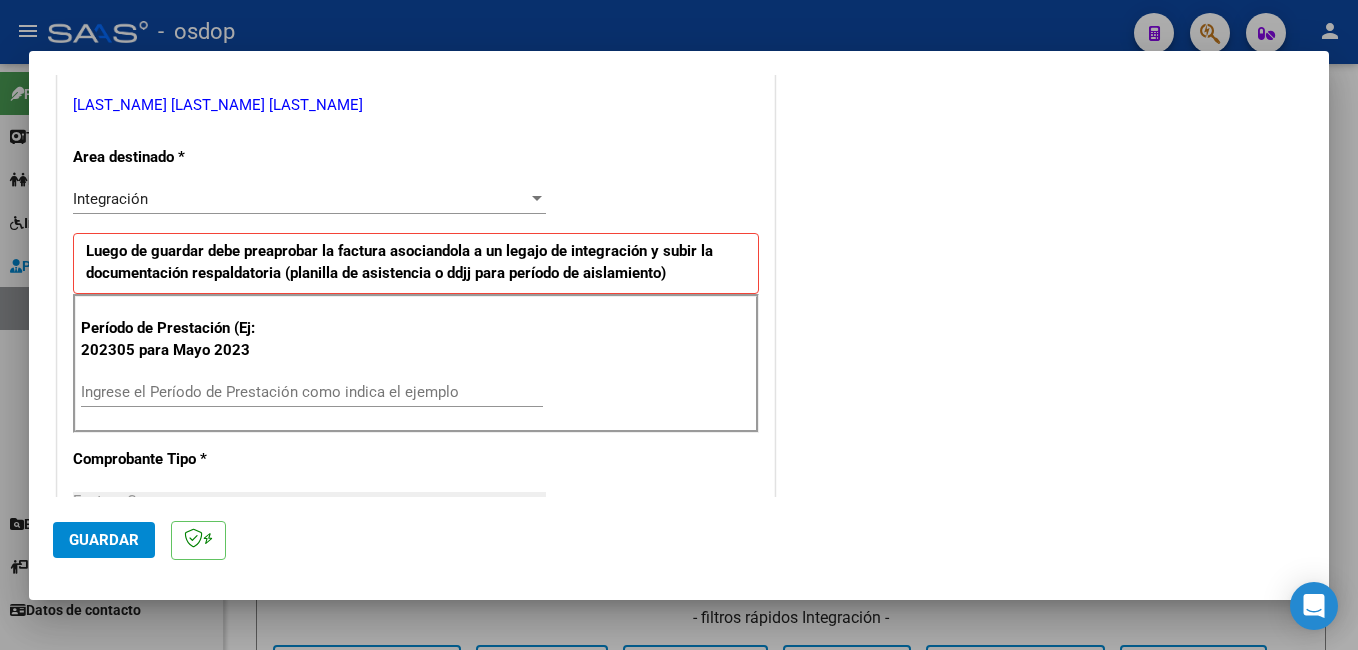 click on "Ingrese el Período de Prestación como indica el ejemplo" at bounding box center (312, 392) 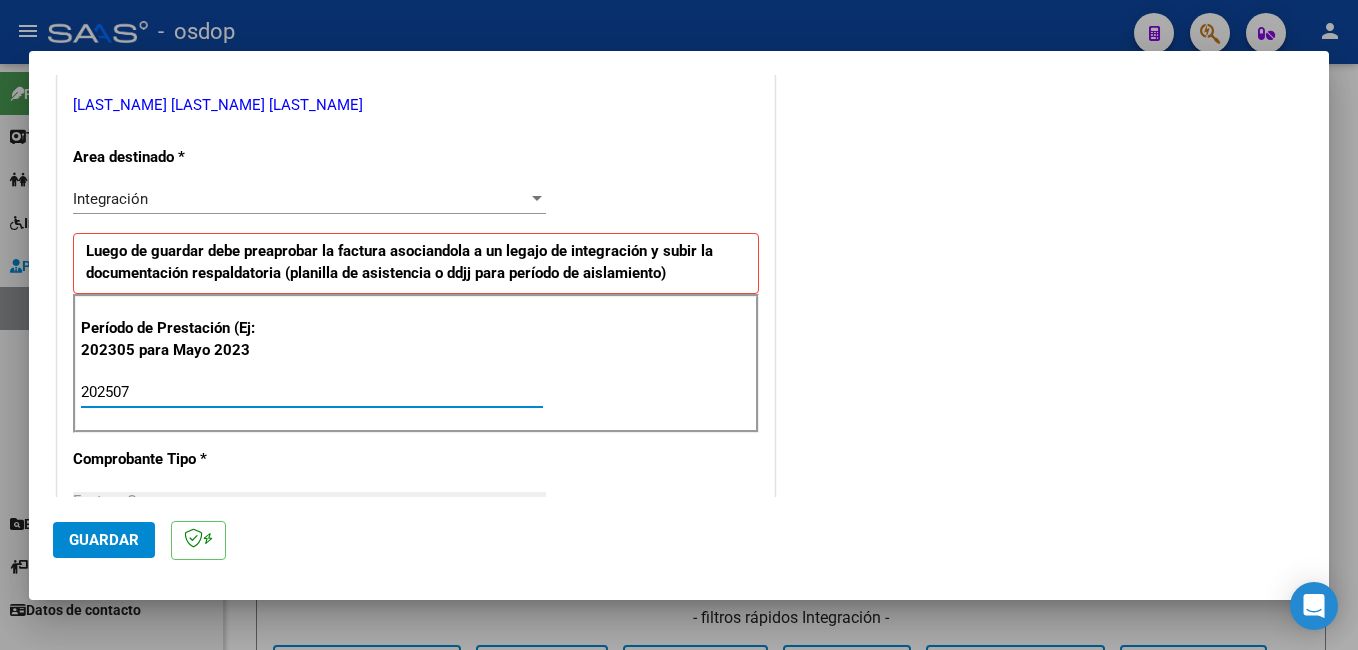 type on "202507" 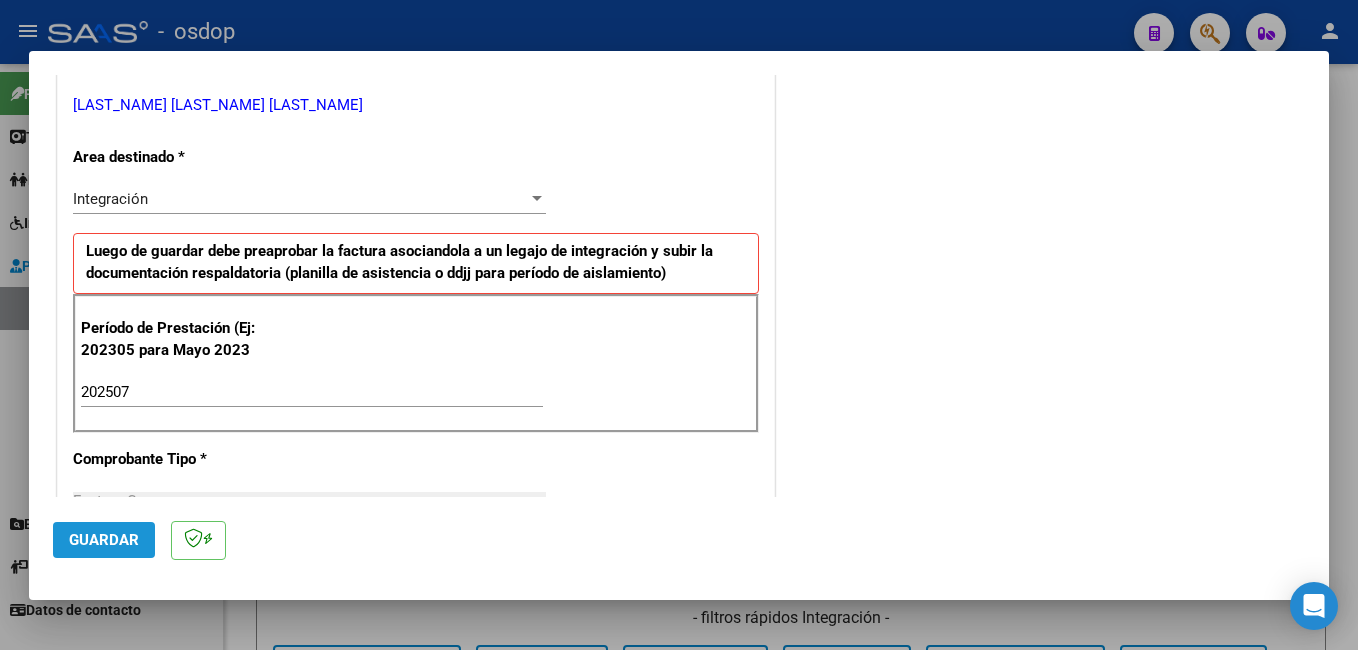 click on "Guardar" 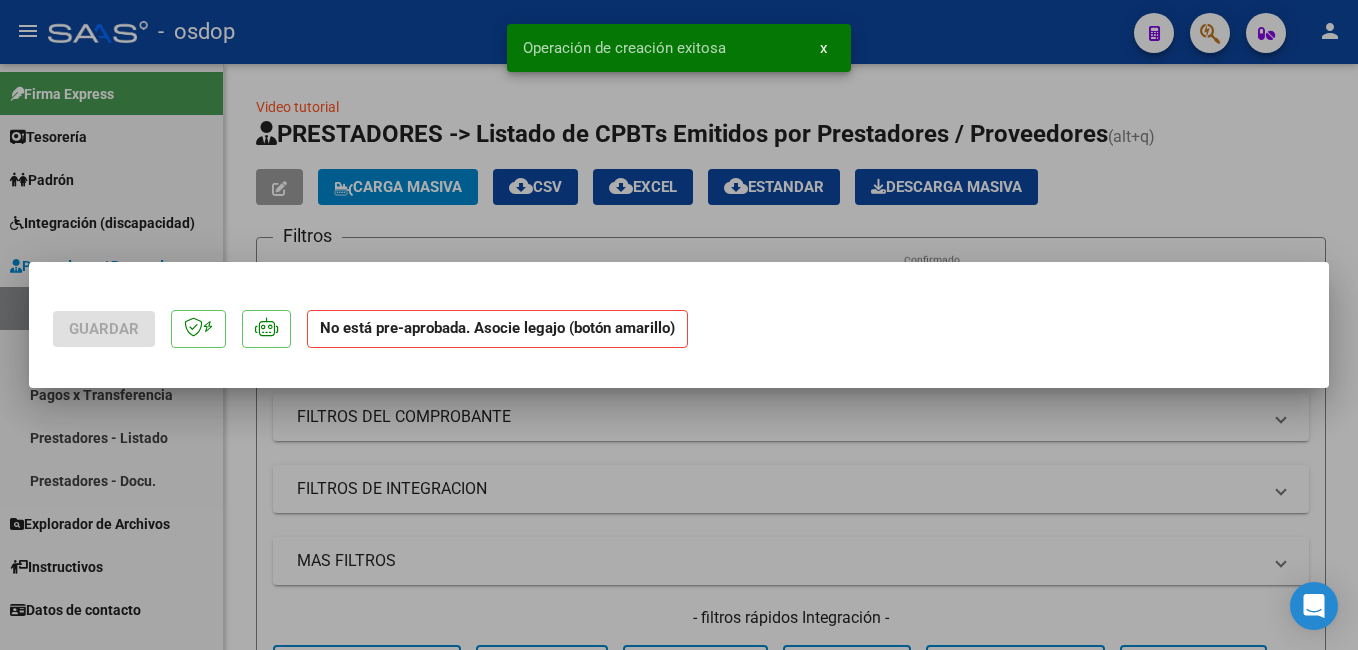 scroll, scrollTop: 0, scrollLeft: 0, axis: both 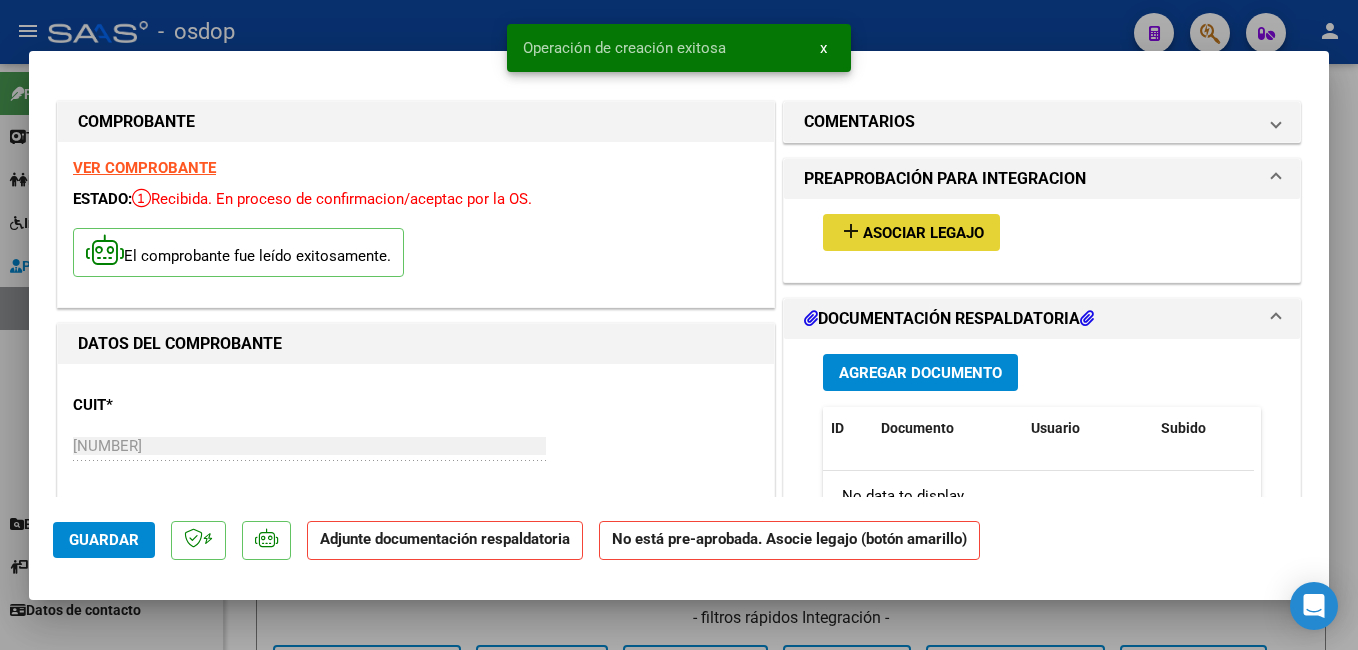 click on "Asociar Legajo" at bounding box center [923, 233] 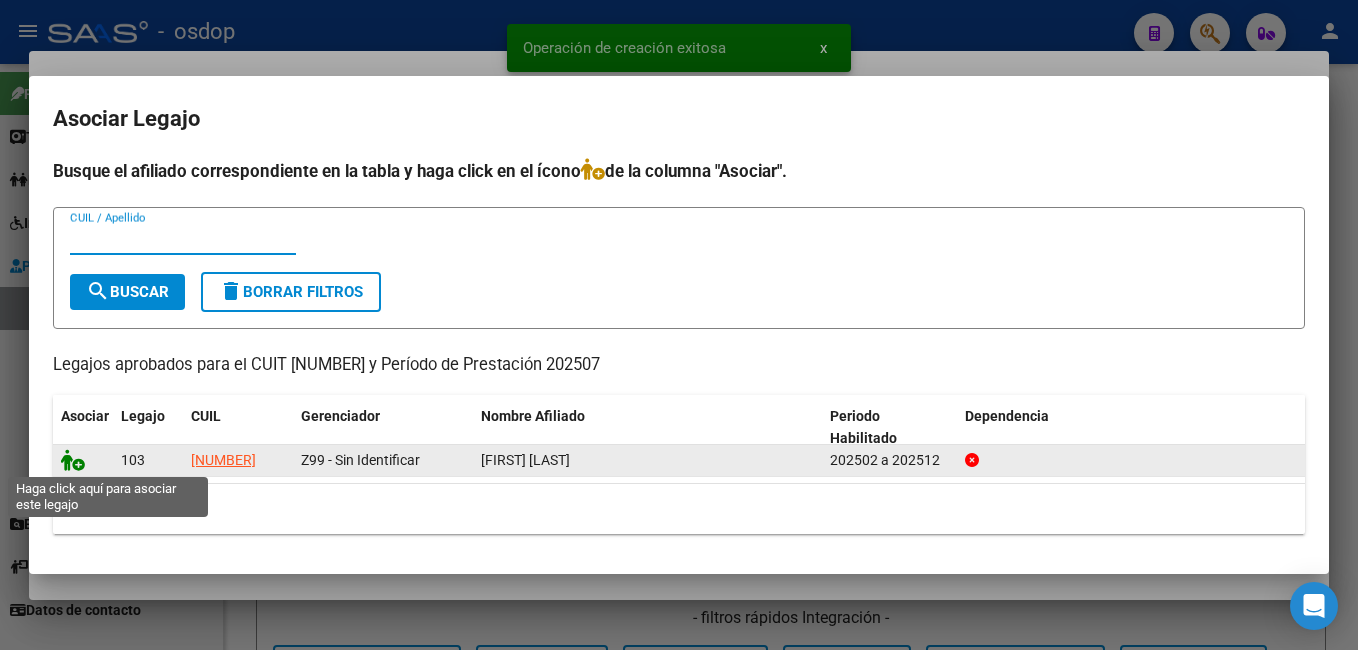 click 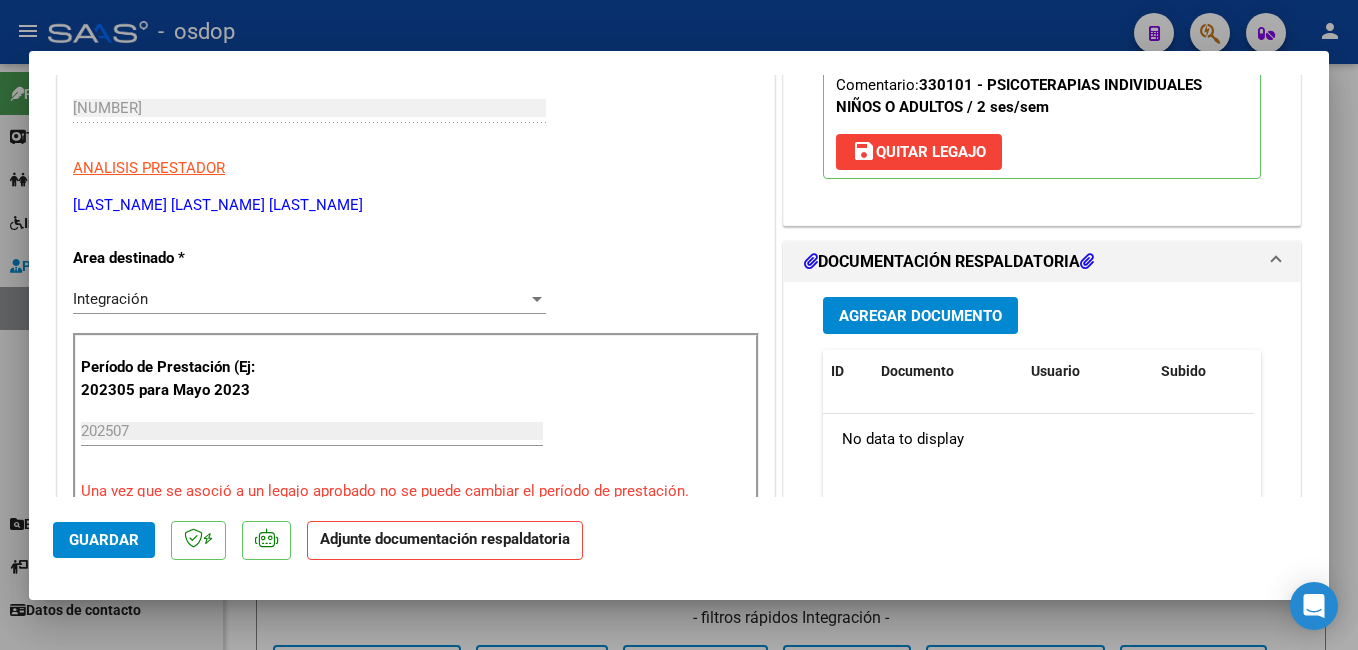 scroll, scrollTop: 400, scrollLeft: 0, axis: vertical 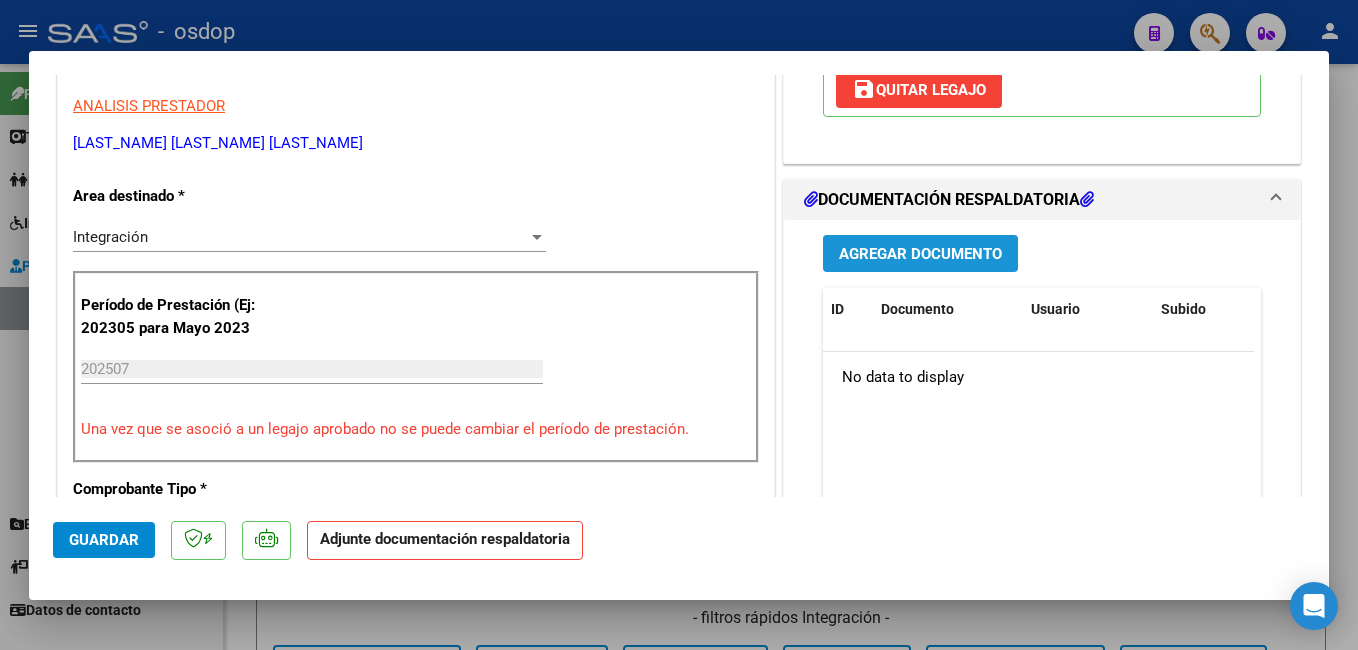 click on "Agregar Documento" at bounding box center (920, 254) 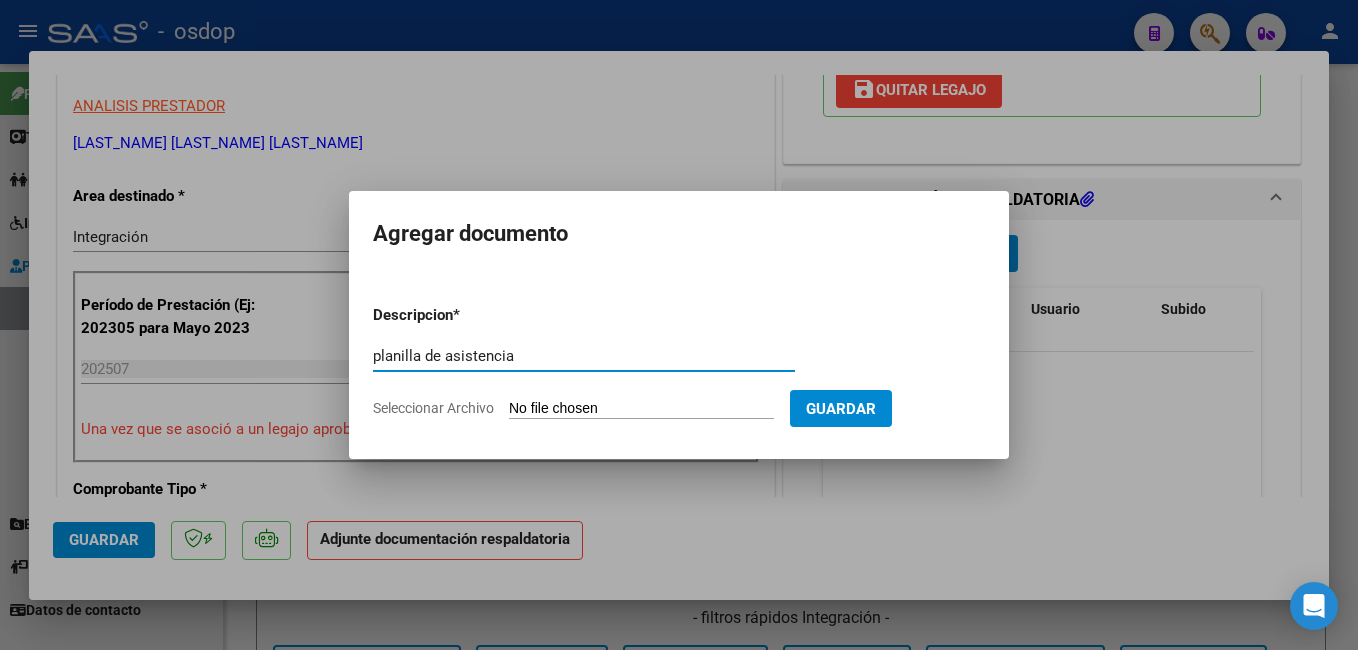 type on "planilla de asistencia" 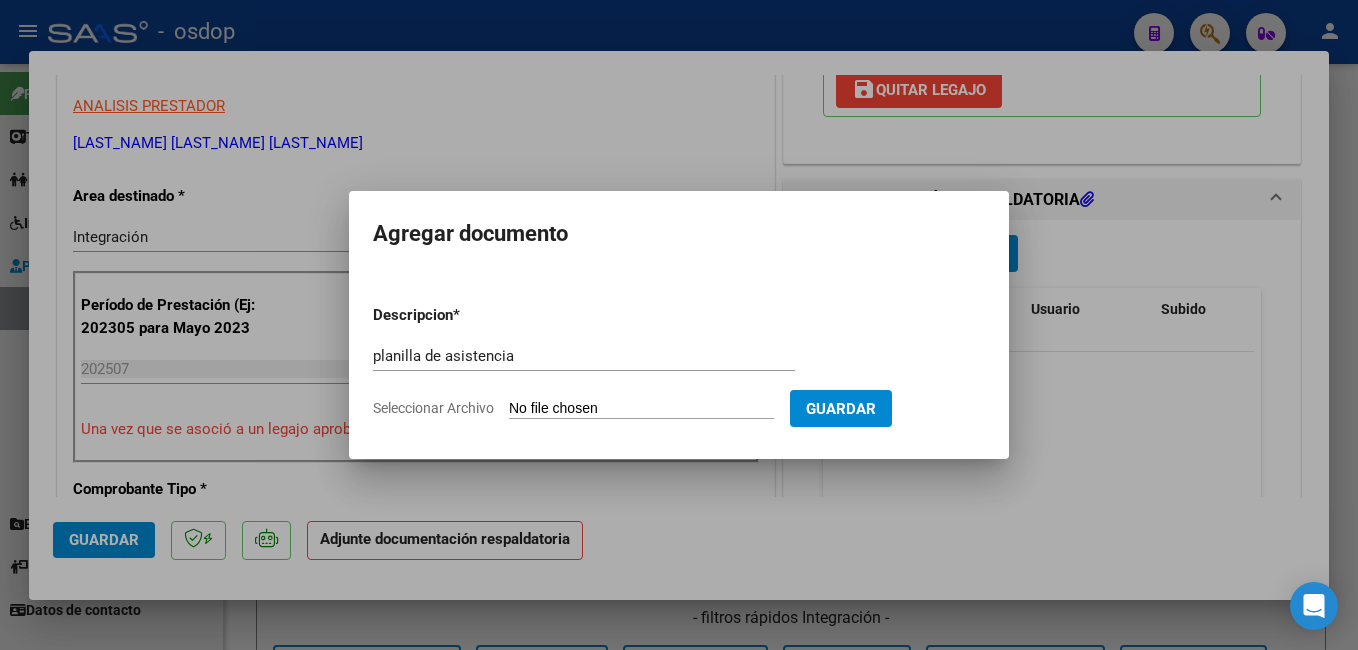 click on "Seleccionar Archivo" at bounding box center [641, 409] 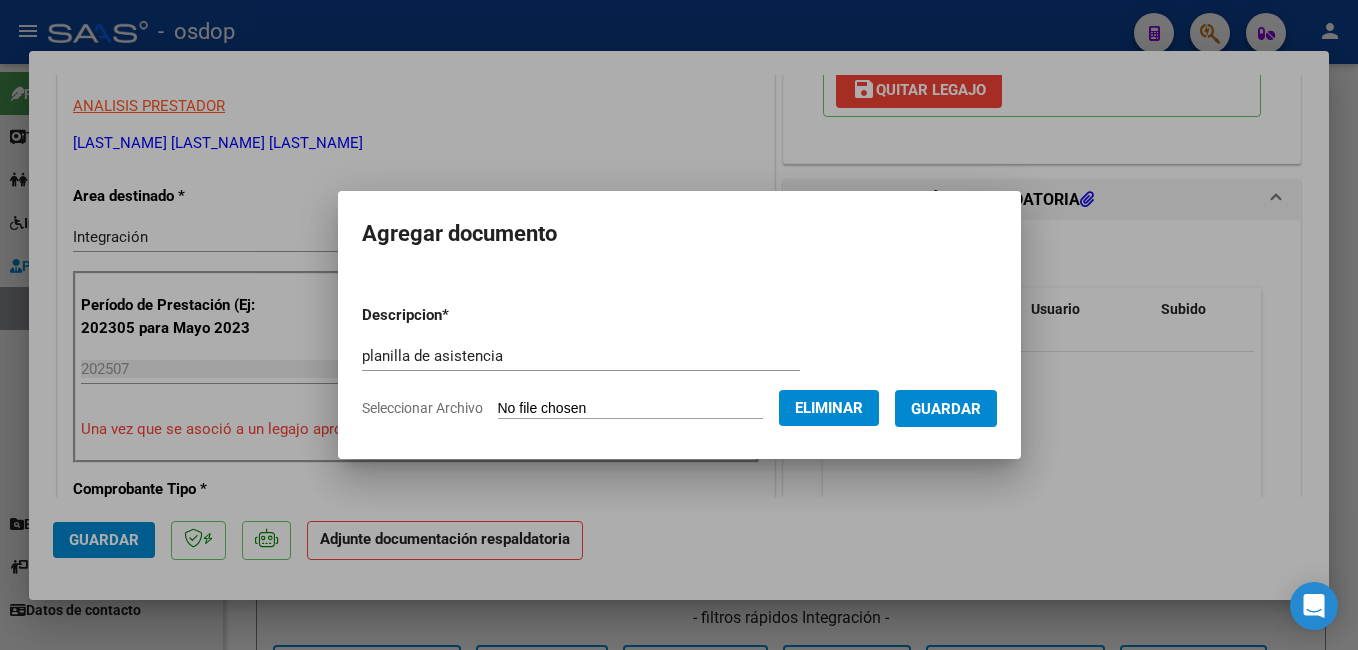 click on "Guardar" at bounding box center [946, 409] 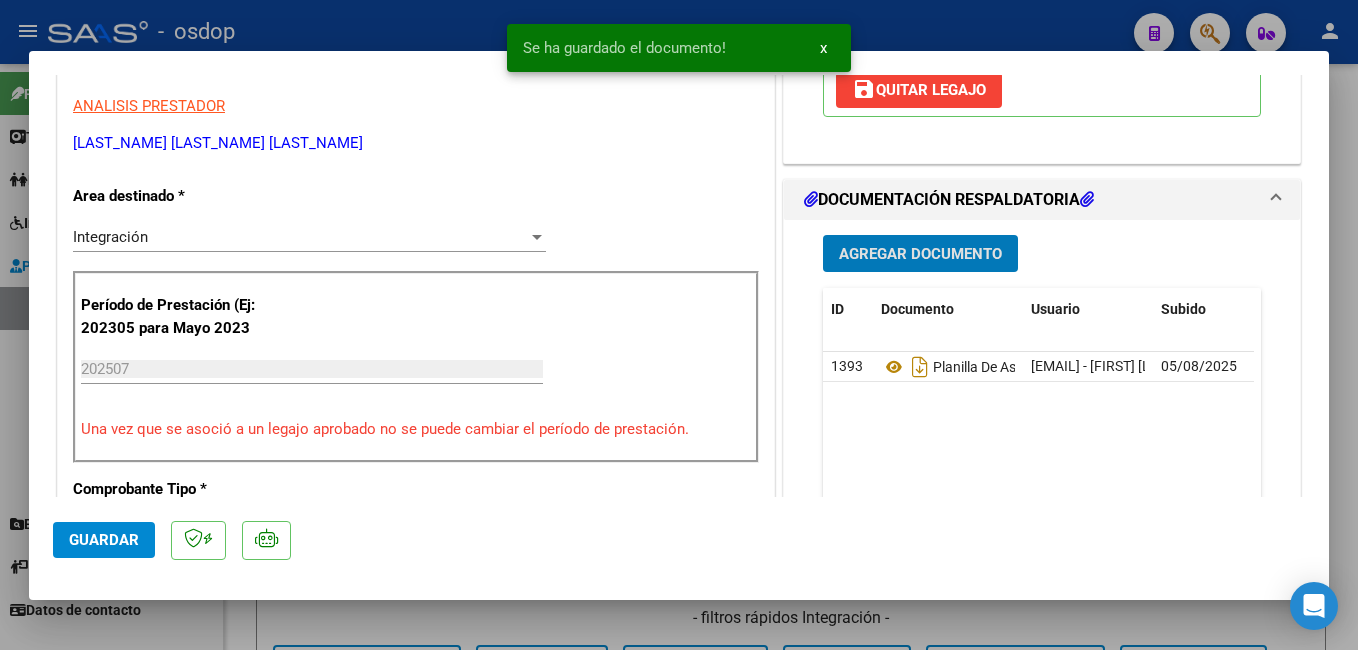 click on "Guardar" 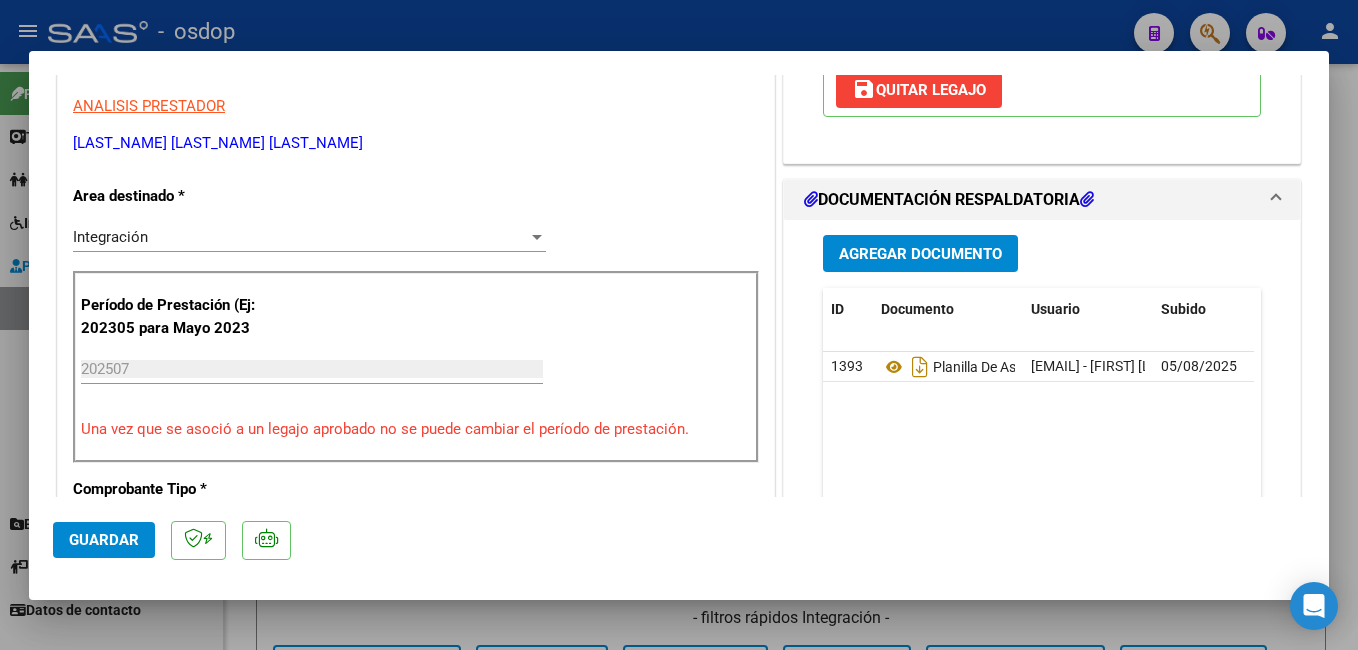 click at bounding box center (679, 325) 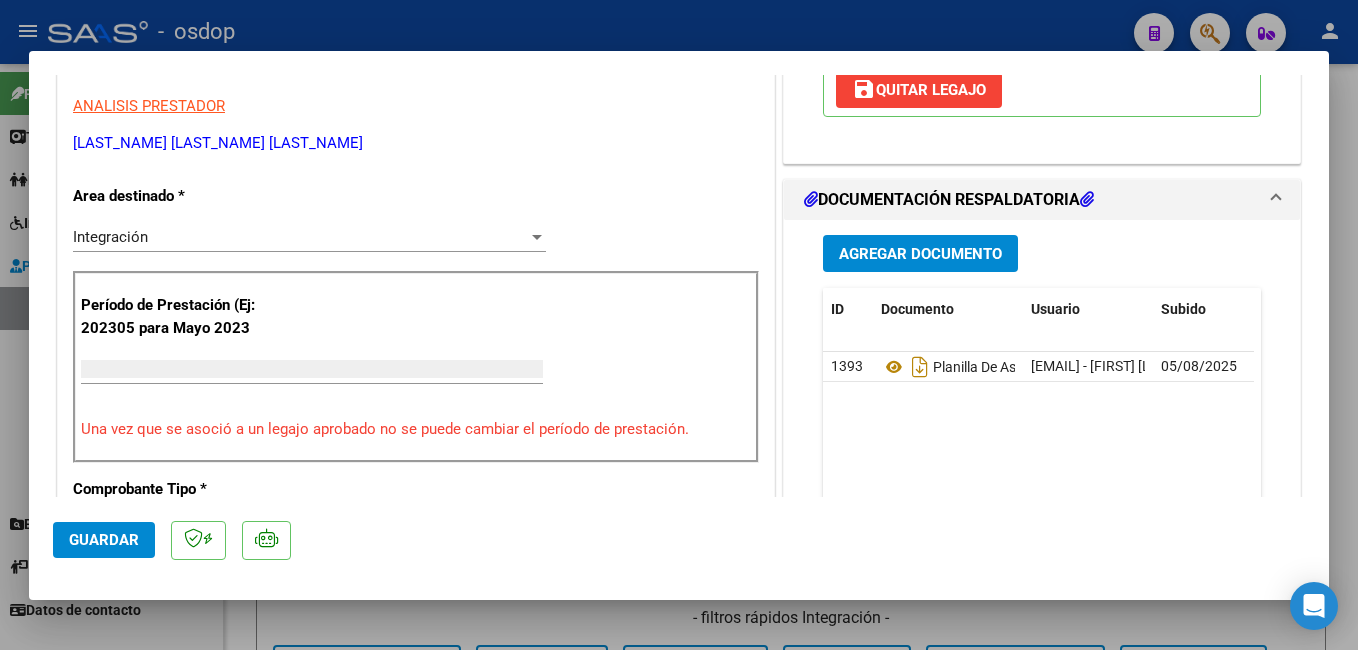 scroll, scrollTop: 339, scrollLeft: 0, axis: vertical 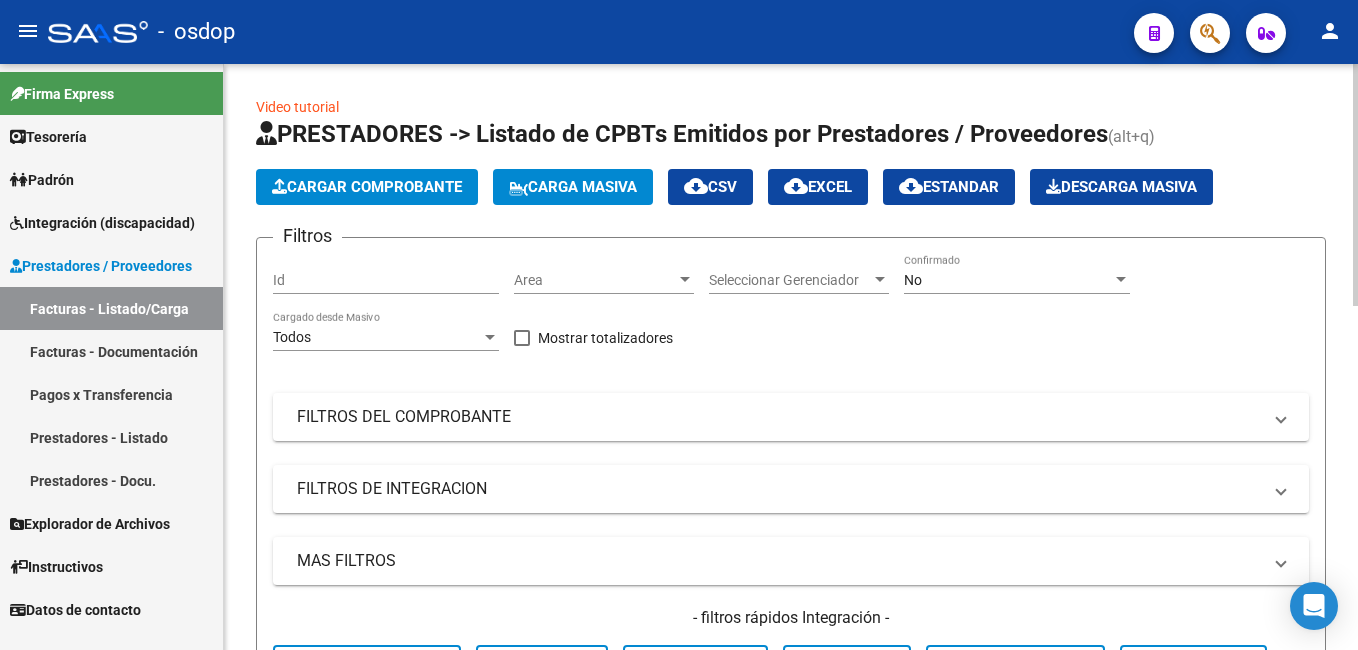 click on "Cargar Comprobante" 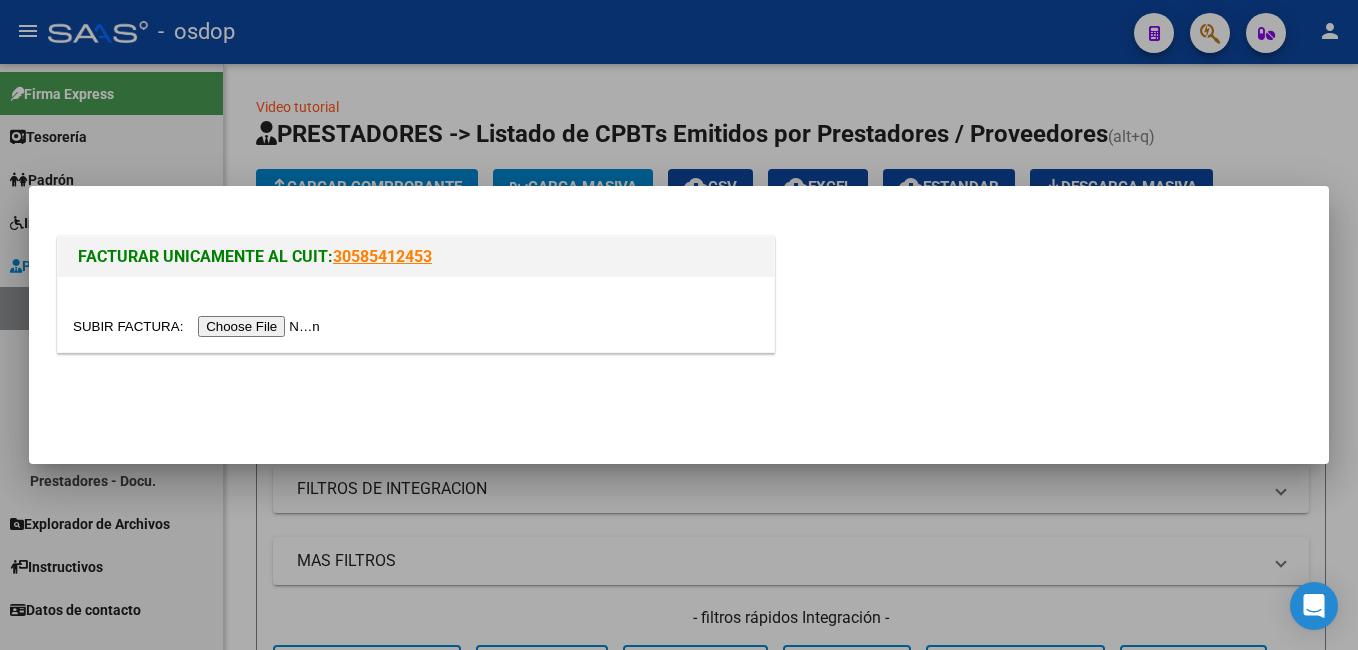 click at bounding box center (199, 326) 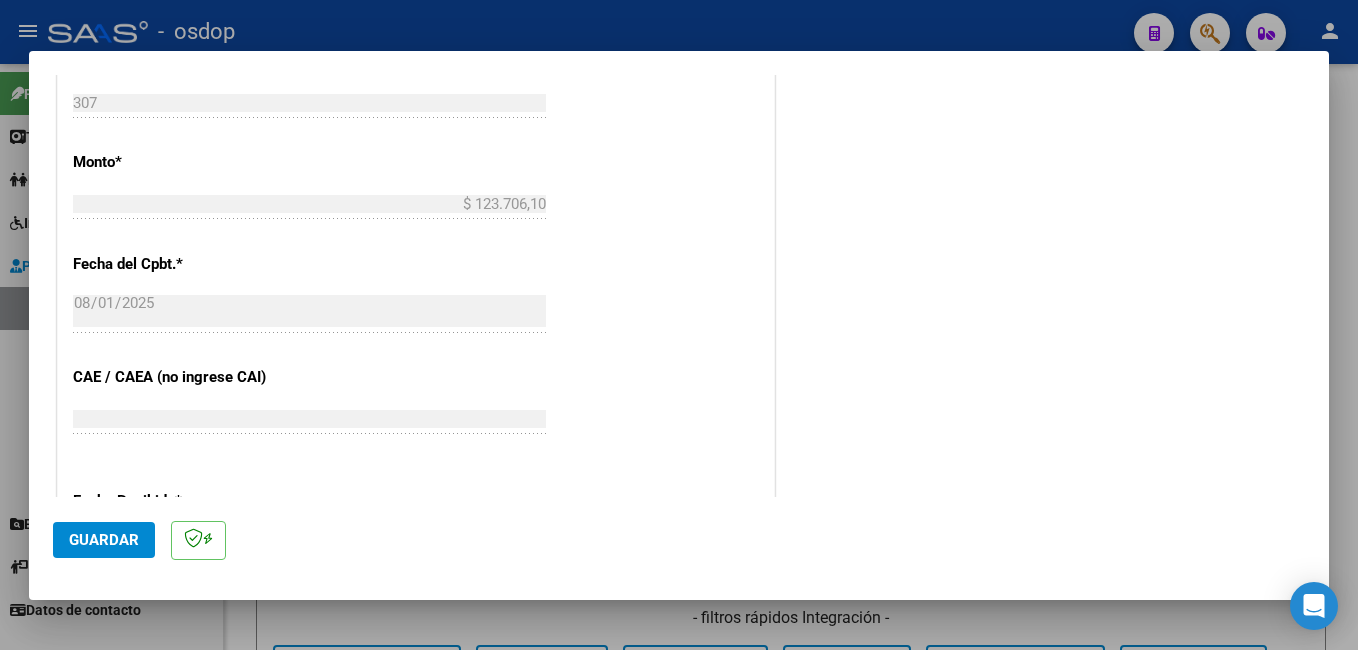 scroll, scrollTop: 1100, scrollLeft: 0, axis: vertical 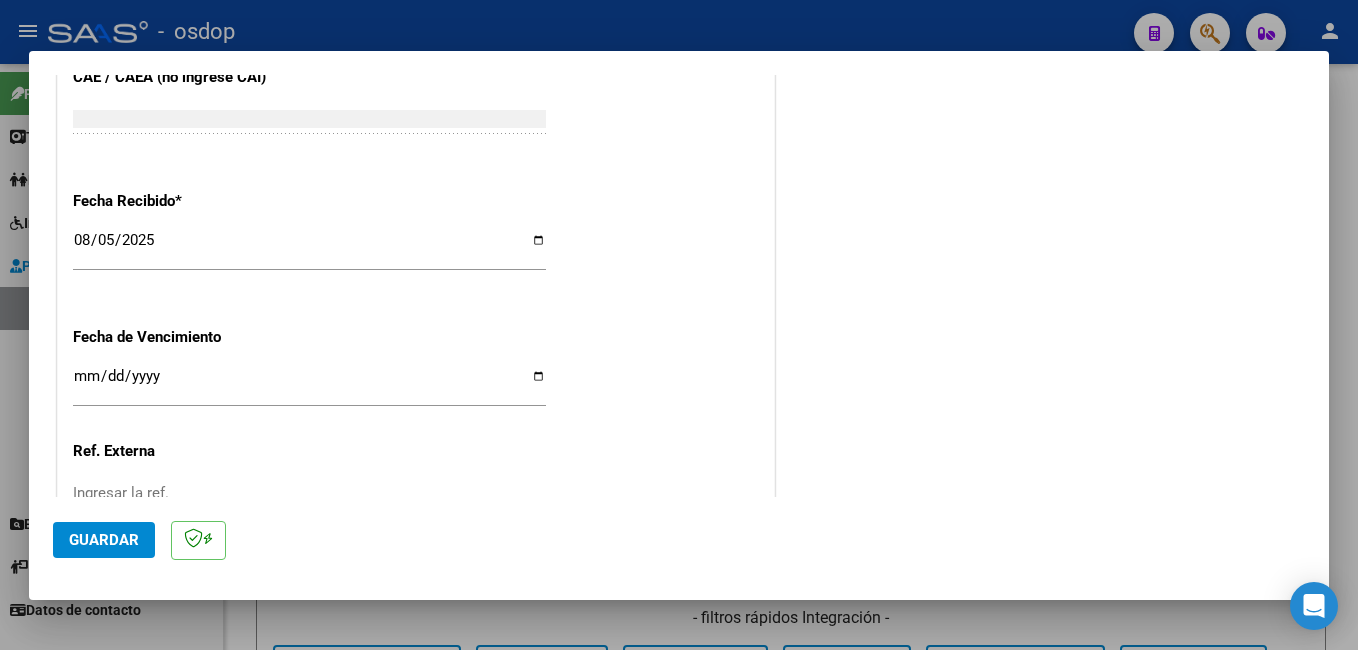 click on "Guardar" 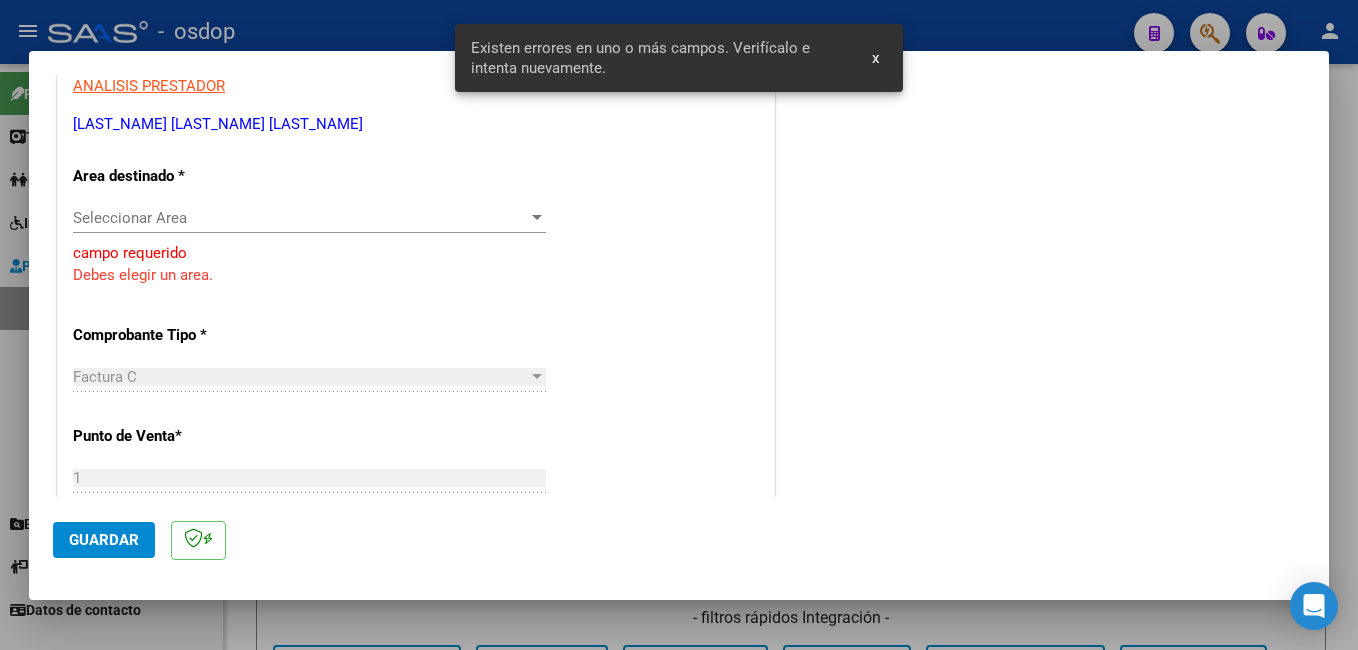 scroll, scrollTop: 304, scrollLeft: 0, axis: vertical 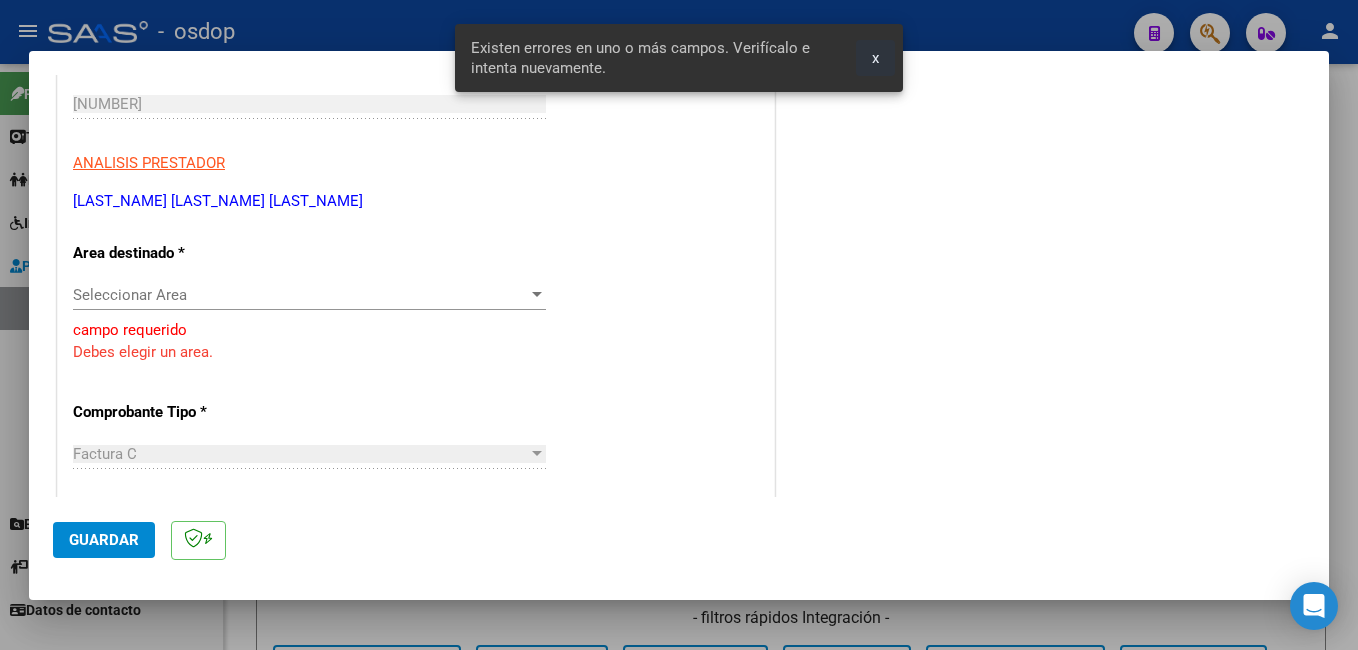 click on "x" at bounding box center (875, 58) 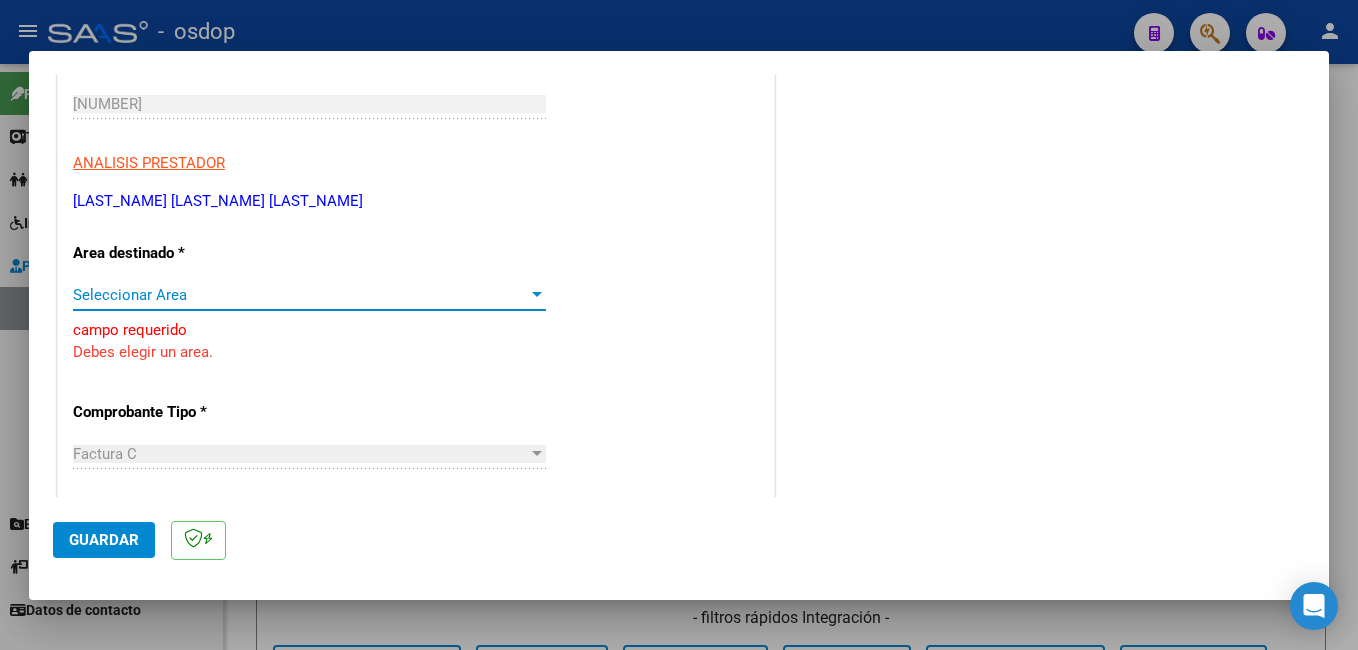 click on "Seleccionar Area" at bounding box center [300, 295] 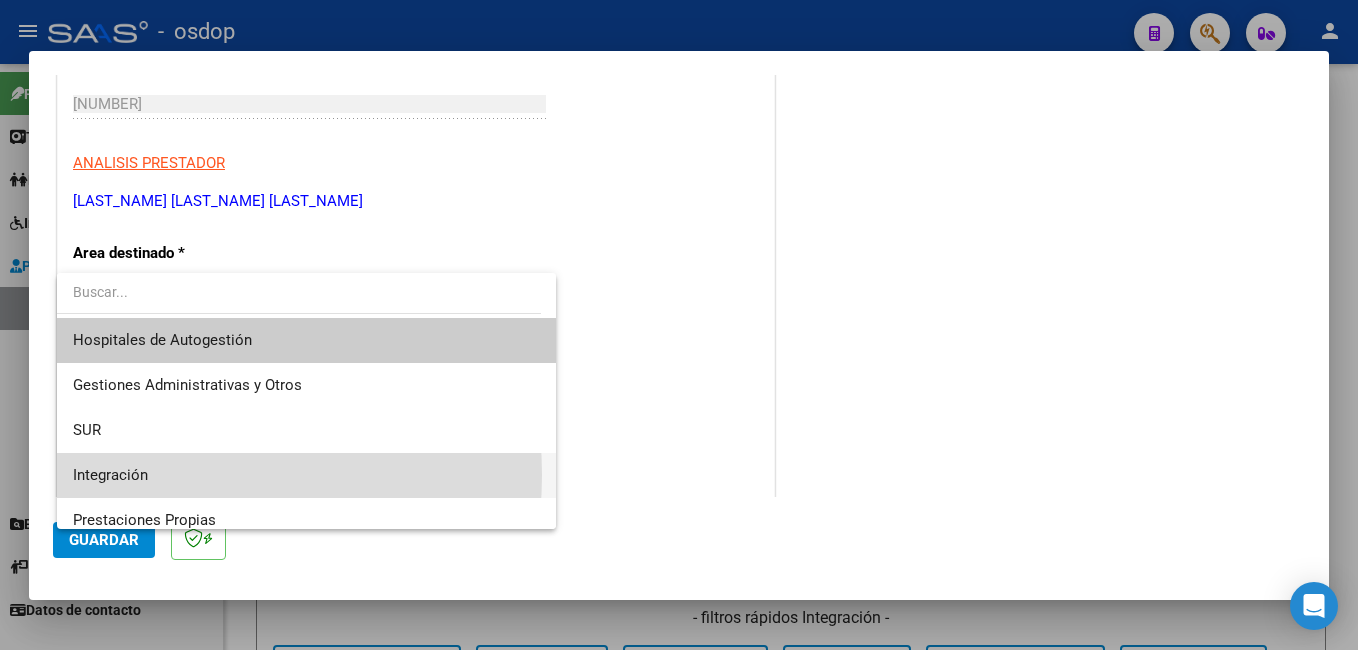 click on "Integración" at bounding box center [306, 475] 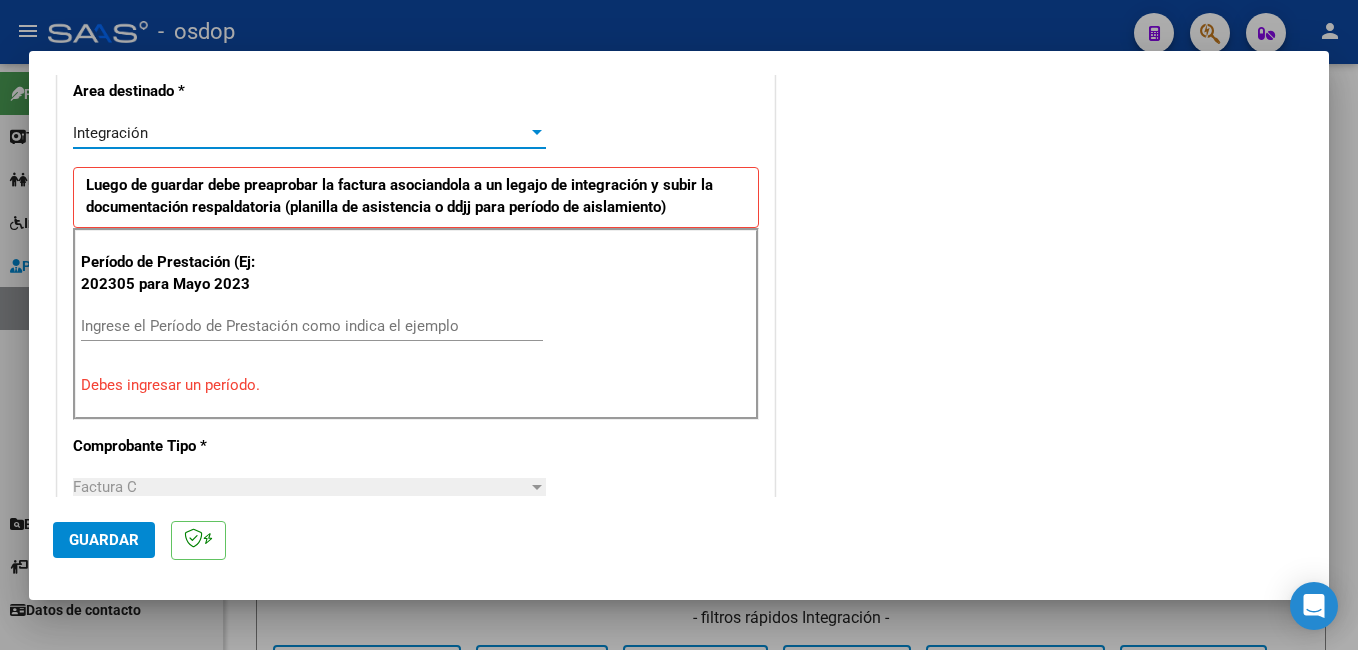 scroll, scrollTop: 504, scrollLeft: 0, axis: vertical 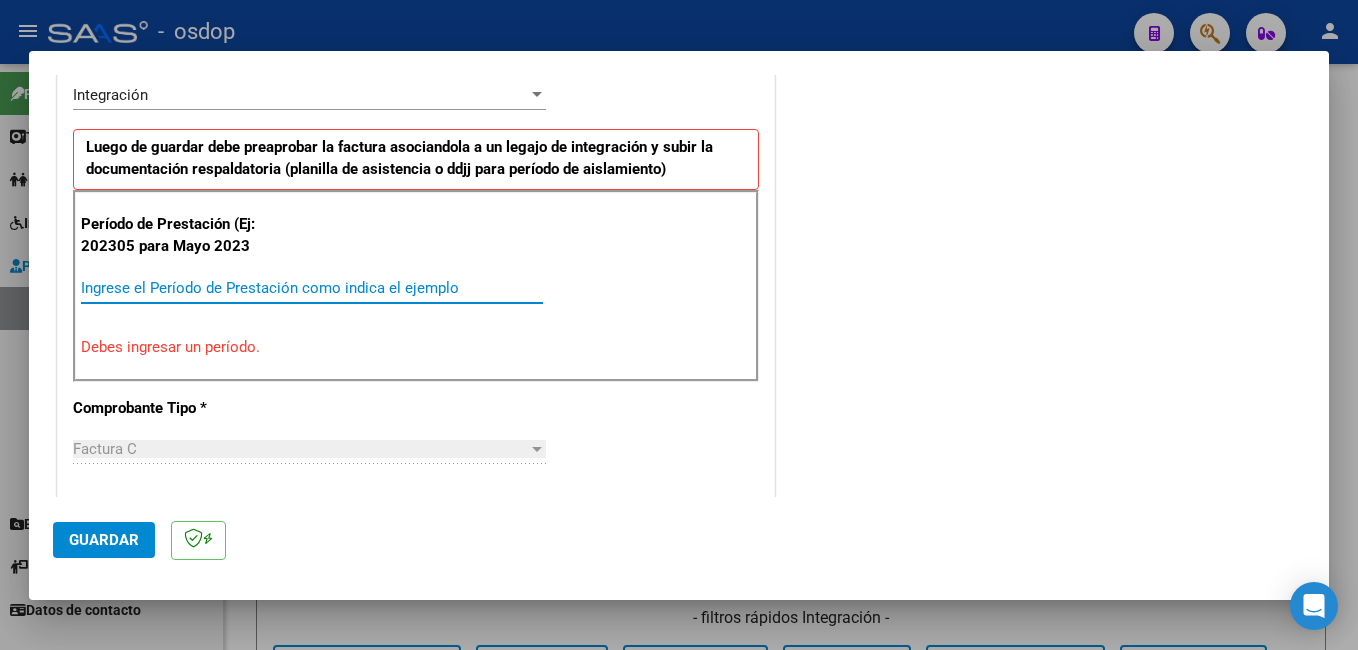 click on "Ingrese el Período de Prestación como indica el ejemplo" at bounding box center [312, 288] 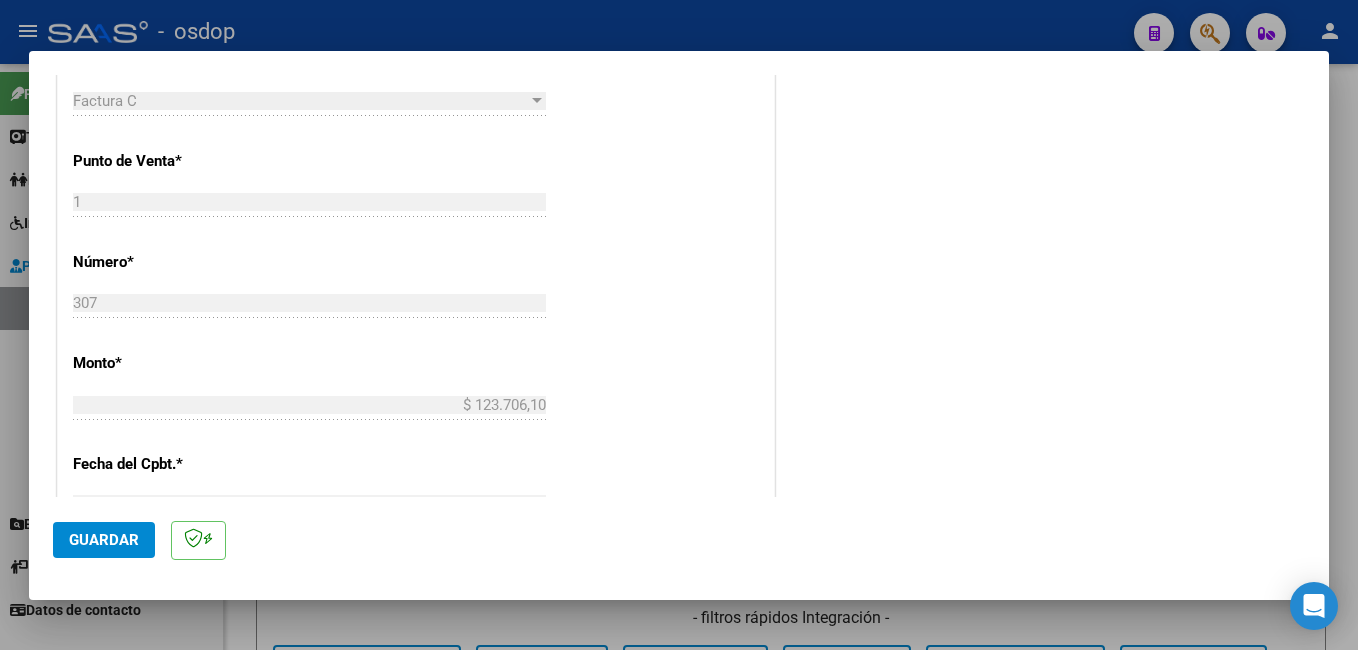 scroll, scrollTop: 804, scrollLeft: 0, axis: vertical 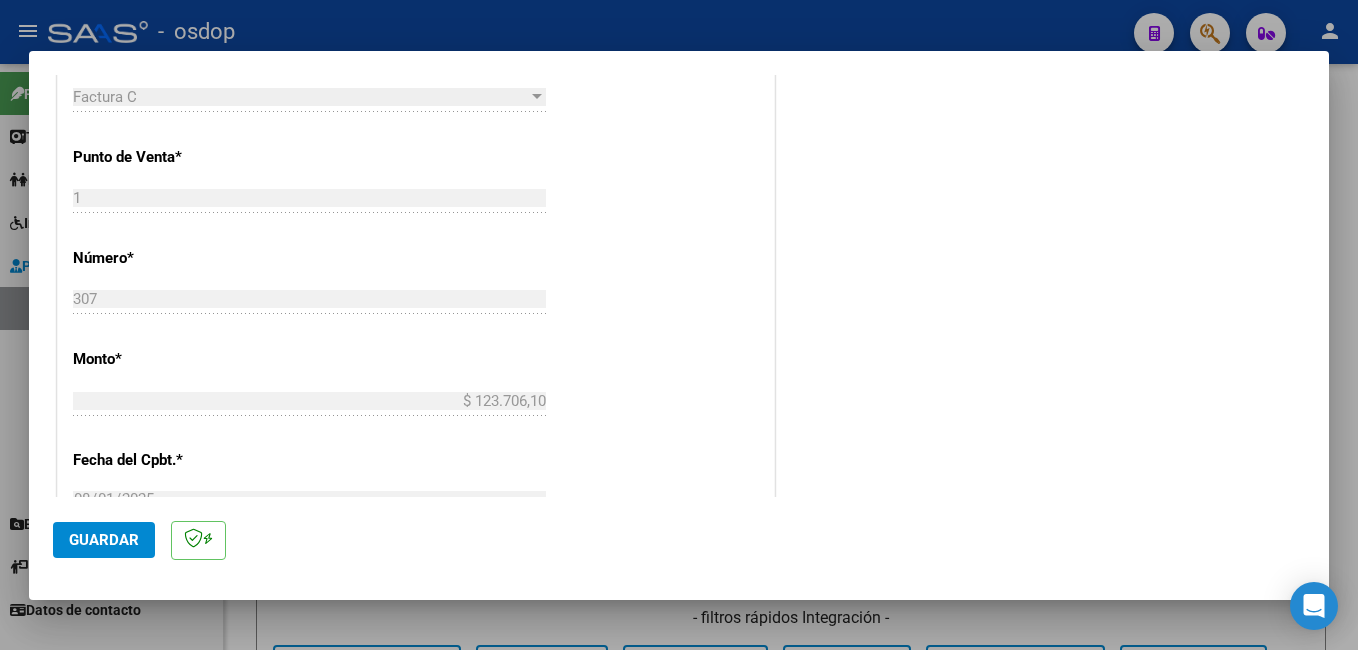 type on "202507" 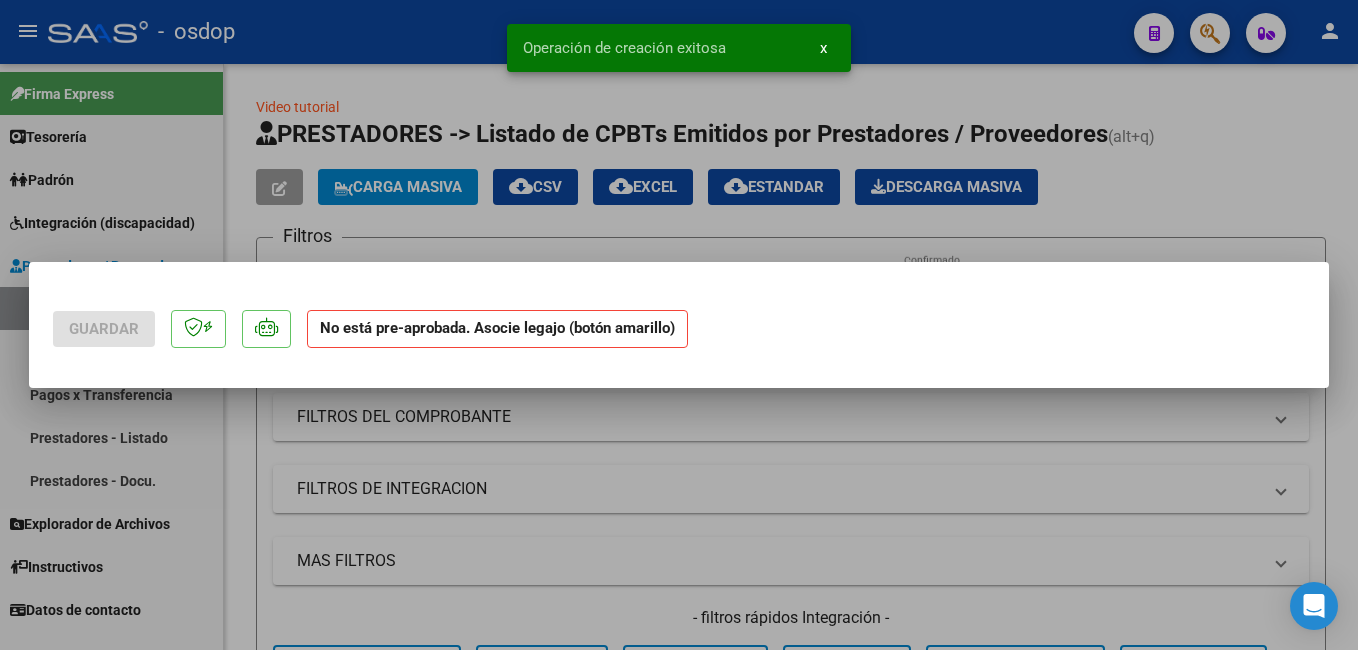 scroll, scrollTop: 0, scrollLeft: 0, axis: both 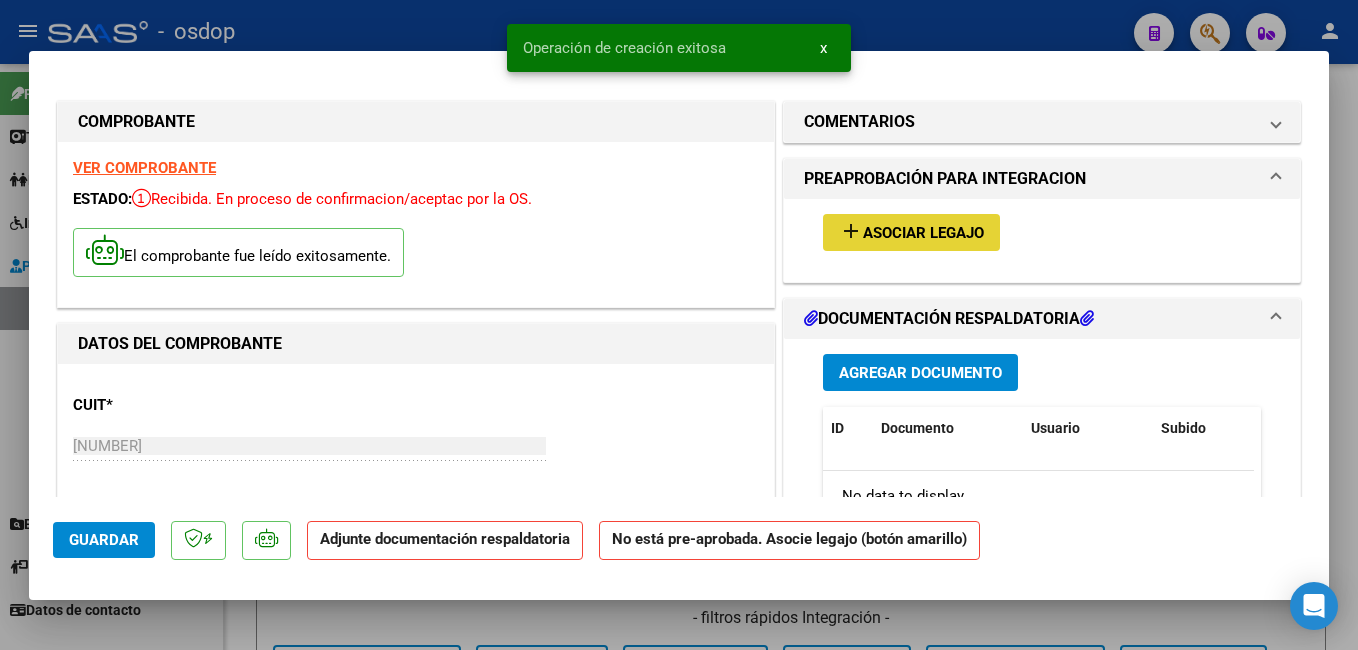 click on "Asociar Legajo" at bounding box center (923, 233) 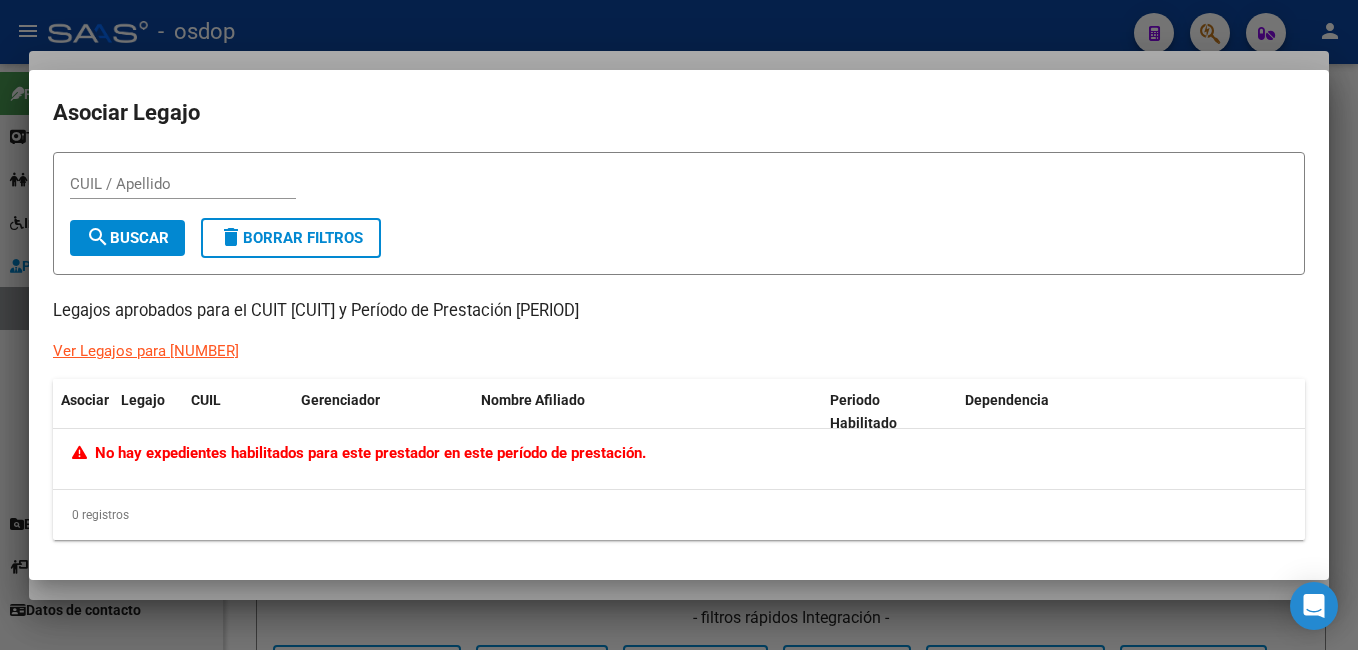 drag, startPoint x: 251, startPoint y: 306, endPoint x: 389, endPoint y: 306, distance: 138 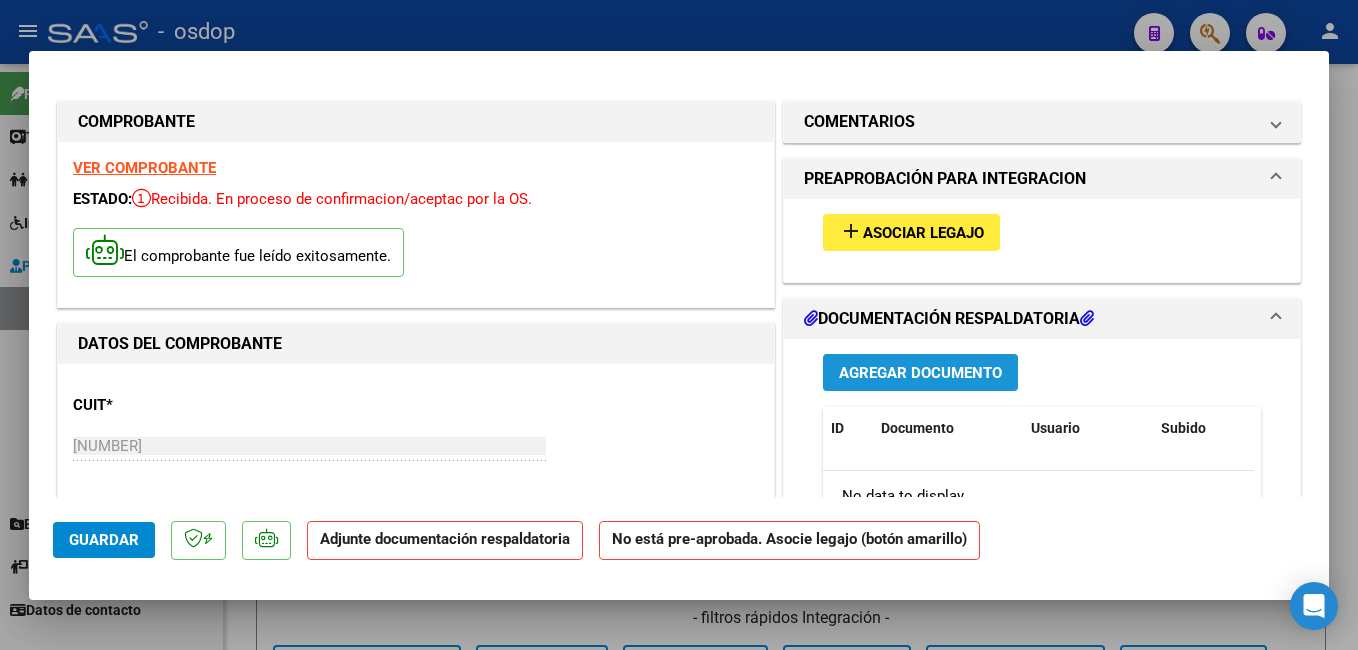 click on "Agregar Documento" at bounding box center (920, 373) 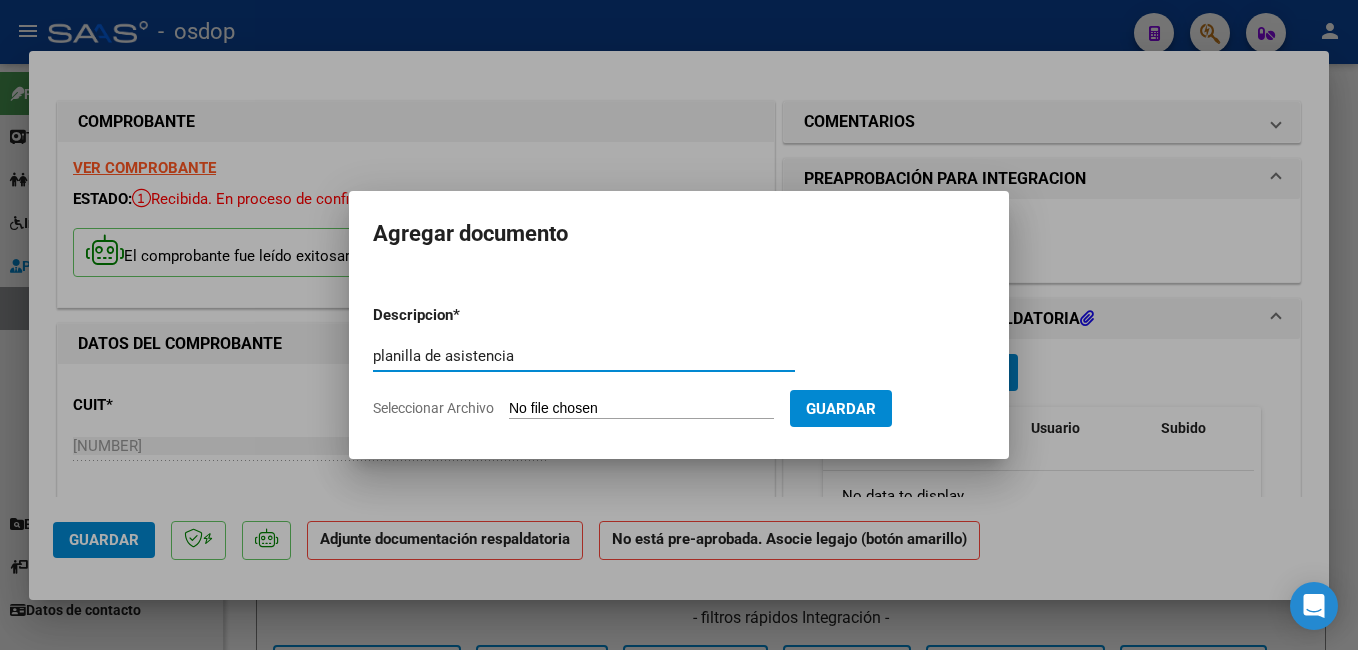type on "planilla de asistencia" 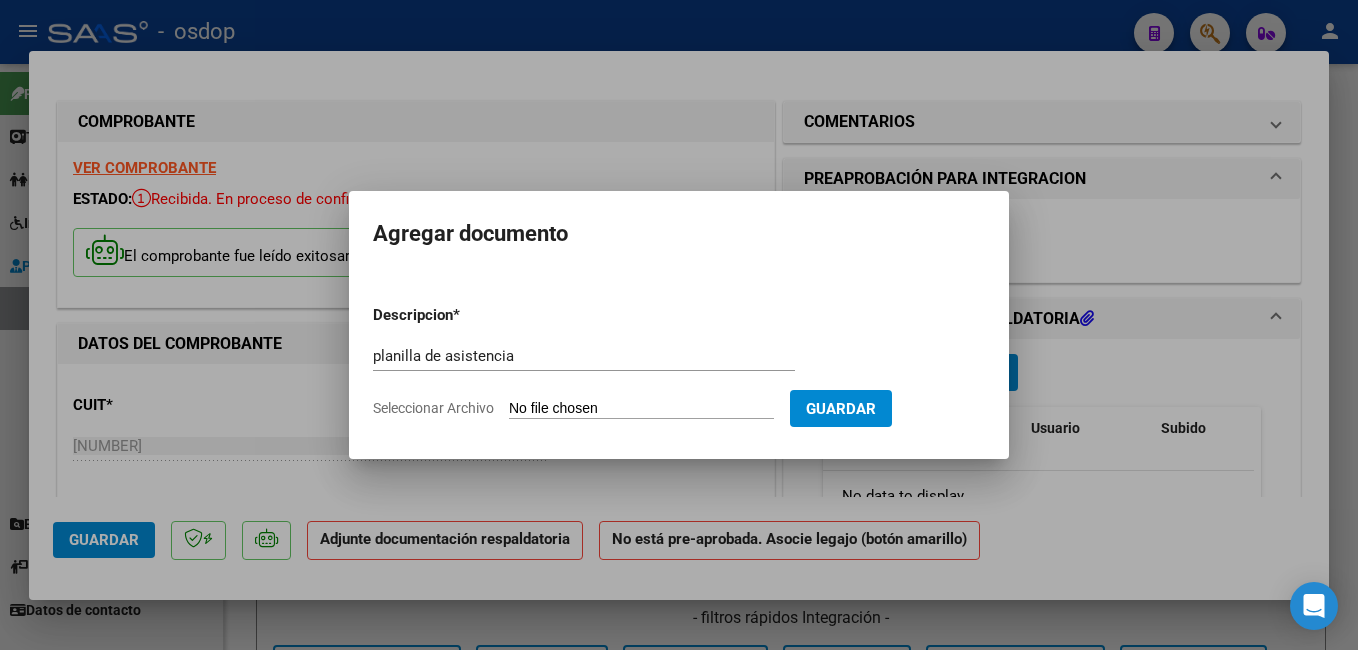 click on "Seleccionar Archivo" at bounding box center (641, 409) 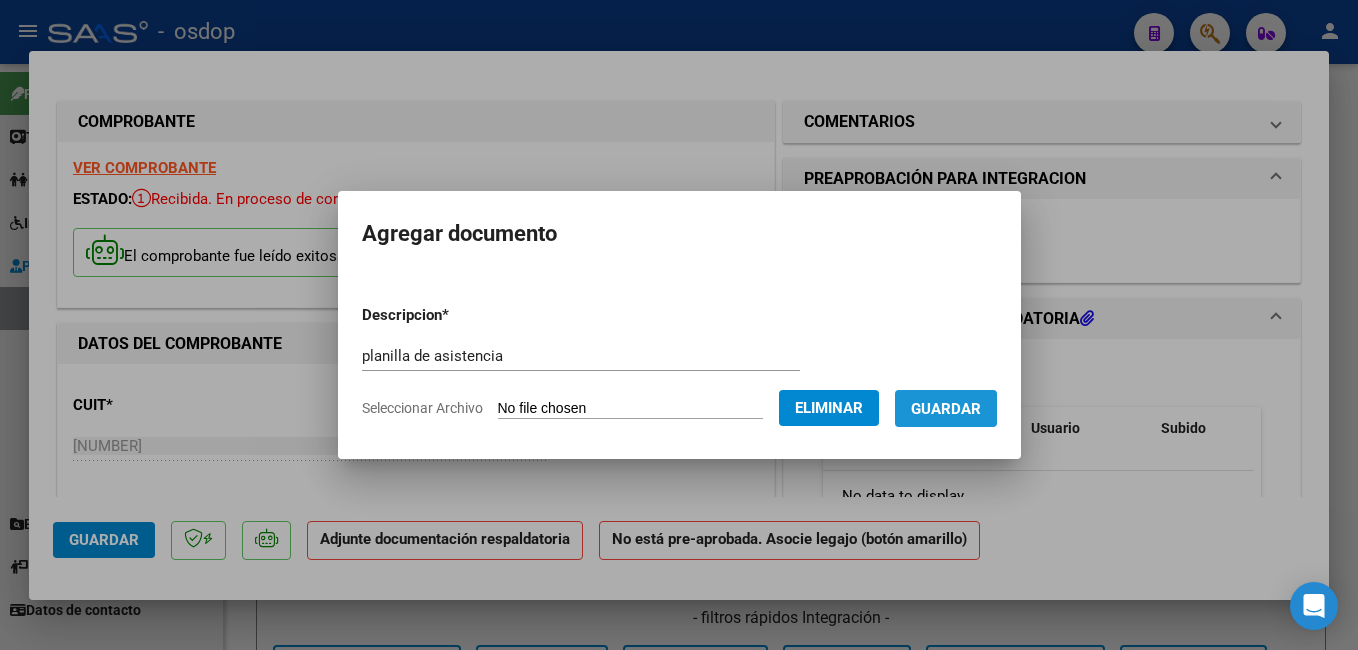 click on "Guardar" at bounding box center (946, 409) 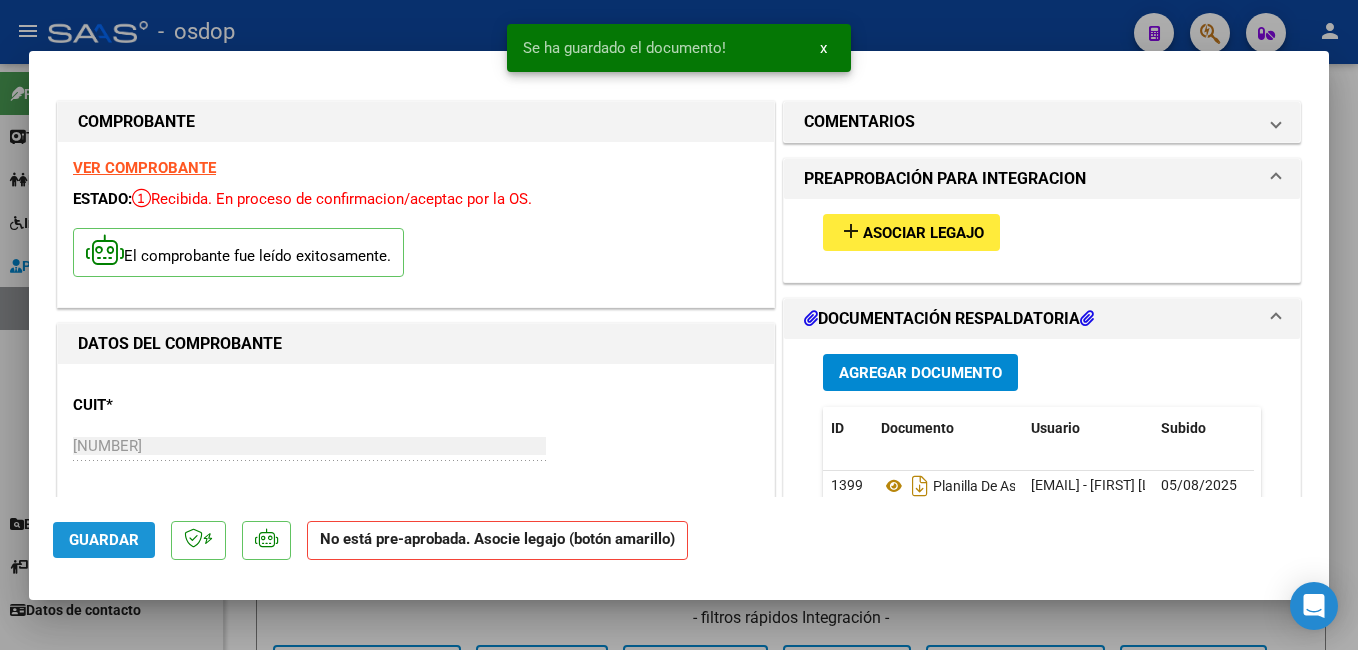 click on "Guardar" 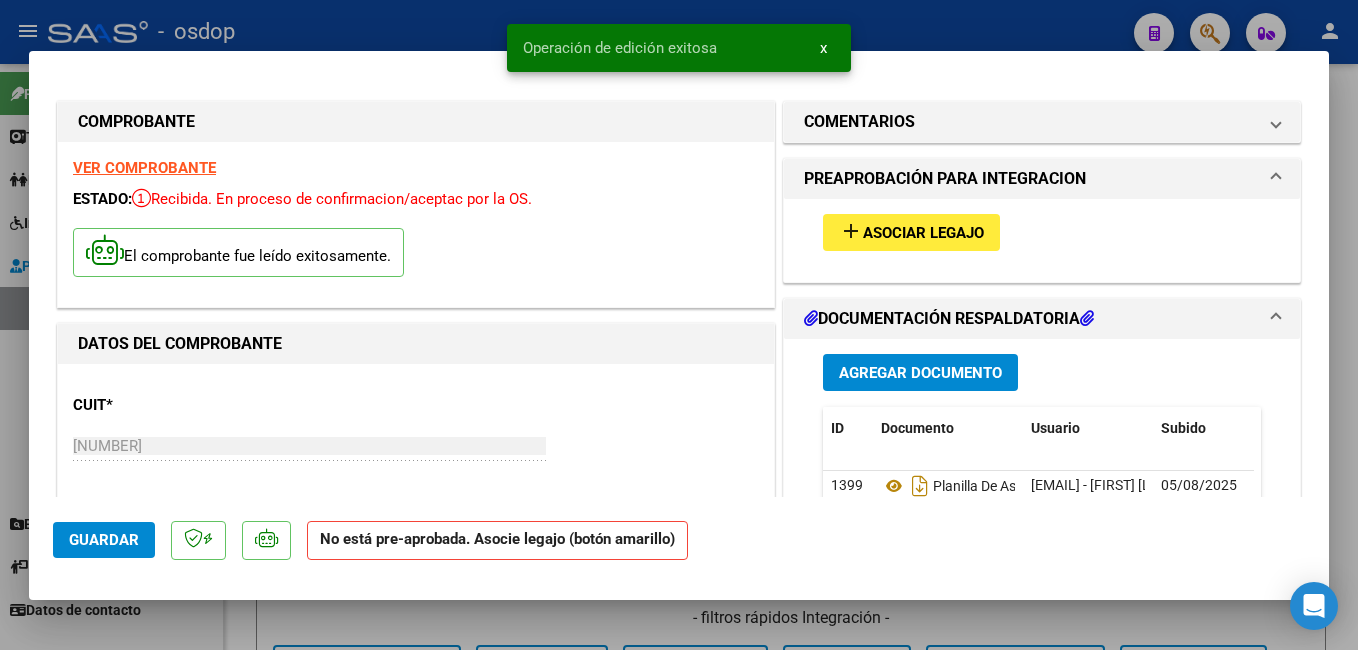 click at bounding box center (679, 325) 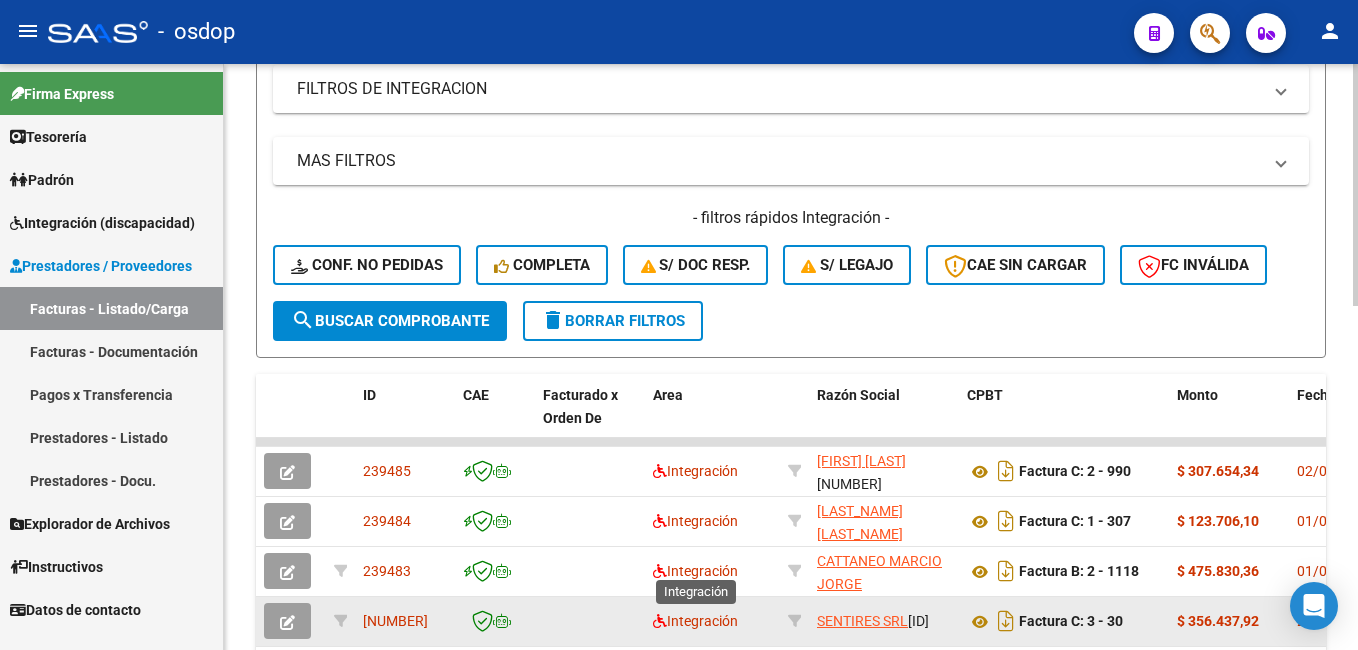 scroll, scrollTop: 500, scrollLeft: 0, axis: vertical 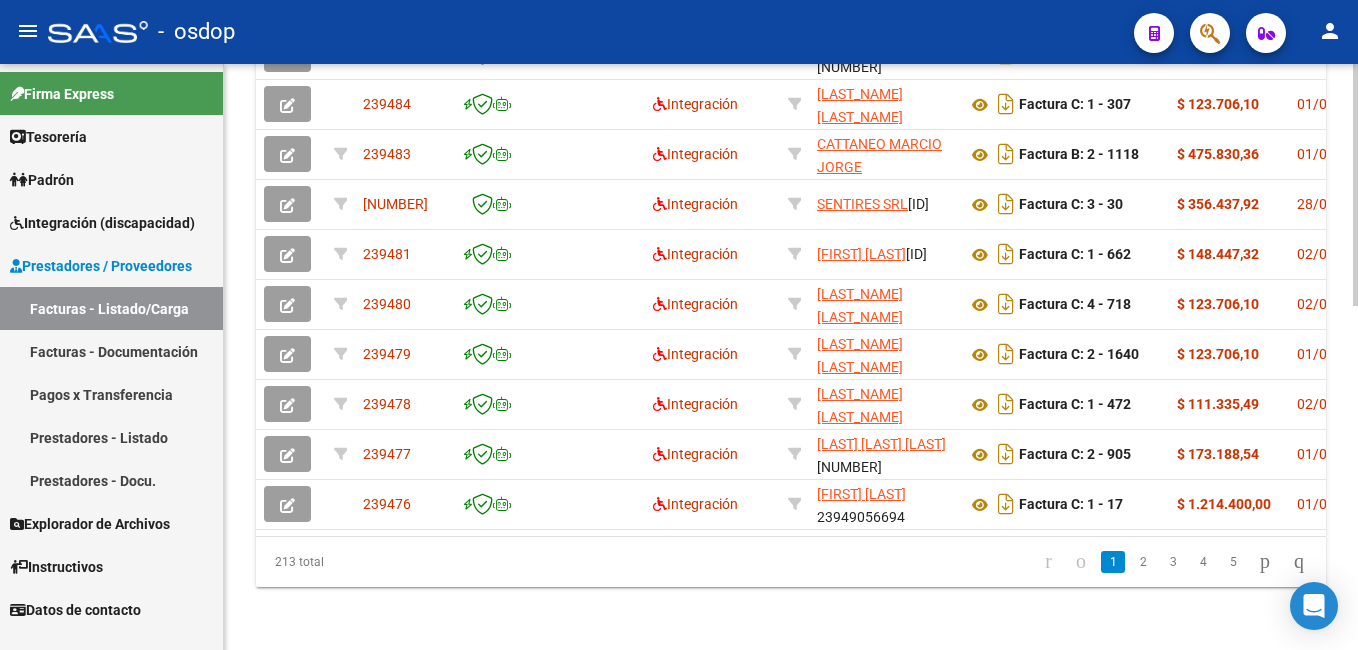 click on "menu -   osdop  person    Firma Express     Tesorería Extractos Procesados (csv) Extractos Originales (pdf)    Padrón Afiliados Empadronados Análisis Afiliado Doc. Respaldatoria    Integración (discapacidad) Estado Presentaciones SSS Rendición Certificado Discapacidad Pedido Integración a SSS Datos Contables de Facturas Facturas Liquidadas x SSS Legajos Legajos Documentación    Prestadores / Proveedores Facturas - Listado/Carga Facturas - Documentación Pagos x Transferencia Prestadores - Listado Prestadores - Docu.    Explorador de Archivos Integración DS.SUBSIDIO DR.ENVIO DS.DEVERR DS.DEVOK    Instructivos    Datos de contacto  Video tutorial   PRESTADORES -> Listado de CPBTs Emitidos por Prestadores / Proveedores (alt+q)   Cargar Comprobante
Carga Masiva  cloud_download  CSV  cloud_download  EXCEL  cloud_download  Estandar   Descarga Masiva
Filtros Id Area Area Seleccionar Gerenciador Seleccionar Gerenciador No Confirmado Todos Cargado desde Masivo   Mostrar totalizadores  Op" at bounding box center (679, 325) 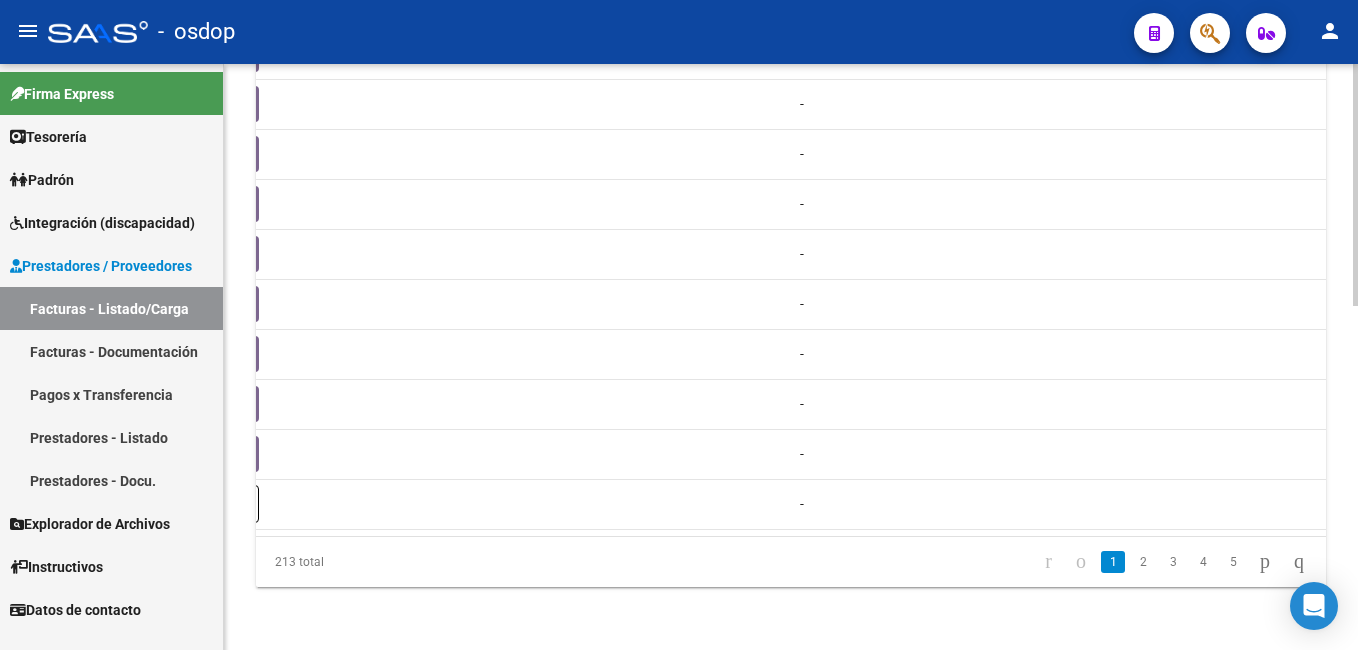 scroll, scrollTop: 0, scrollLeft: 1407, axis: horizontal 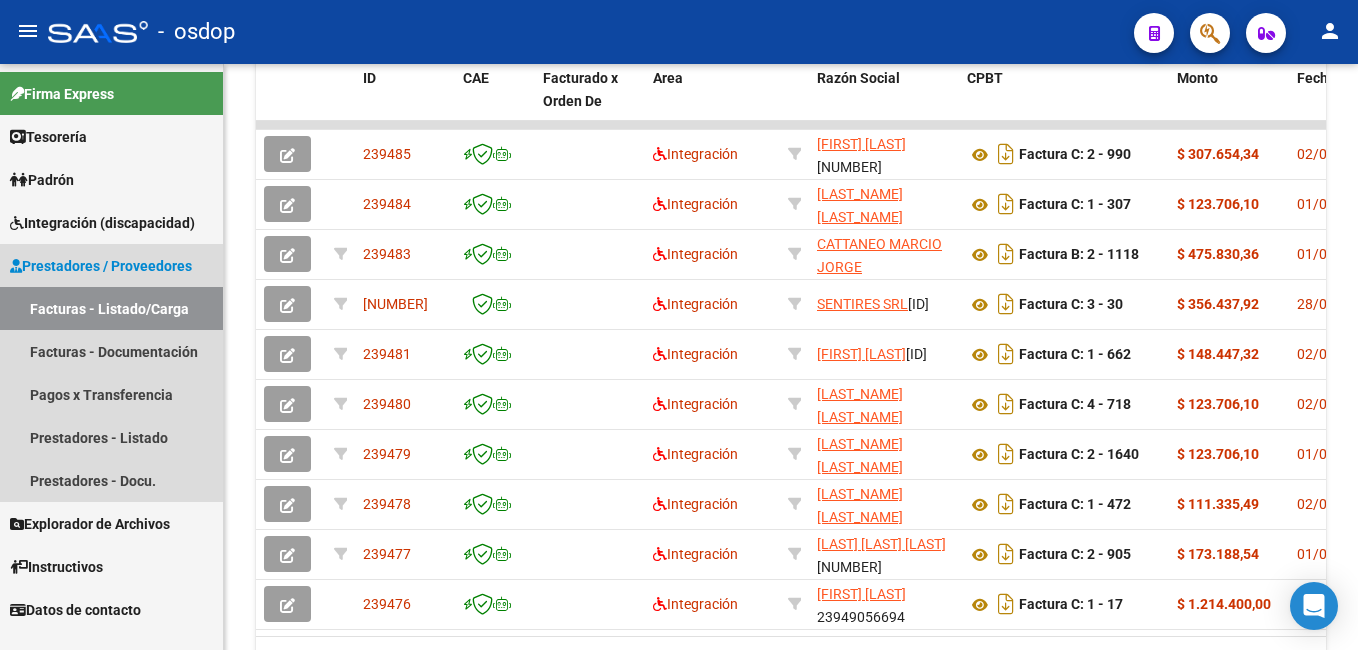 click on "Facturas - Listado/Carga" at bounding box center (111, 308) 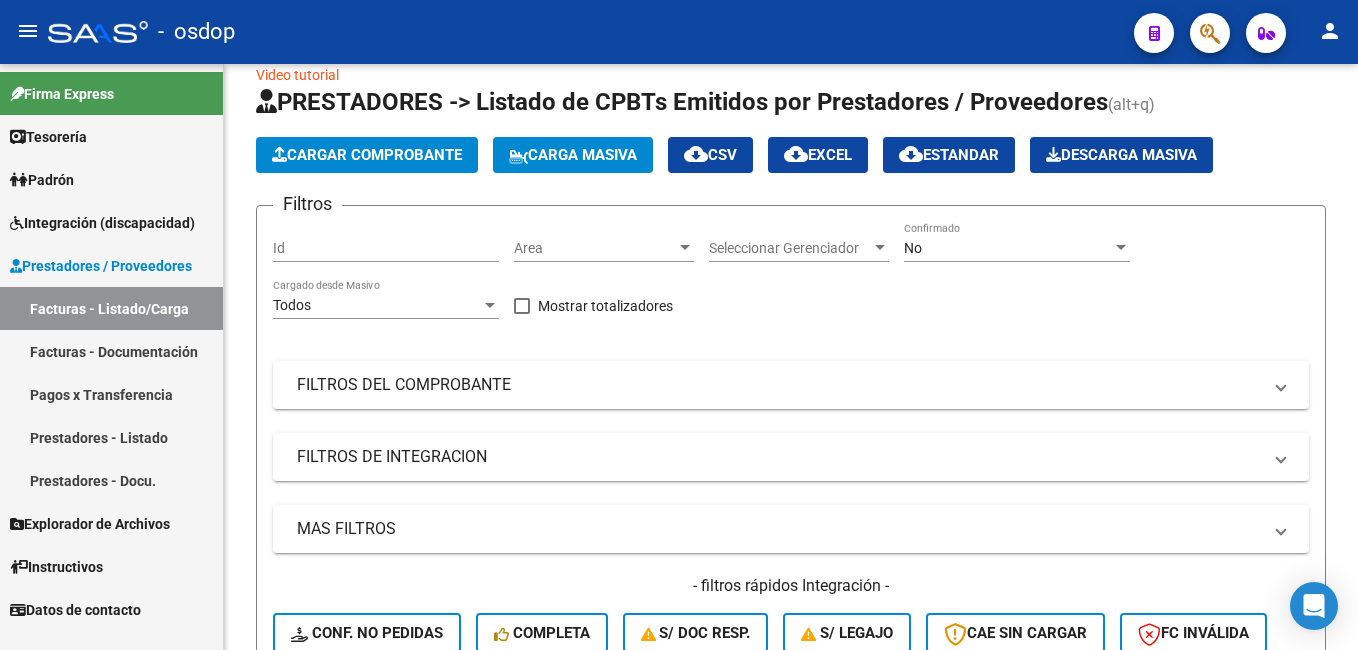 scroll, scrollTop: 0, scrollLeft: 0, axis: both 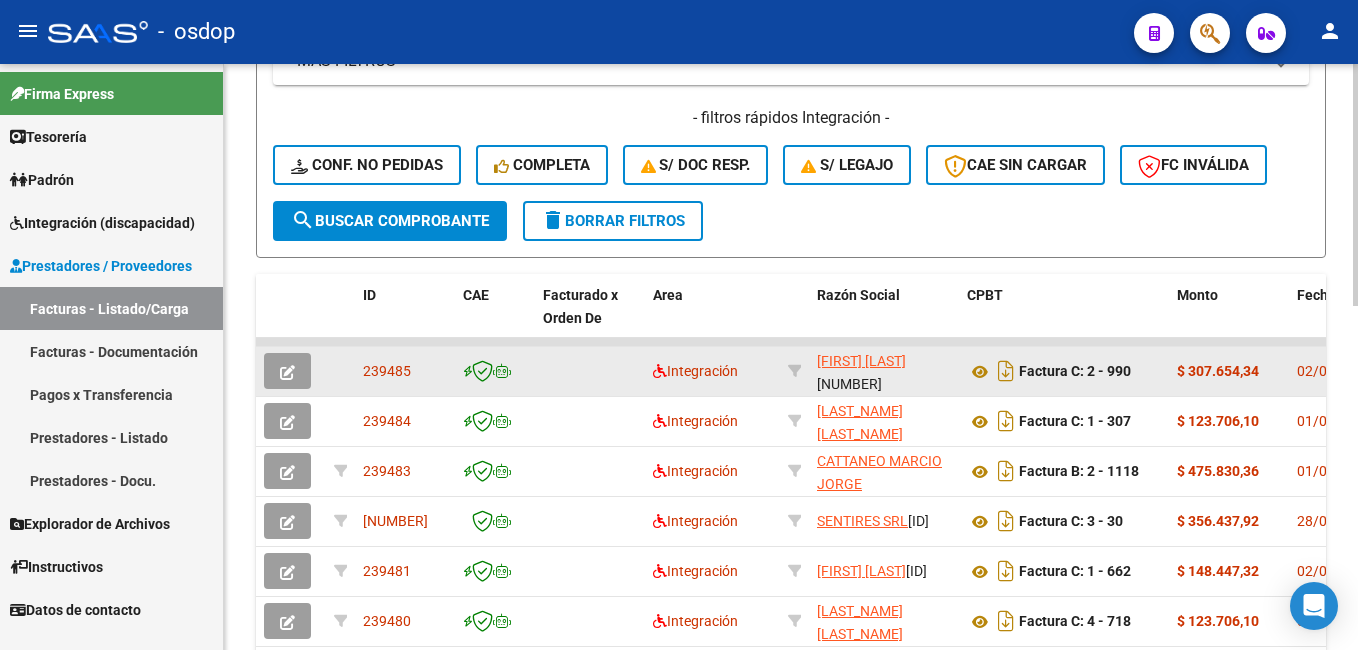 click 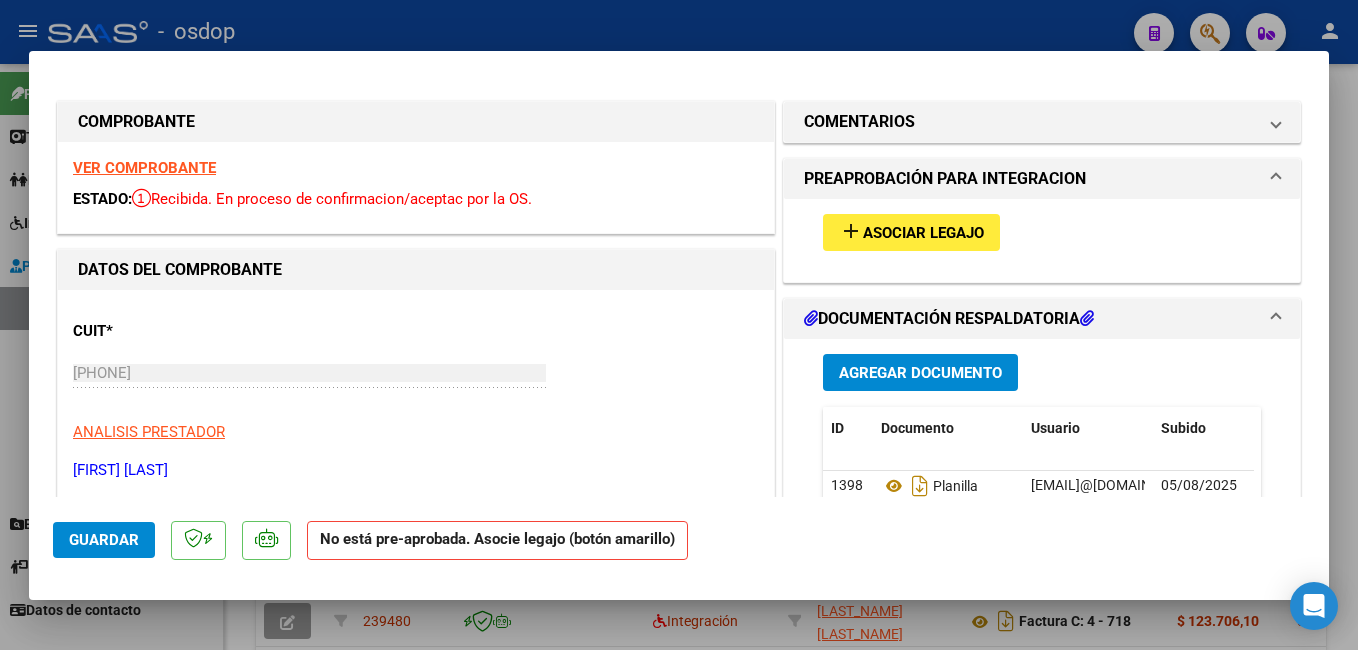 click at bounding box center (679, 325) 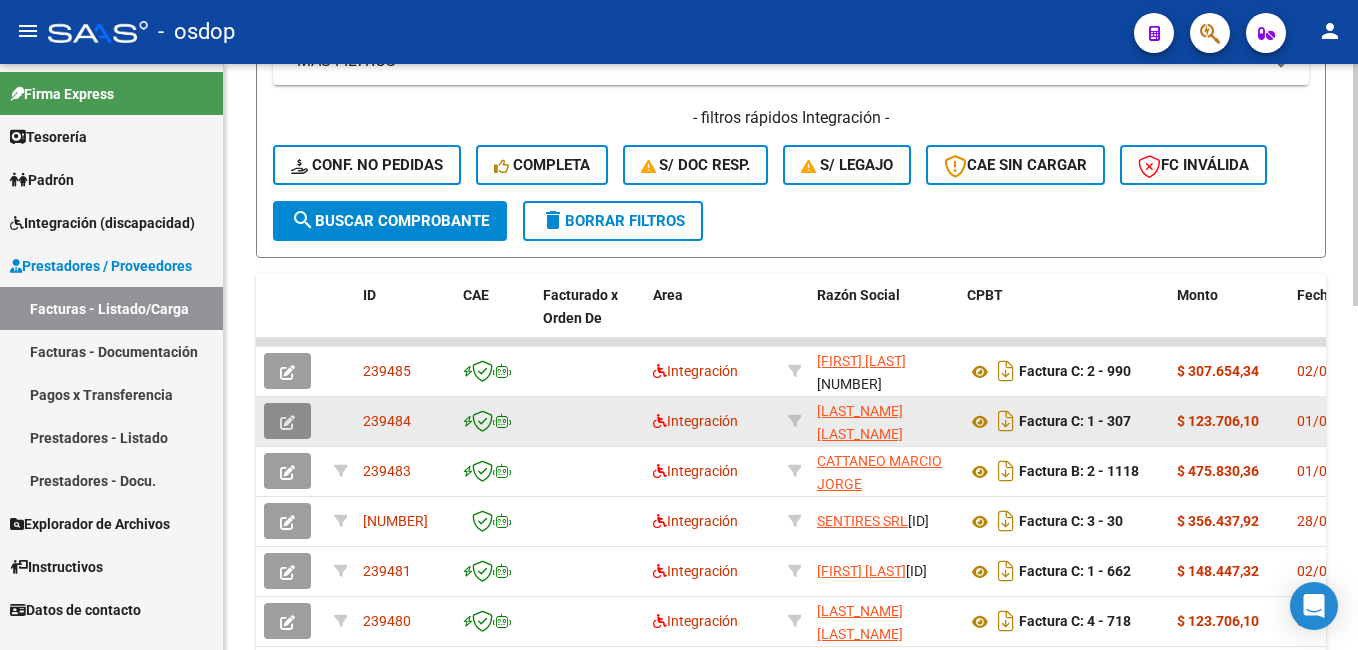 click 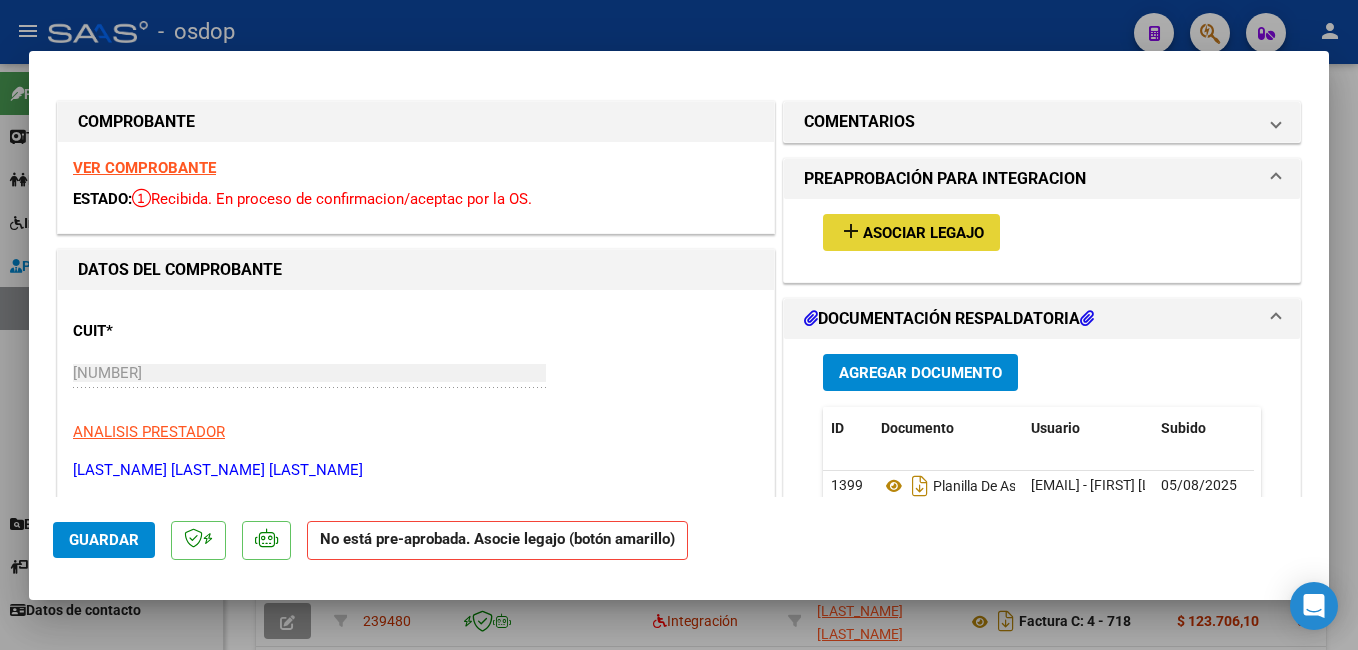 click on "Asociar Legajo" at bounding box center (923, 233) 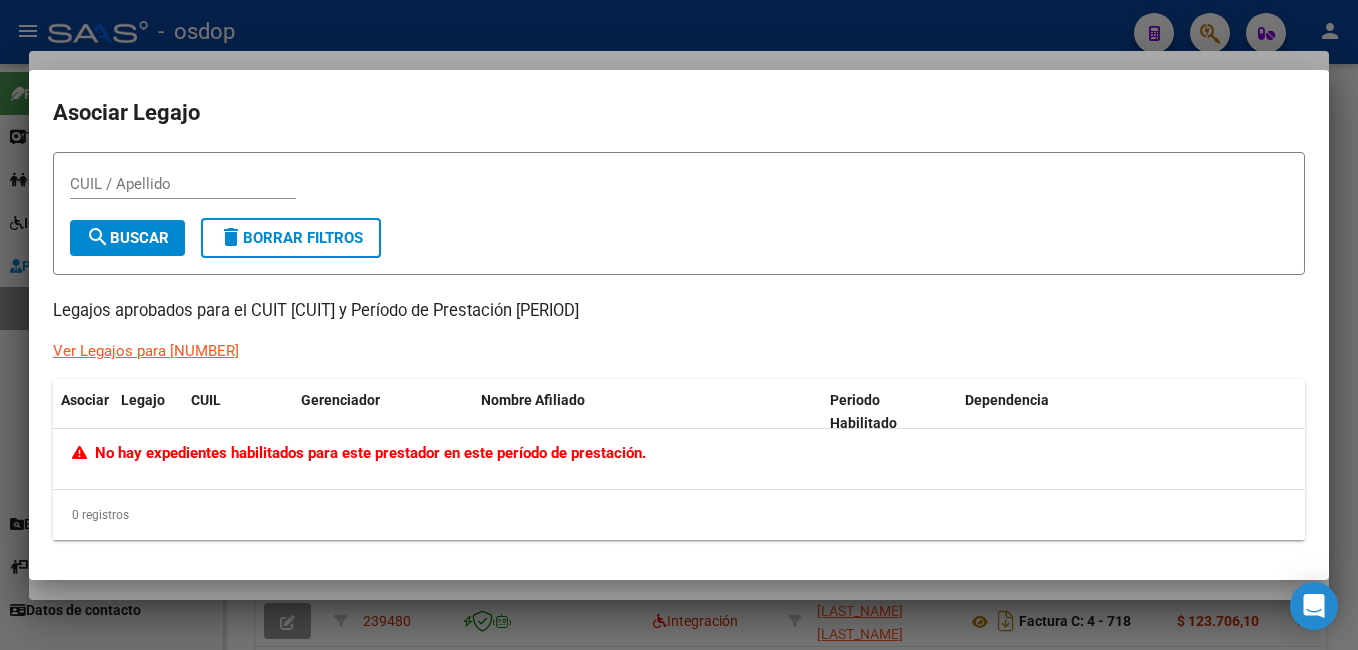 click on "Ver Legajos para [NUMBER]" 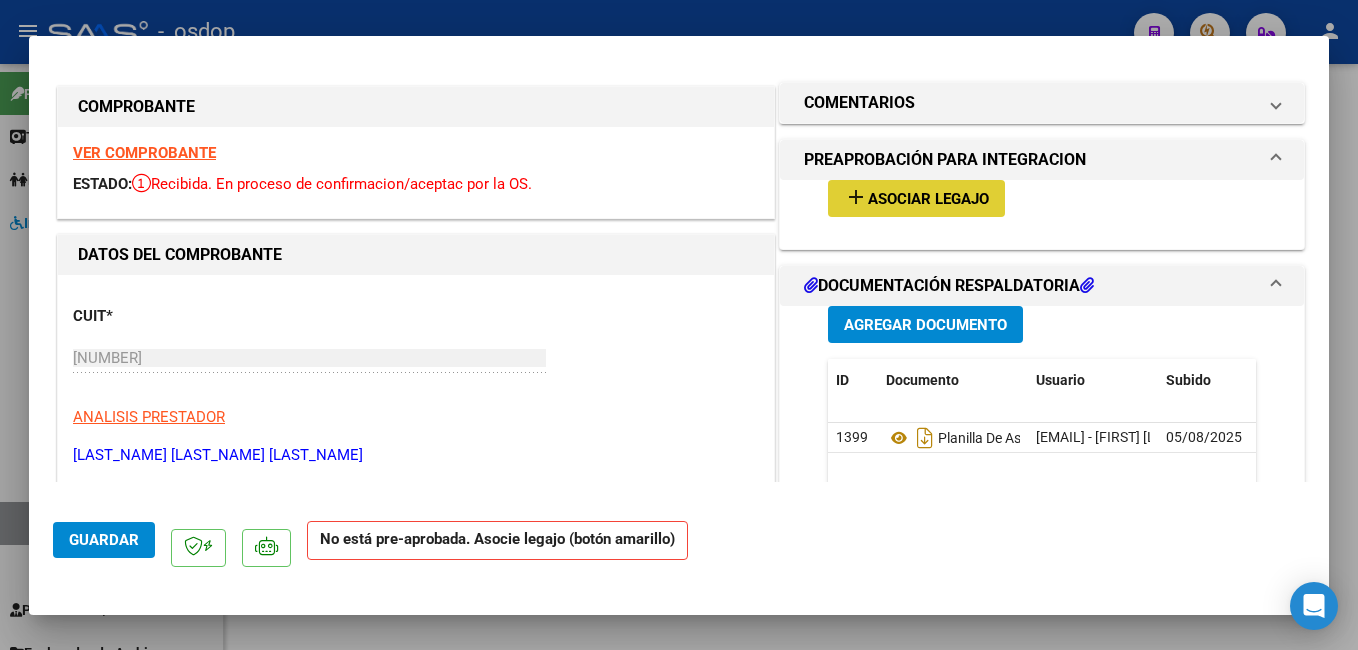 scroll, scrollTop: 135, scrollLeft: 0, axis: vertical 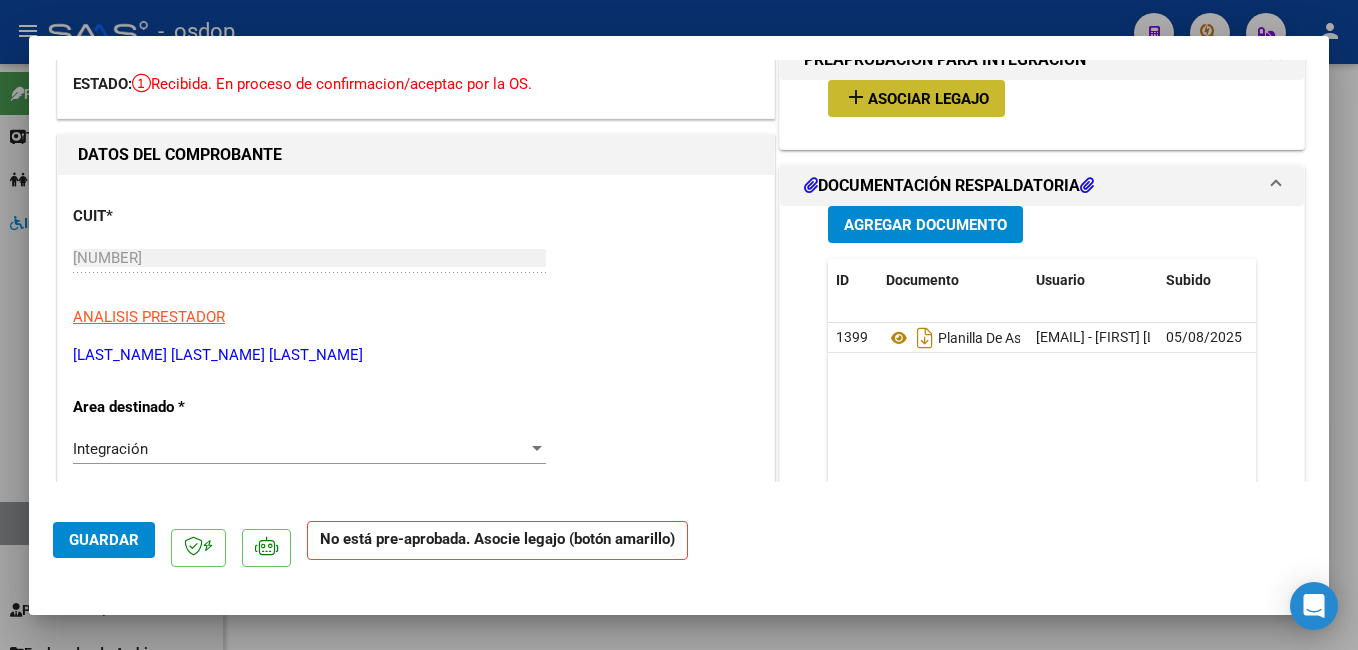 click on "Asociar Legajo" at bounding box center (928, 99) 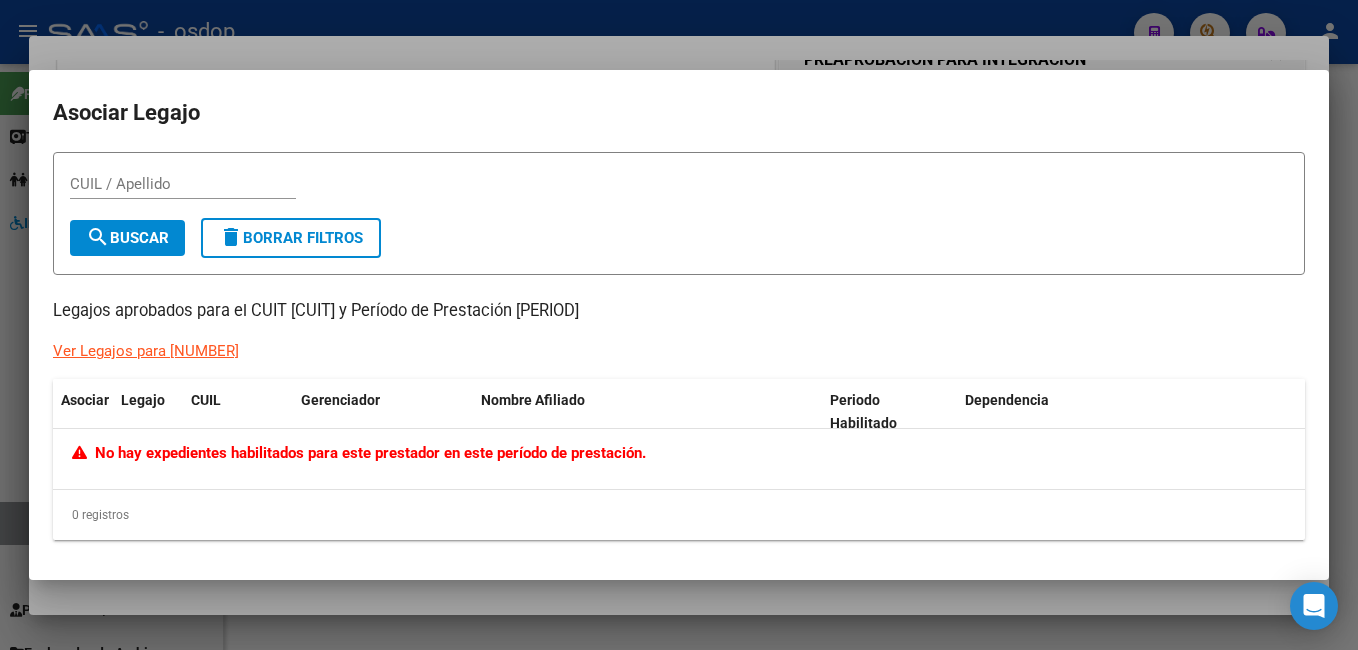 click on "Ver Legajos para [NUMBER]" 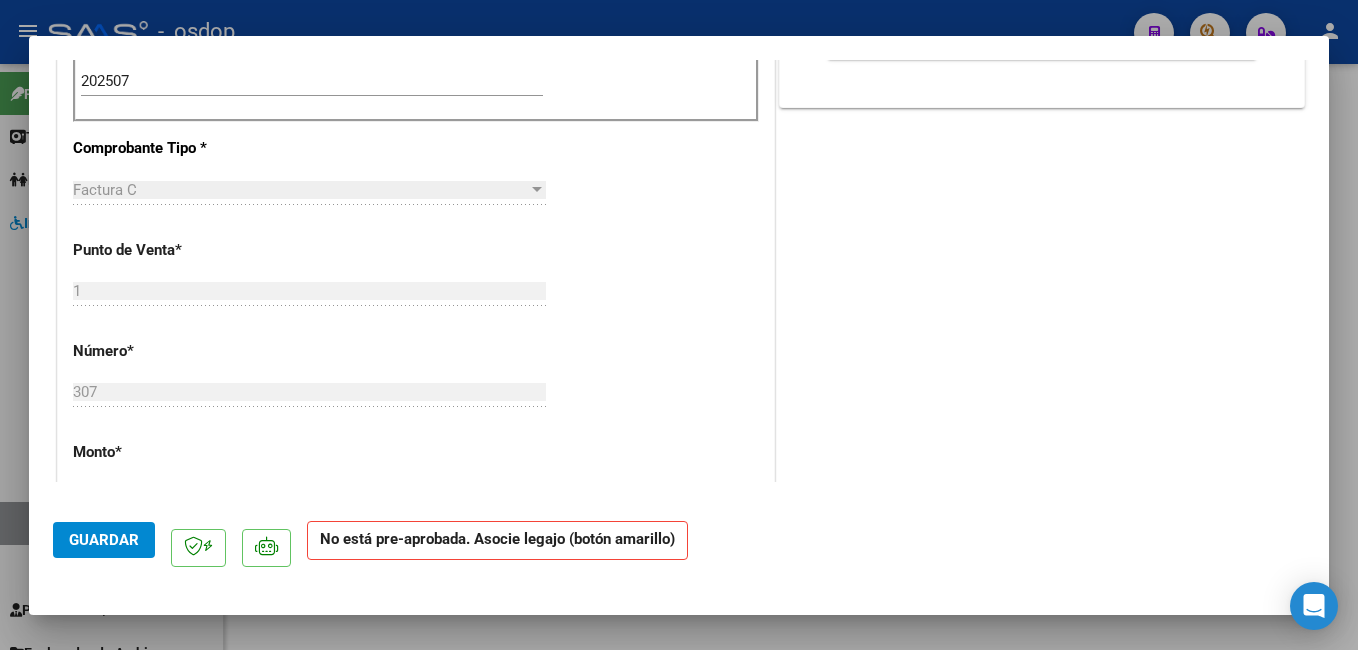 scroll, scrollTop: 0, scrollLeft: 0, axis: both 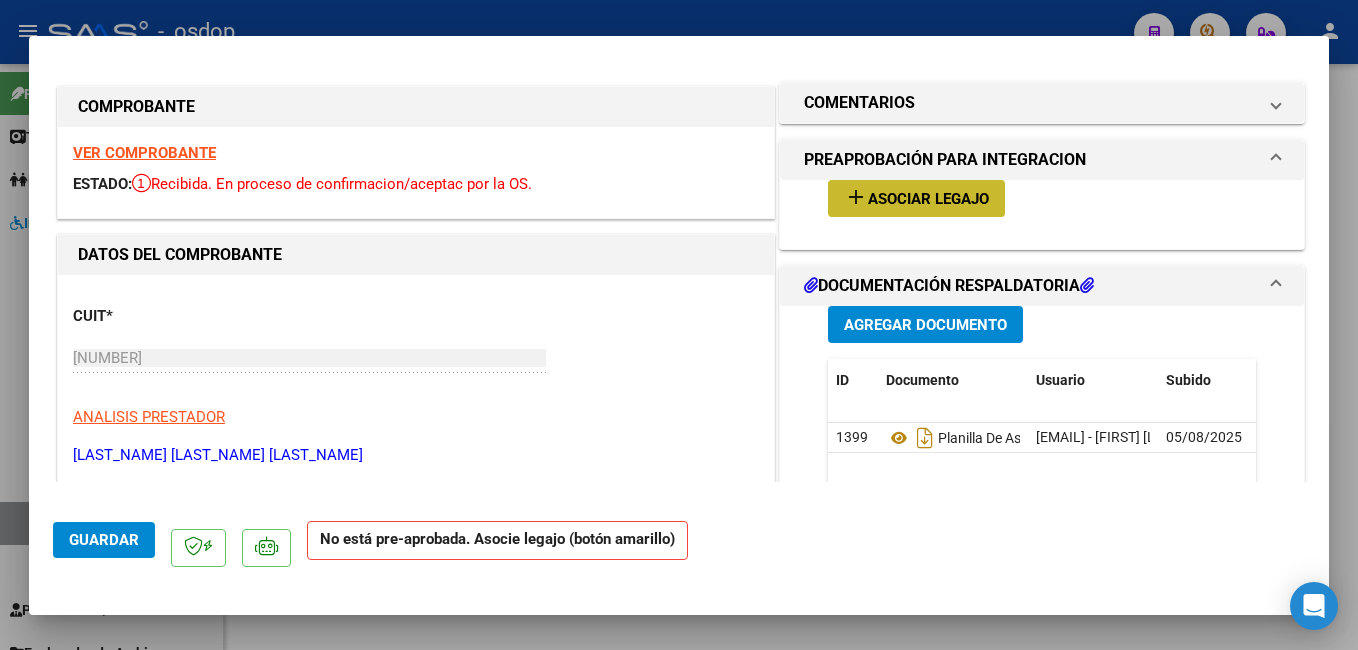 click on "Asociar Legajo" at bounding box center [928, 199] 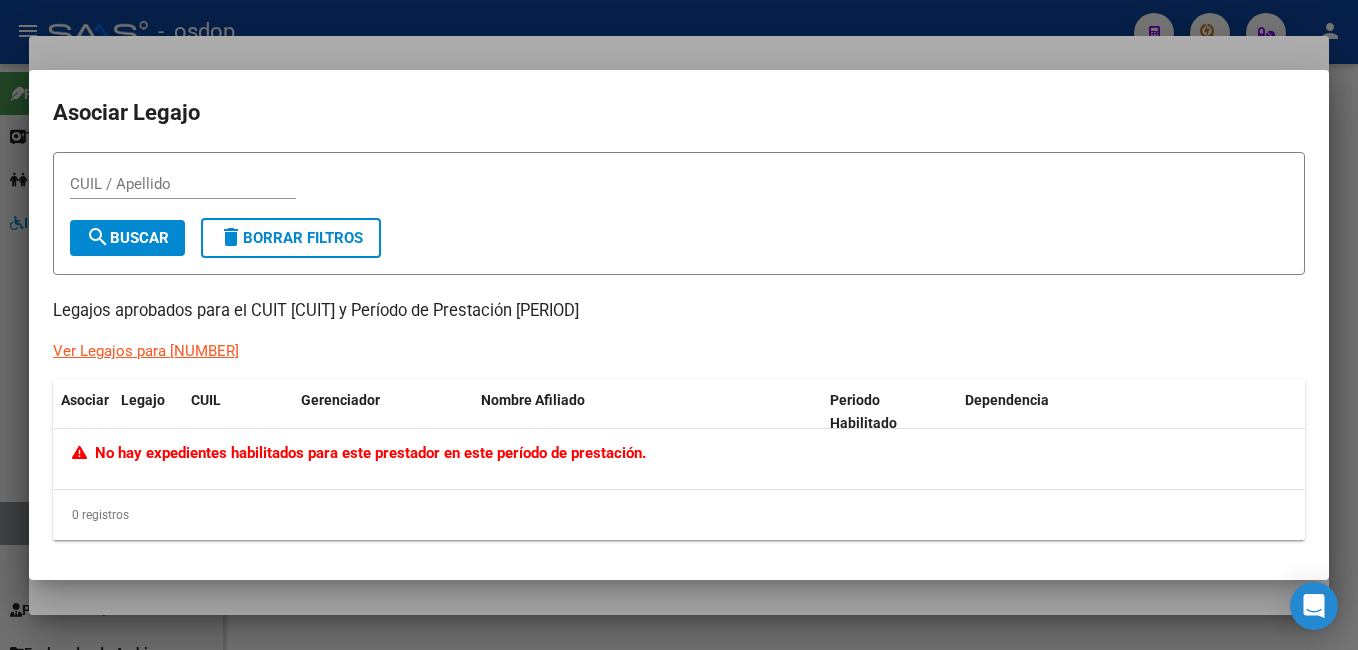 click on "Ver Legajos para [NUMBER]" 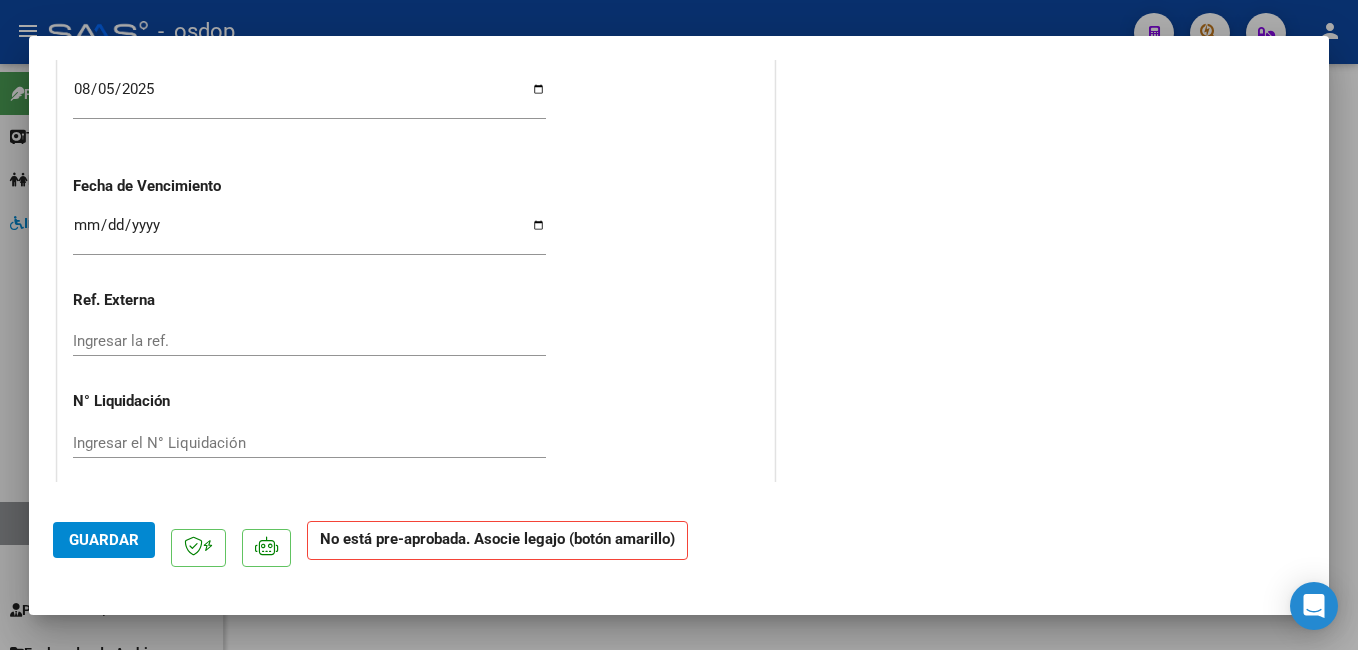scroll, scrollTop: 1355, scrollLeft: 0, axis: vertical 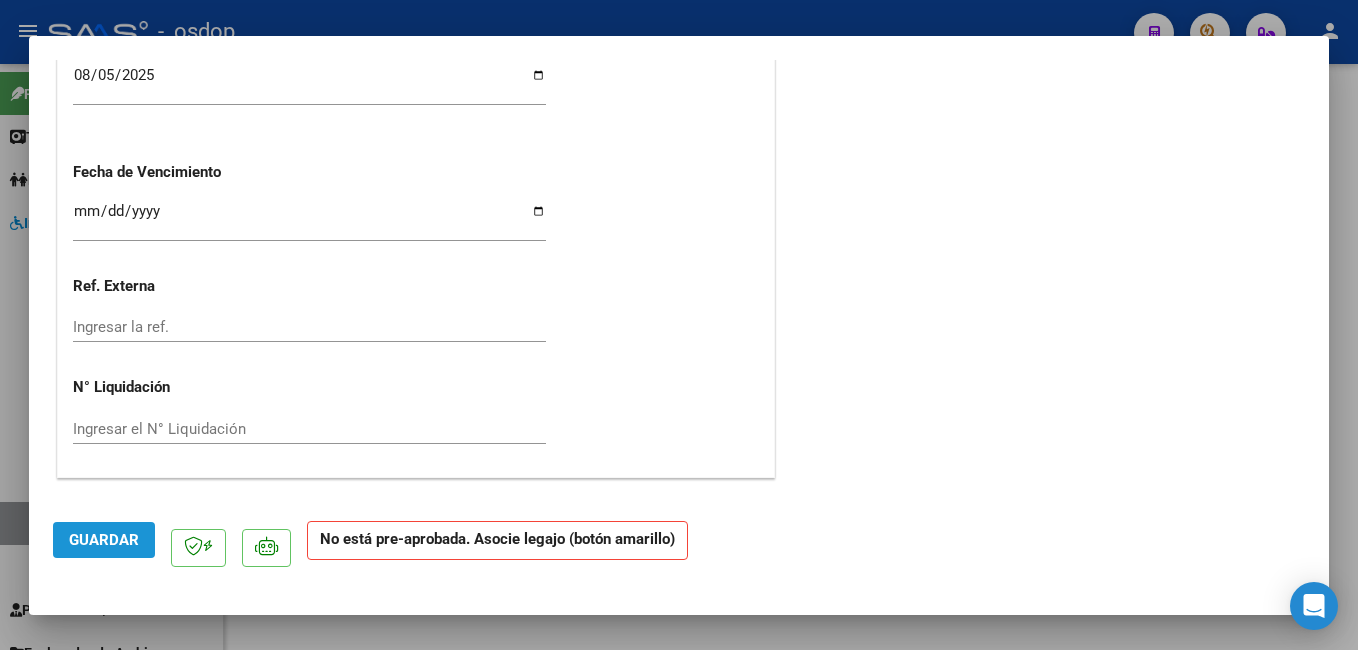 click on "Guardar" 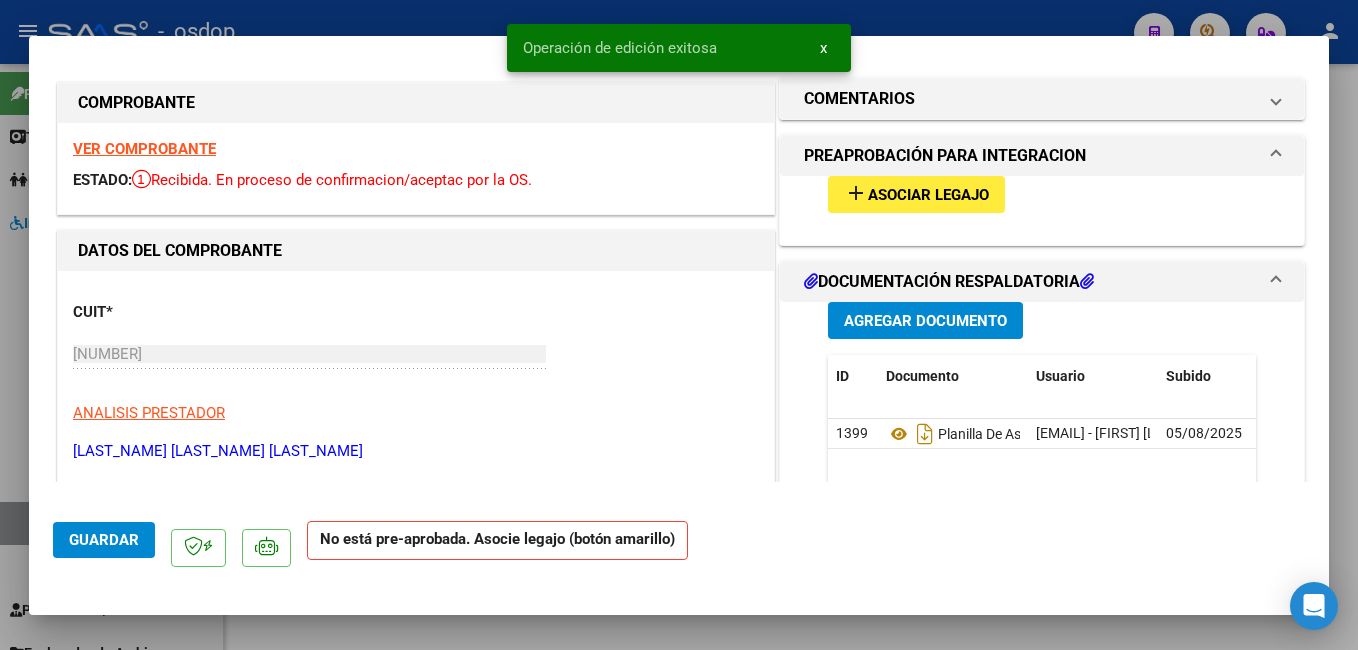 scroll, scrollTop: 0, scrollLeft: 0, axis: both 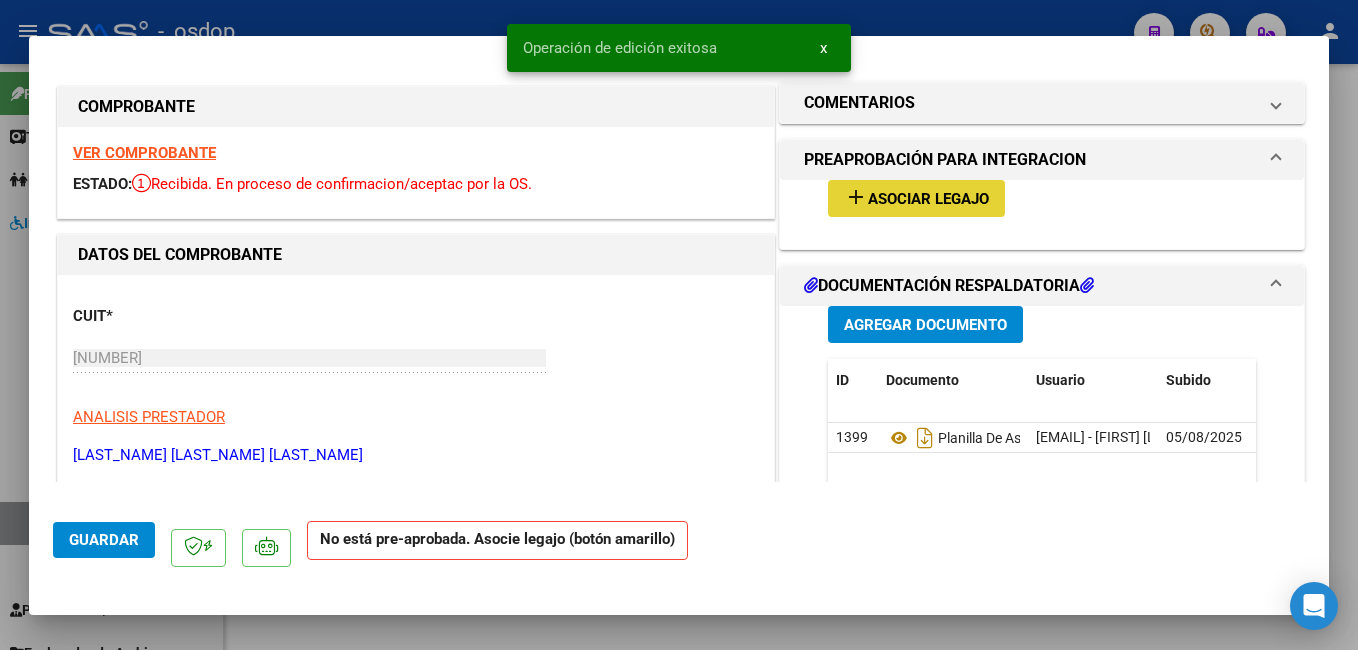 click on "Asociar Legajo" at bounding box center (928, 199) 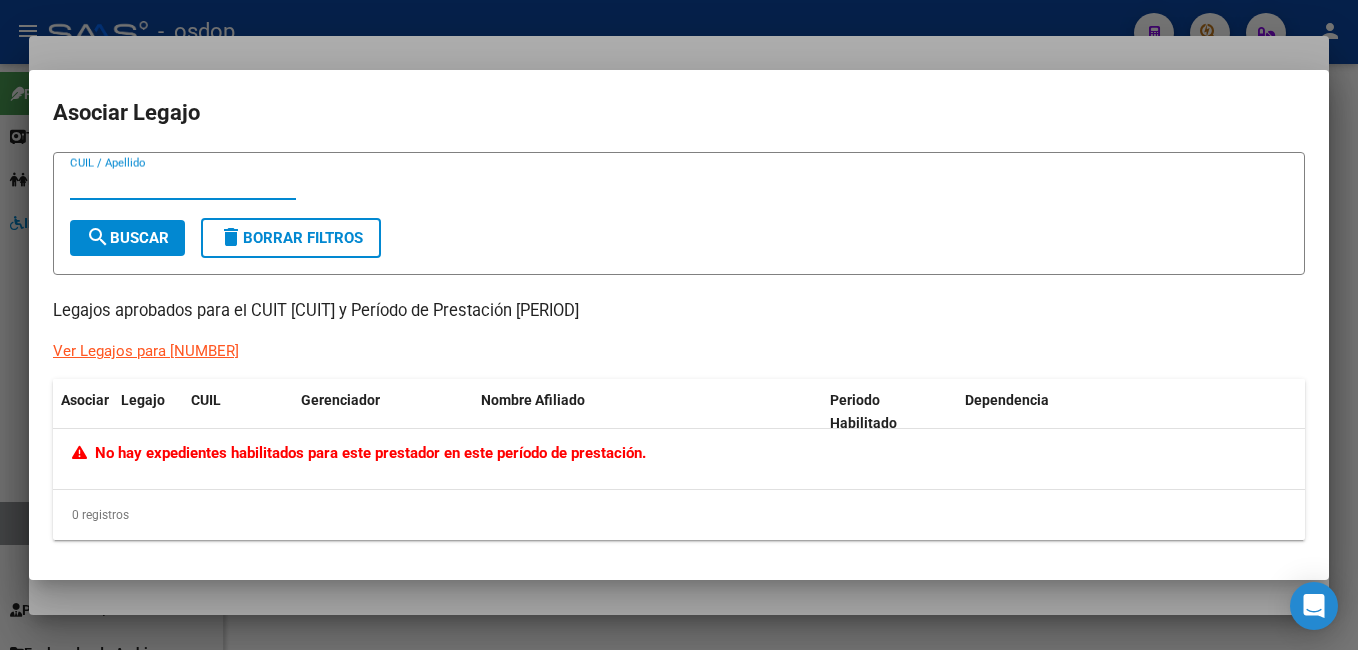 click on "search  Buscar" at bounding box center [127, 238] 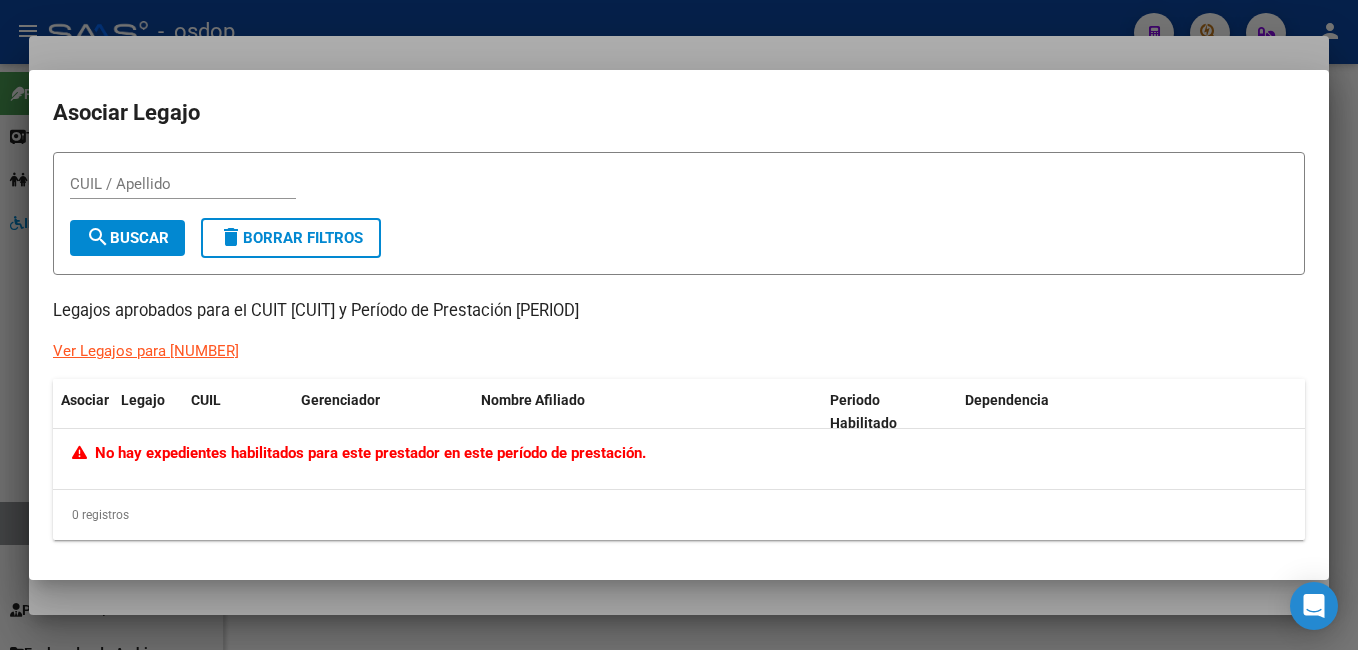 drag, startPoint x: 294, startPoint y: 306, endPoint x: 392, endPoint y: 307, distance: 98.005104 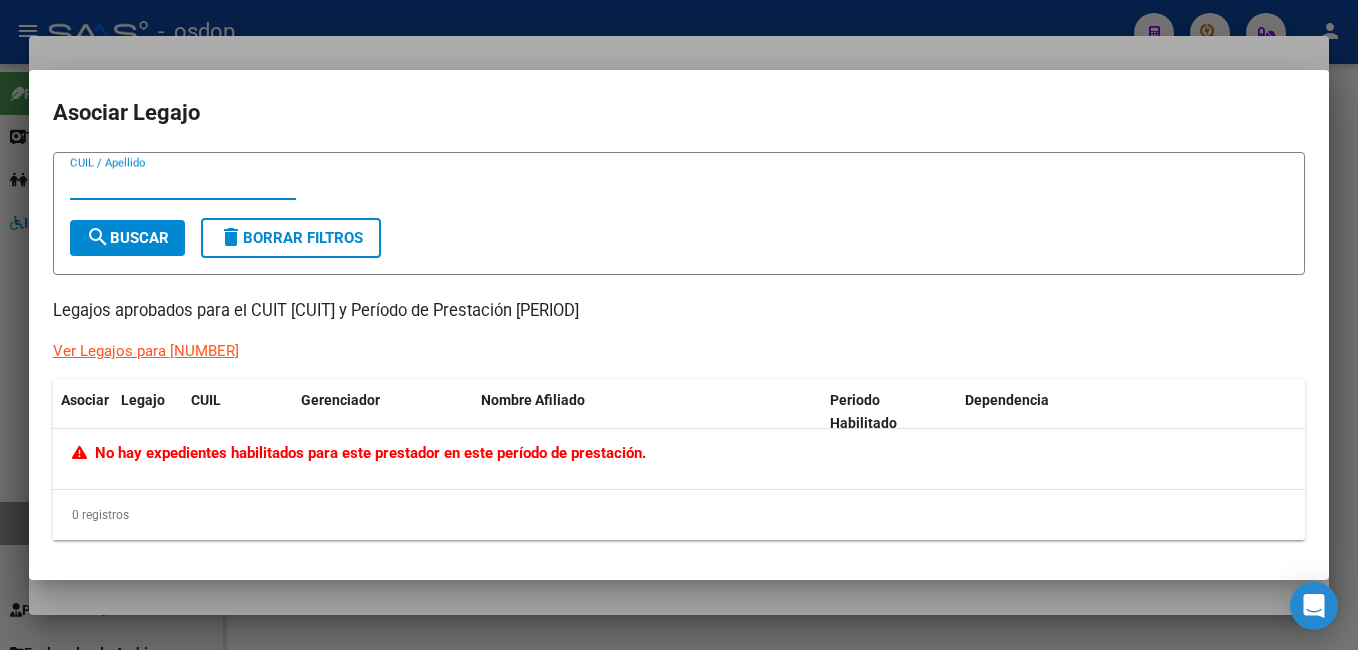 click on "CUIL / Apellido" at bounding box center [183, 184] 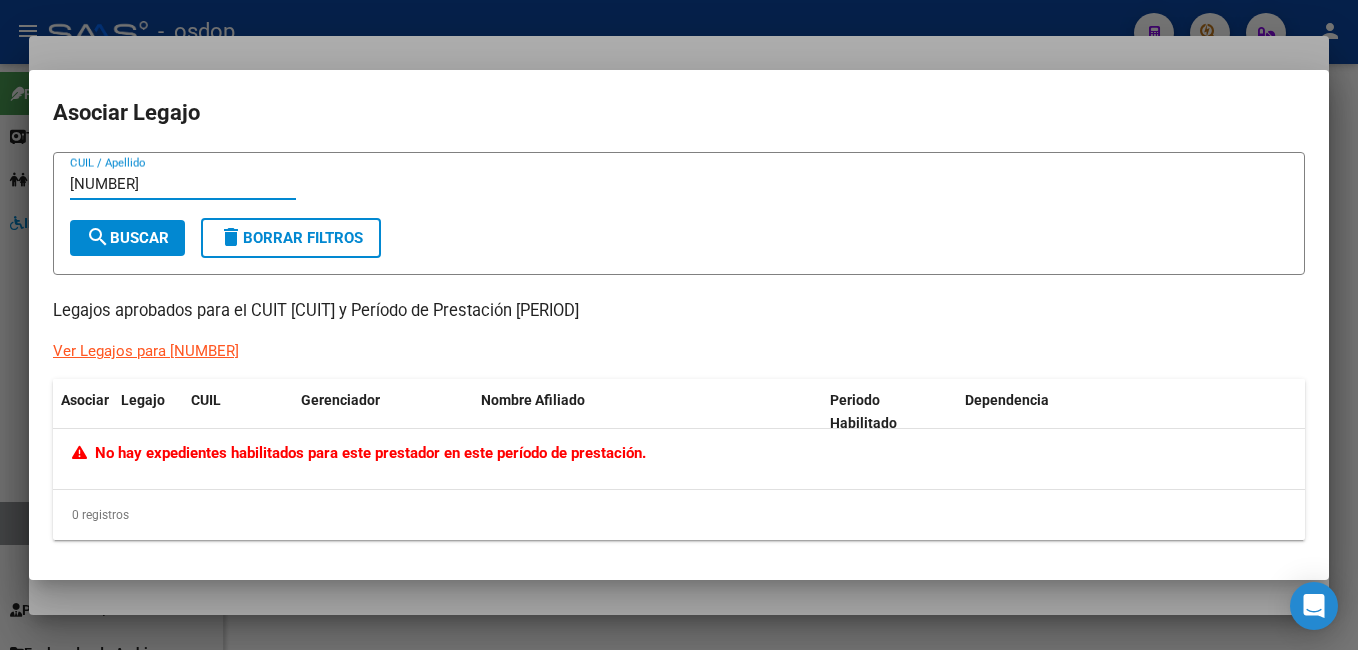type on "[NUMBER]" 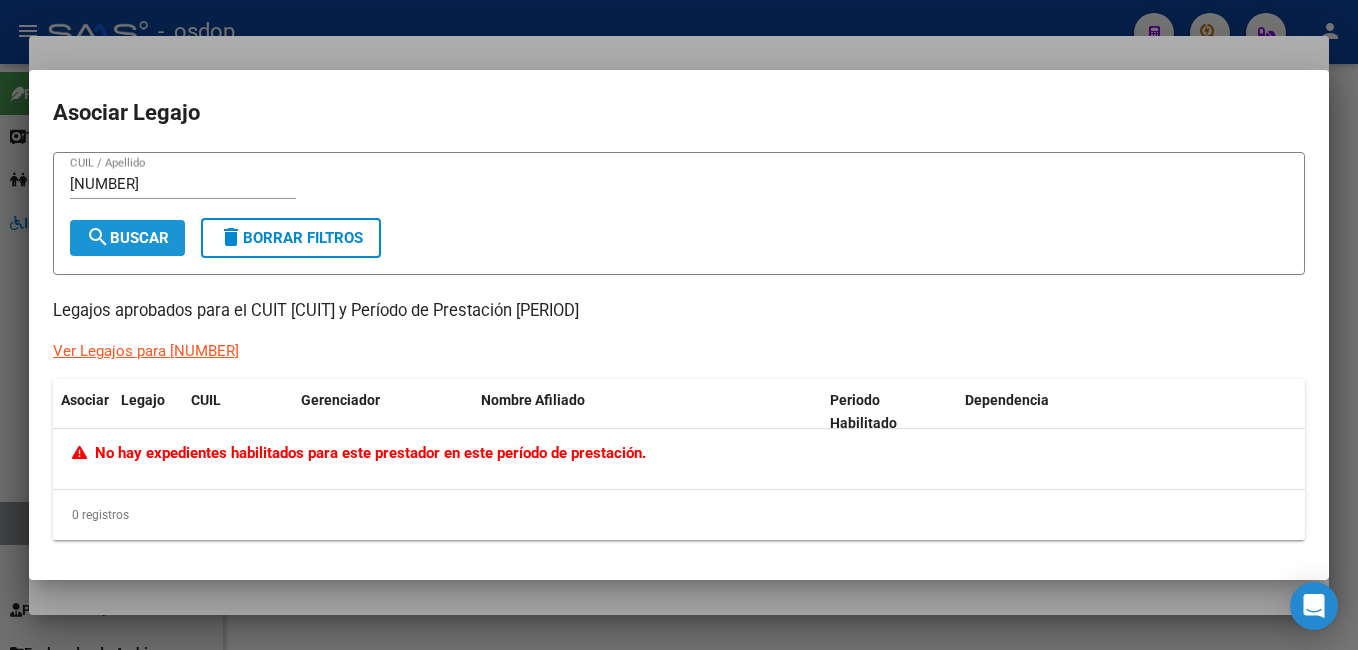 click on "search  Buscar" at bounding box center [127, 238] 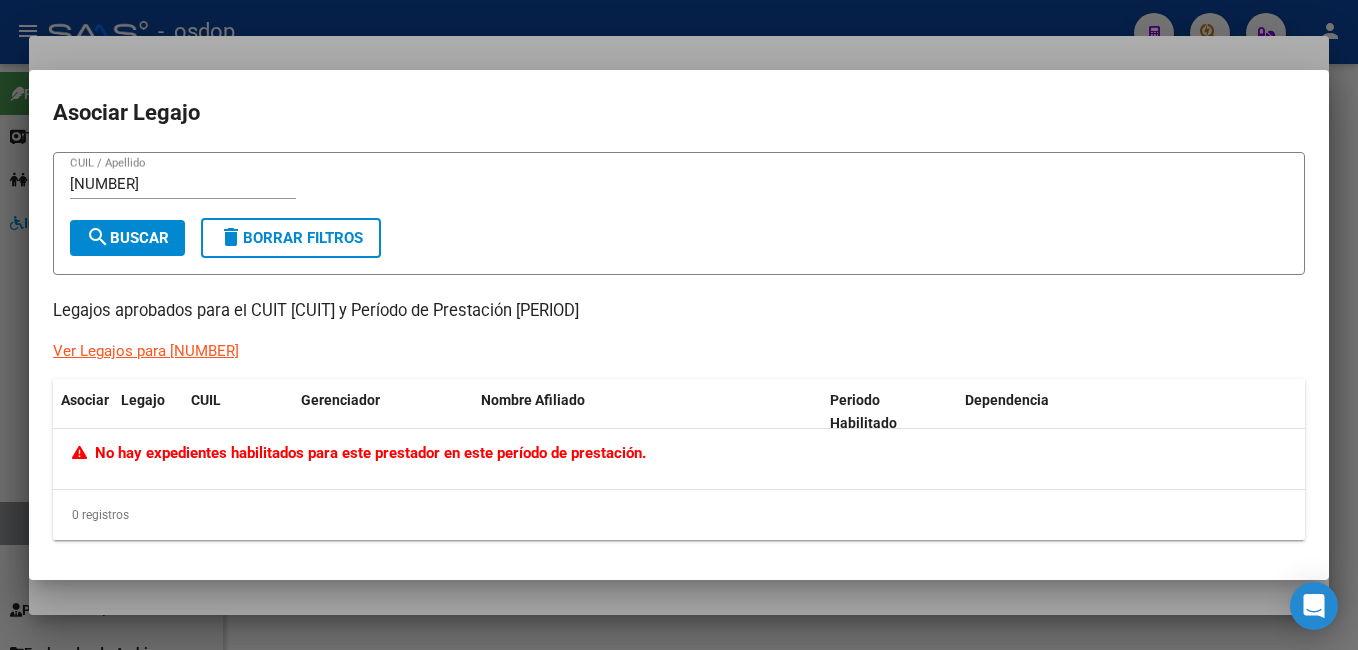click at bounding box center (679, 325) 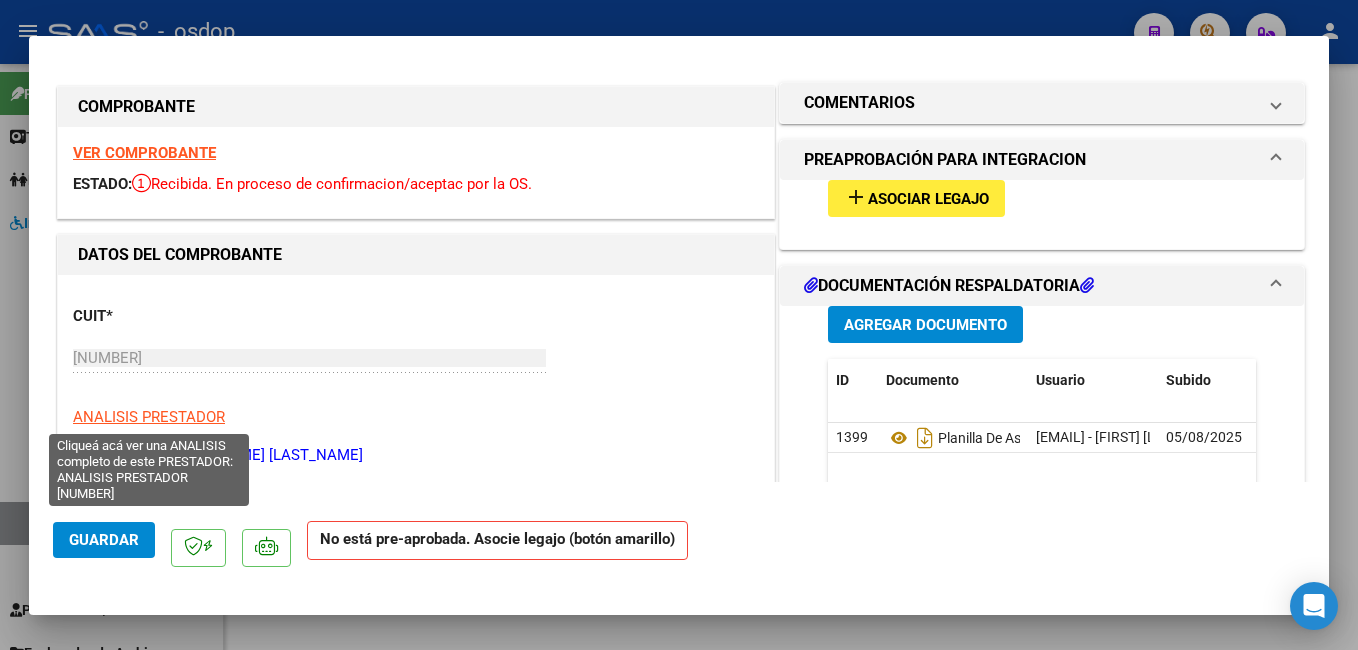 click on "ANALISIS PRESTADOR" at bounding box center (149, 417) 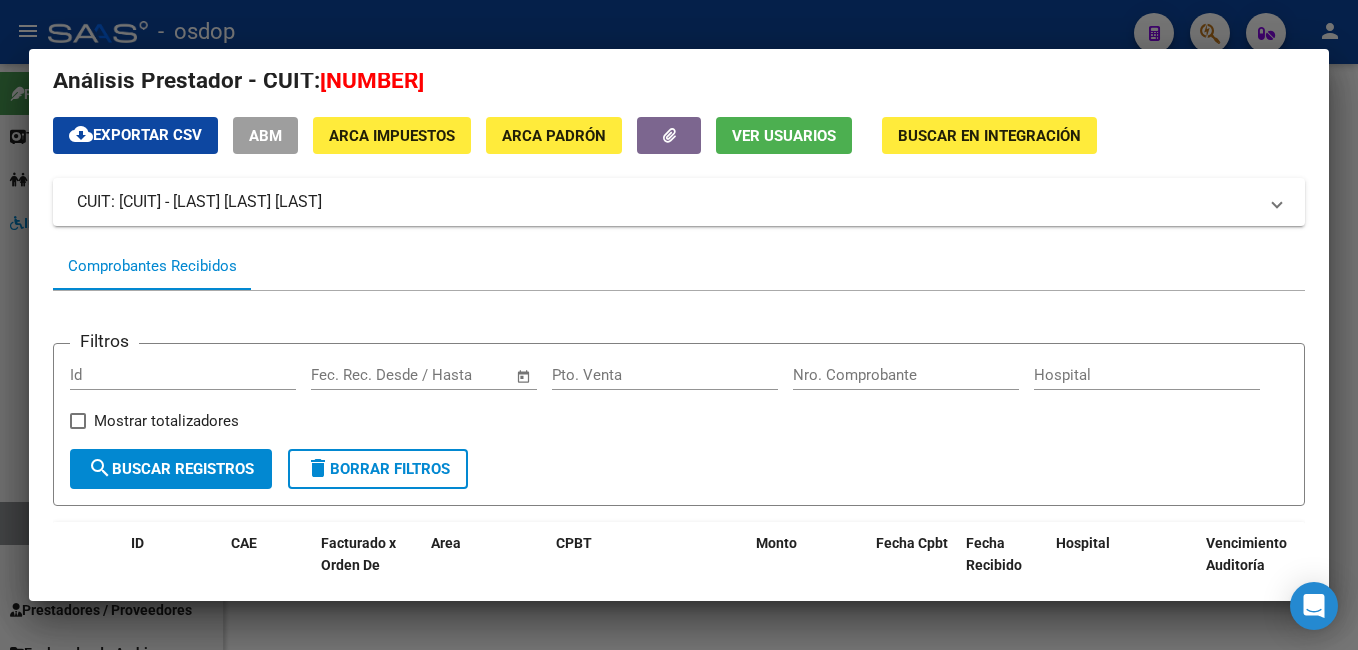 scroll, scrollTop: 9, scrollLeft: 0, axis: vertical 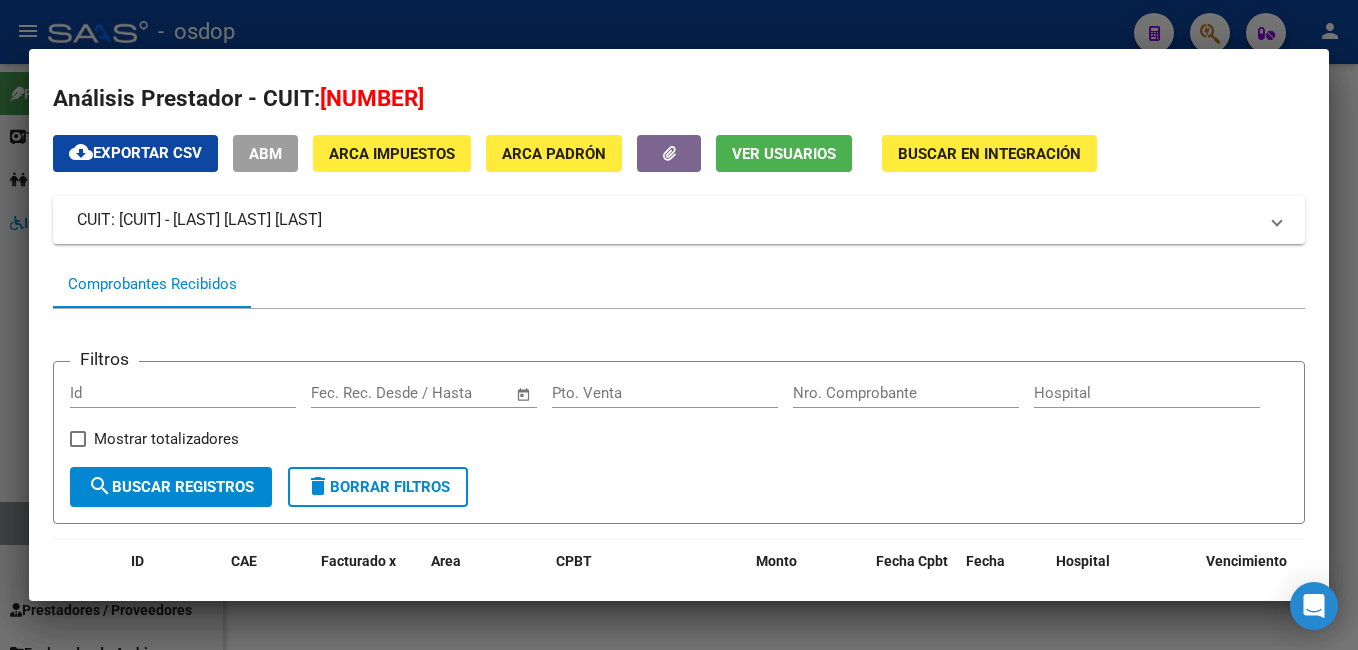 click at bounding box center (679, 325) 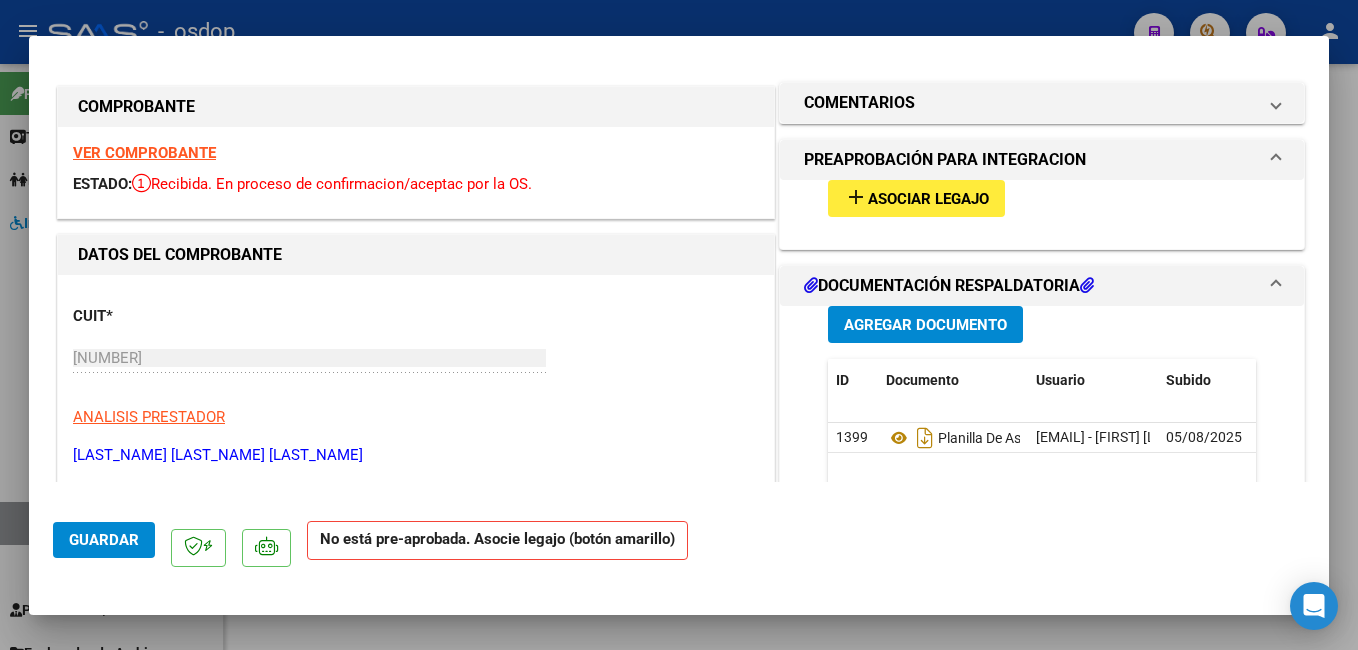 click at bounding box center (679, 325) 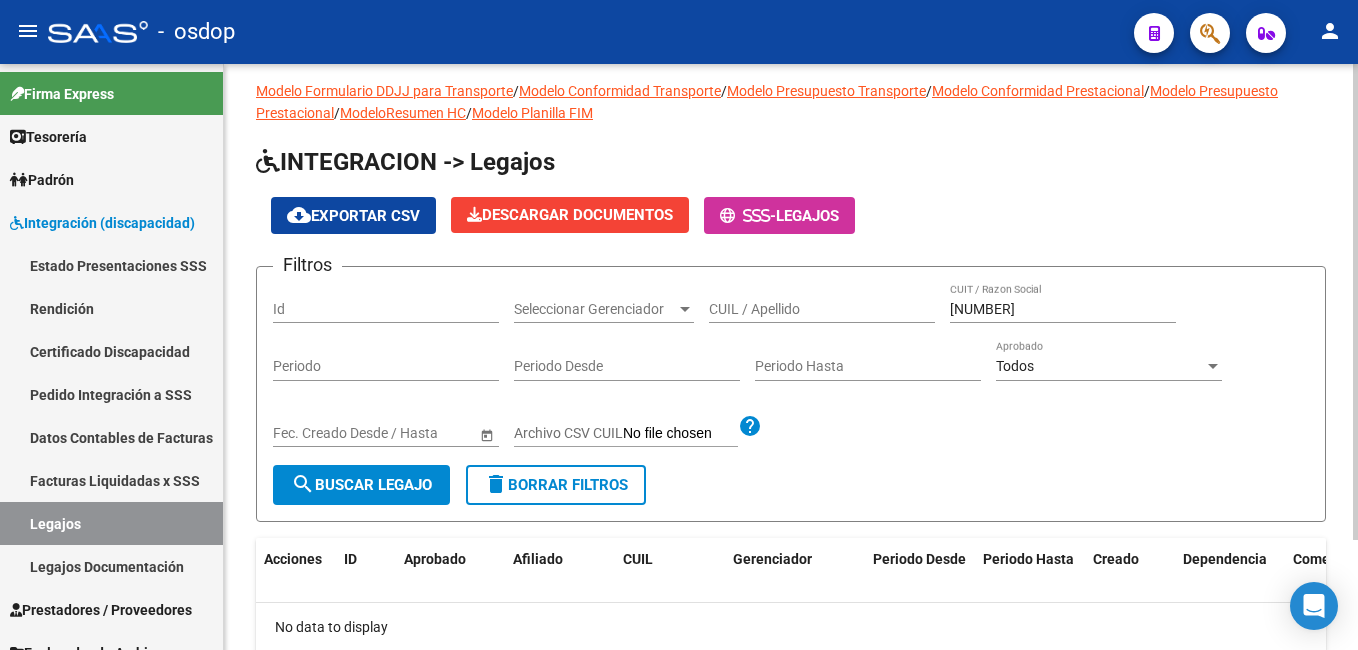 scroll, scrollTop: 0, scrollLeft: 0, axis: both 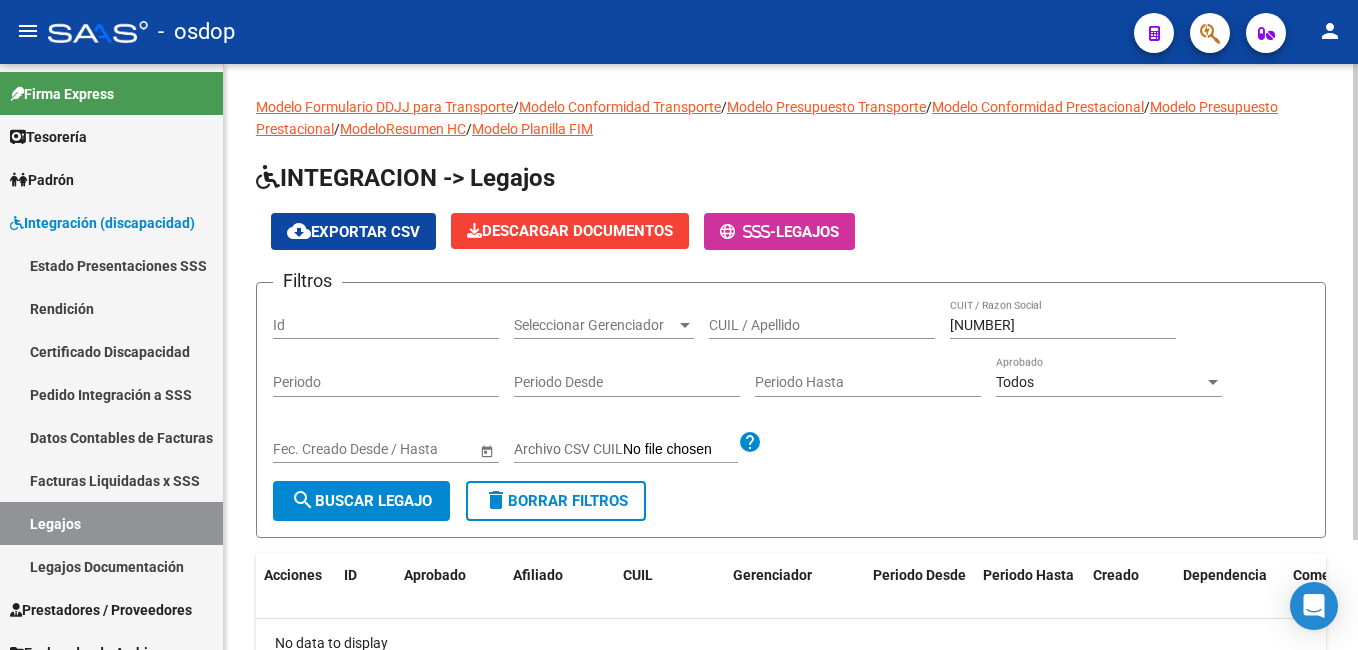 click on "search  Buscar Legajo" 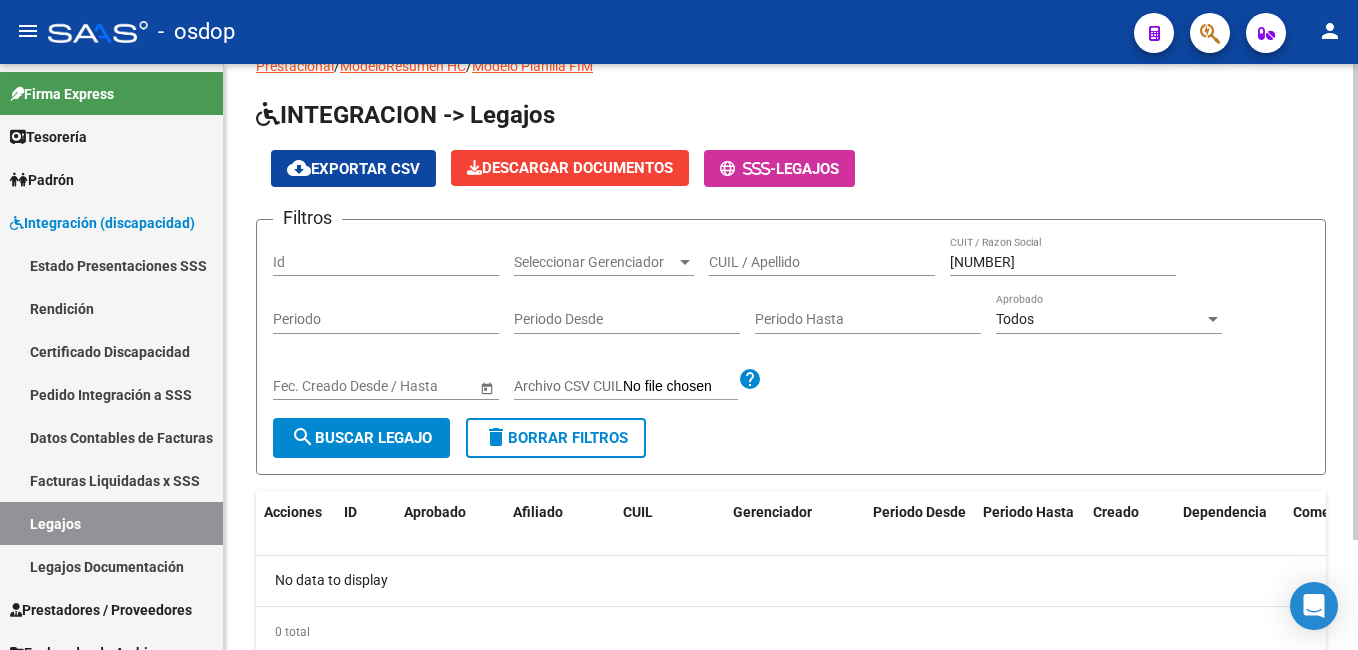 scroll, scrollTop: 0, scrollLeft: 0, axis: both 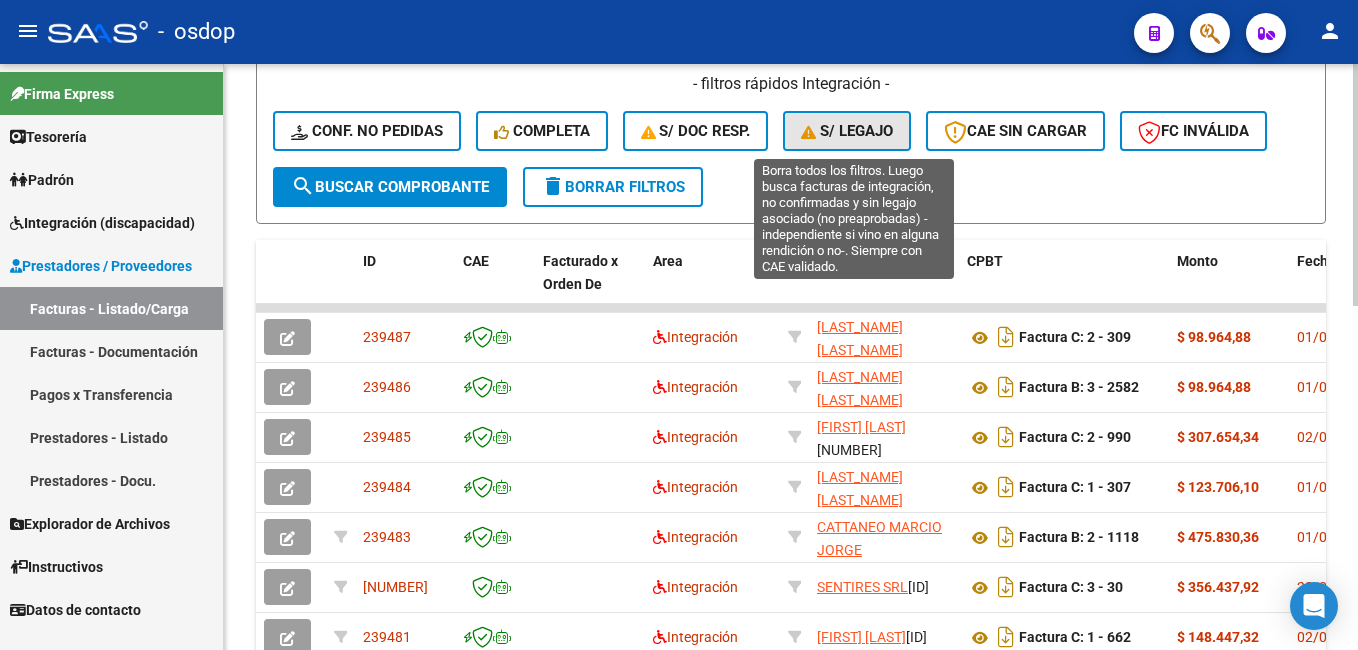 click on "S/ legajo" 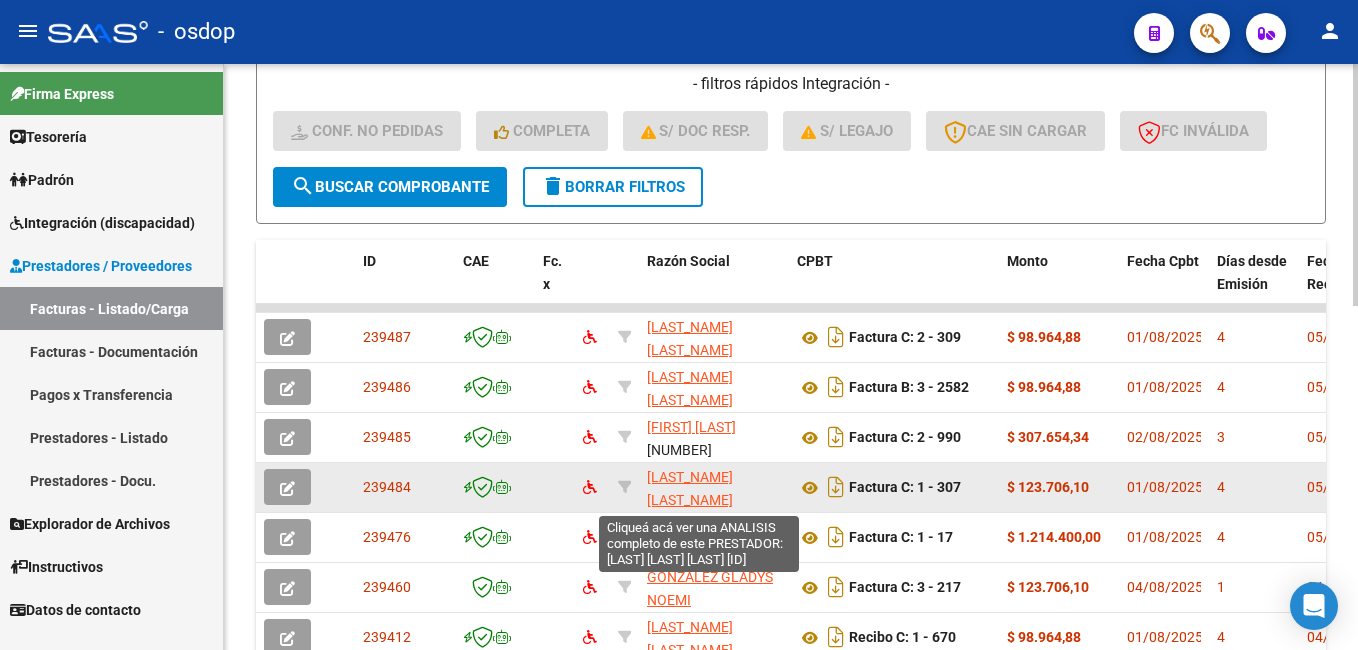 click on "[LAST_NAME] [LAST_NAME] [LAST_NAME]" 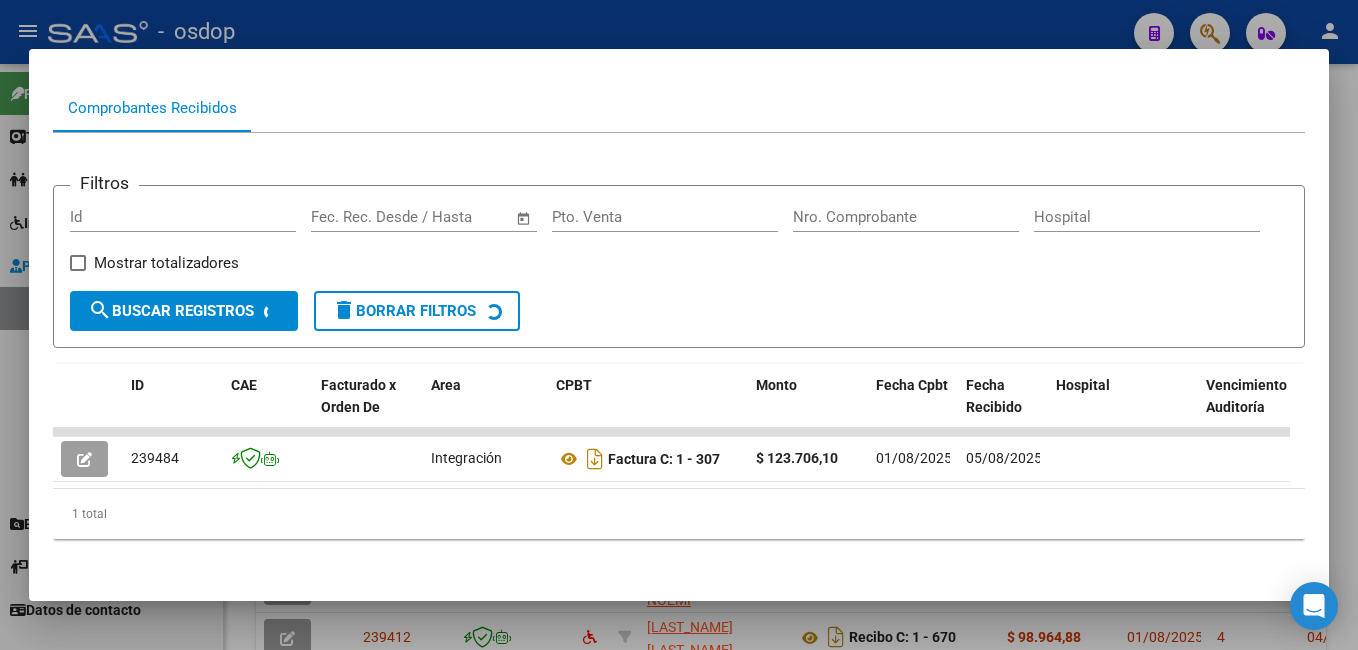 scroll, scrollTop: 209, scrollLeft: 0, axis: vertical 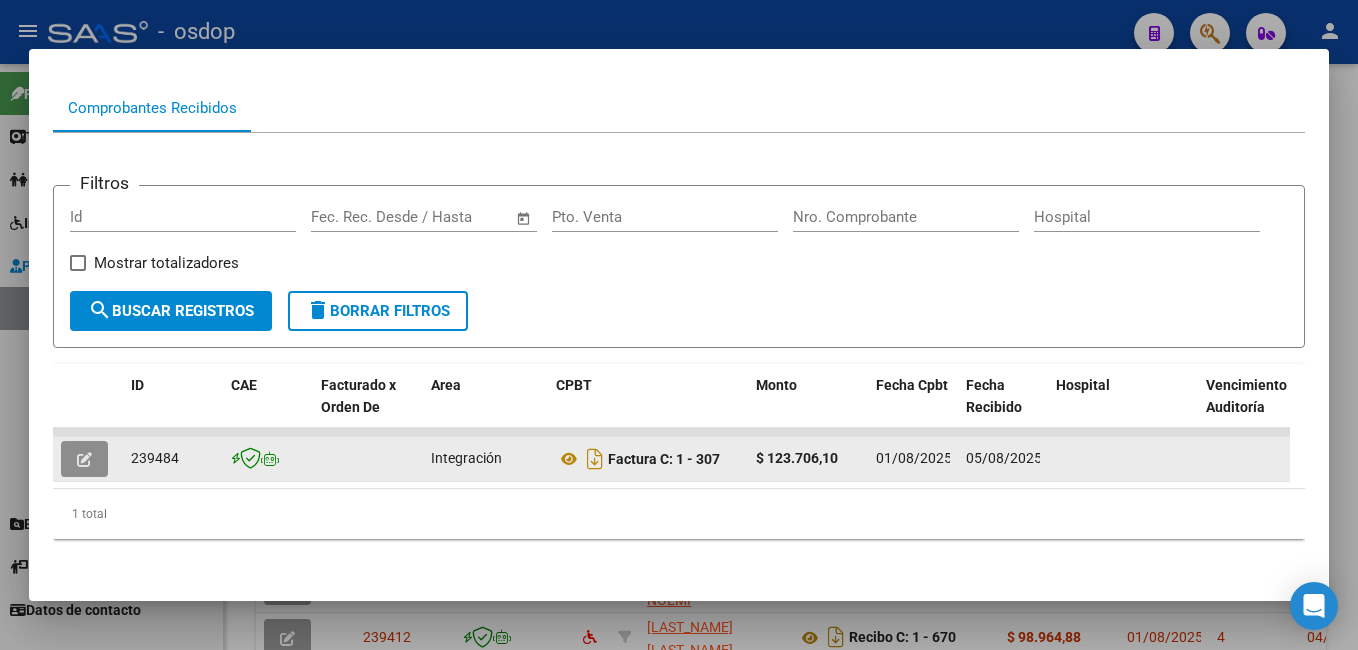 click 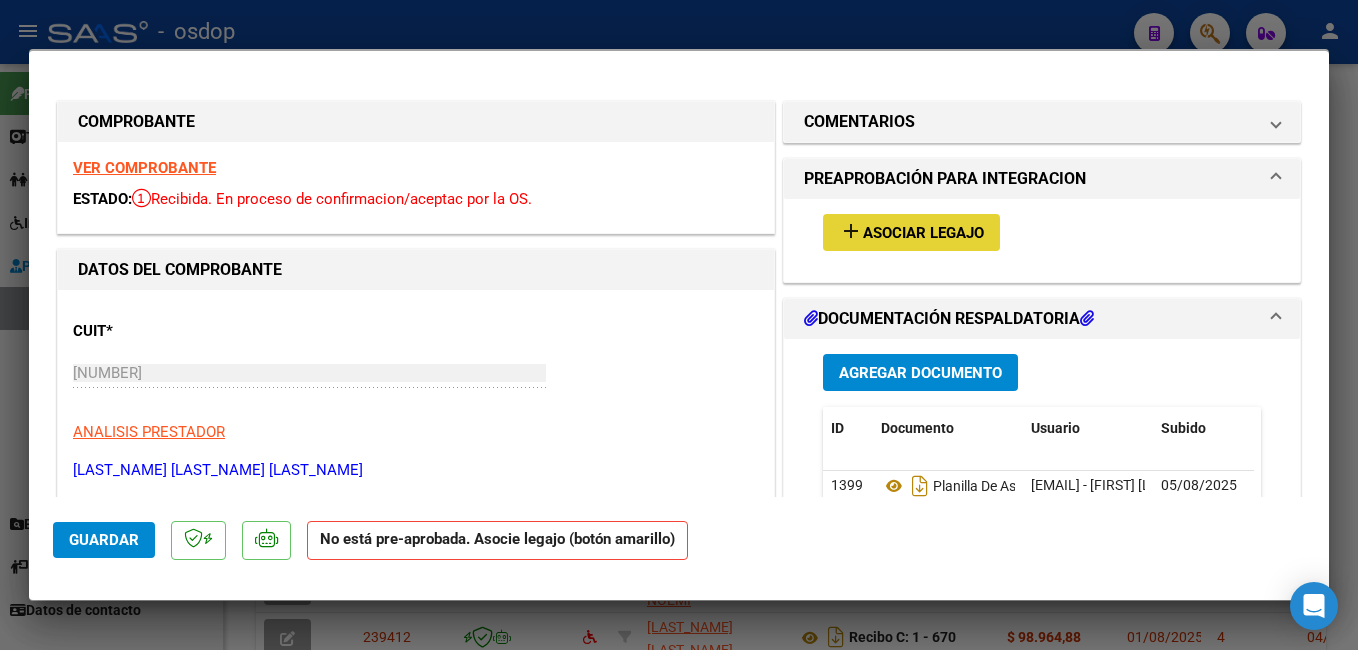 click on "Asociar Legajo" at bounding box center (923, 233) 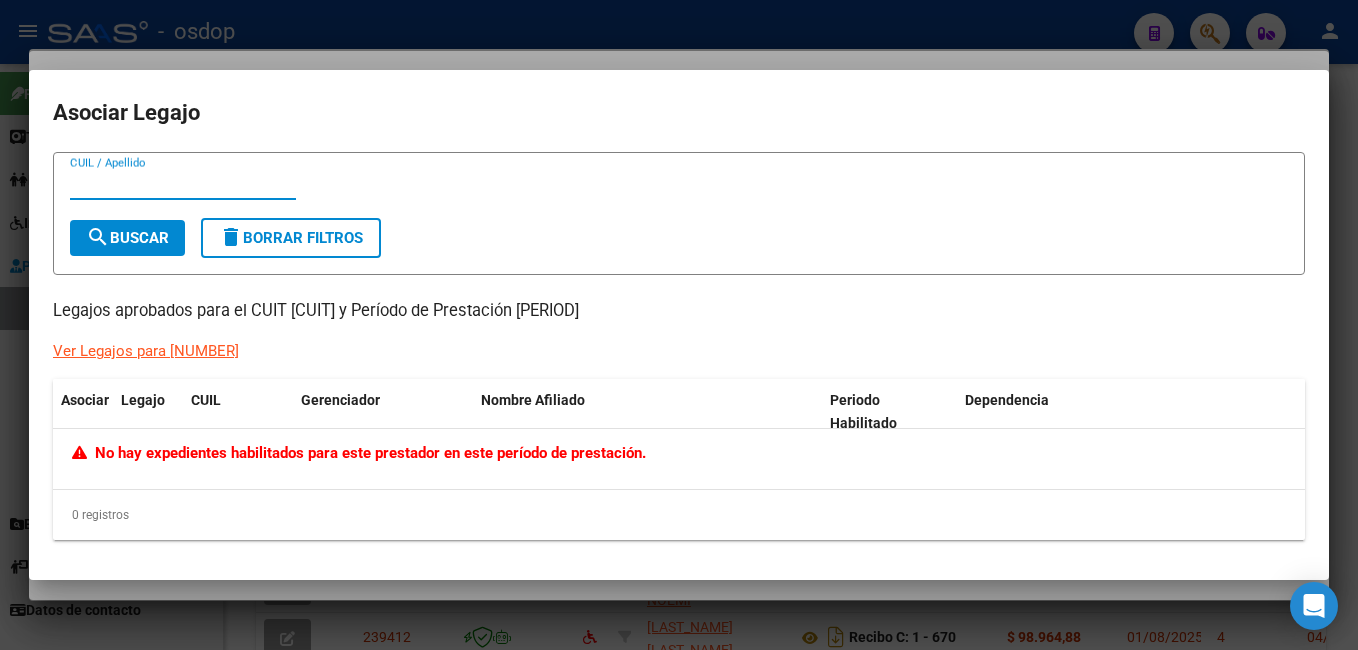 click at bounding box center (679, 325) 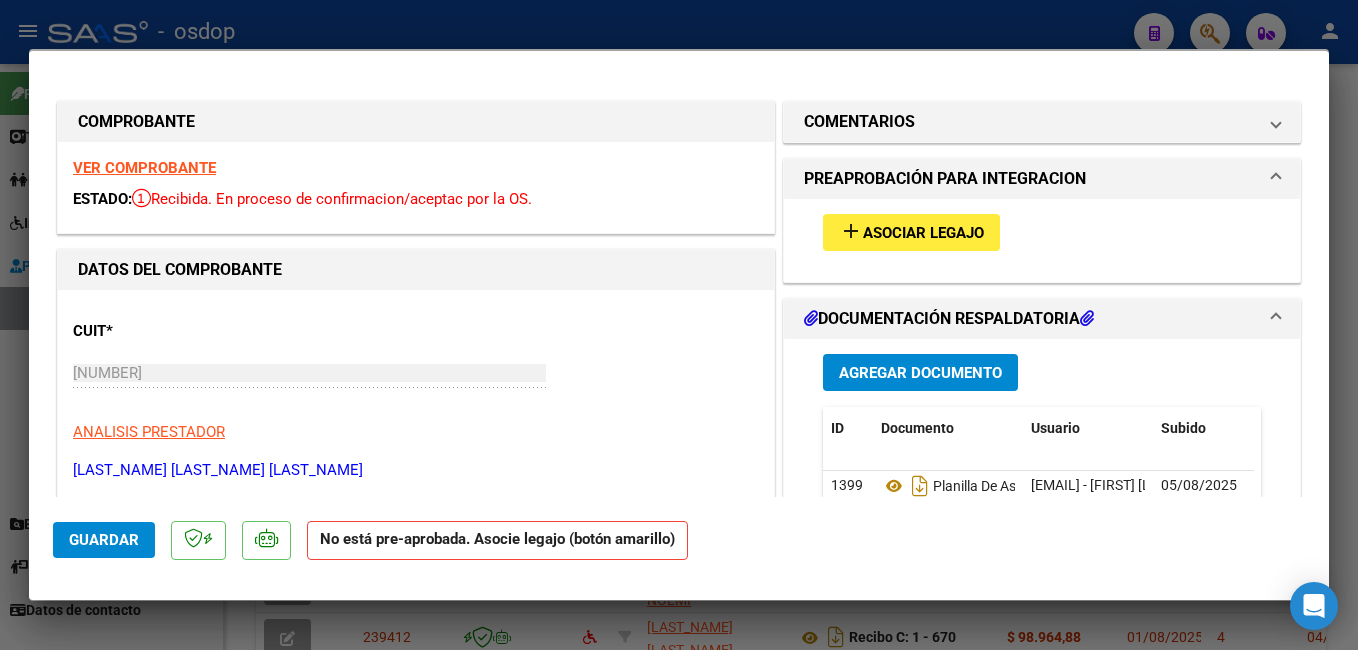 click at bounding box center (679, 325) 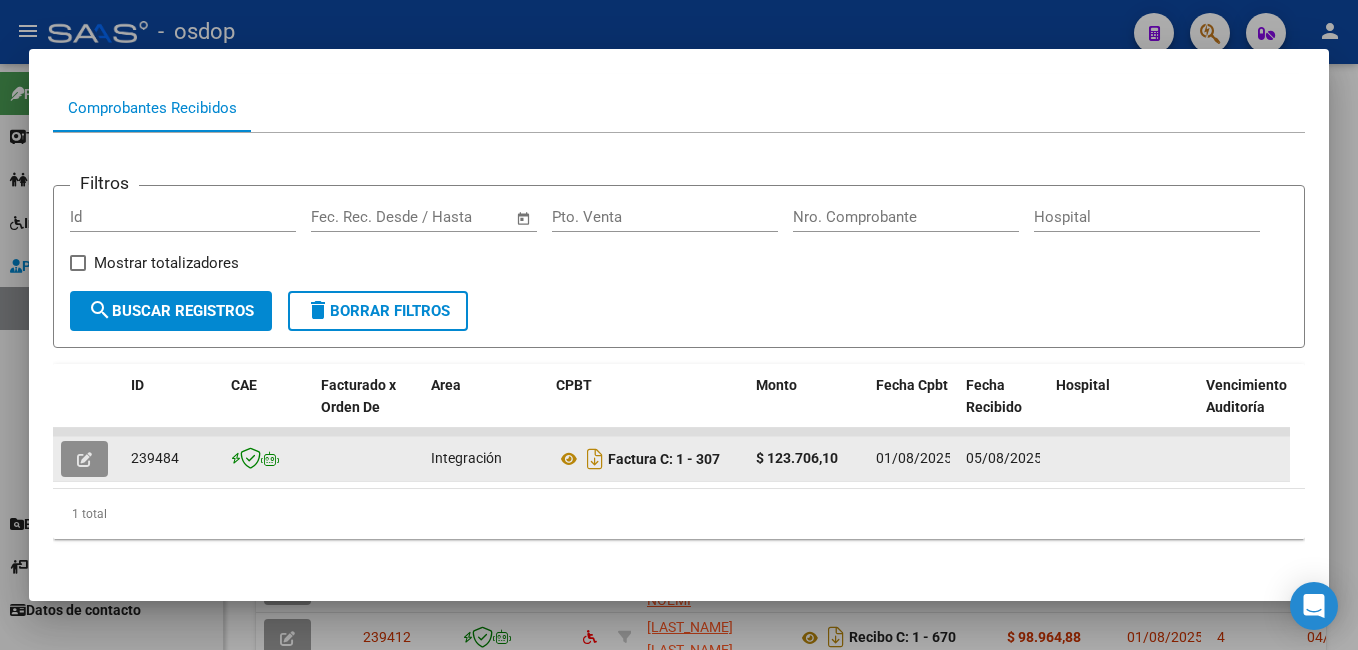 click 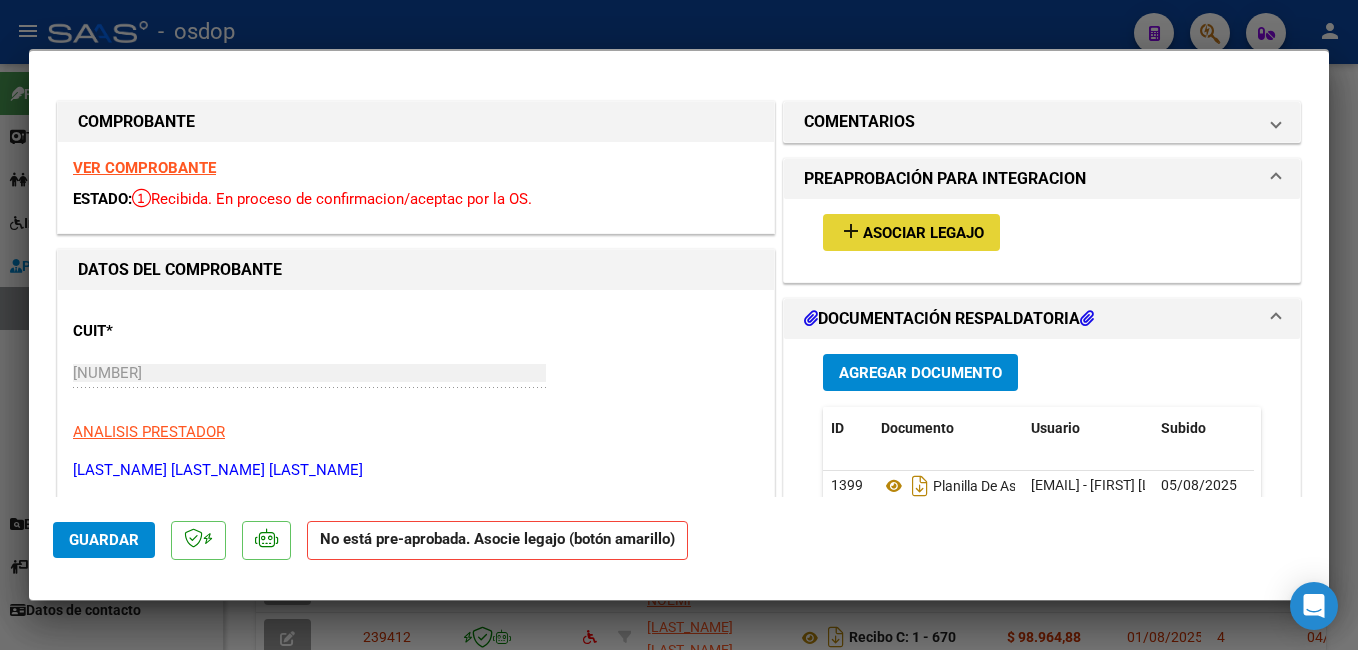 click on "Asociar Legajo" at bounding box center [923, 233] 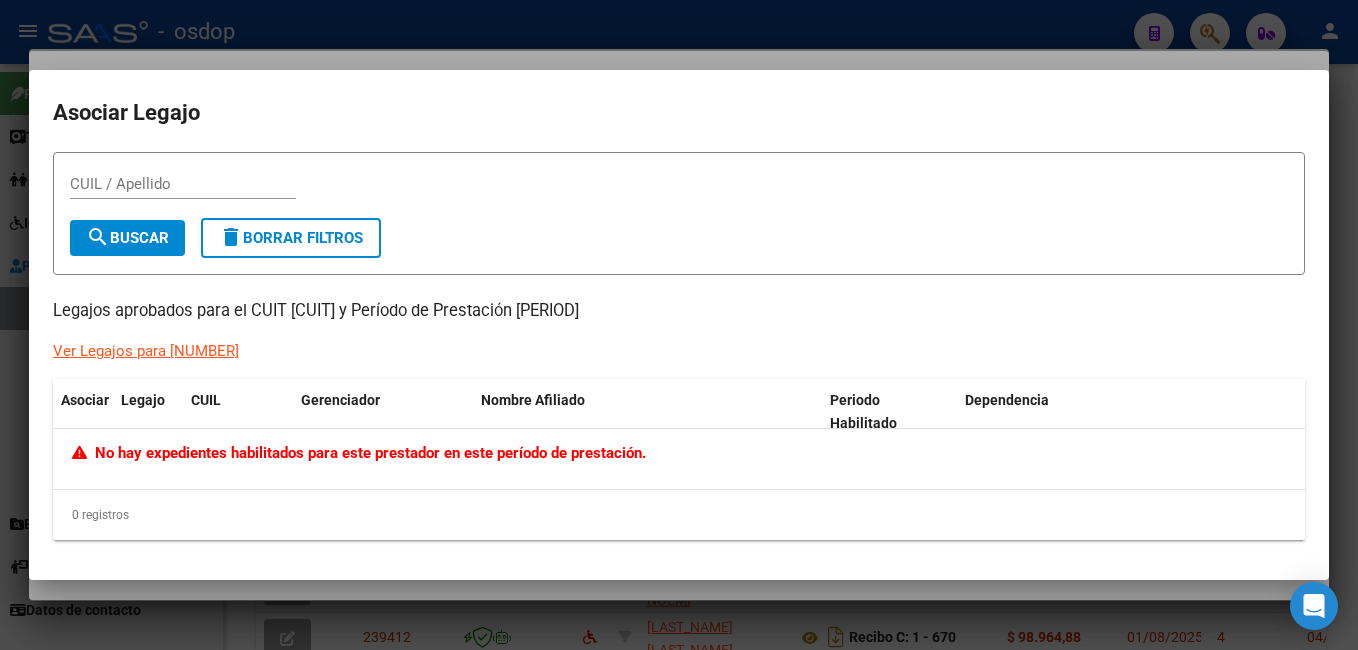 click at bounding box center (679, 325) 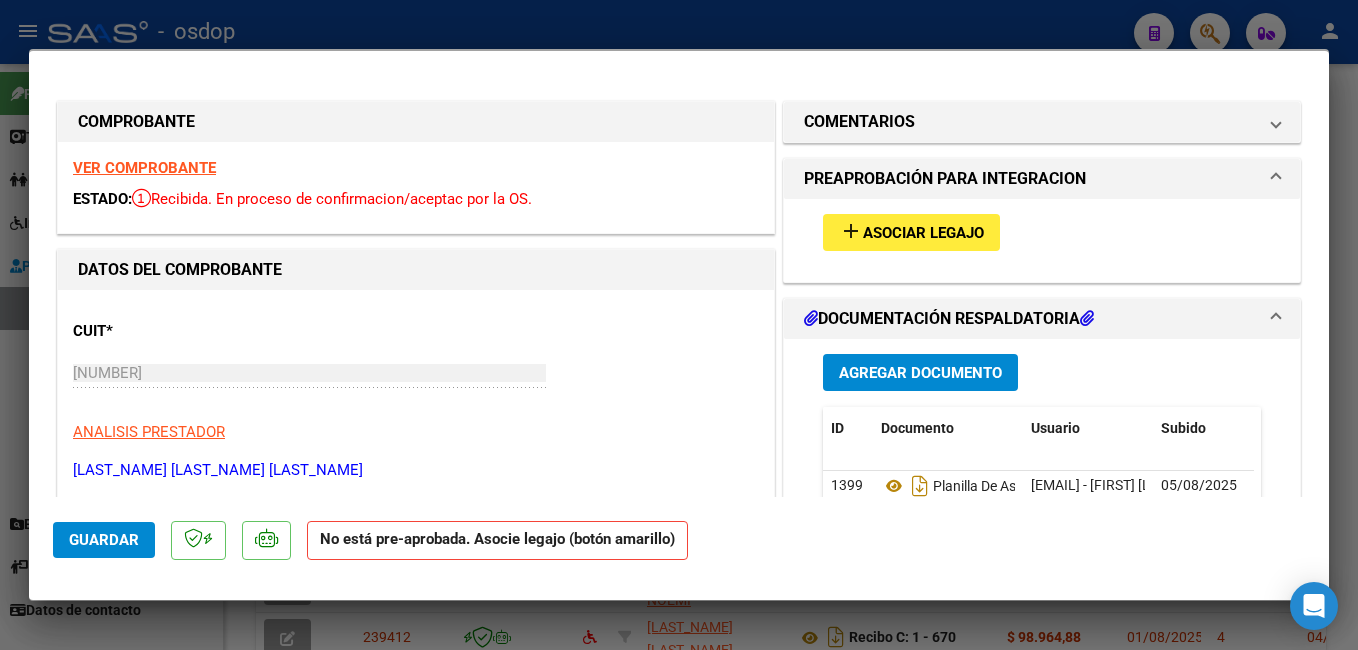click at bounding box center (679, 325) 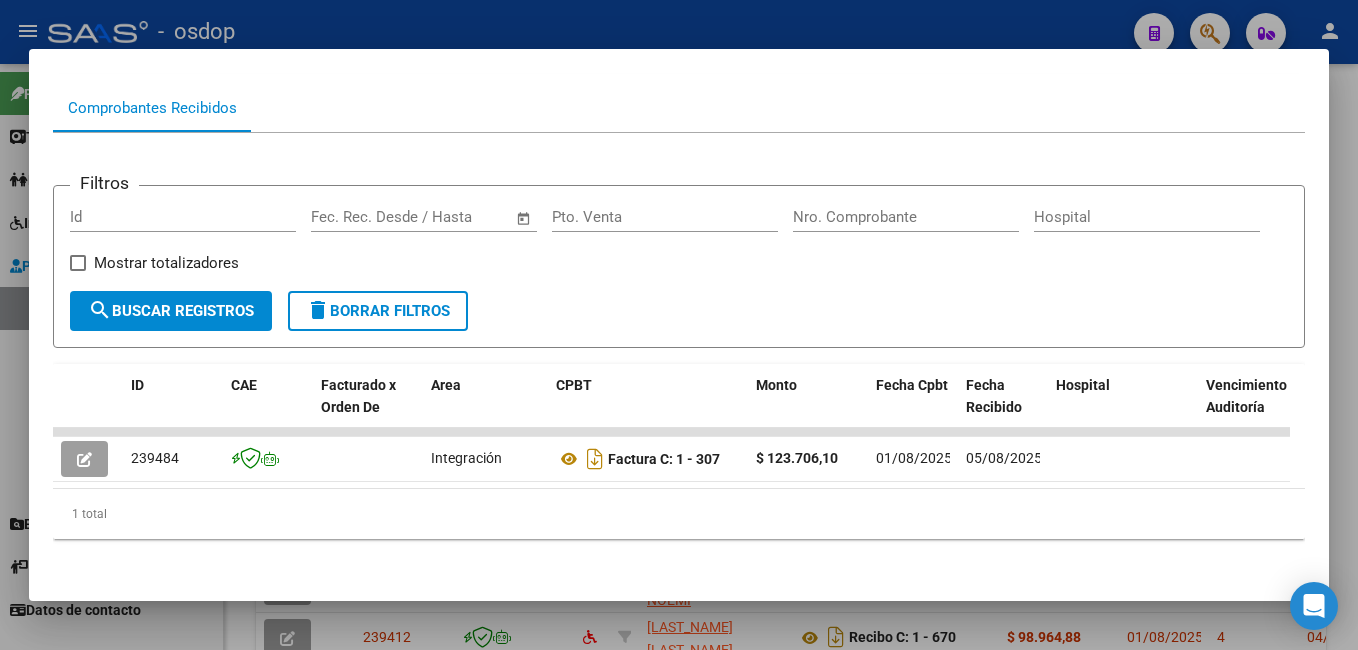 click at bounding box center (679, 325) 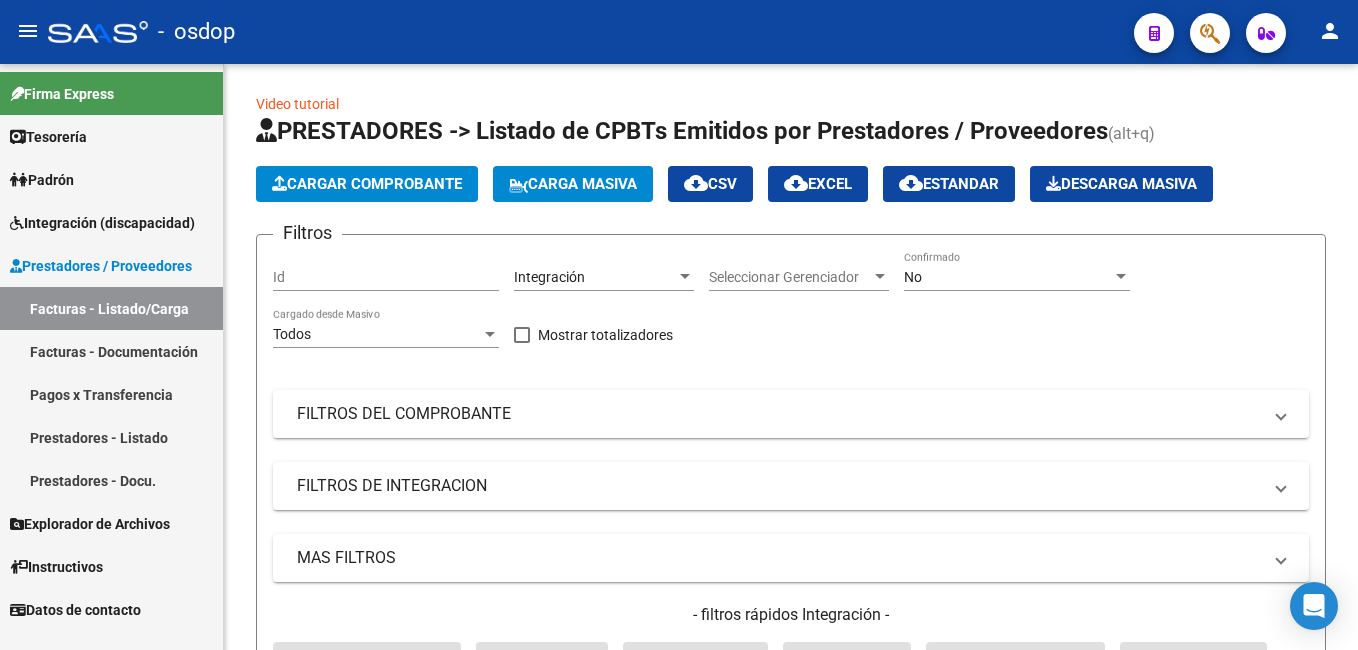 scroll, scrollTop: 0, scrollLeft: 0, axis: both 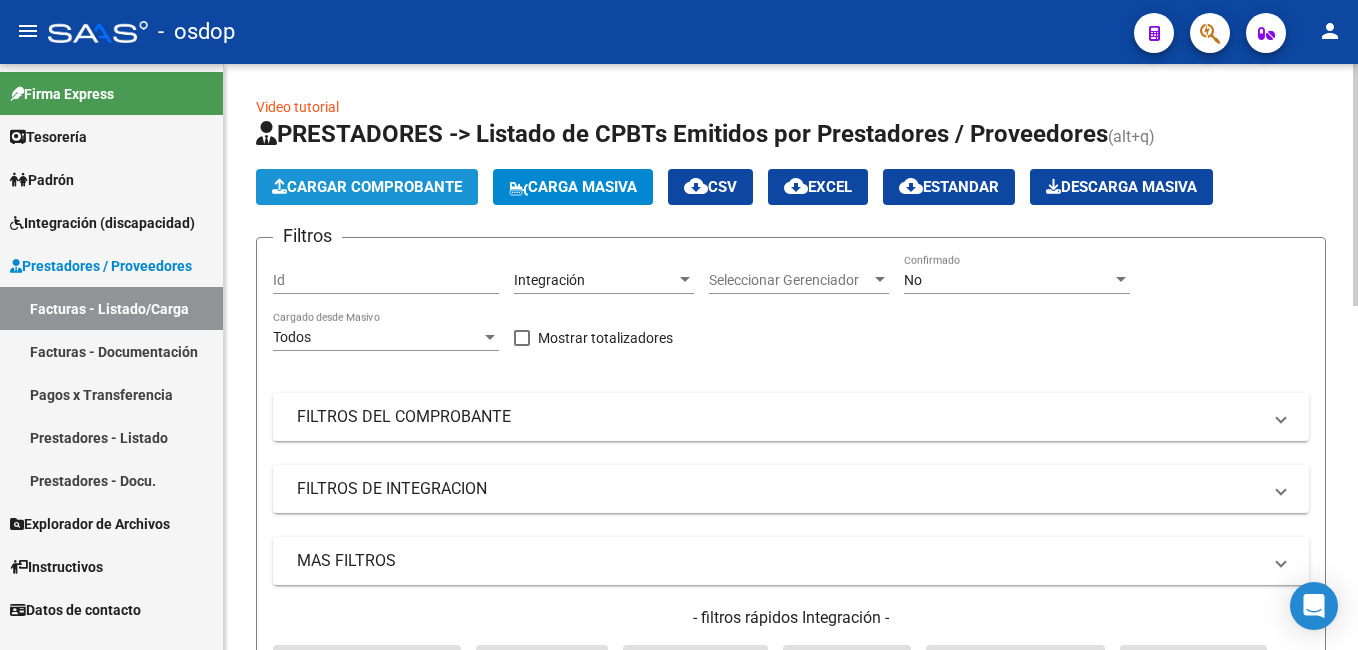 click on "Cargar Comprobante" 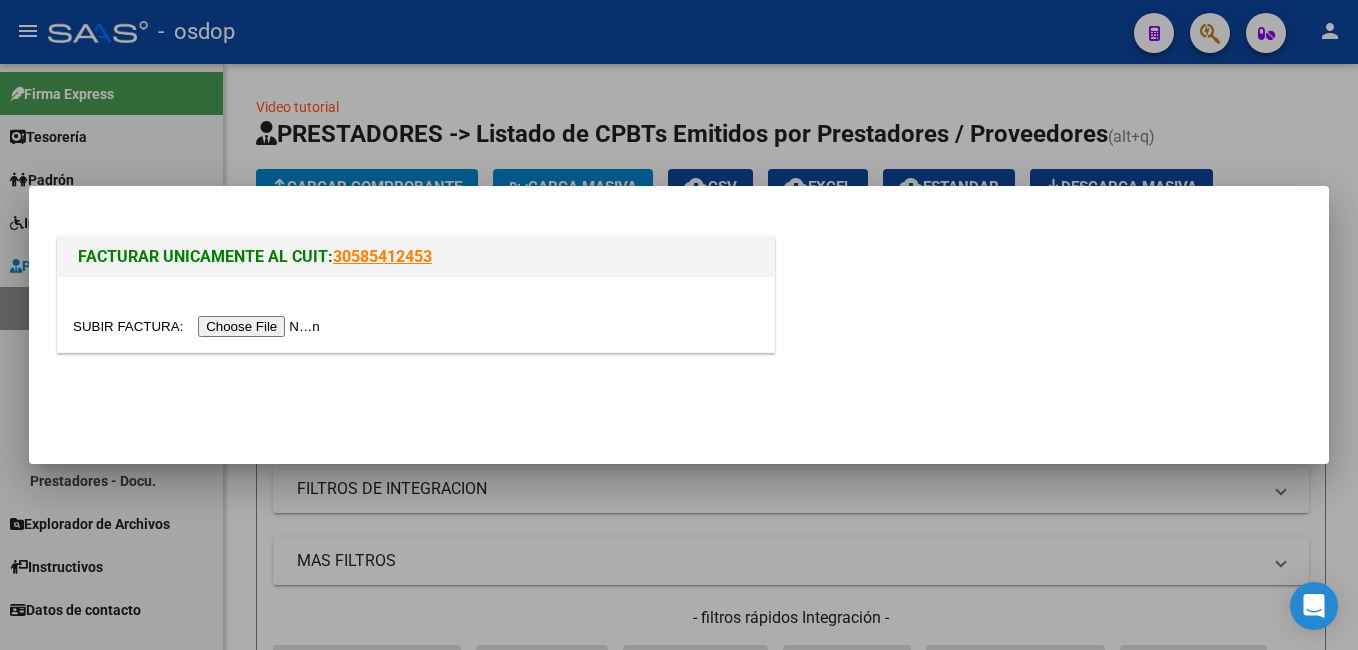 click at bounding box center (199, 326) 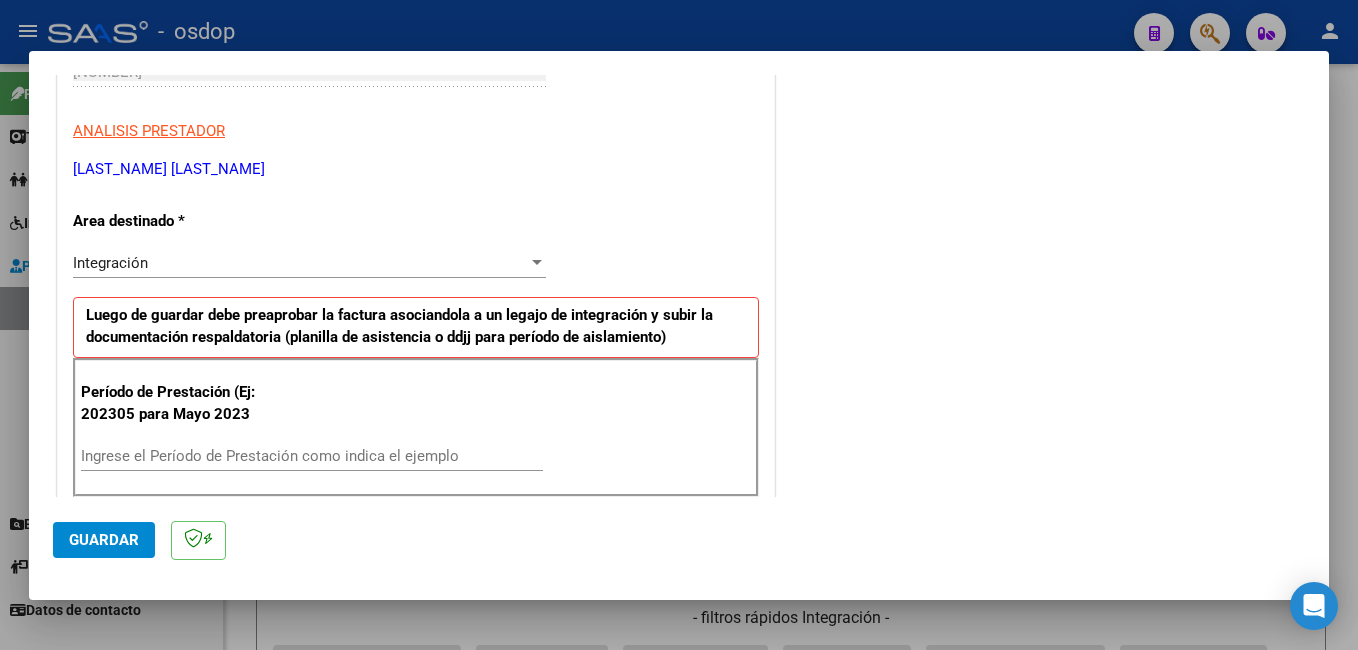 scroll, scrollTop: 300, scrollLeft: 0, axis: vertical 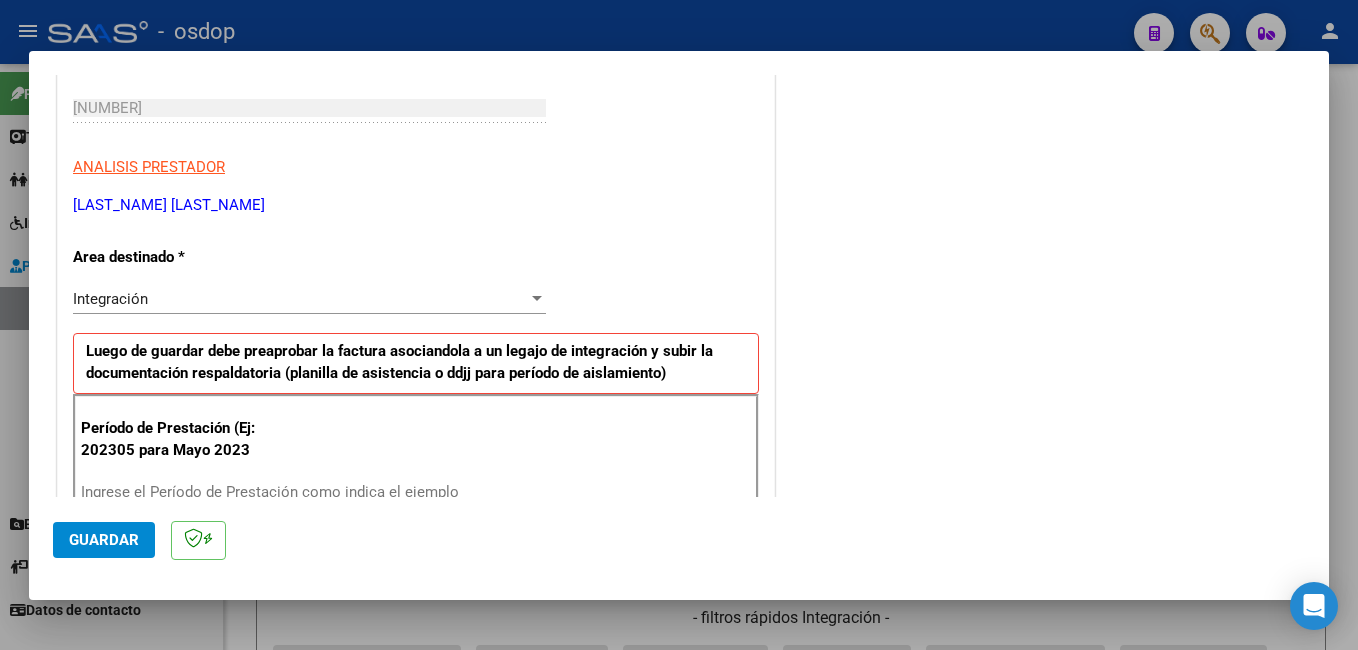 click on "Ingrese el Período de Prestación como indica el ejemplo" at bounding box center (312, 492) 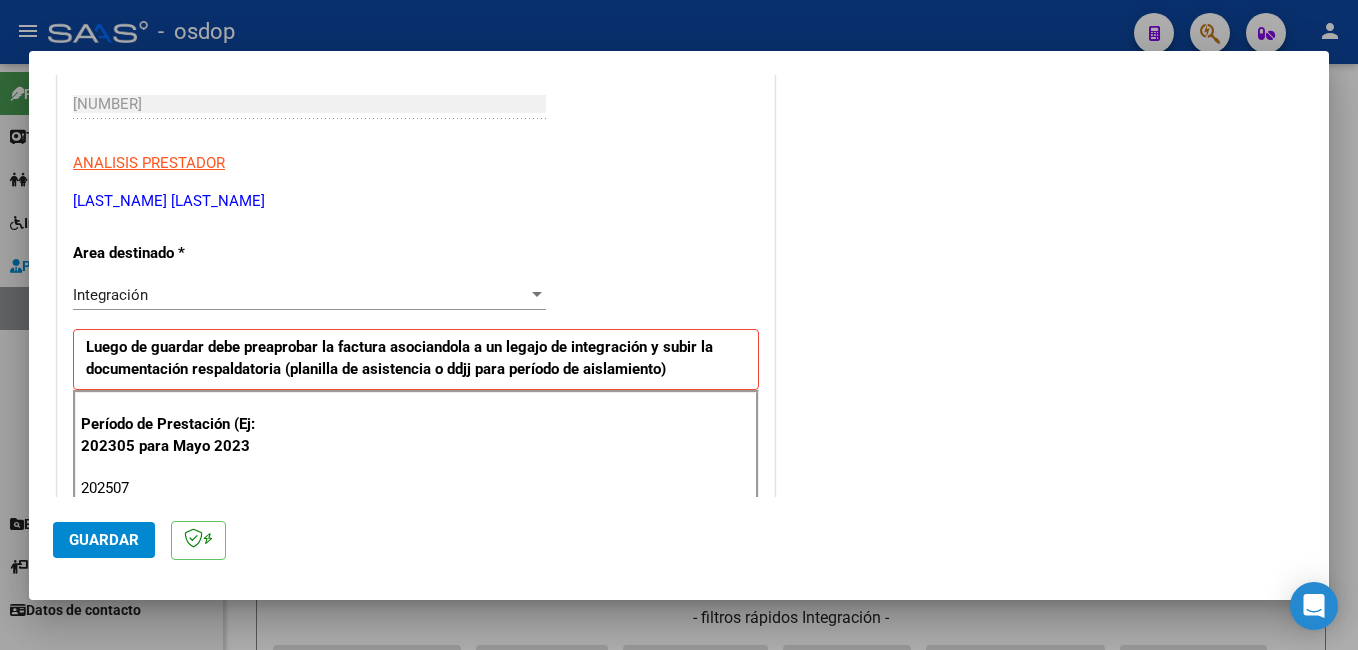type on "202507" 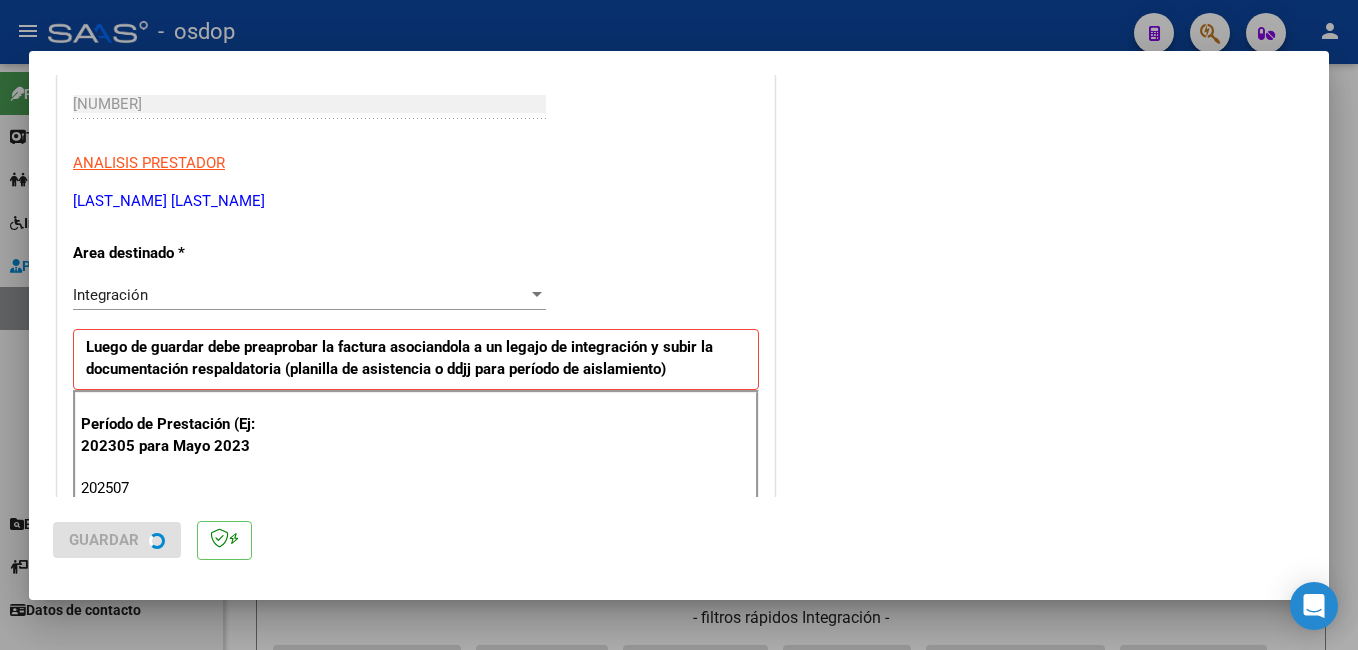 scroll, scrollTop: 0, scrollLeft: 0, axis: both 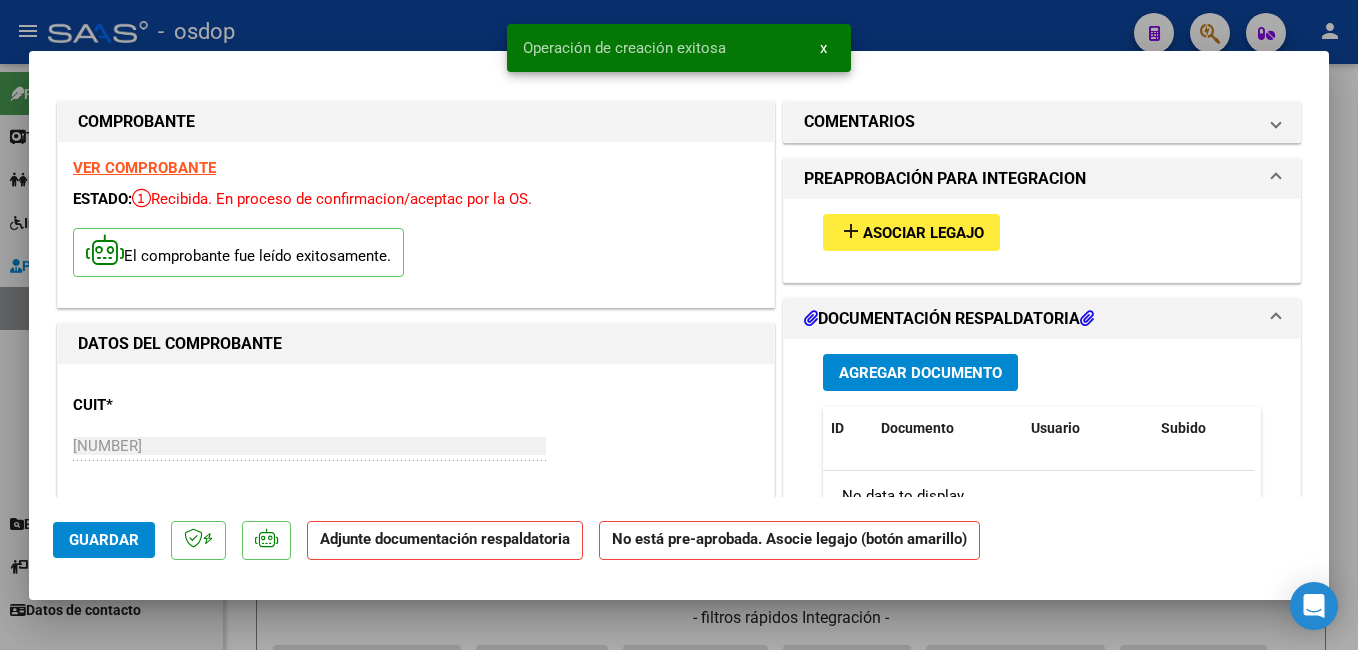 click on "Asociar Legajo" at bounding box center [923, 233] 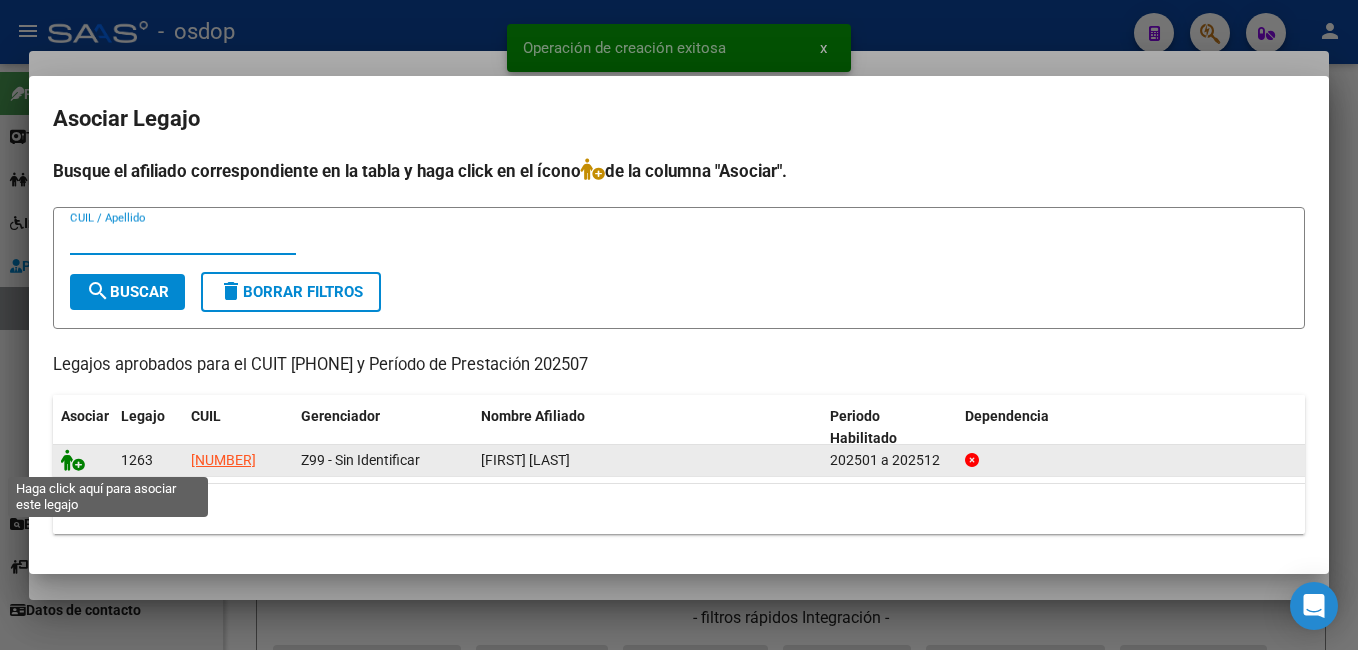 click 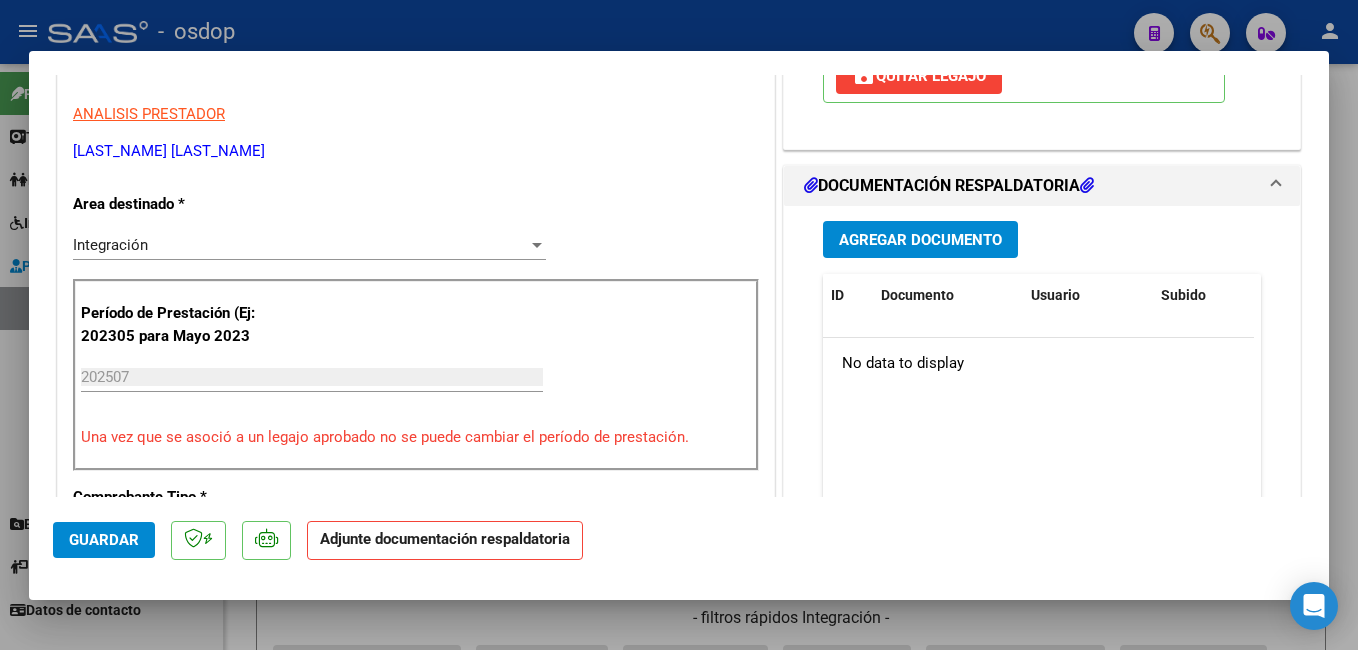 scroll, scrollTop: 400, scrollLeft: 0, axis: vertical 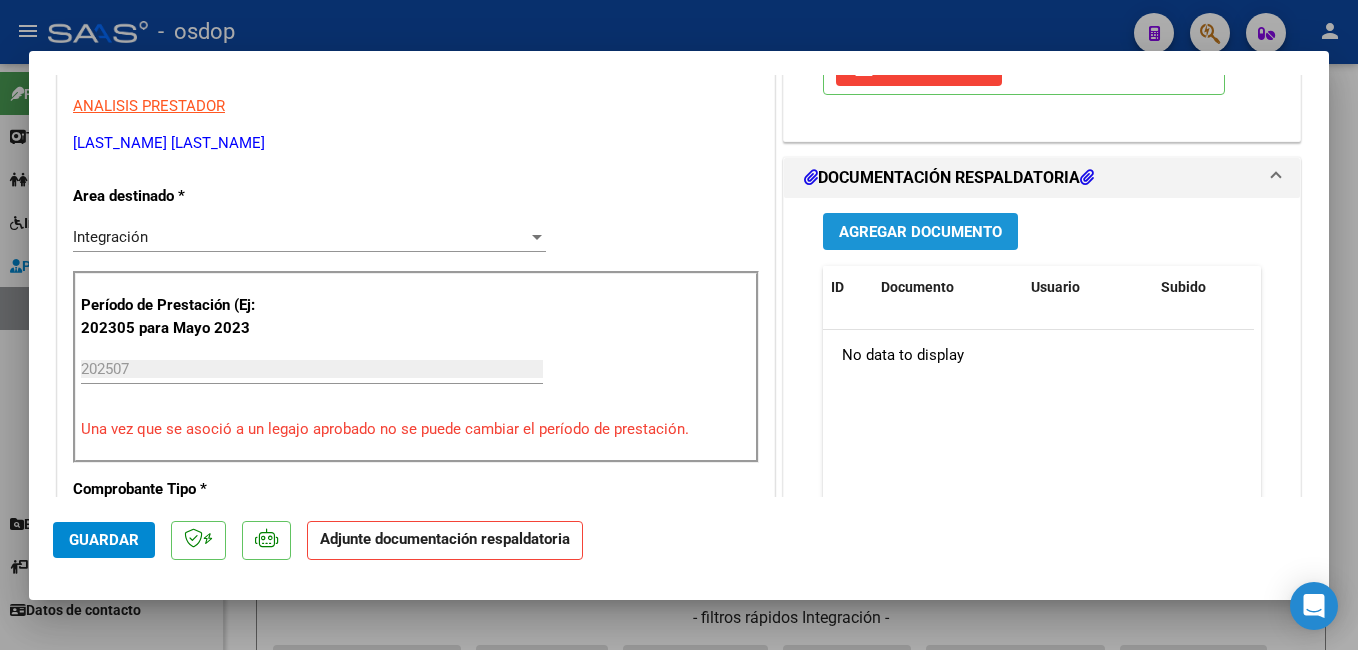 click on "Agregar Documento" at bounding box center (920, 232) 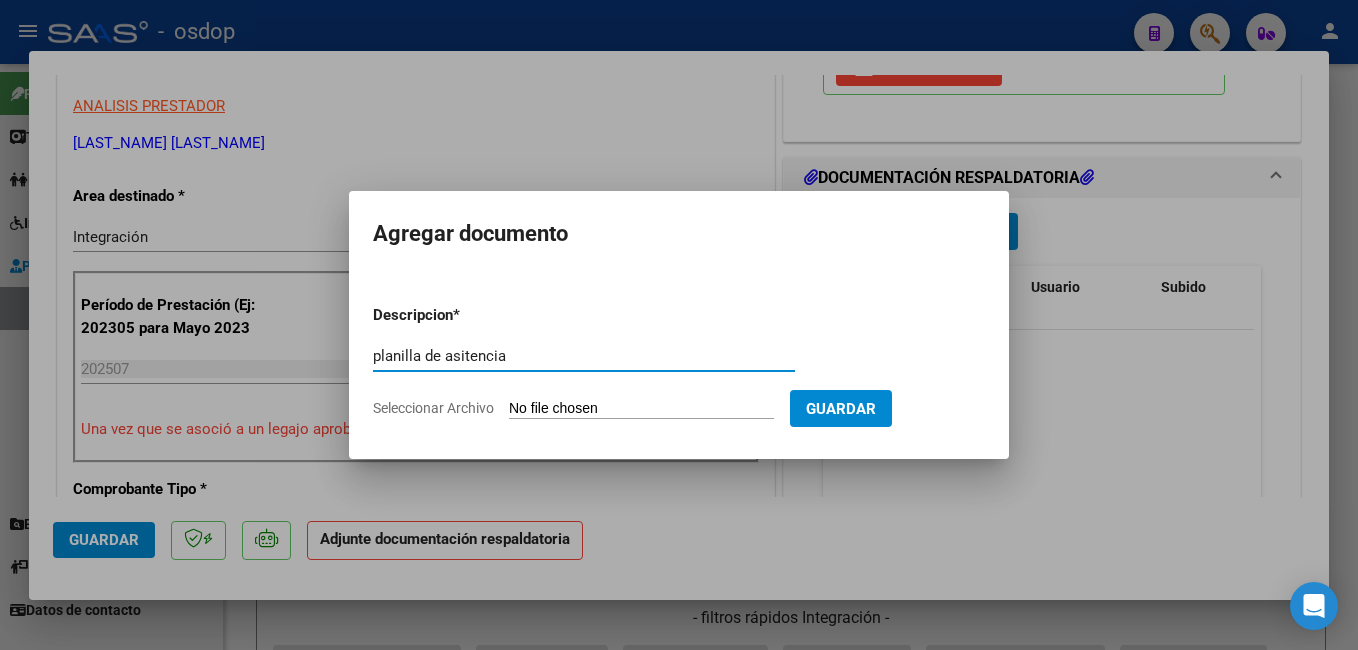 type on "planilla de asitencia" 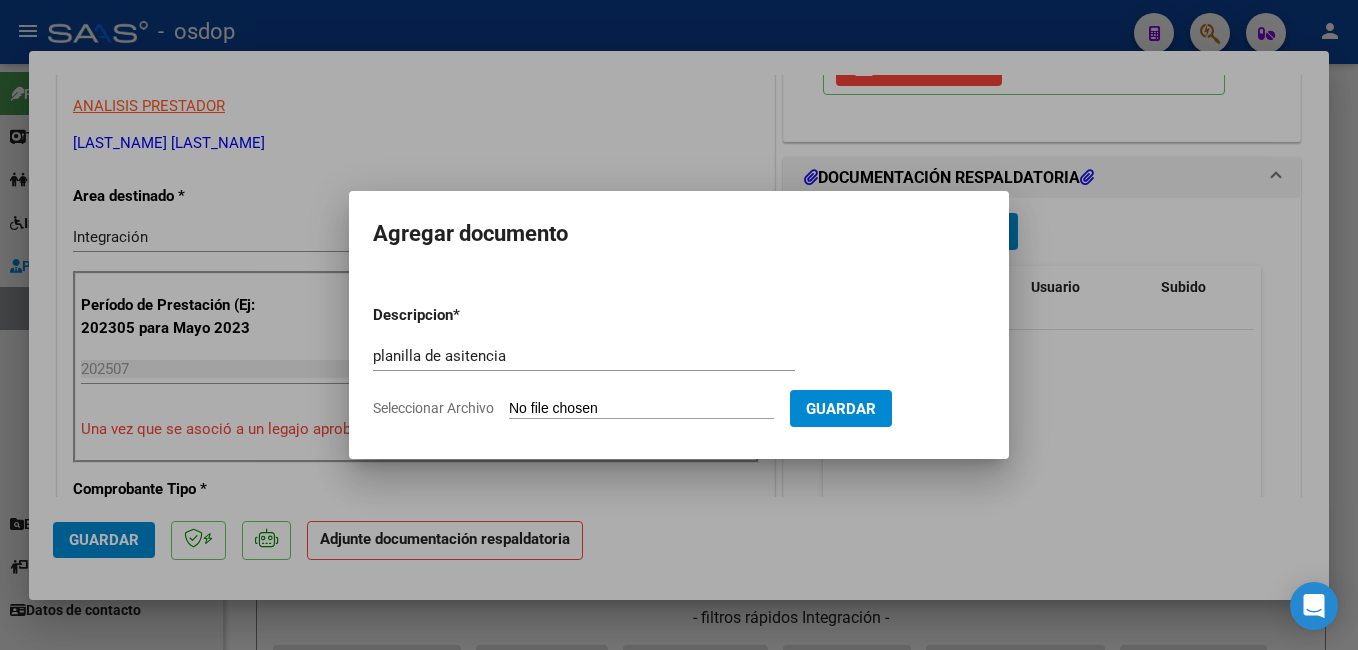 click on "Seleccionar Archivo" at bounding box center (641, 409) 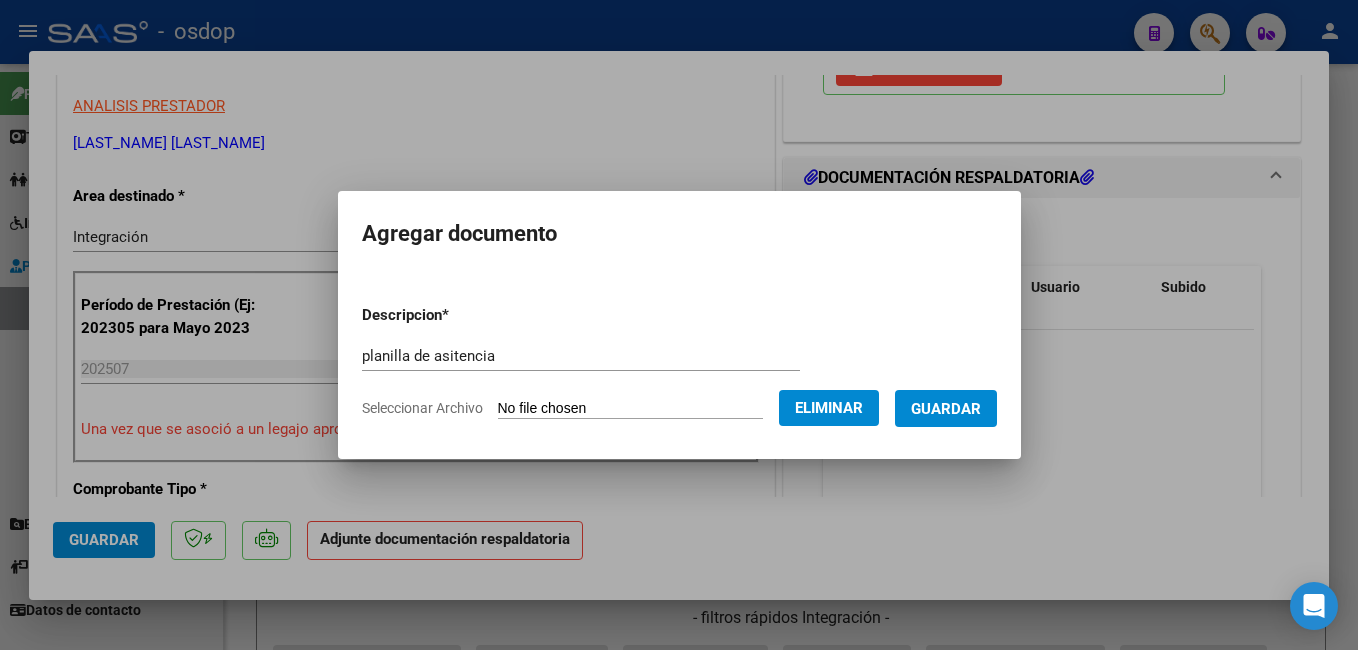 click on "Guardar" at bounding box center [946, 409] 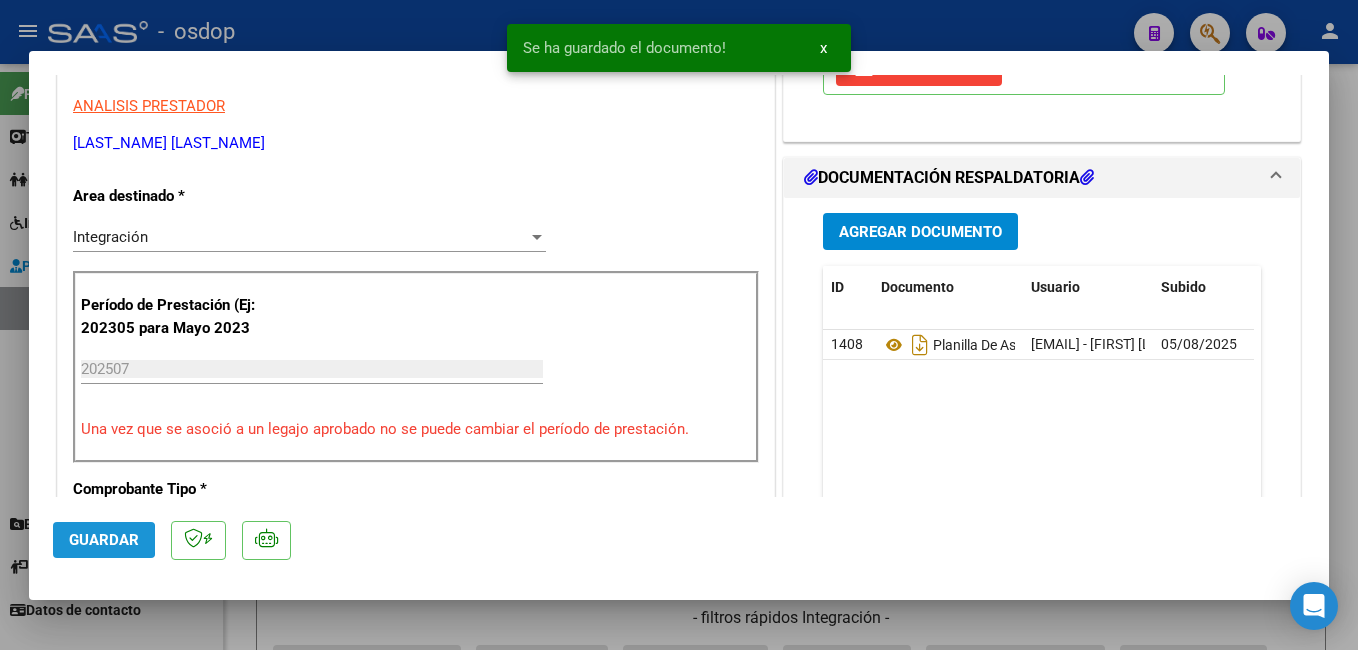 click on "Guardar" 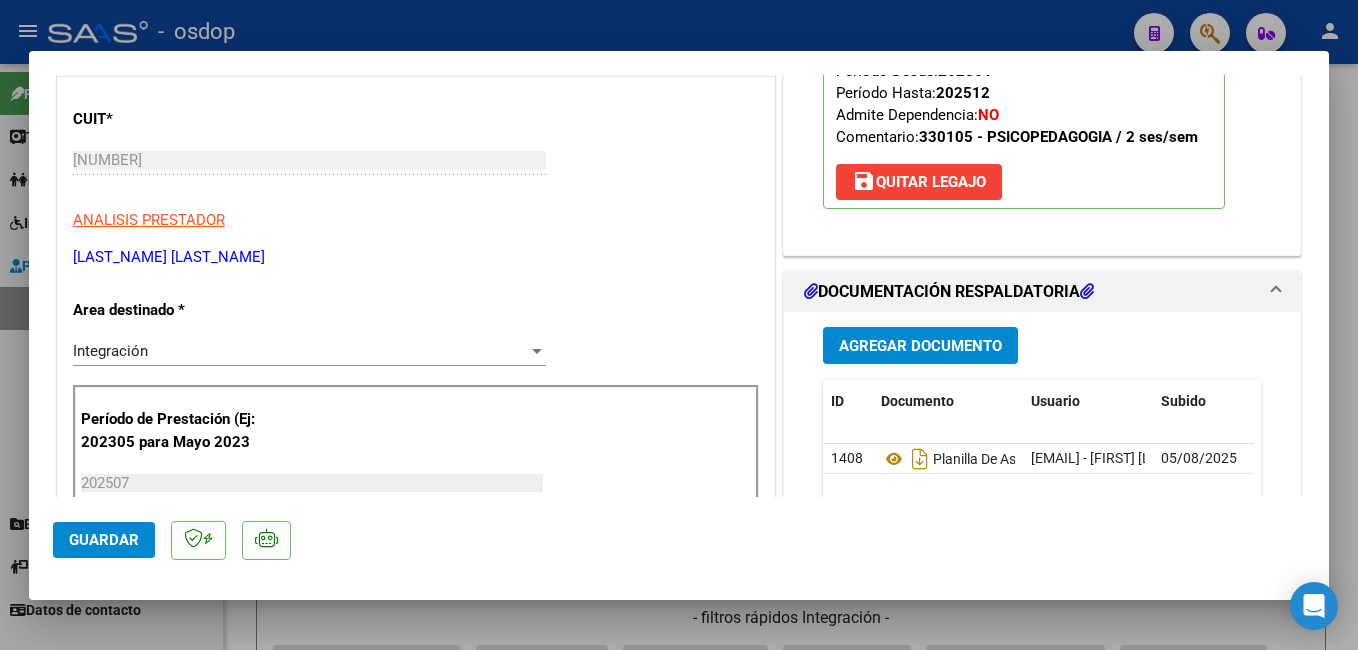 scroll, scrollTop: 300, scrollLeft: 0, axis: vertical 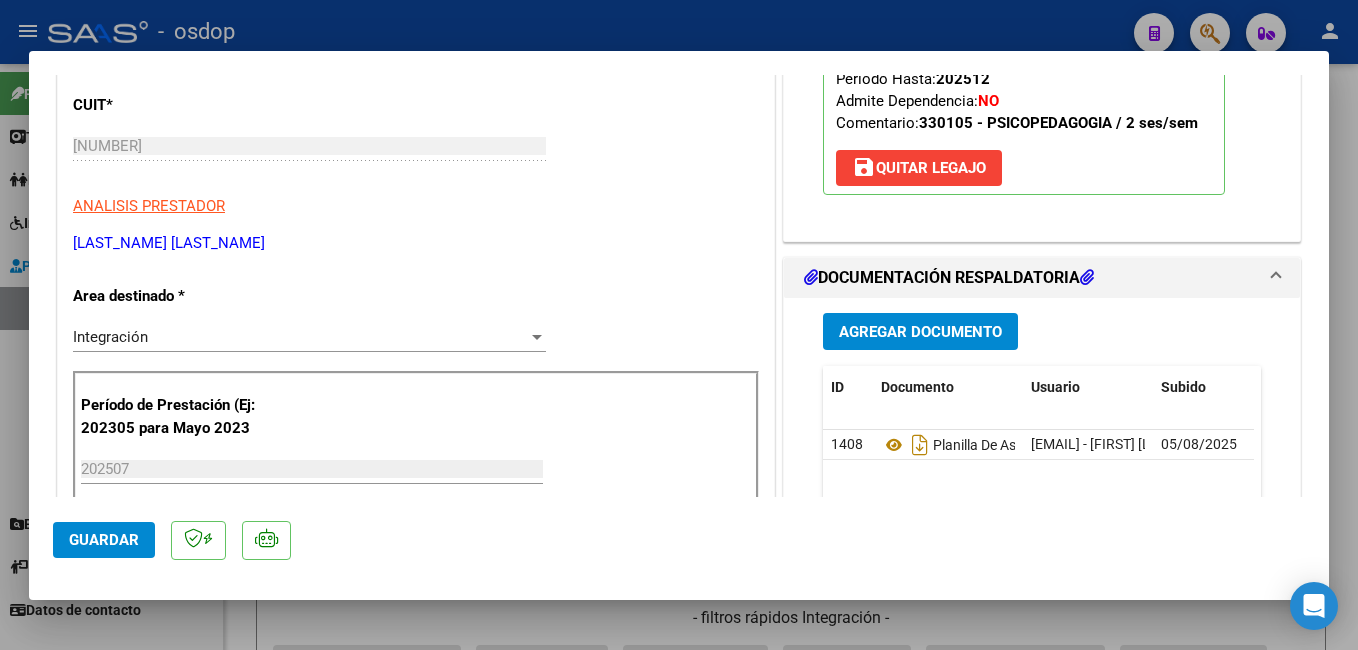 click at bounding box center (679, 325) 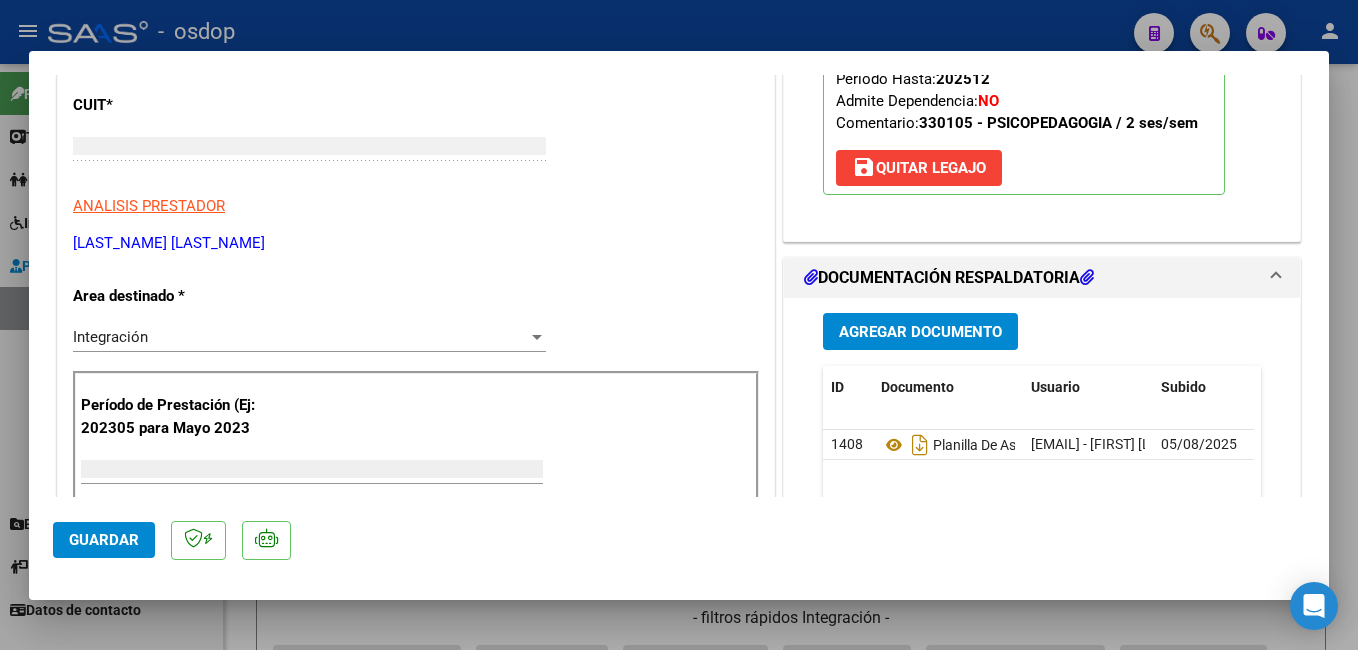 scroll, scrollTop: 239, scrollLeft: 0, axis: vertical 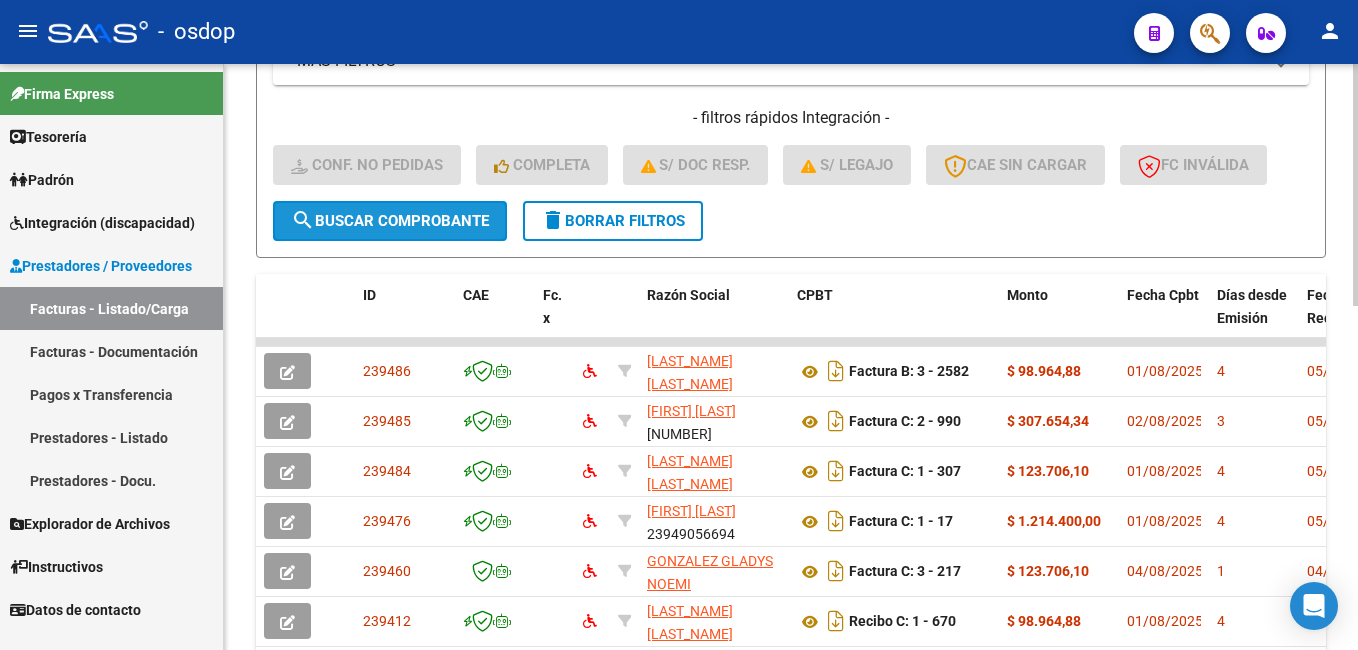 click on "search  Buscar Comprobante" 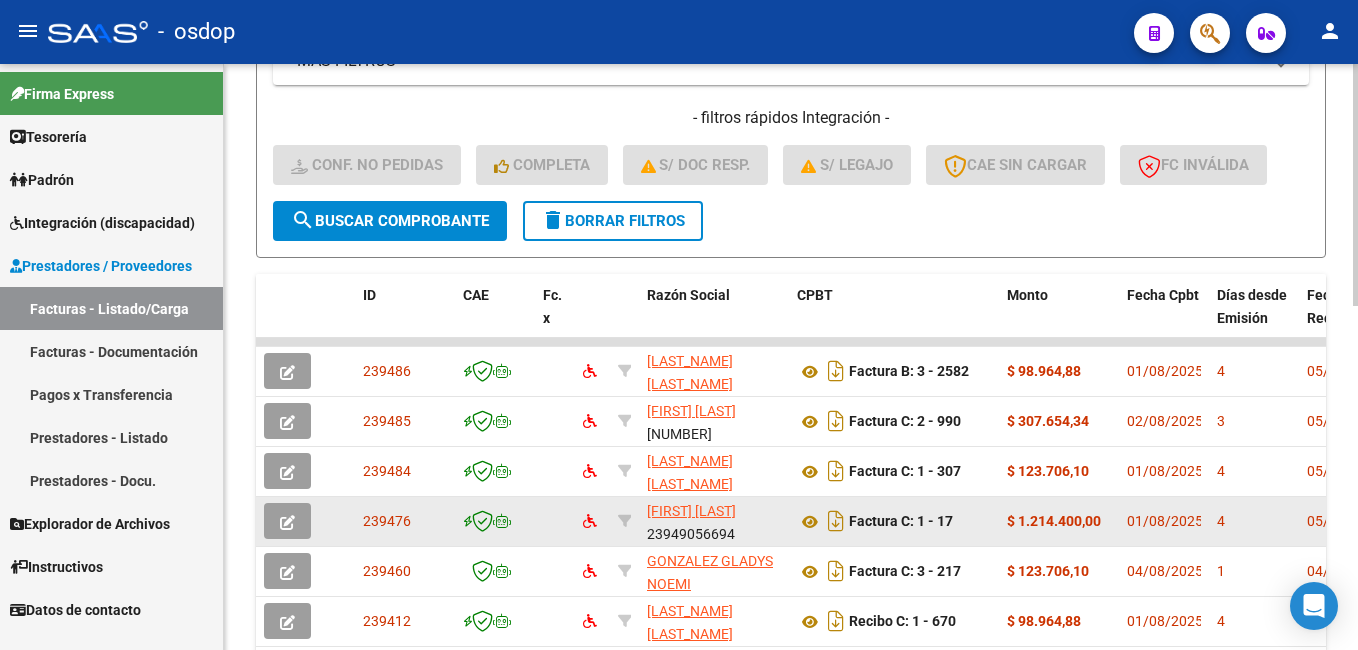 scroll, scrollTop: 26, scrollLeft: 0, axis: vertical 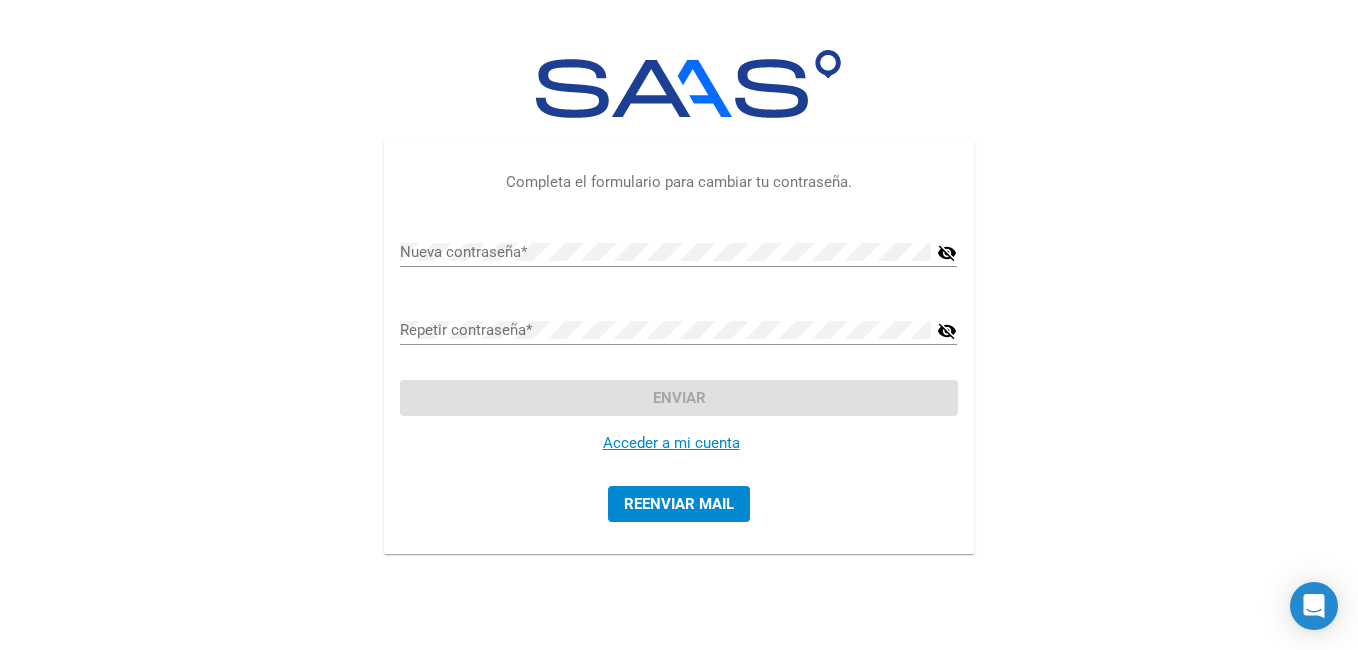 click on "Acceder a mi cuenta" 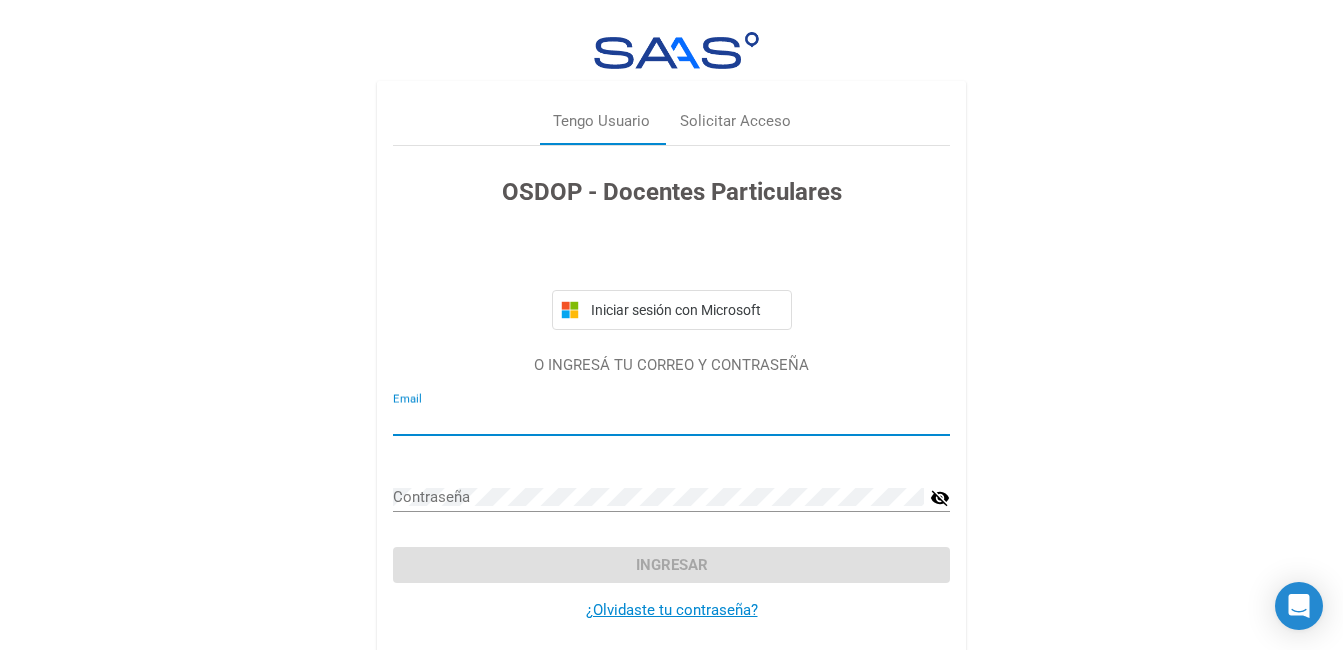 type on "[EMAIL]" 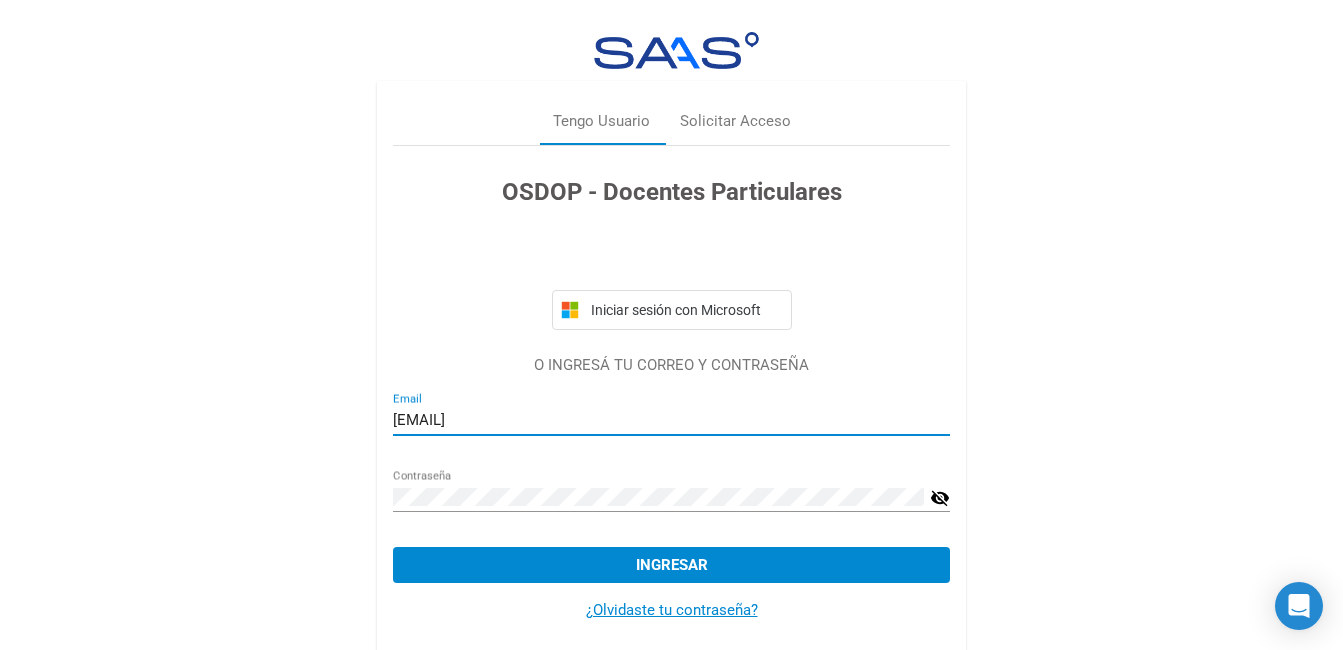 click on "Ingresar" at bounding box center (672, 565) 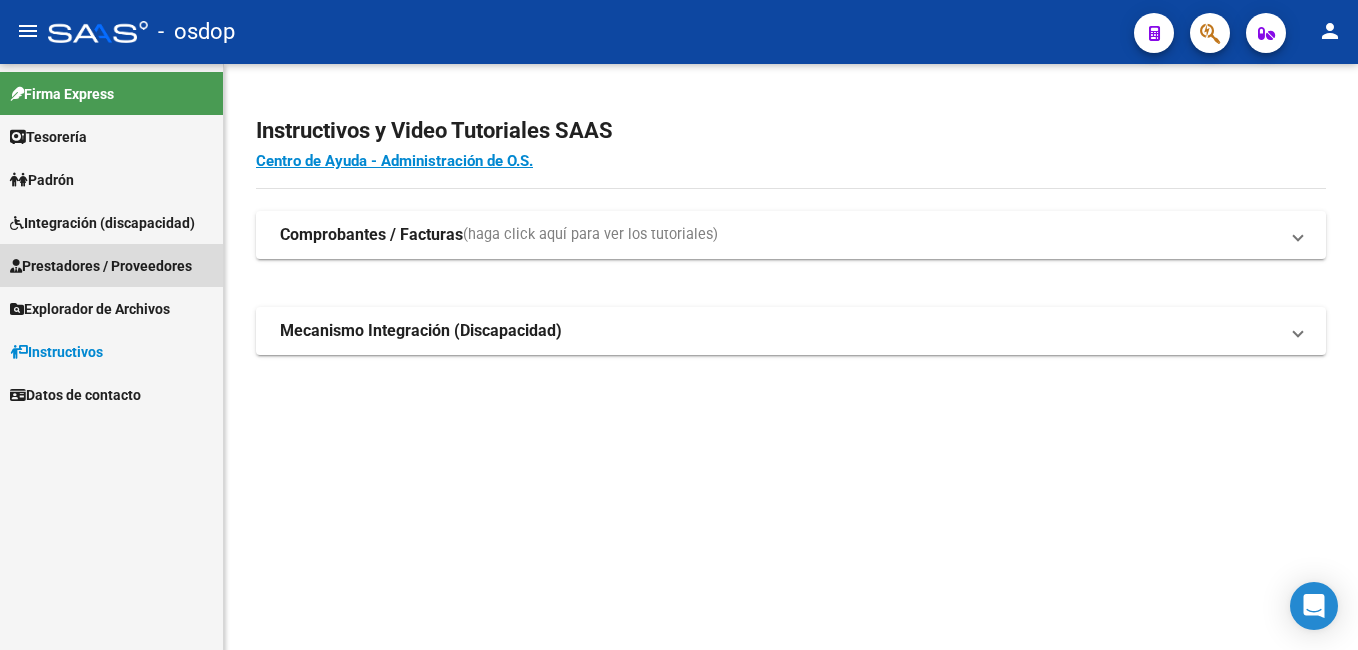 click on "Prestadores / Proveedores" at bounding box center (101, 266) 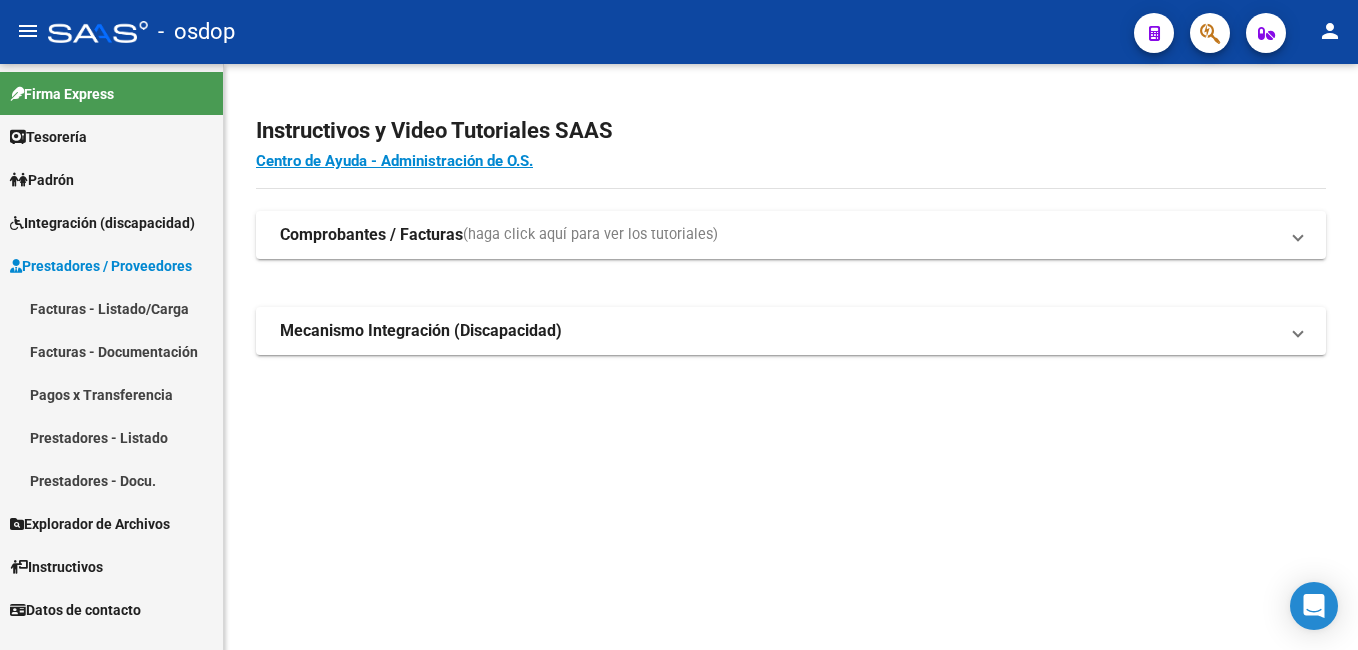 click on "Facturas - Listado/Carga" at bounding box center (111, 308) 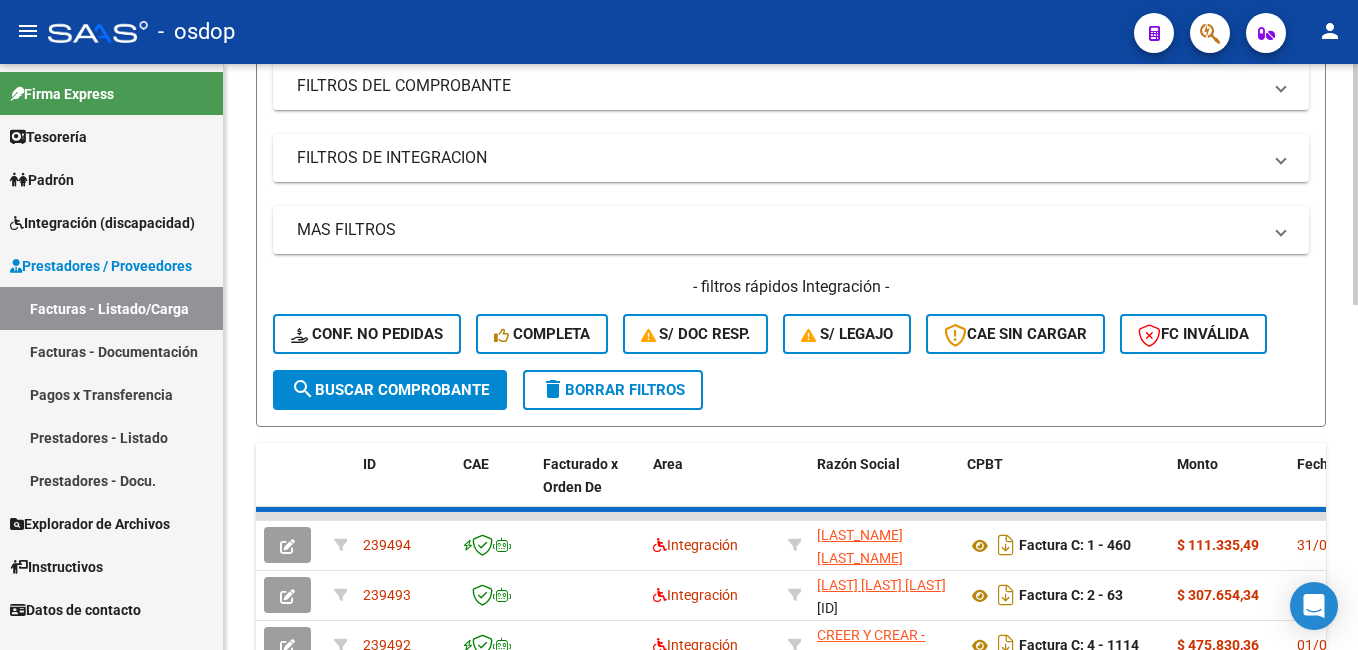 scroll, scrollTop: 400, scrollLeft: 0, axis: vertical 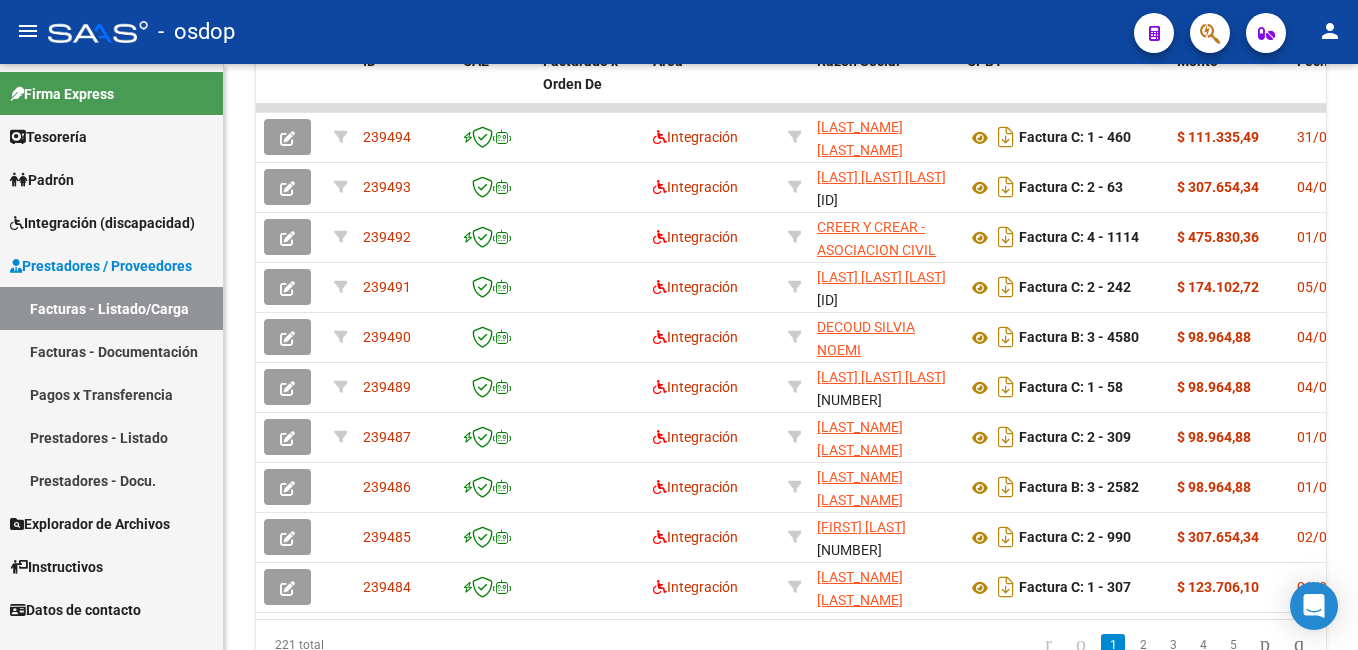 click on "menu -   osdop  person" 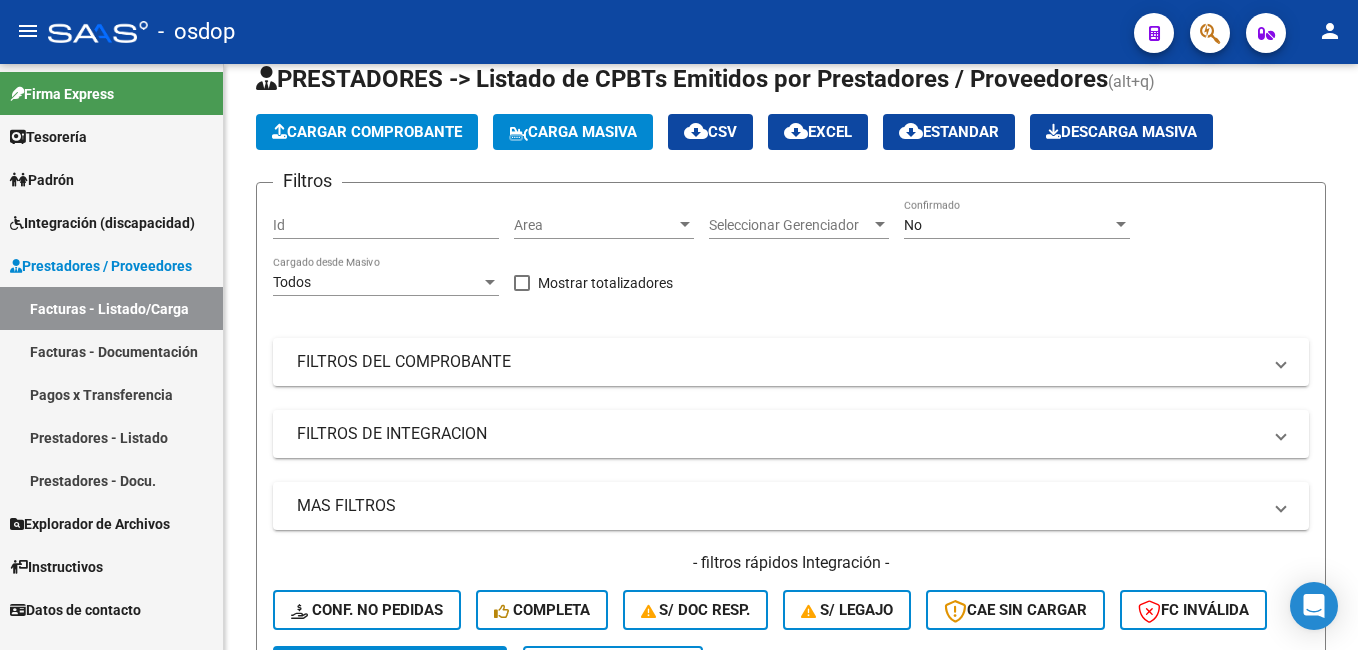 scroll, scrollTop: 0, scrollLeft: 0, axis: both 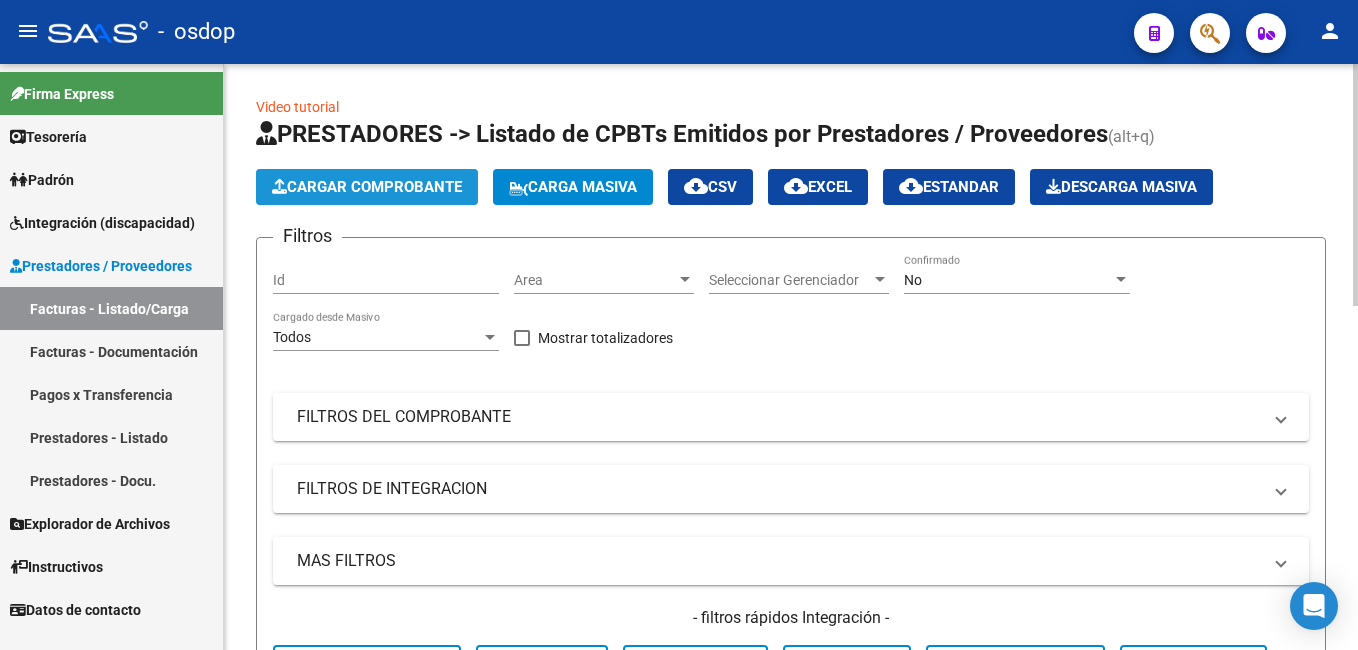 click on "Cargar Comprobante" 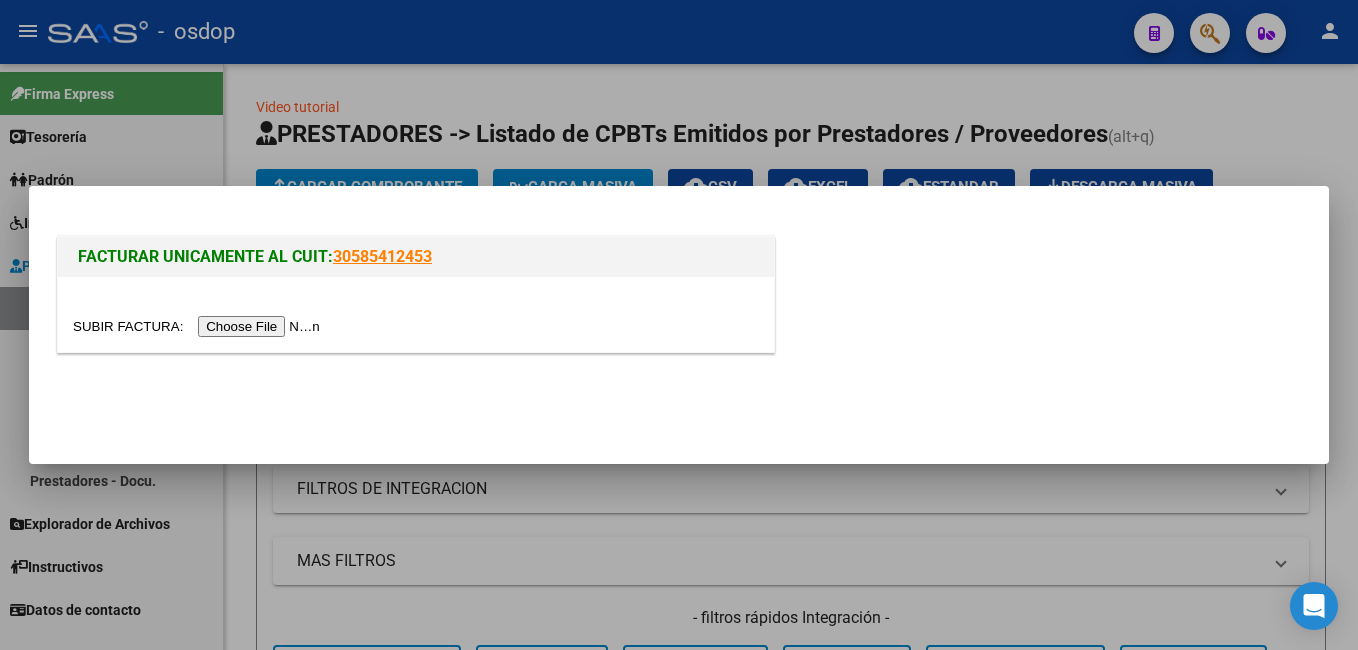 click at bounding box center (199, 326) 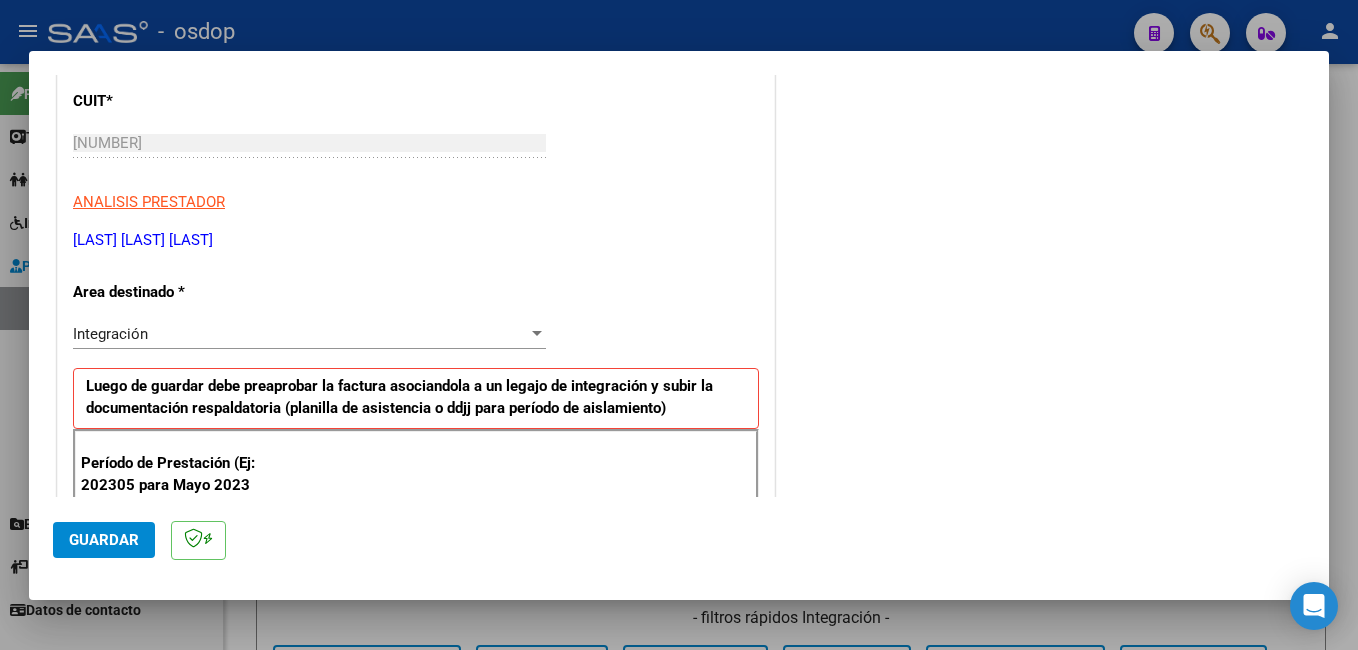 scroll, scrollTop: 300, scrollLeft: 0, axis: vertical 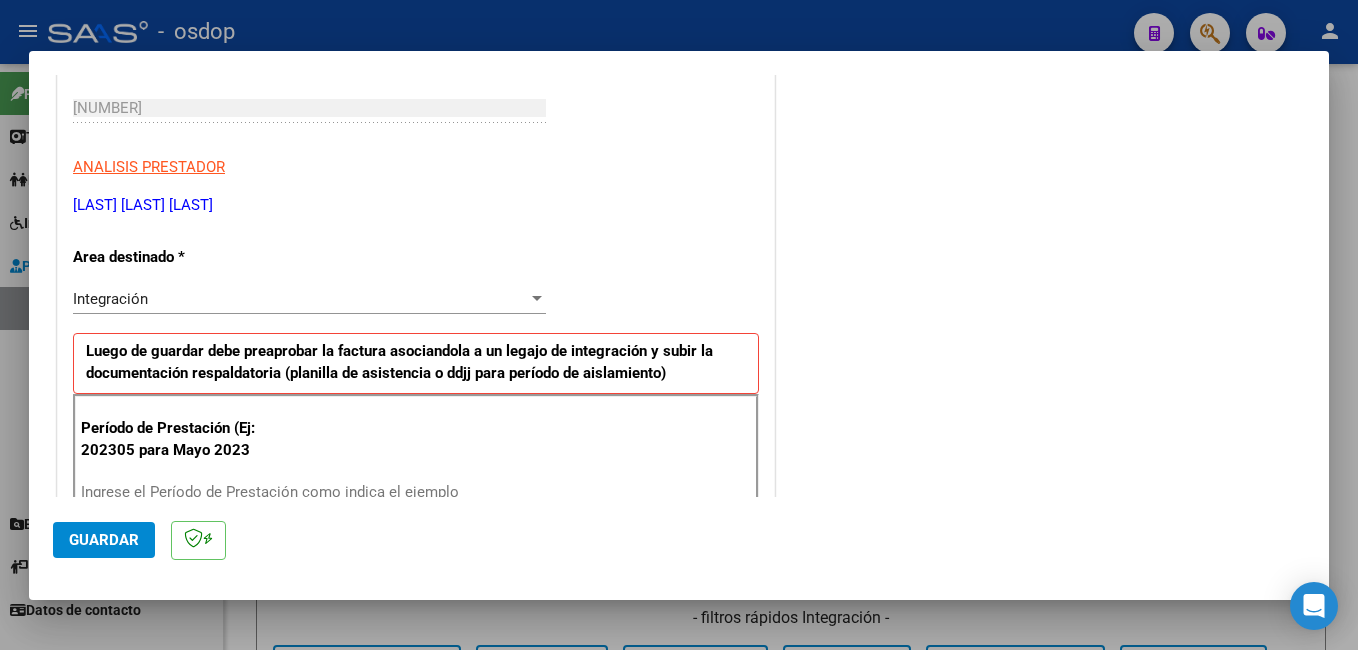 click on "Ingrese el Período de Prestación como indica el ejemplo" at bounding box center [312, 492] 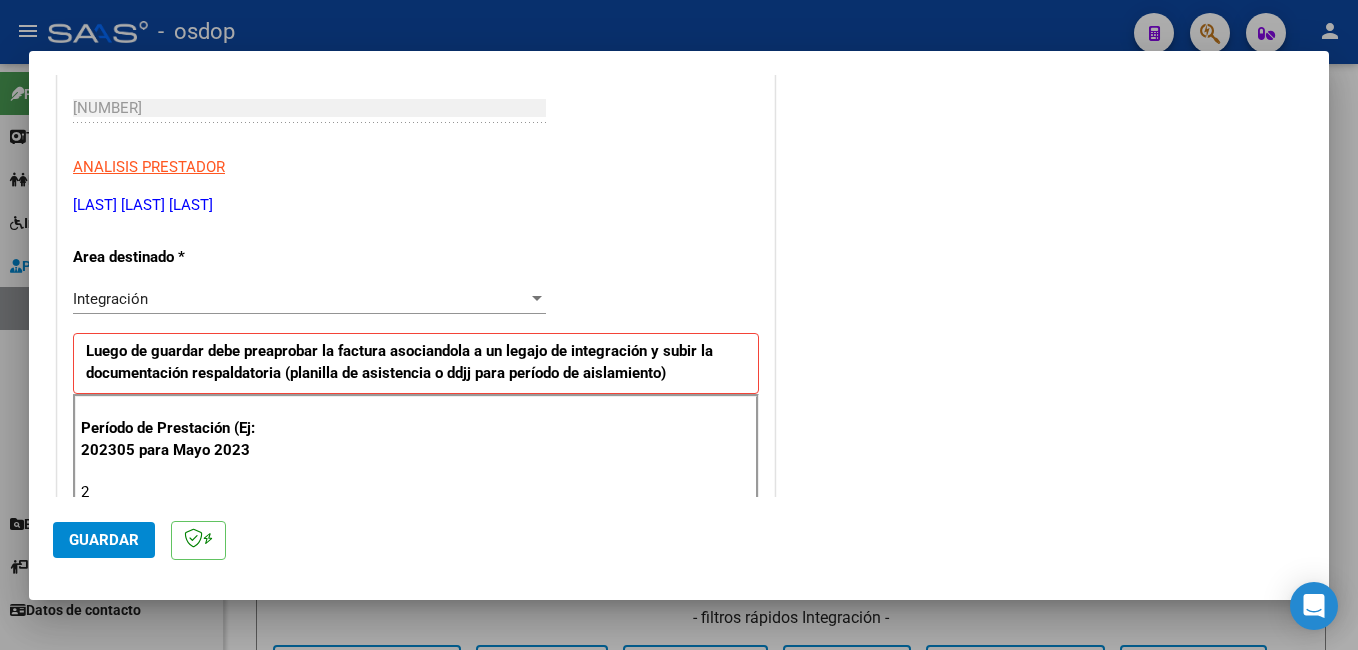 scroll, scrollTop: 304, scrollLeft: 0, axis: vertical 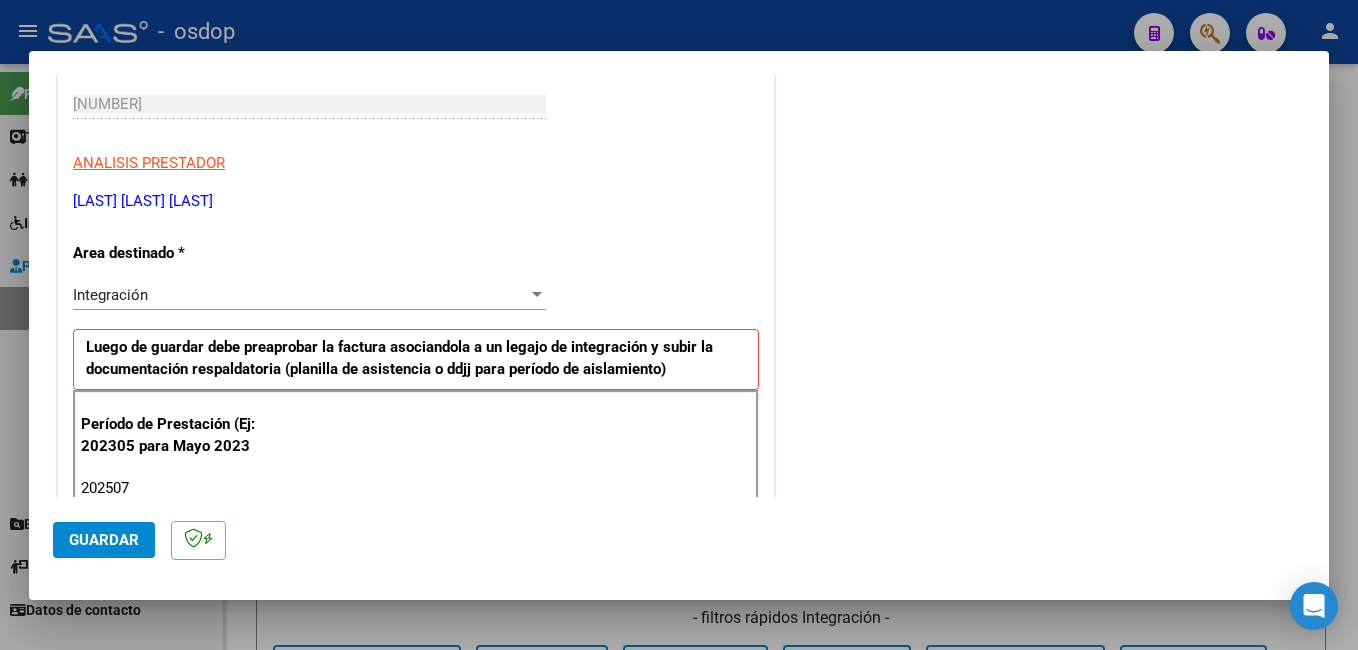 type on "202507" 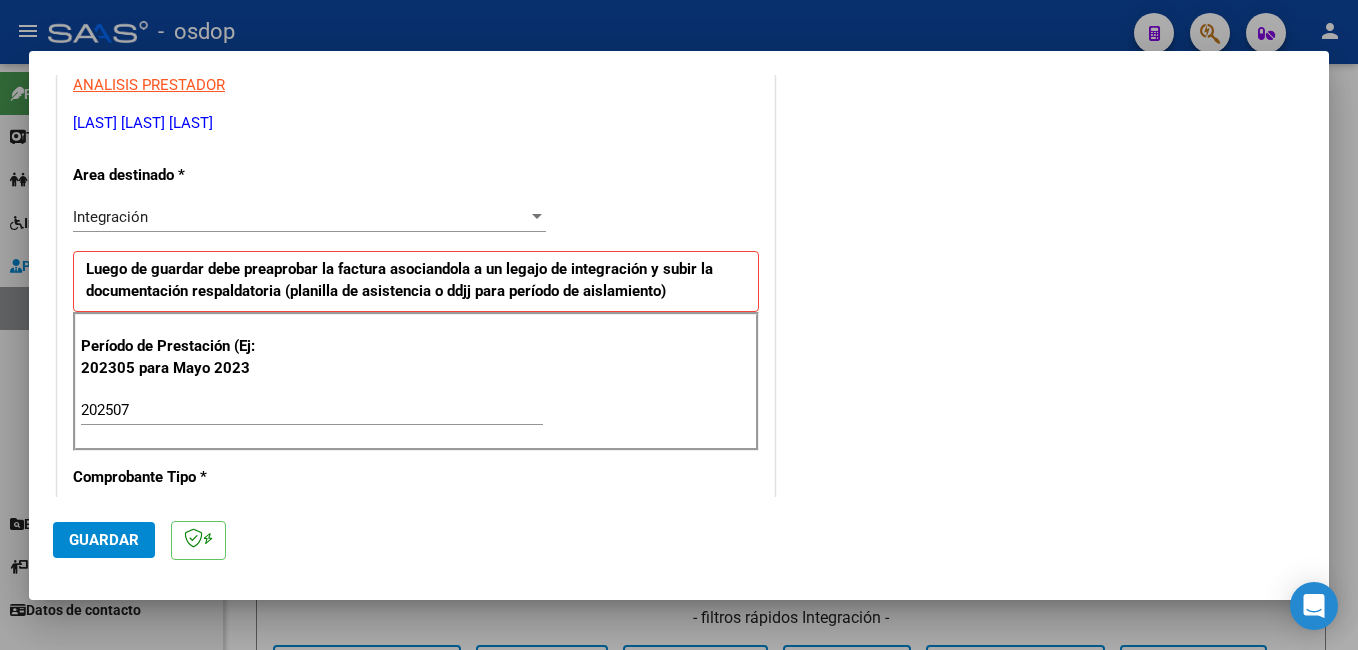 scroll, scrollTop: 404, scrollLeft: 0, axis: vertical 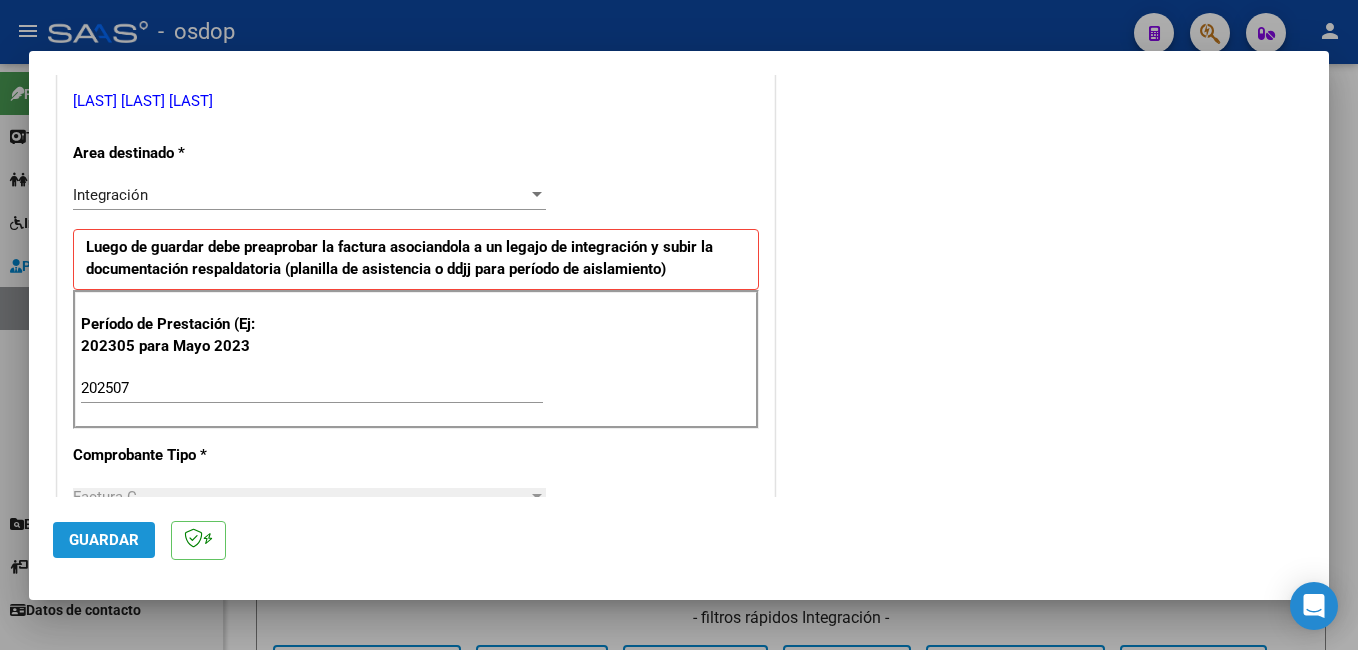 click on "Guardar" 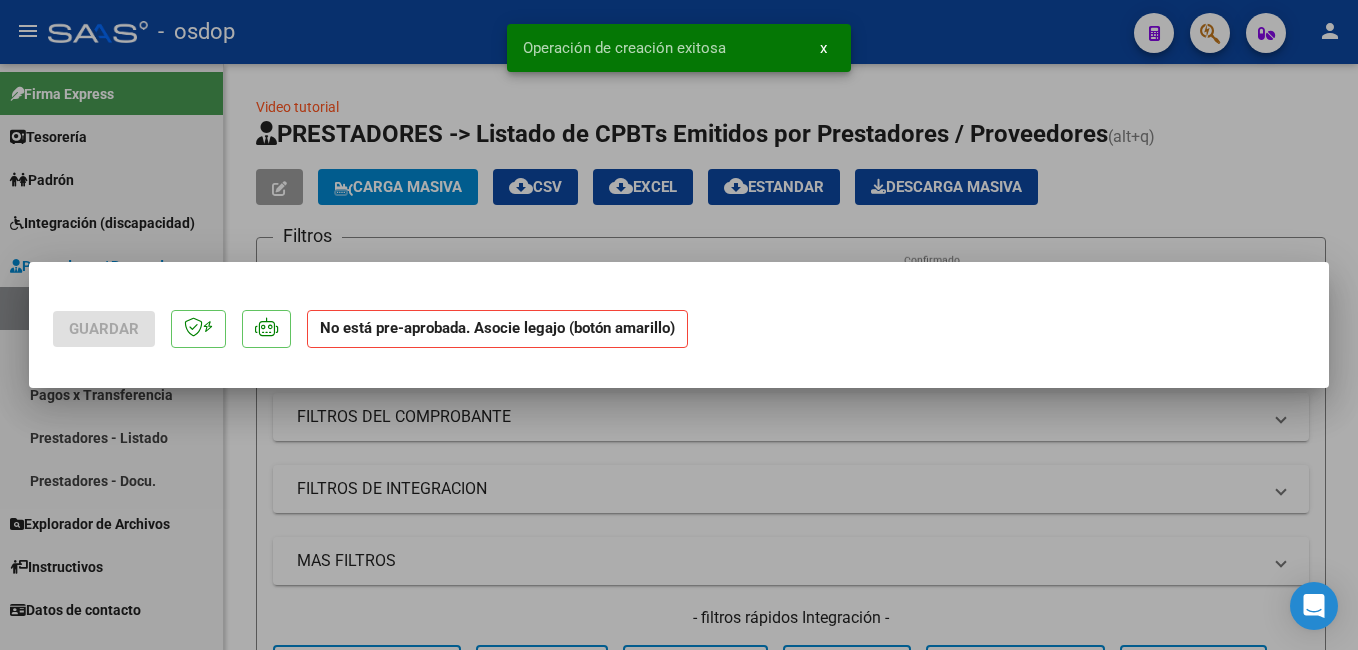 scroll, scrollTop: 0, scrollLeft: 0, axis: both 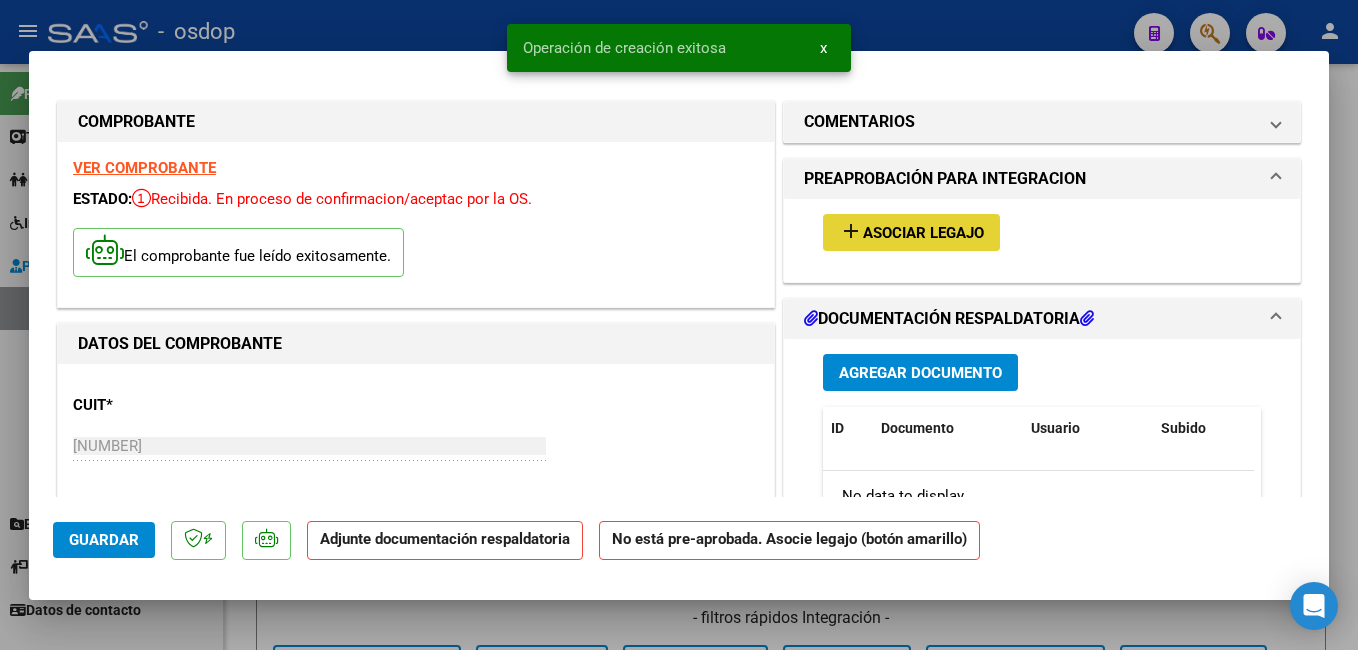 click on "Asociar Legajo" at bounding box center (923, 233) 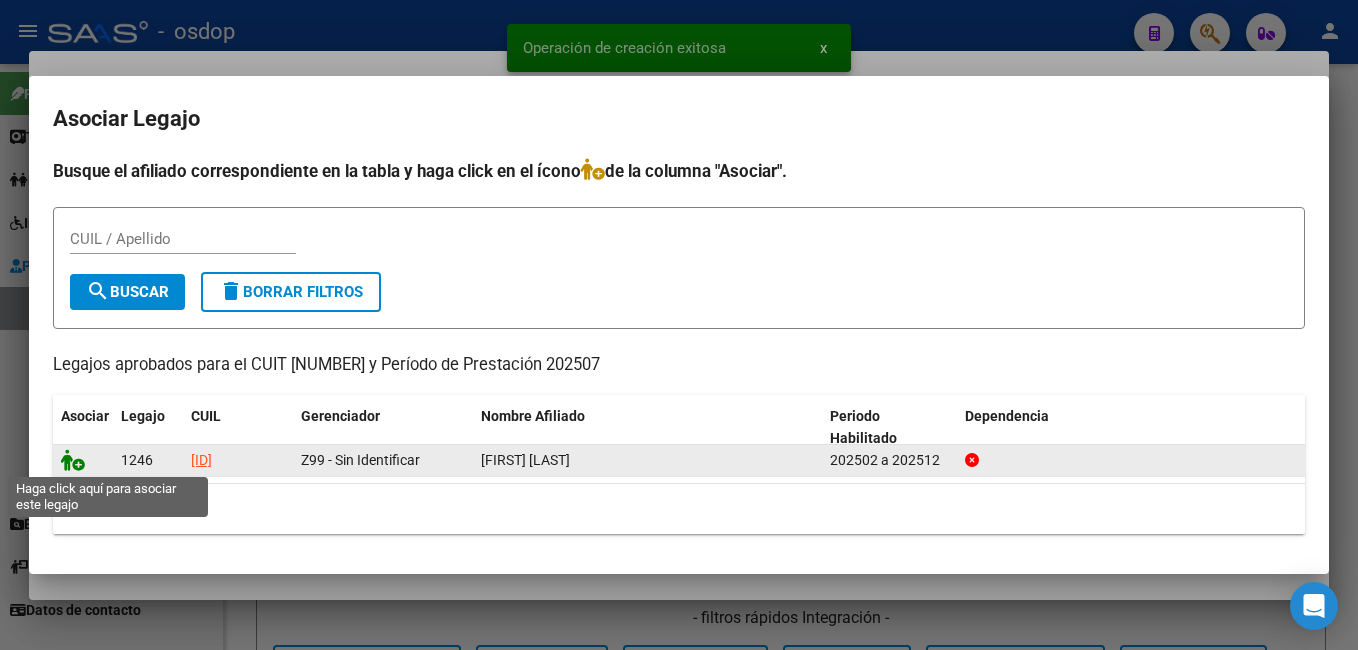click 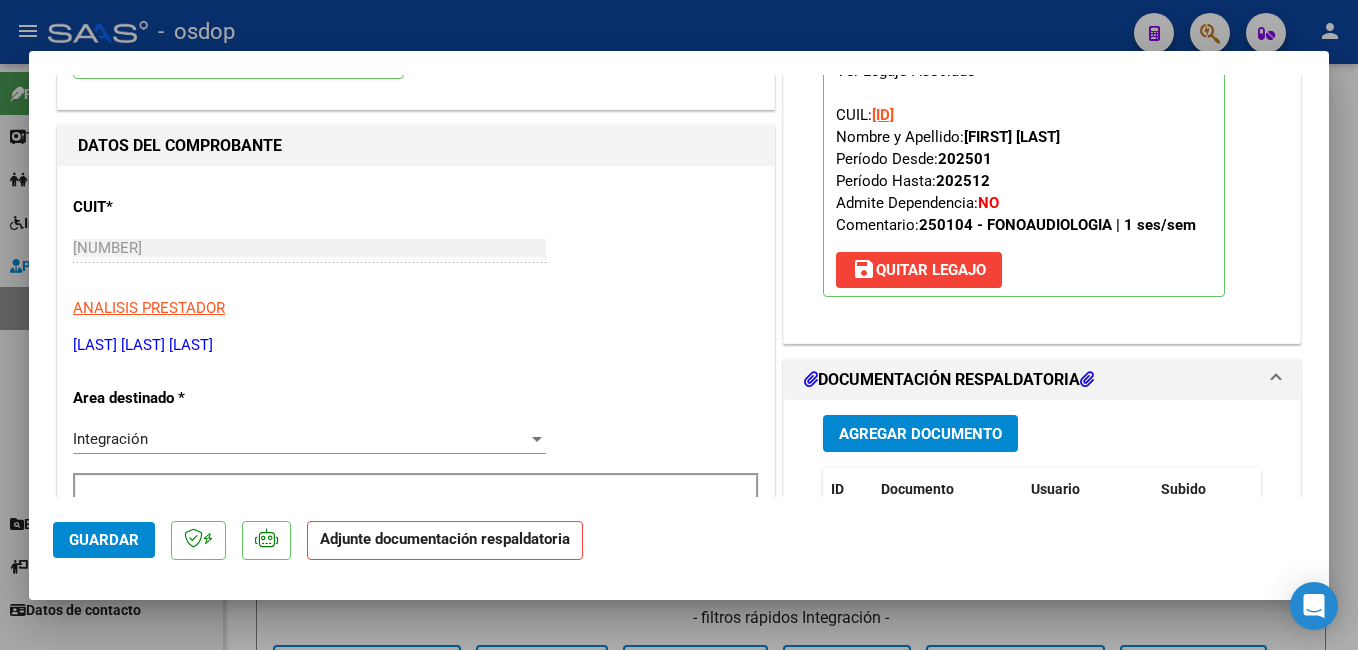 scroll, scrollTop: 200, scrollLeft: 0, axis: vertical 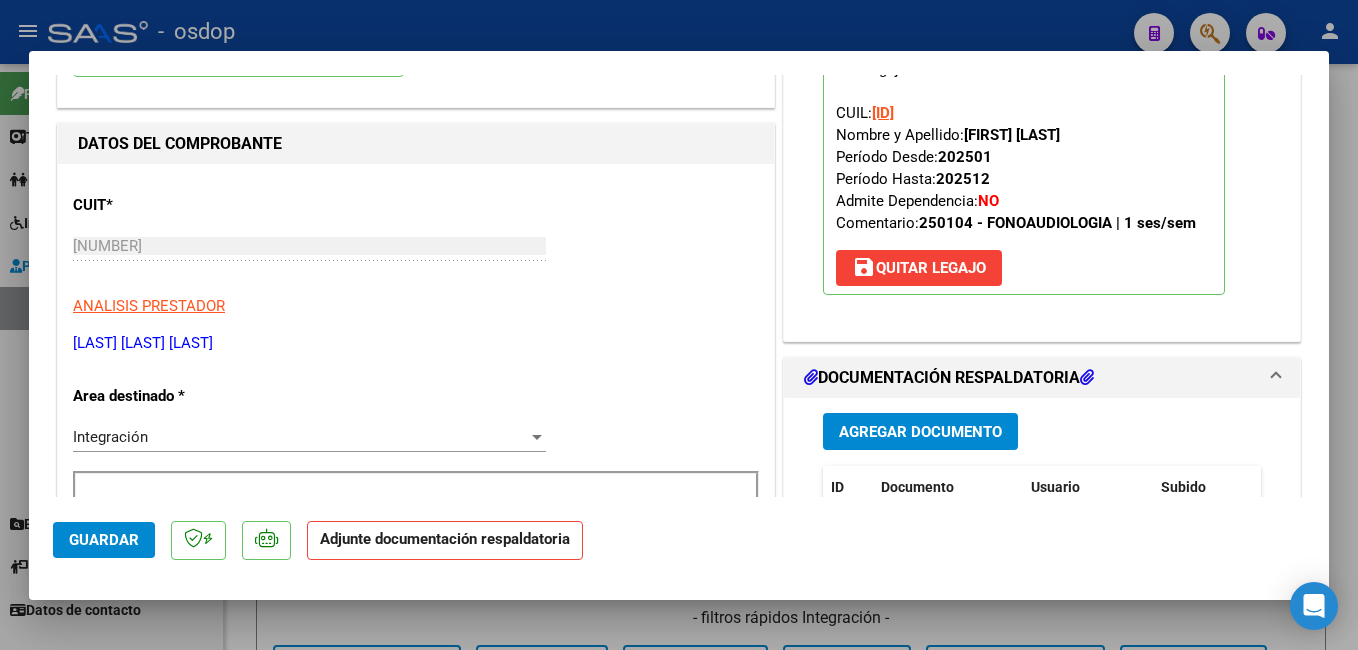 click on "Agregar Documento" at bounding box center (920, 432) 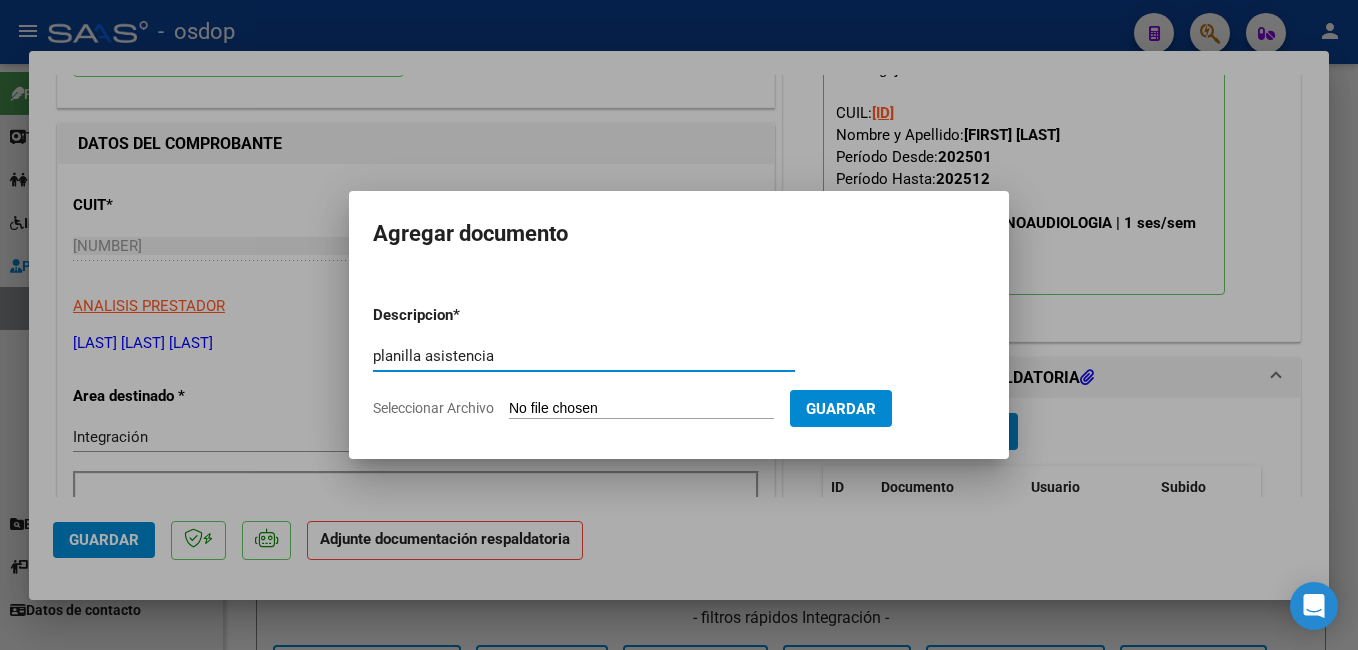 type on "planilla asistencia" 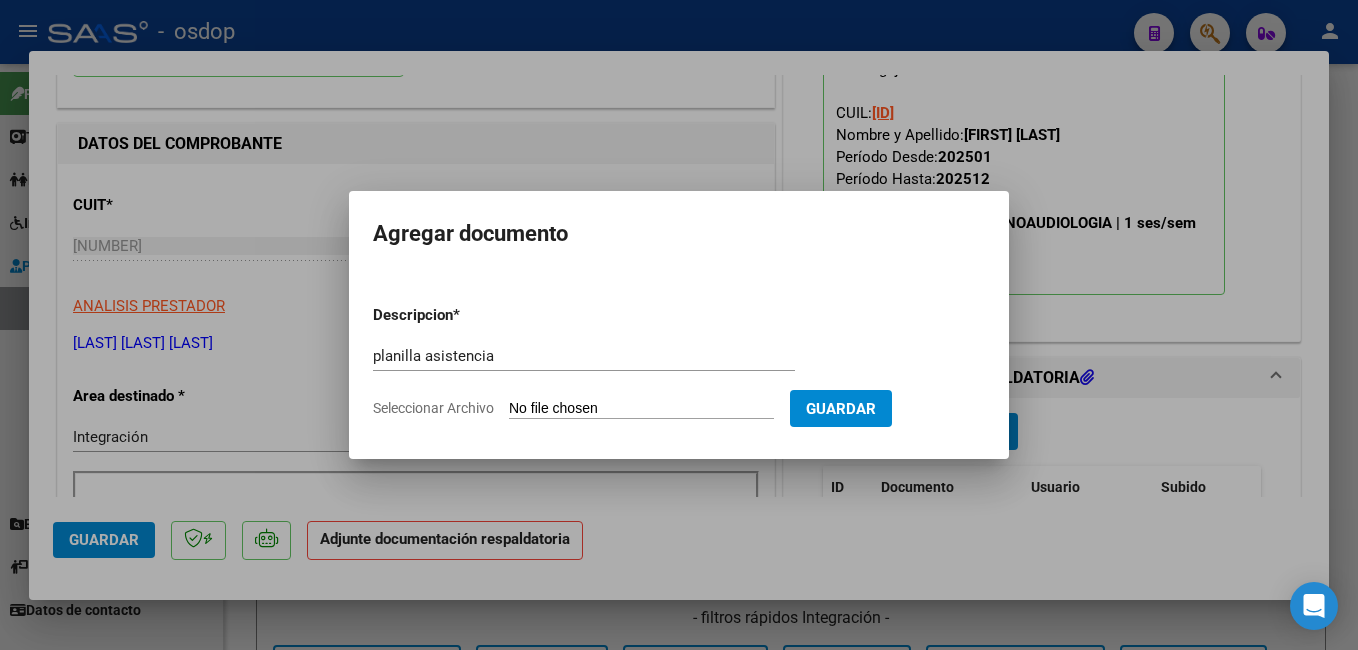 click on "Seleccionar Archivo" at bounding box center (641, 409) 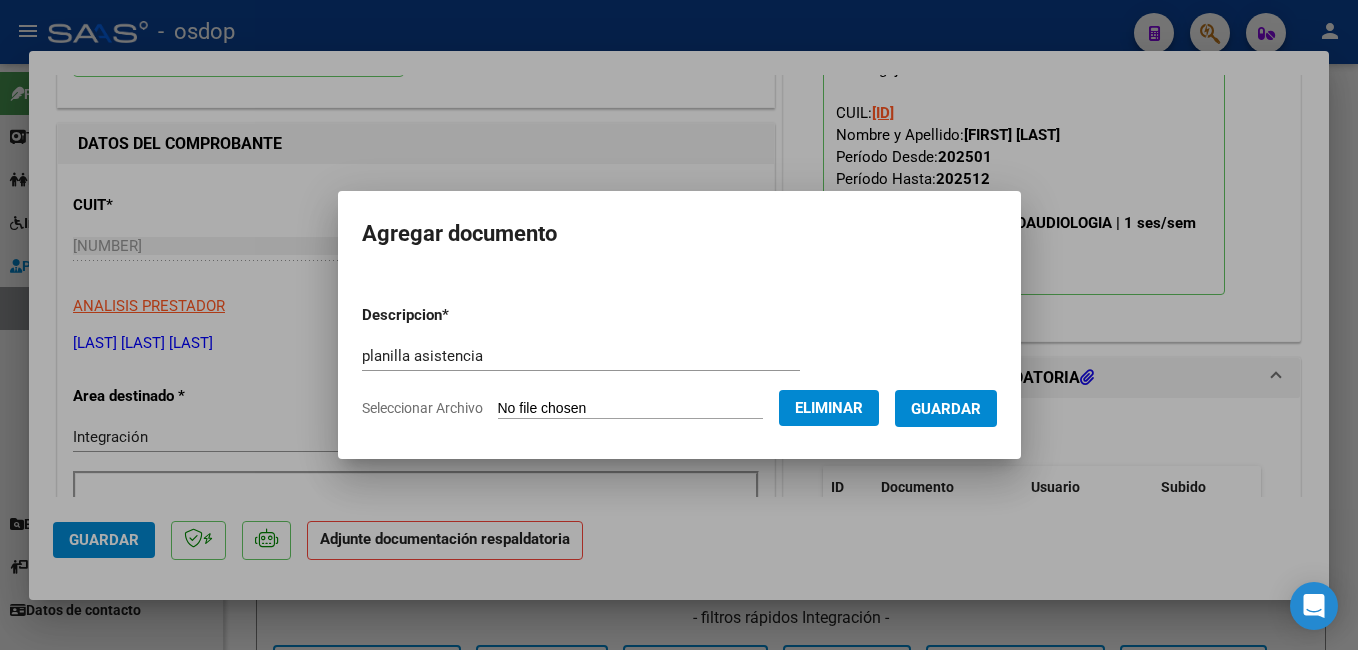 click on "Guardar" at bounding box center [946, 409] 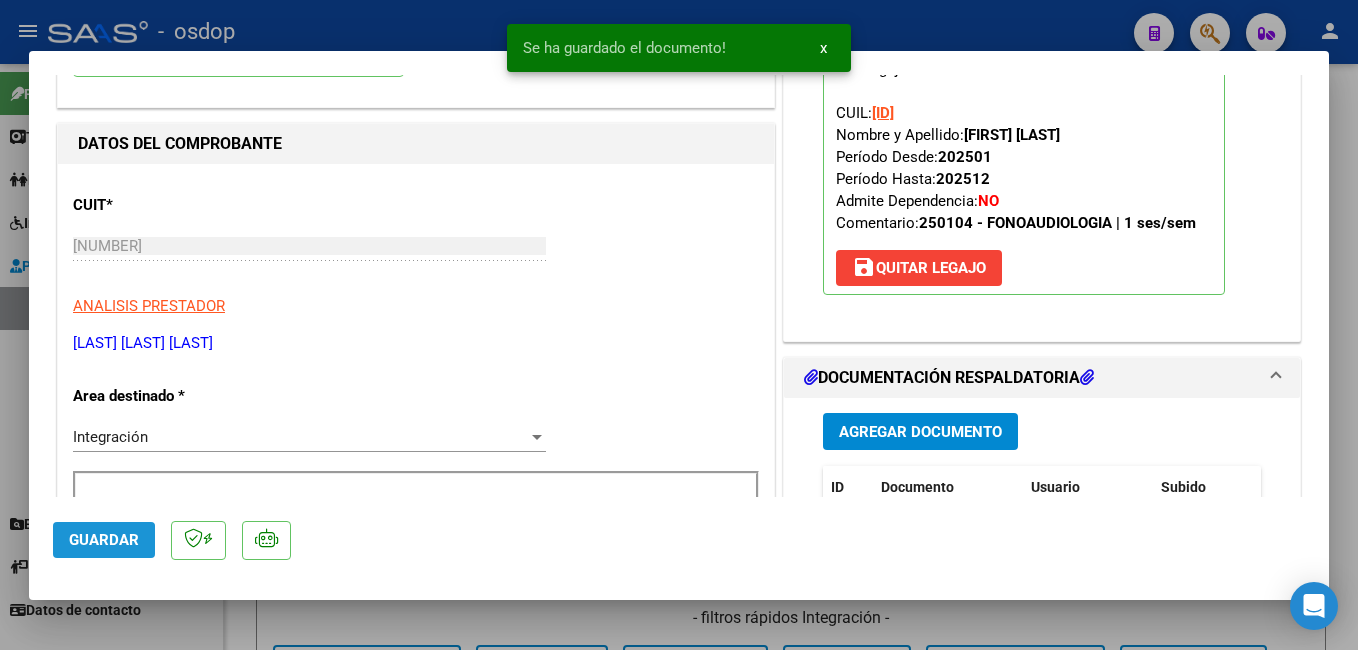 click on "Guardar" 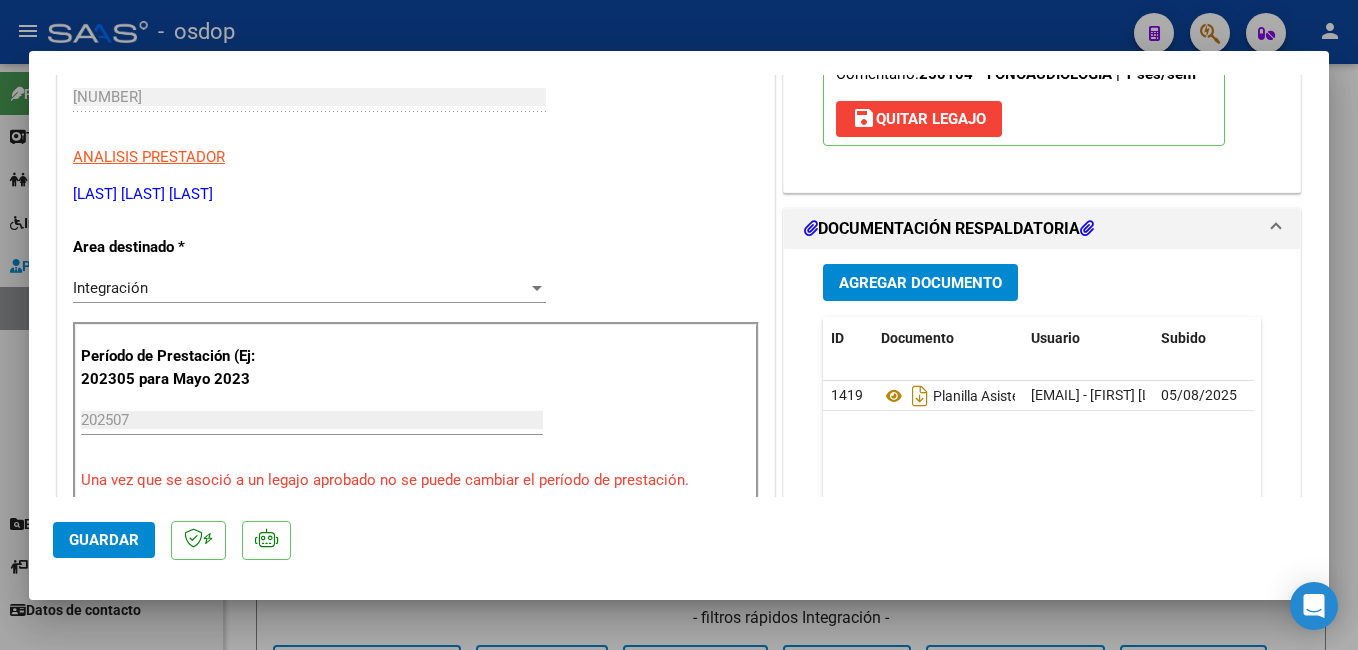 scroll, scrollTop: 500, scrollLeft: 0, axis: vertical 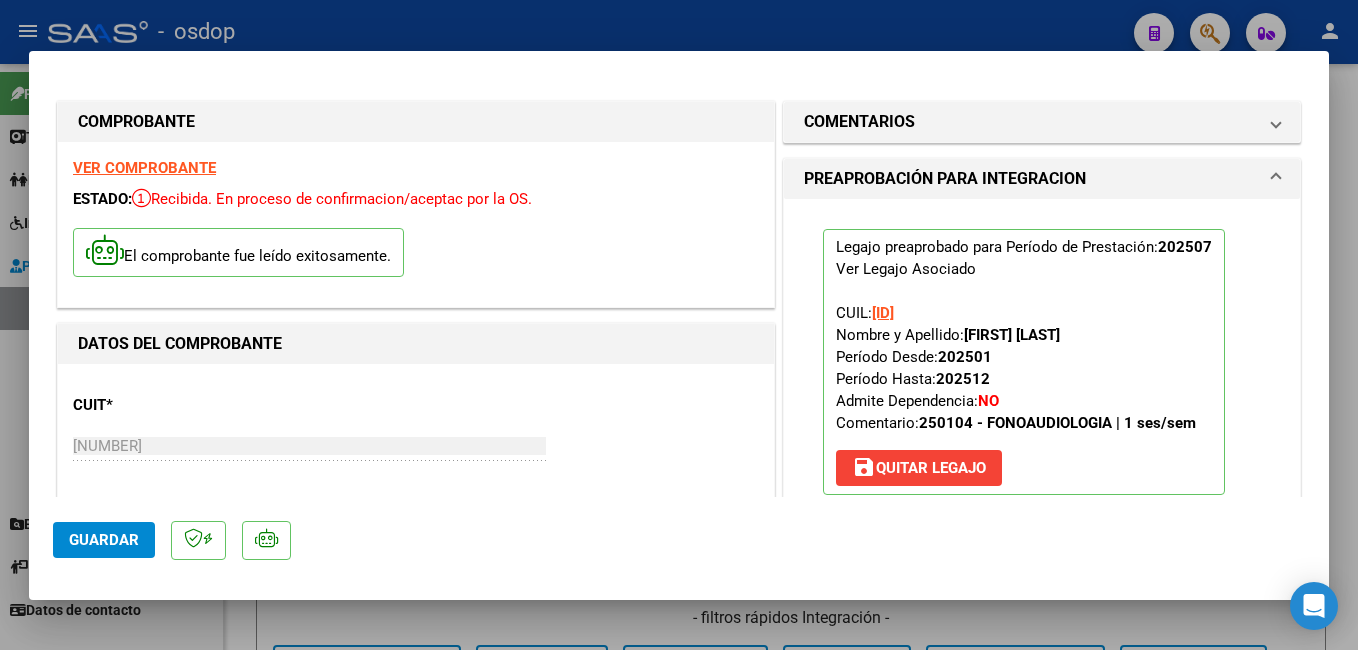 click on "Guardar" 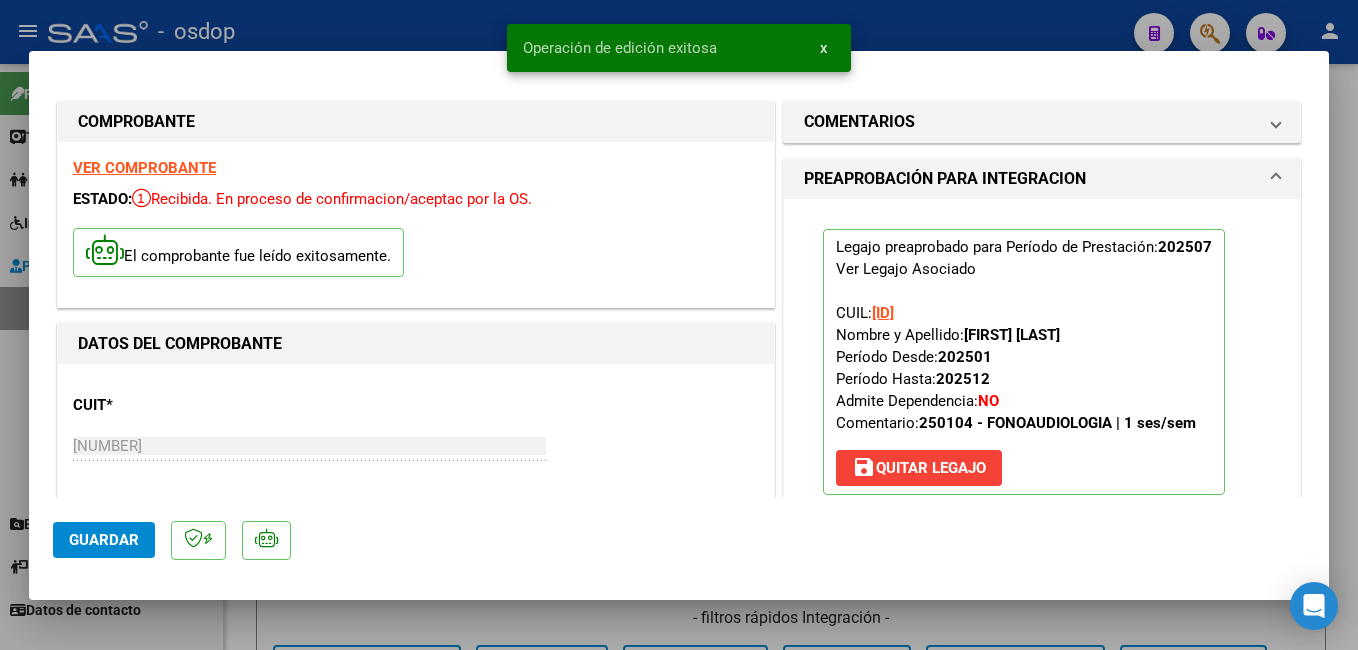 click at bounding box center [679, 325] 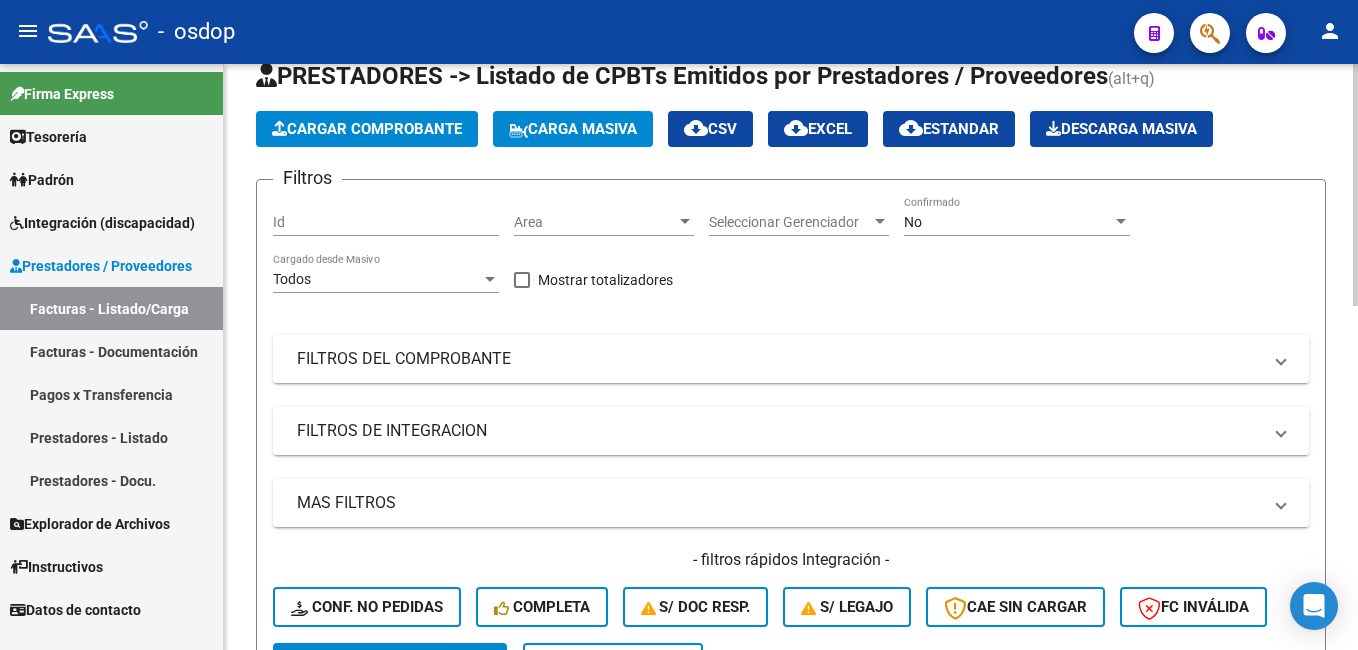 scroll, scrollTop: 0, scrollLeft: 0, axis: both 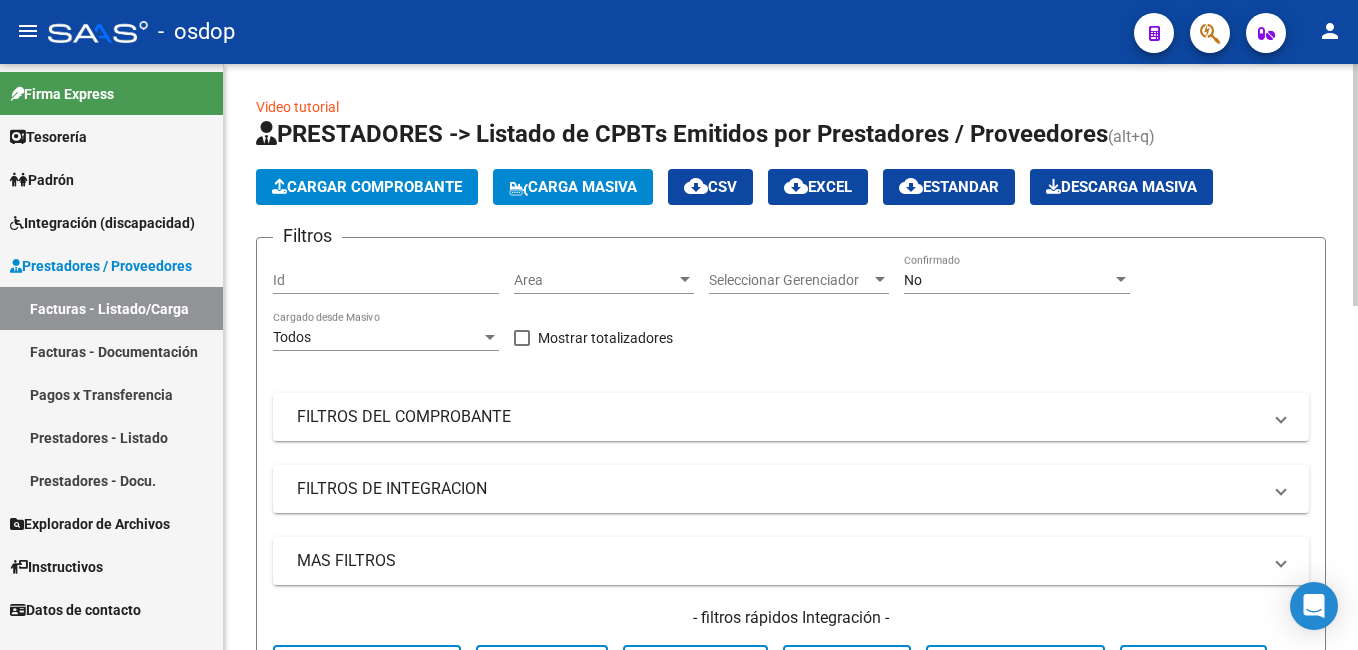 click on "Cargar Comprobante" 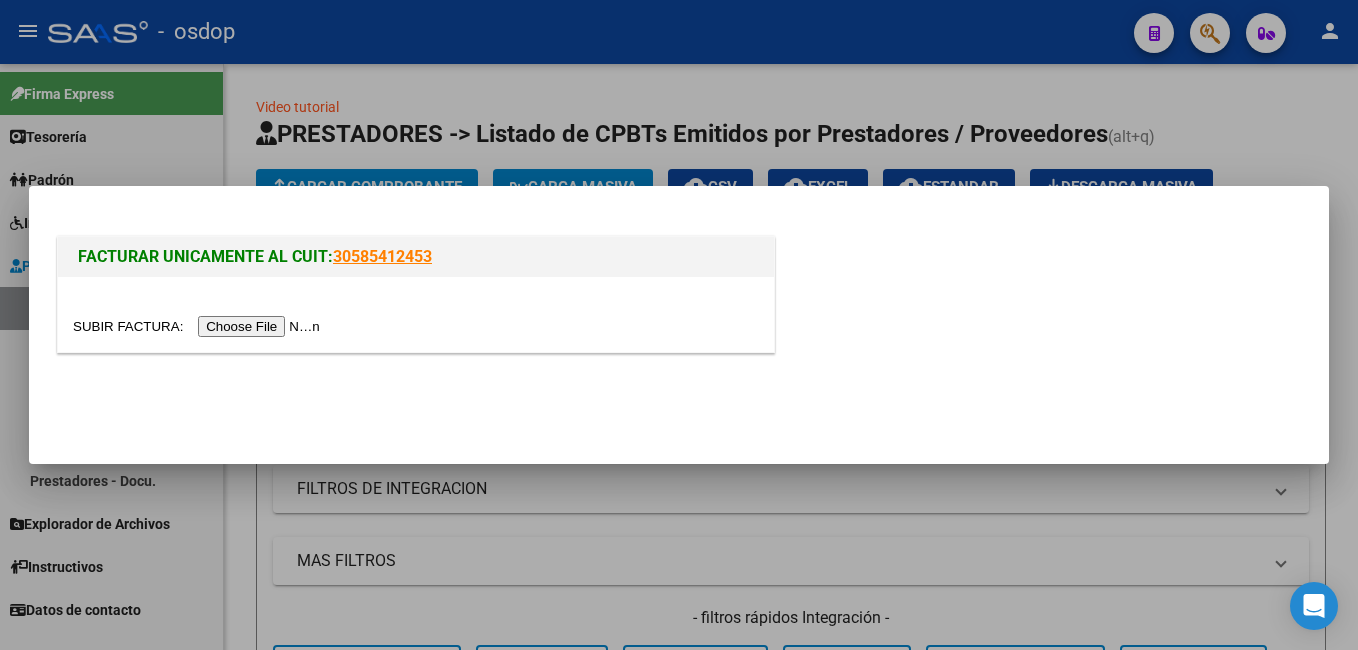 click at bounding box center (199, 326) 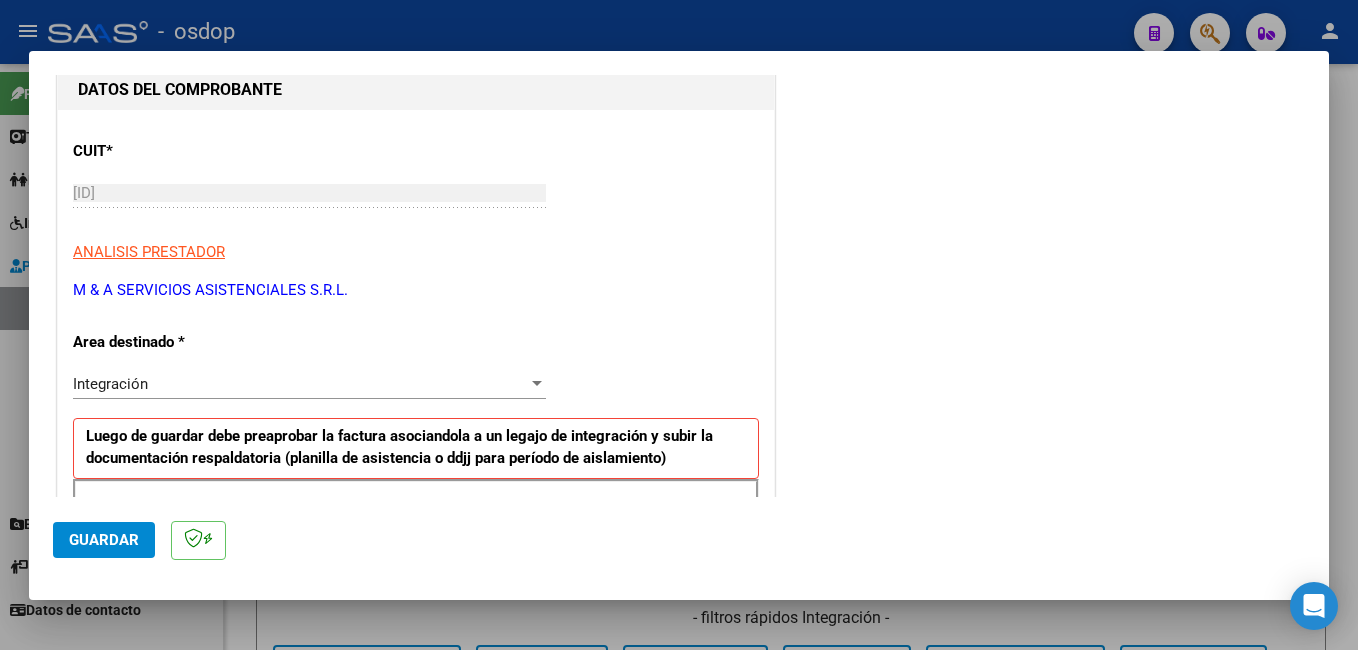 scroll, scrollTop: 300, scrollLeft: 0, axis: vertical 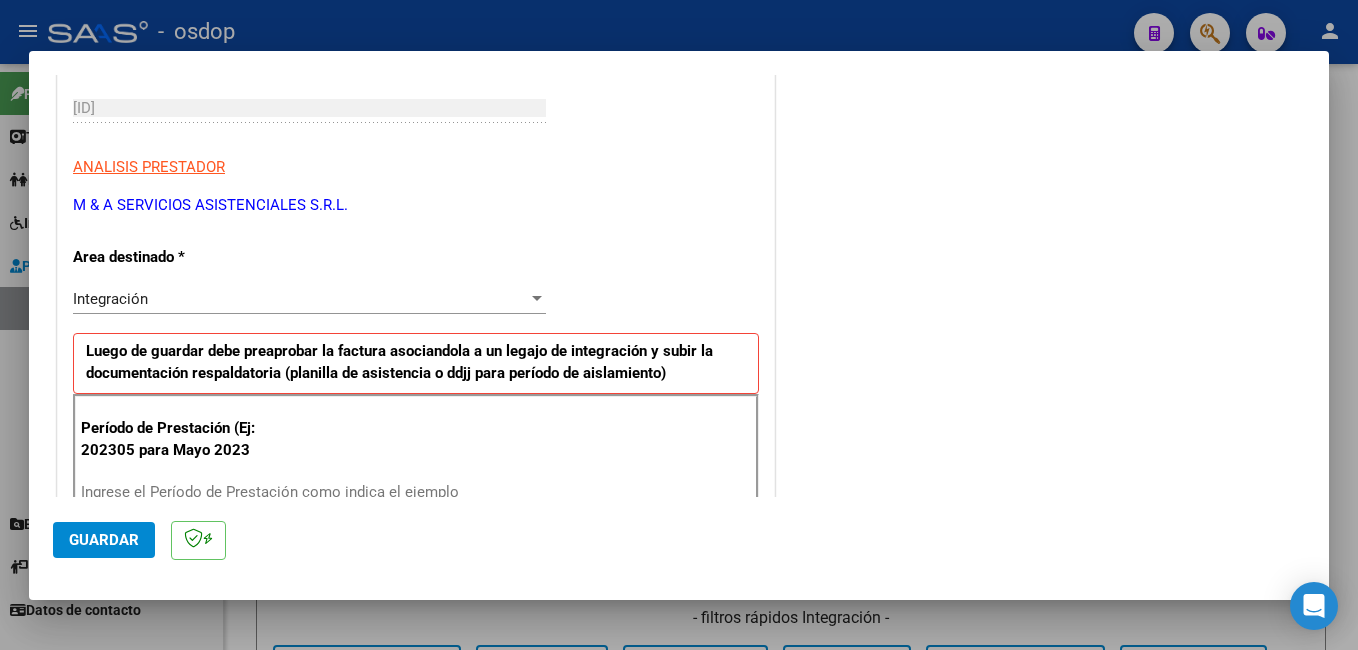 click on "Ingrese el Período de Prestación como indica el ejemplo" at bounding box center (312, 492) 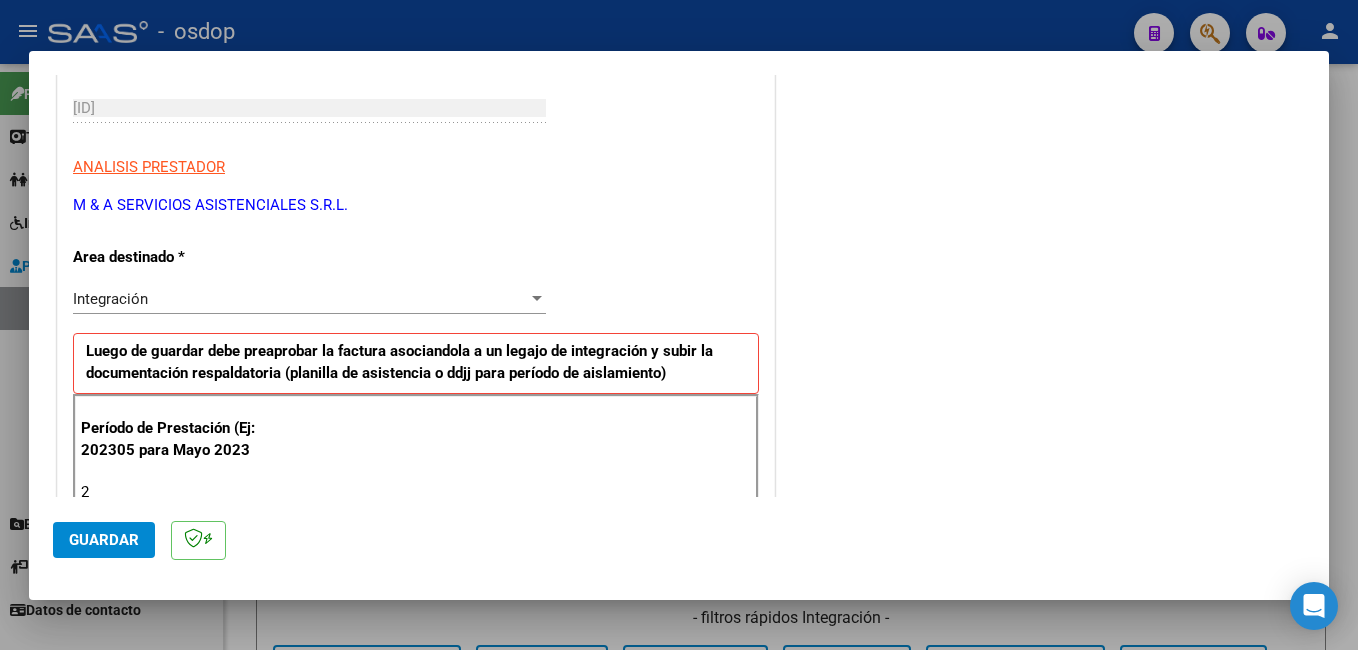 scroll, scrollTop: 304, scrollLeft: 0, axis: vertical 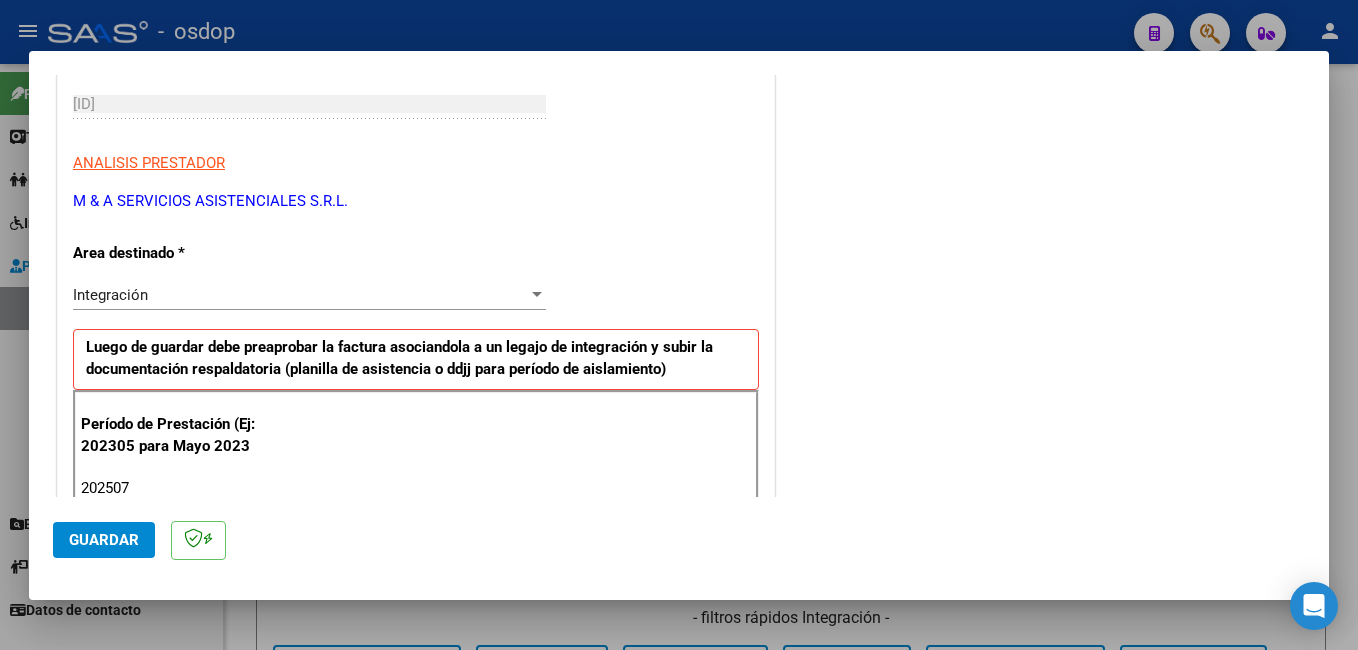 type on "202507" 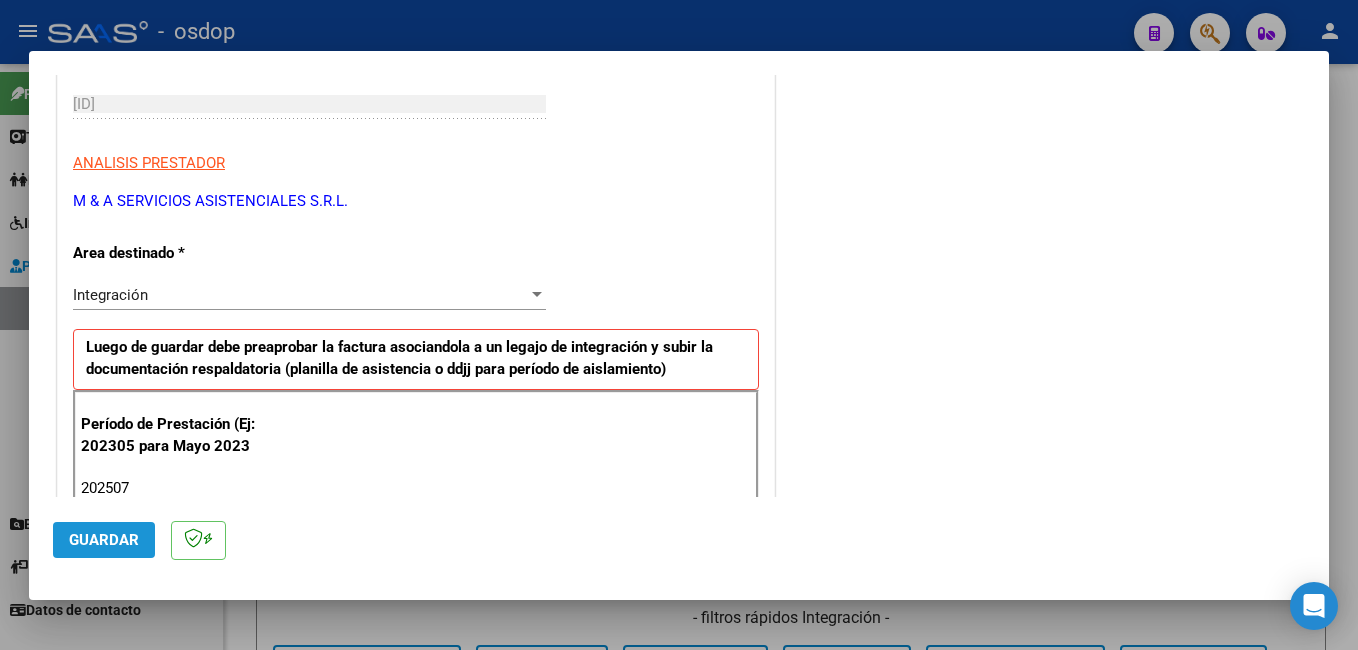 click on "Guardar" 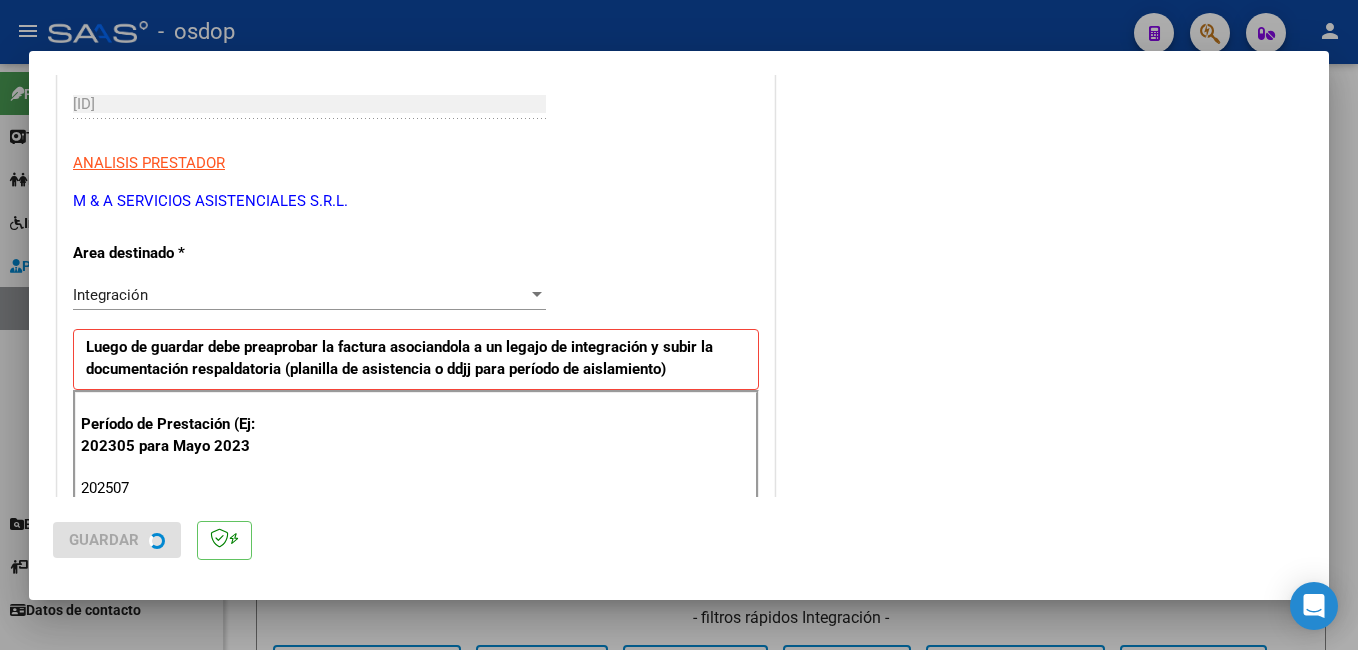 scroll, scrollTop: 0, scrollLeft: 0, axis: both 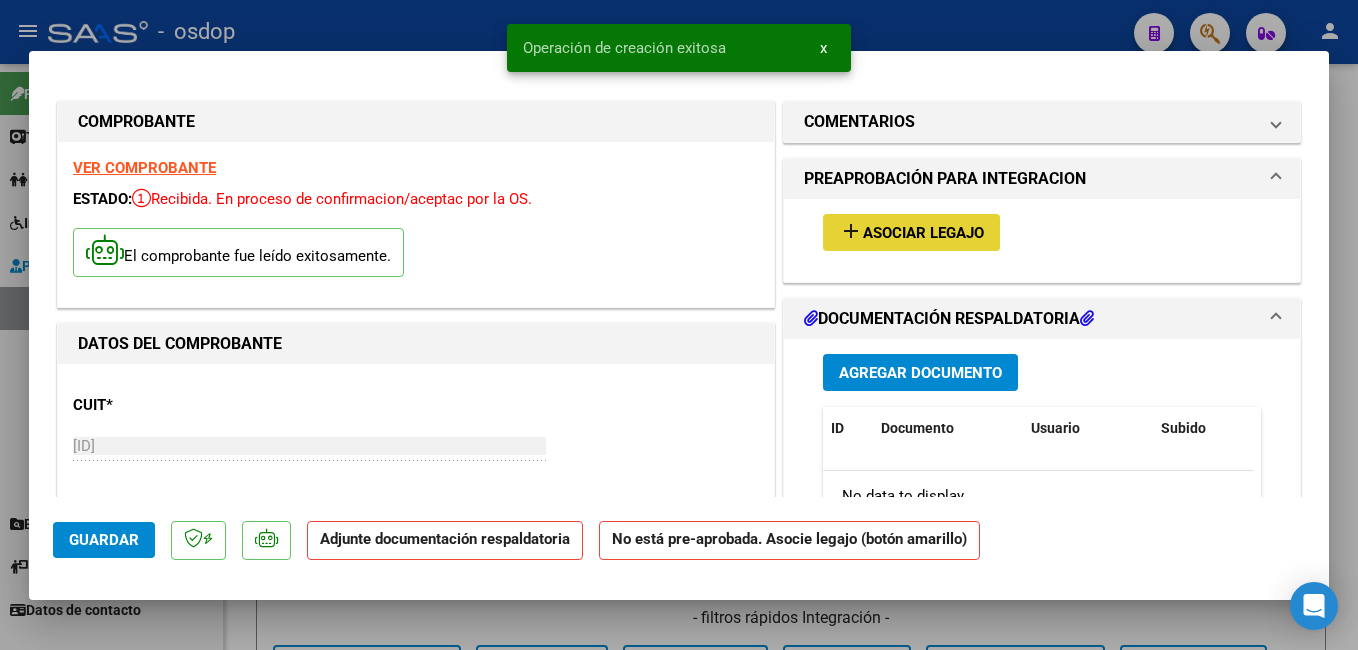 click on "Asociar Legajo" at bounding box center [923, 233] 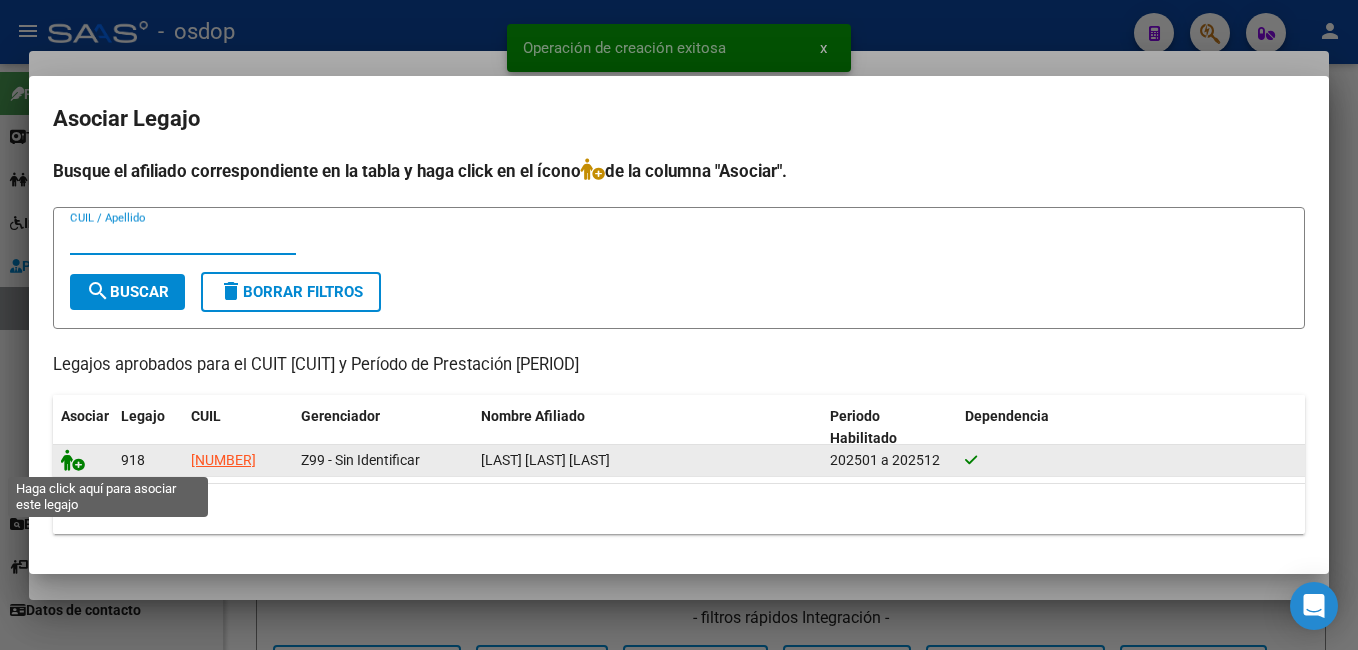 click 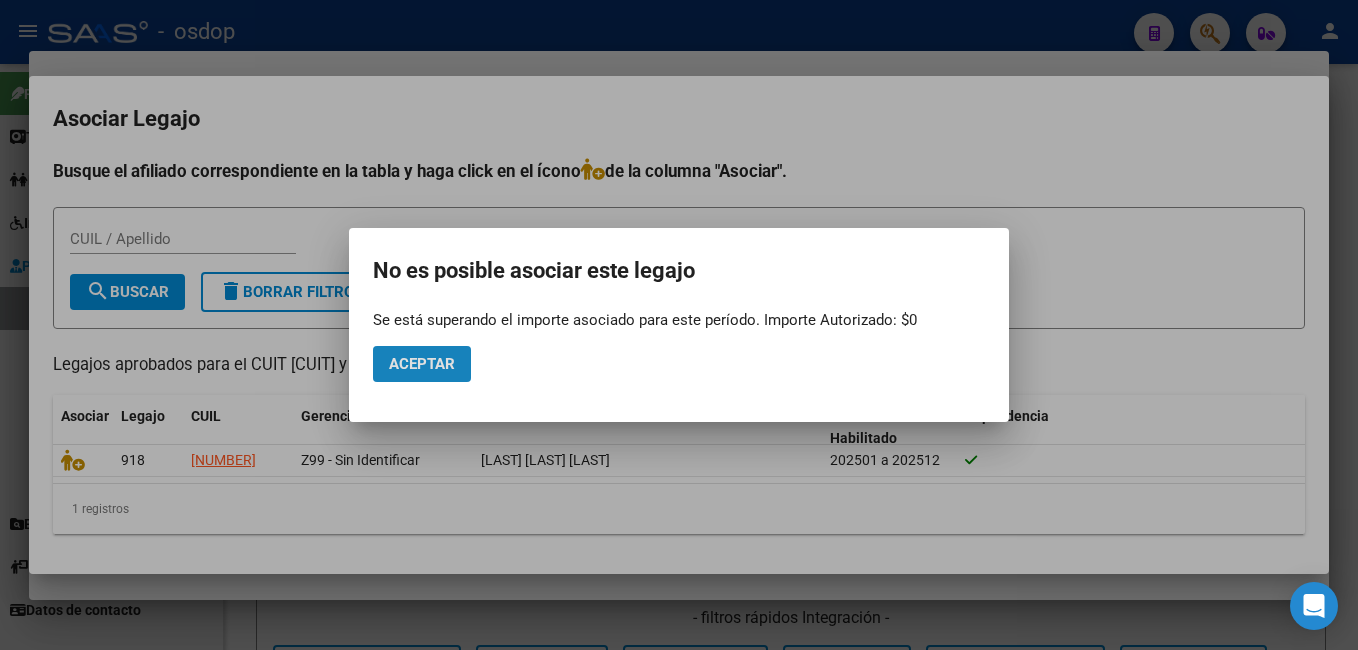 click on "Aceptar" 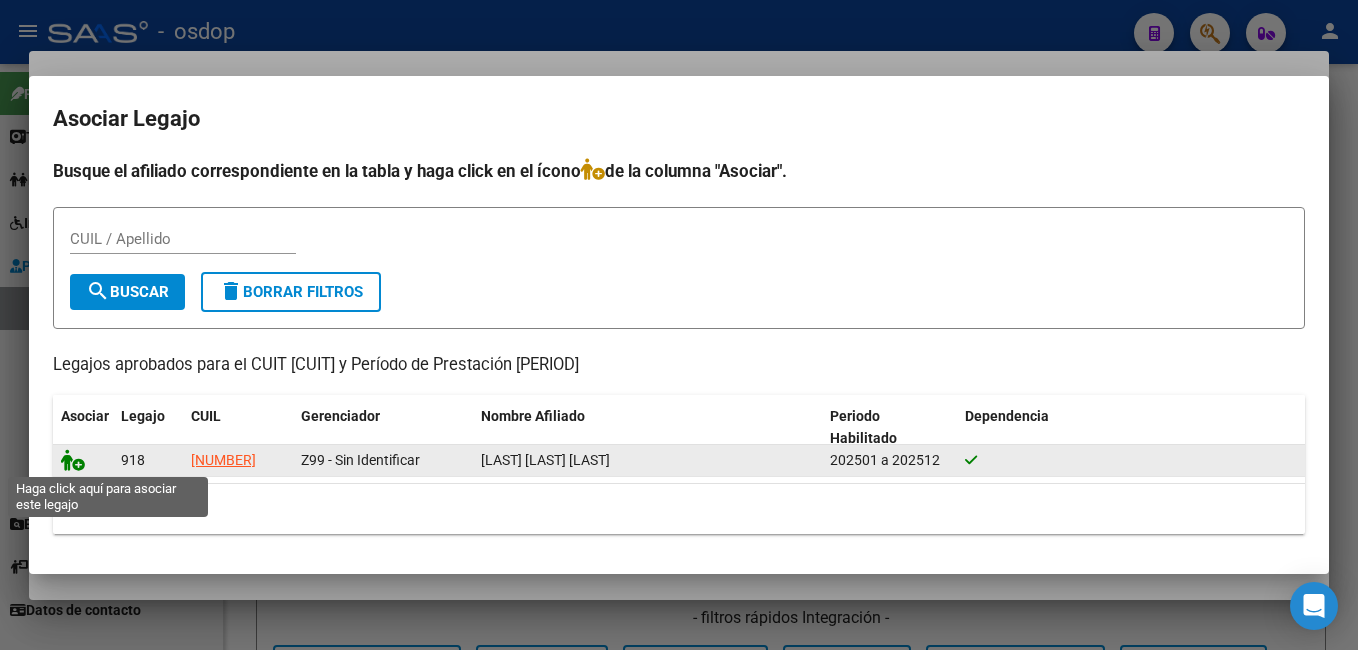 click 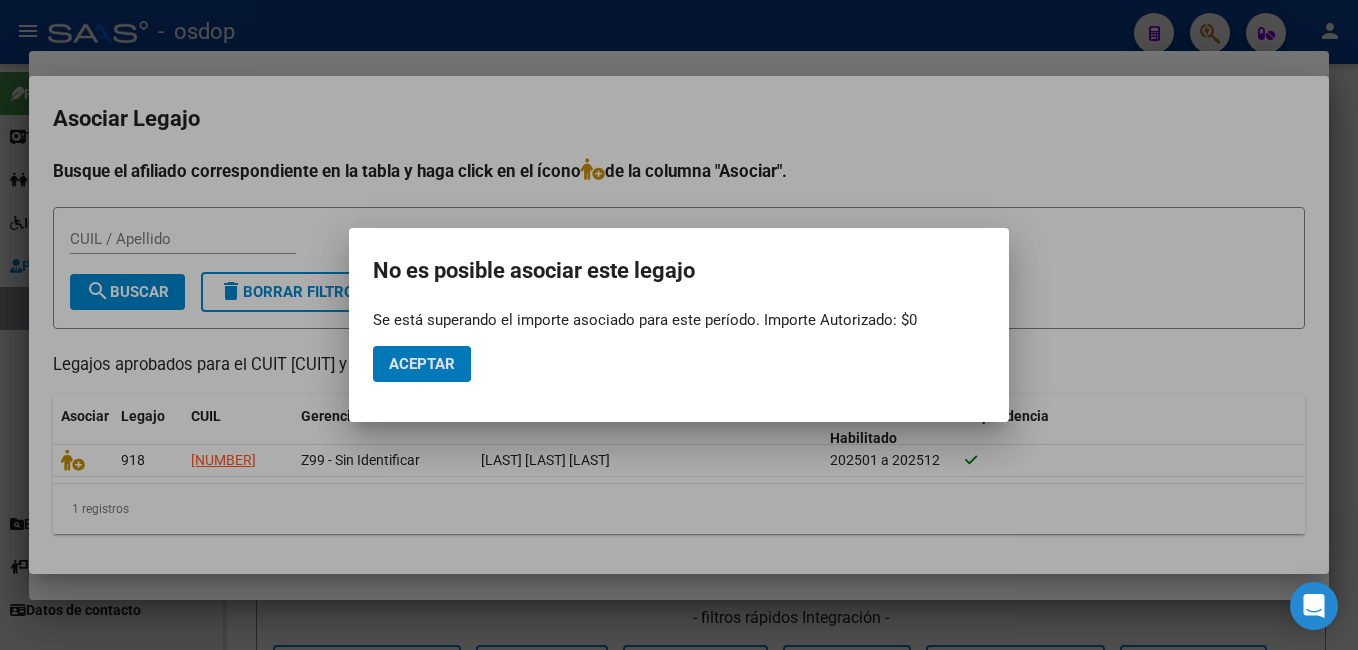 type 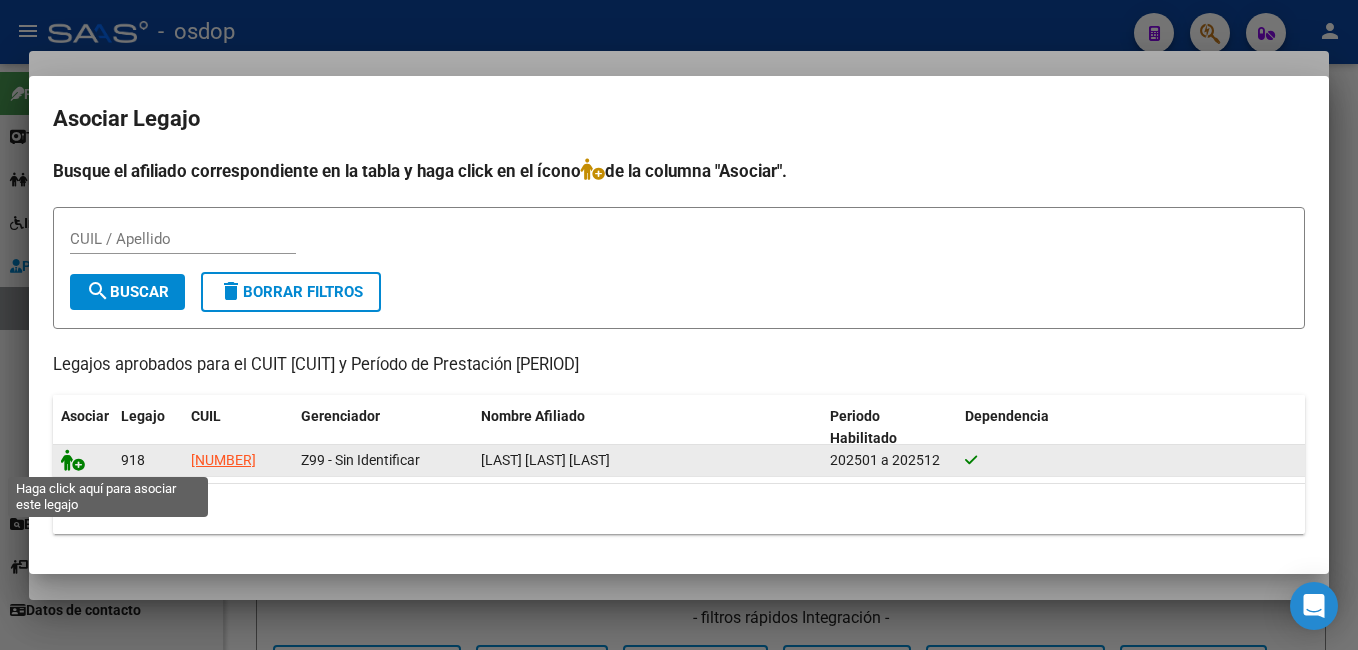 click 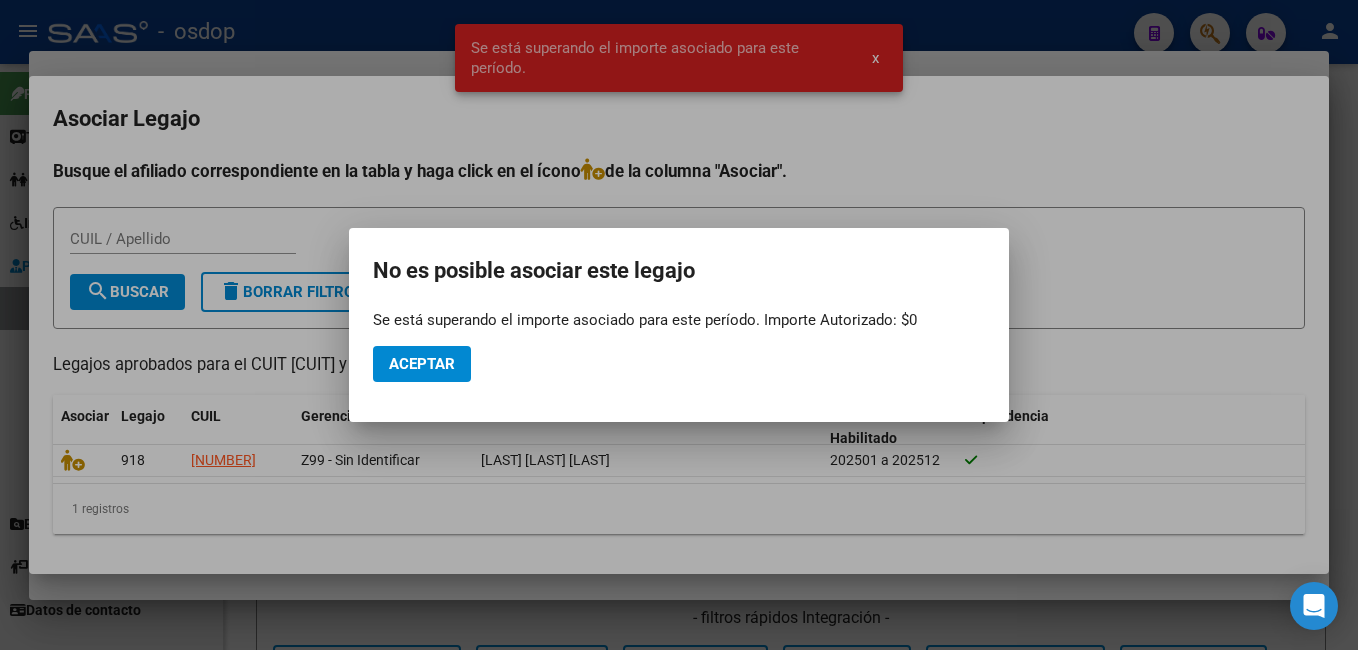 drag, startPoint x: 372, startPoint y: 268, endPoint x: 738, endPoint y: 272, distance: 366.02185 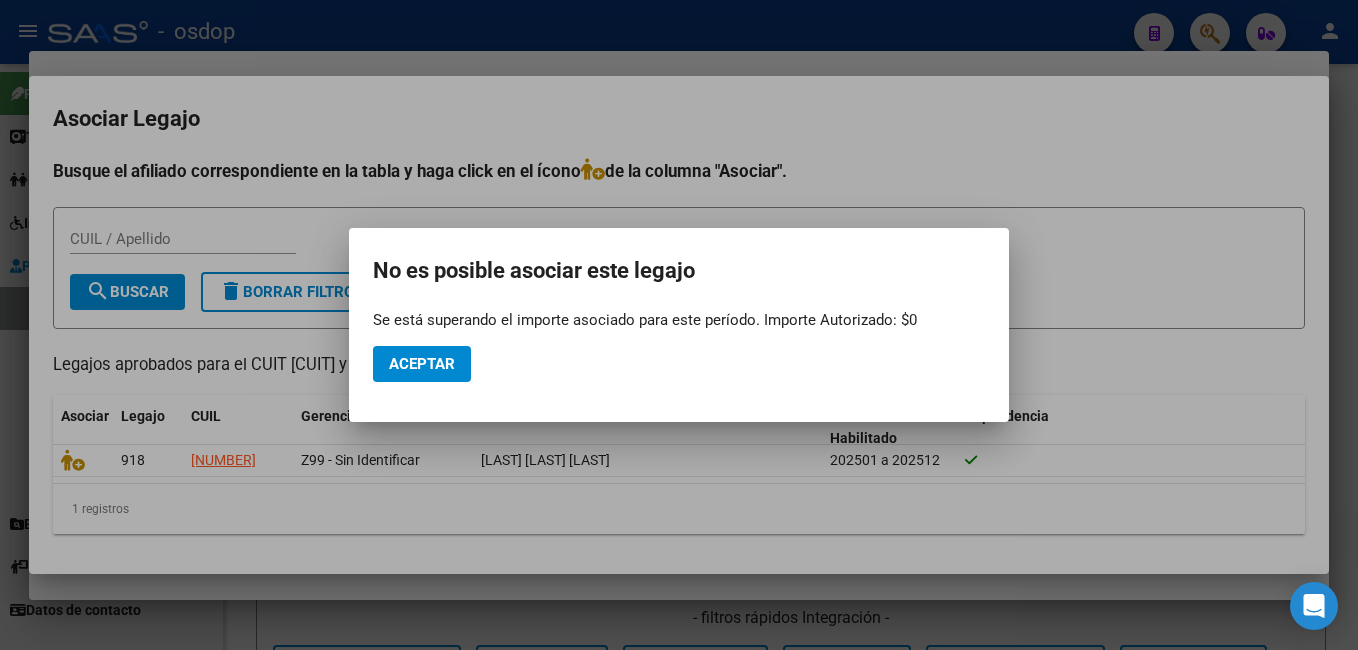 copy on "No es posible asociar este legajo" 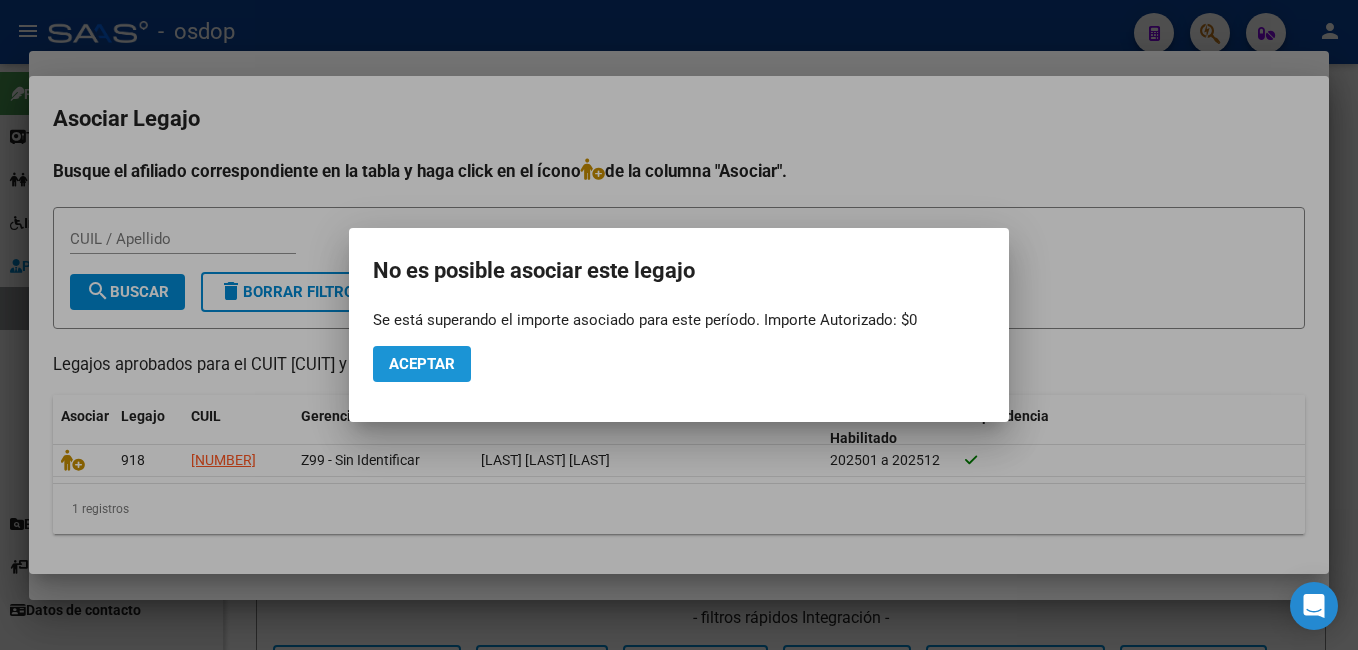 click on "Aceptar" 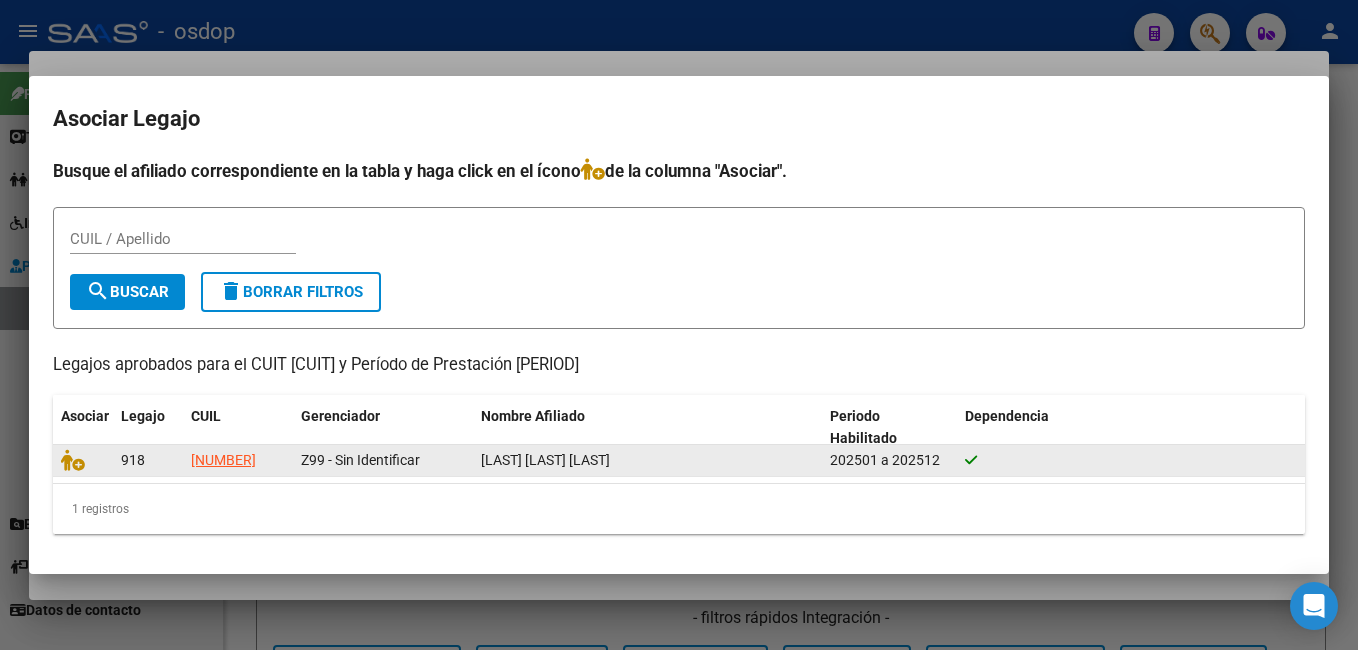 drag, startPoint x: 189, startPoint y: 460, endPoint x: 282, endPoint y: 463, distance: 93.04838 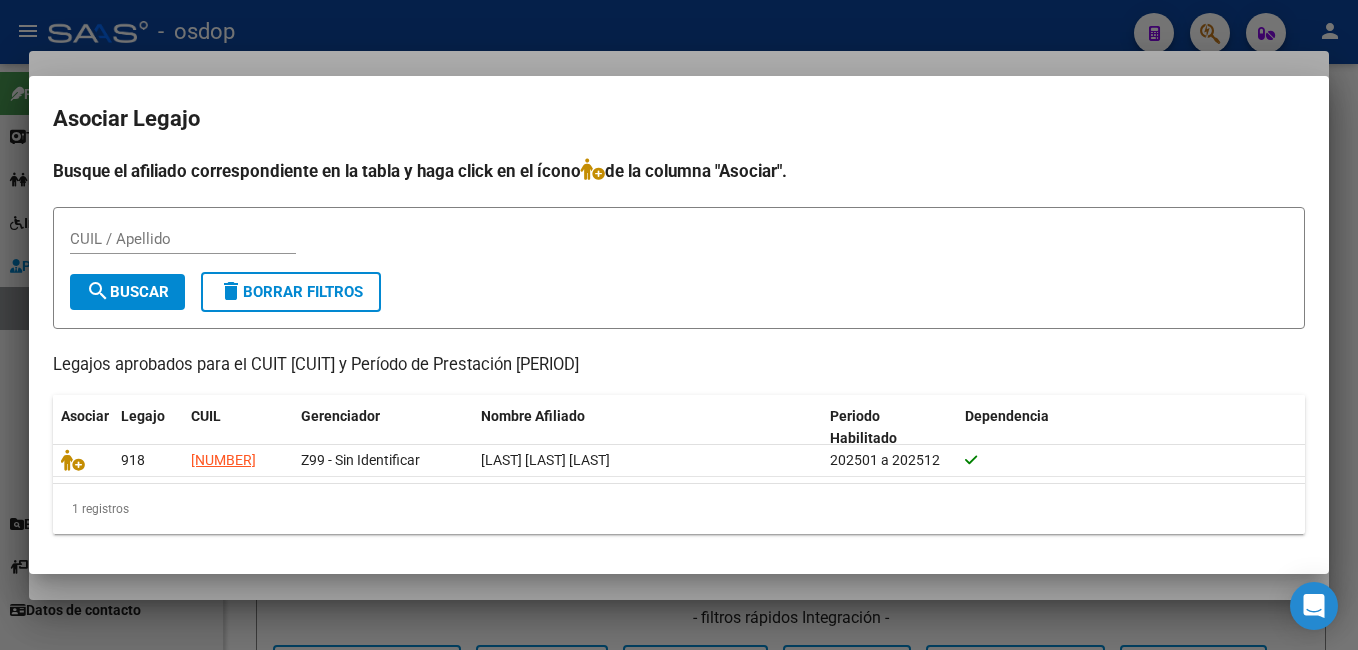 click at bounding box center [679, 325] 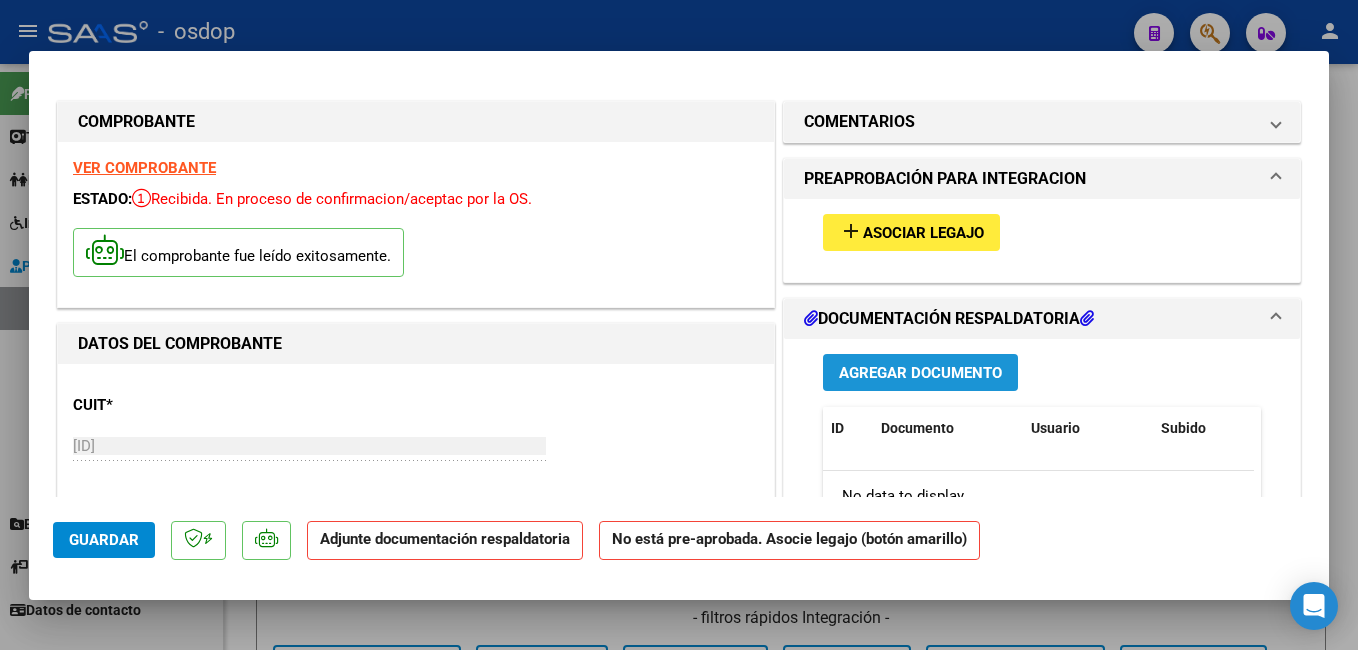 click on "Agregar Documento" at bounding box center [920, 373] 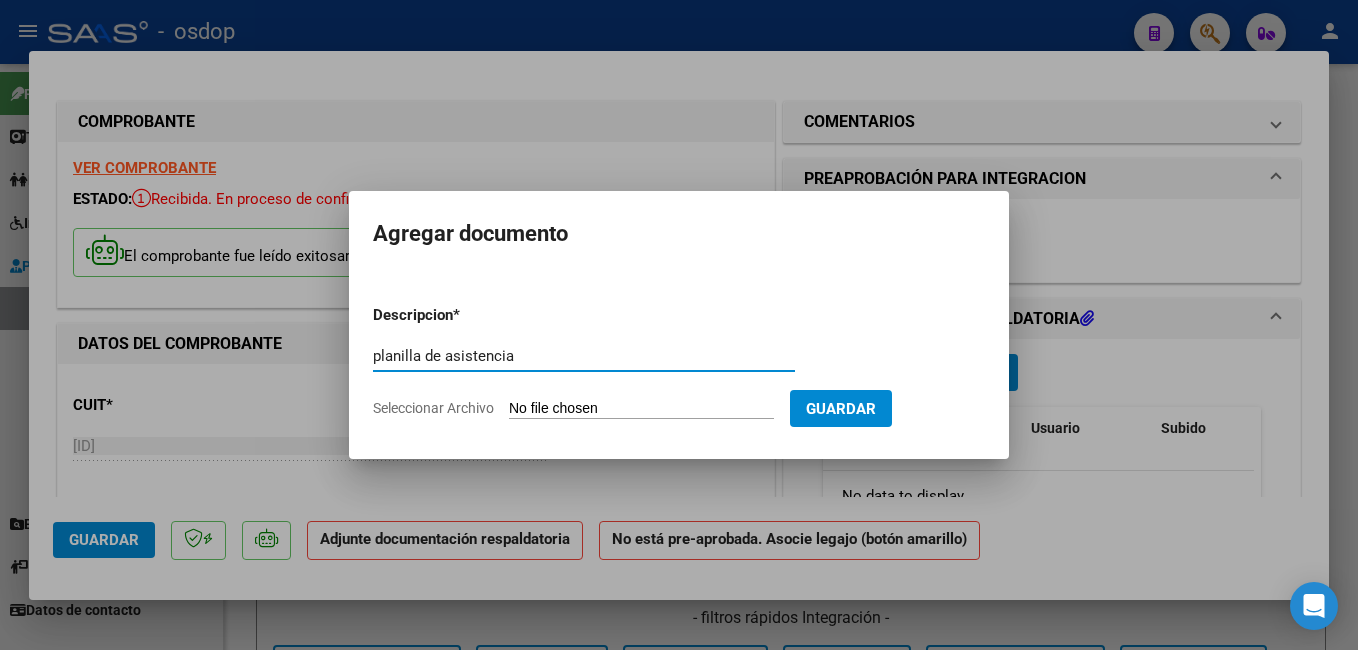 type on "planilla de asistencia" 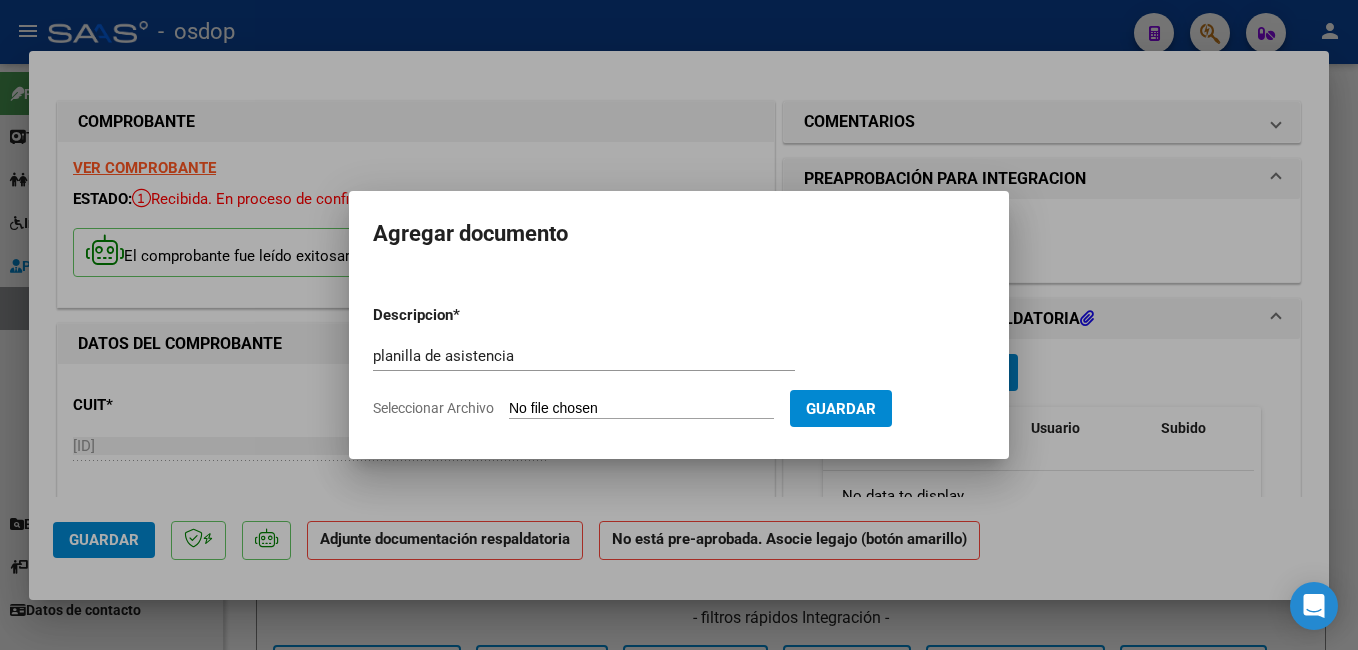 type on "C:\fakepath\ASISTENCIA.pdf" 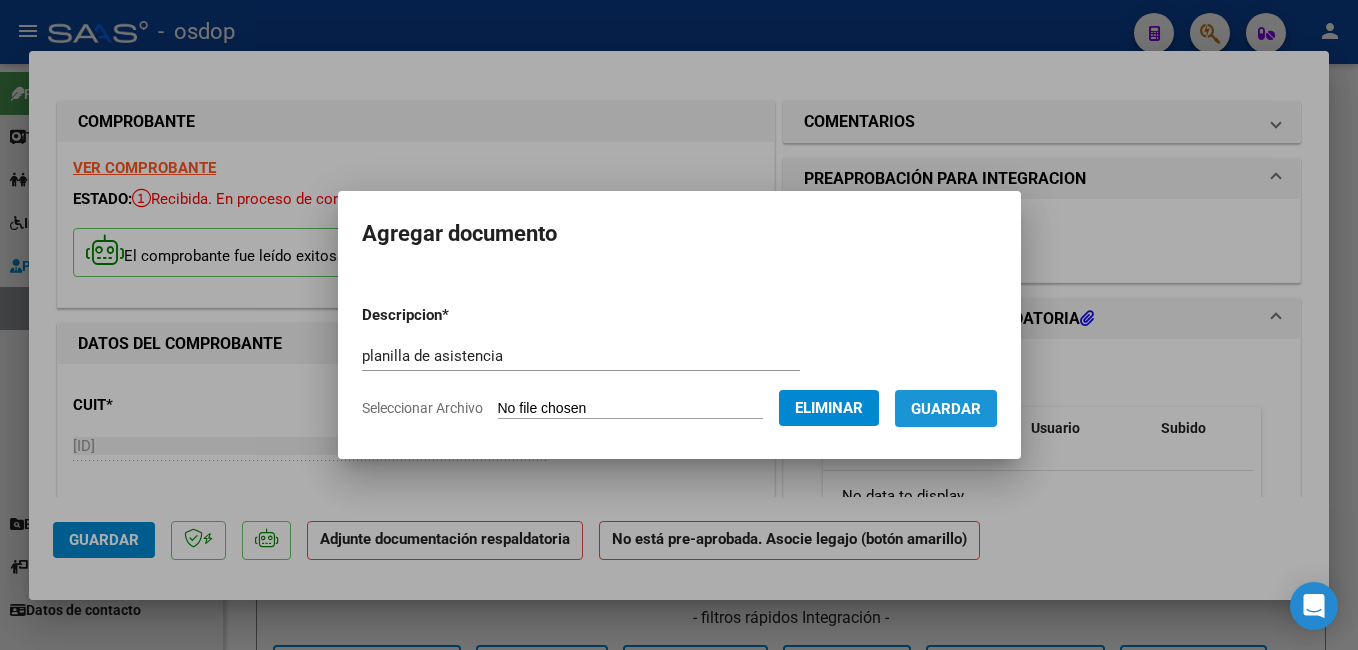 click on "Guardar" at bounding box center [946, 409] 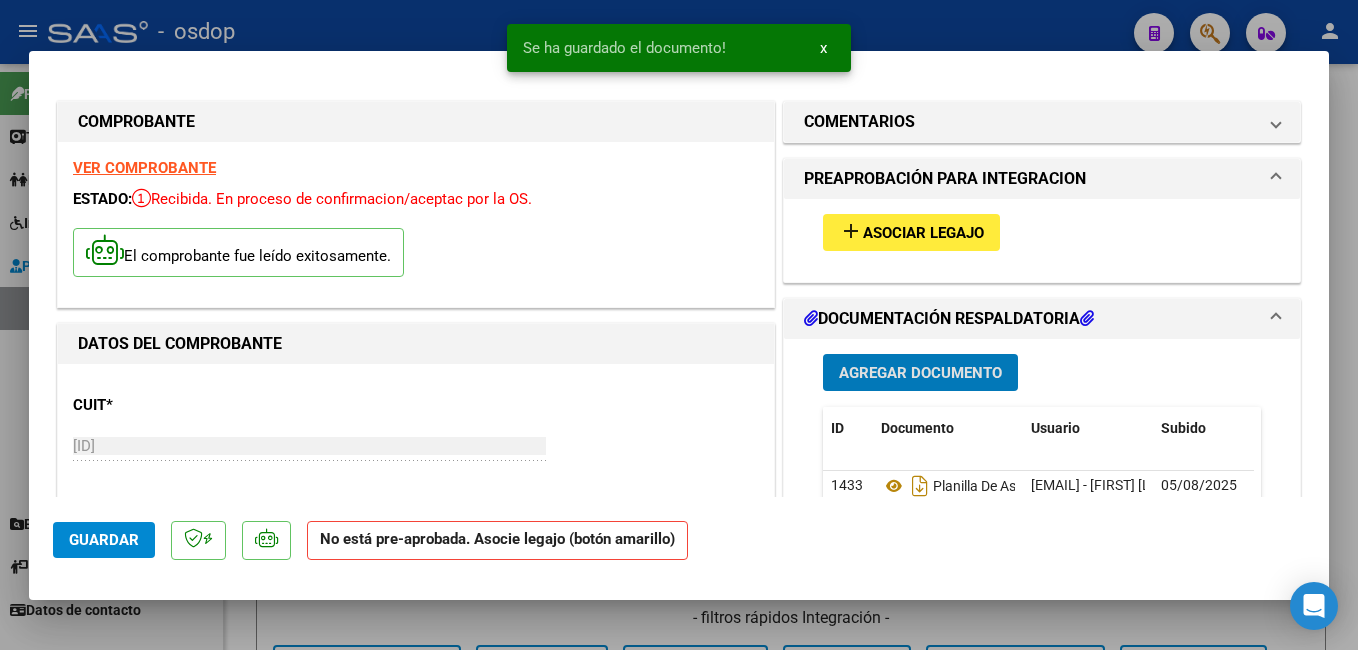 click on "Guardar" 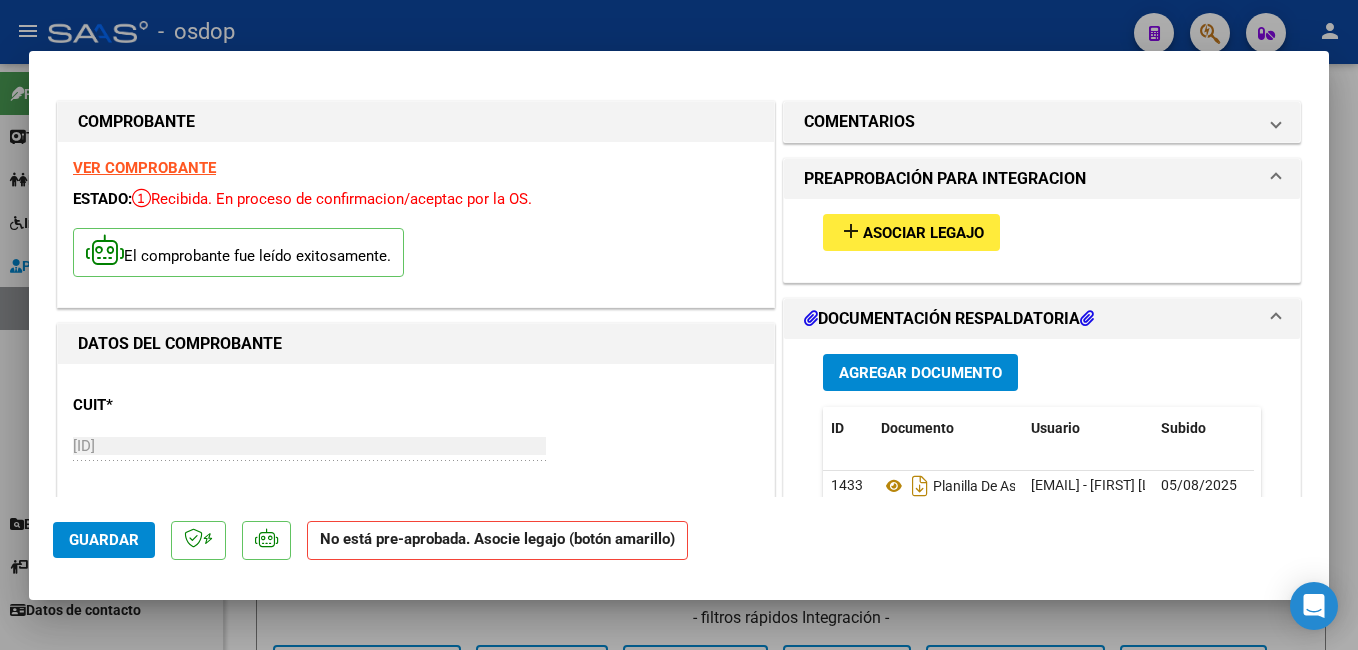 click at bounding box center (679, 325) 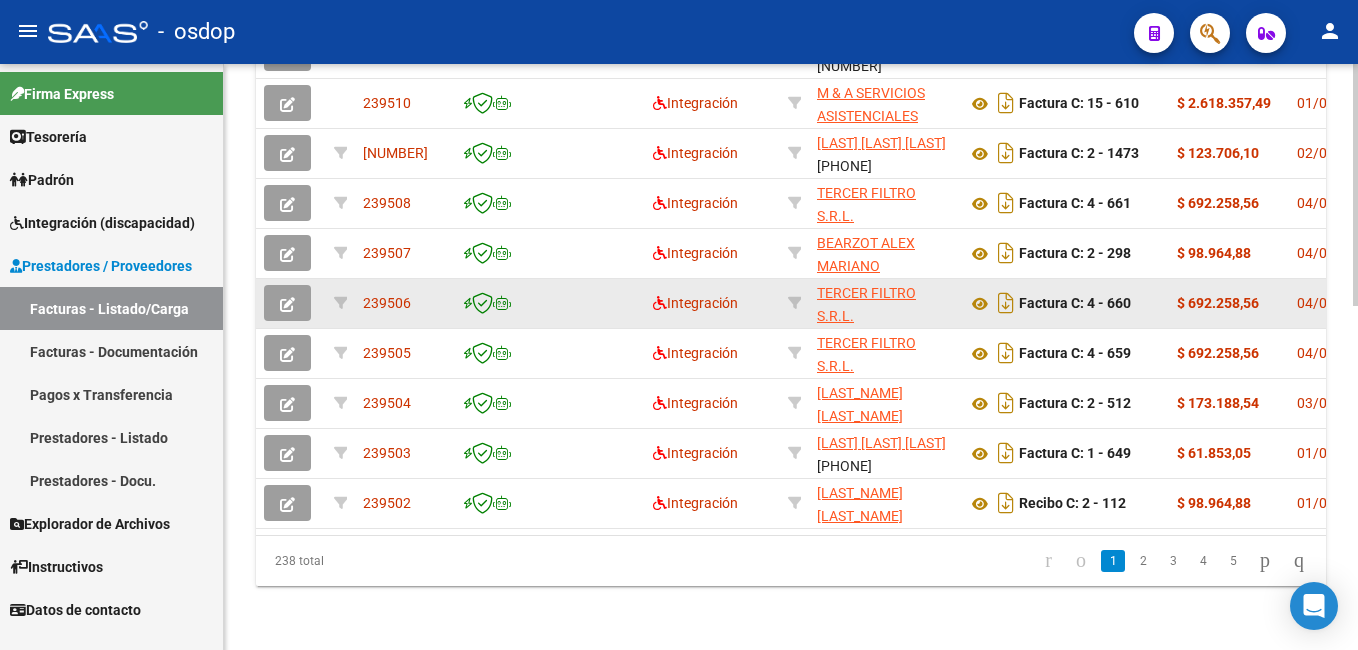 scroll, scrollTop: 834, scrollLeft: 0, axis: vertical 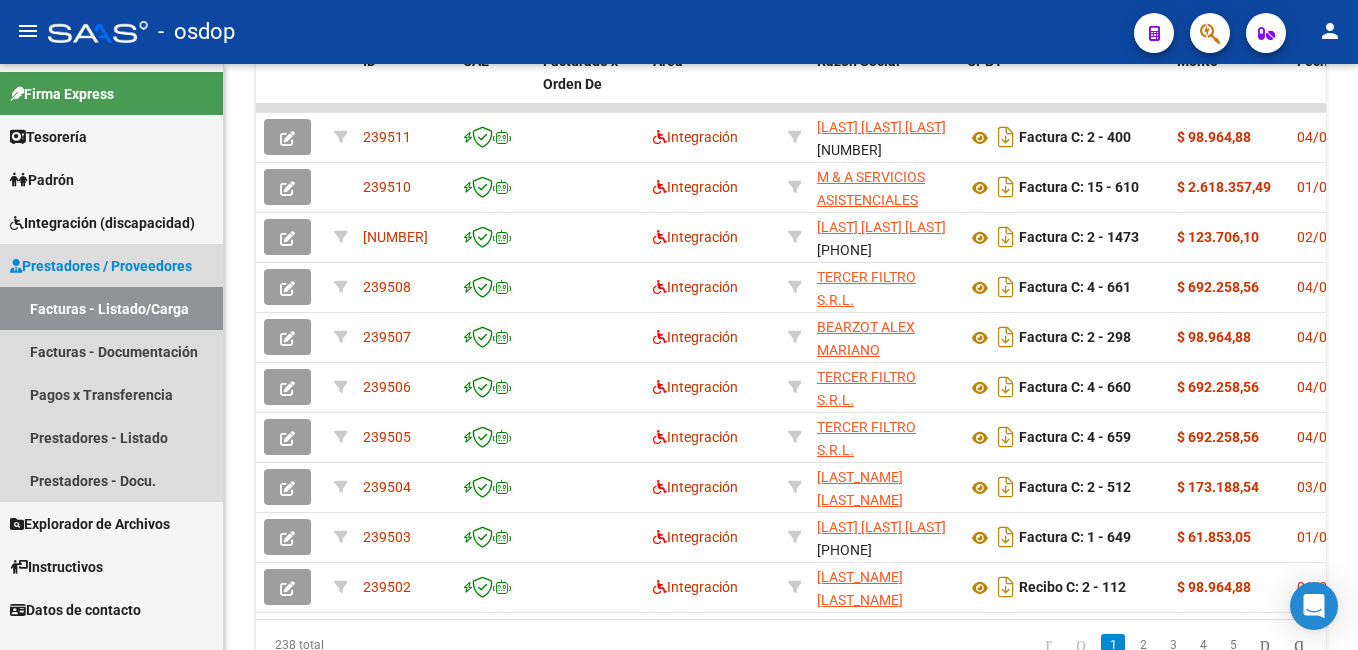 click on "Facturas - Listado/Carga" at bounding box center (111, 308) 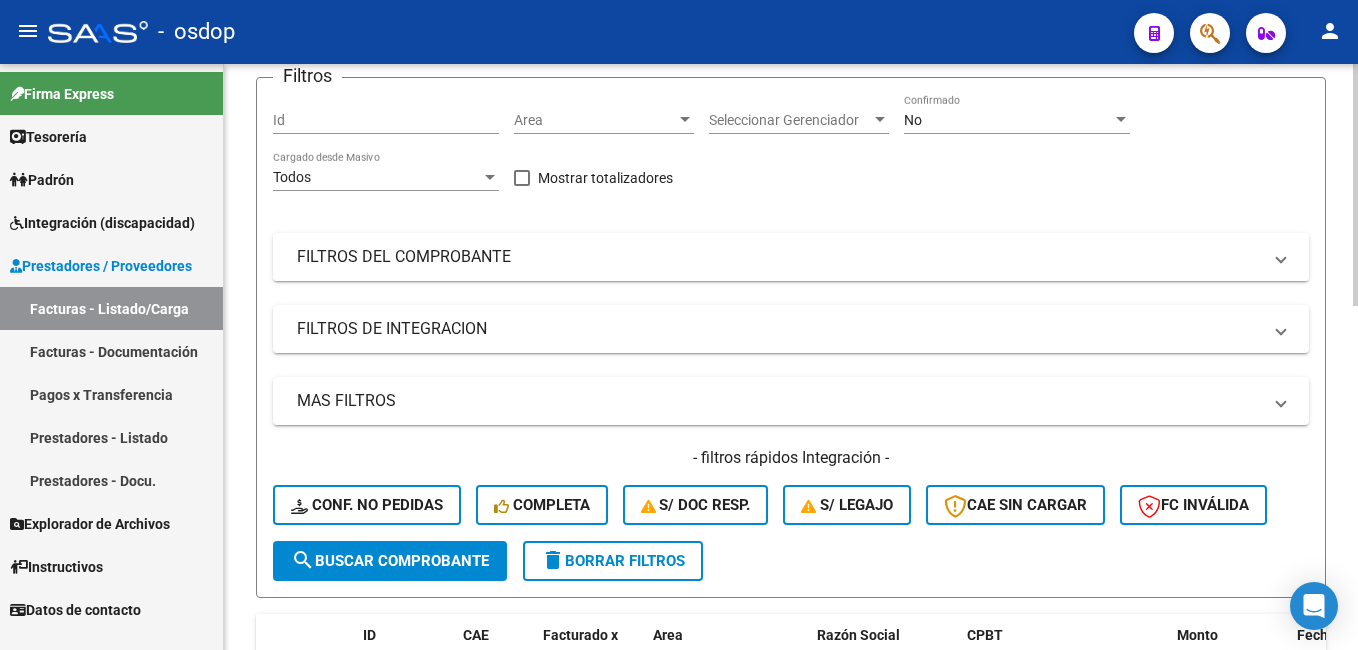 scroll, scrollTop: 0, scrollLeft: 0, axis: both 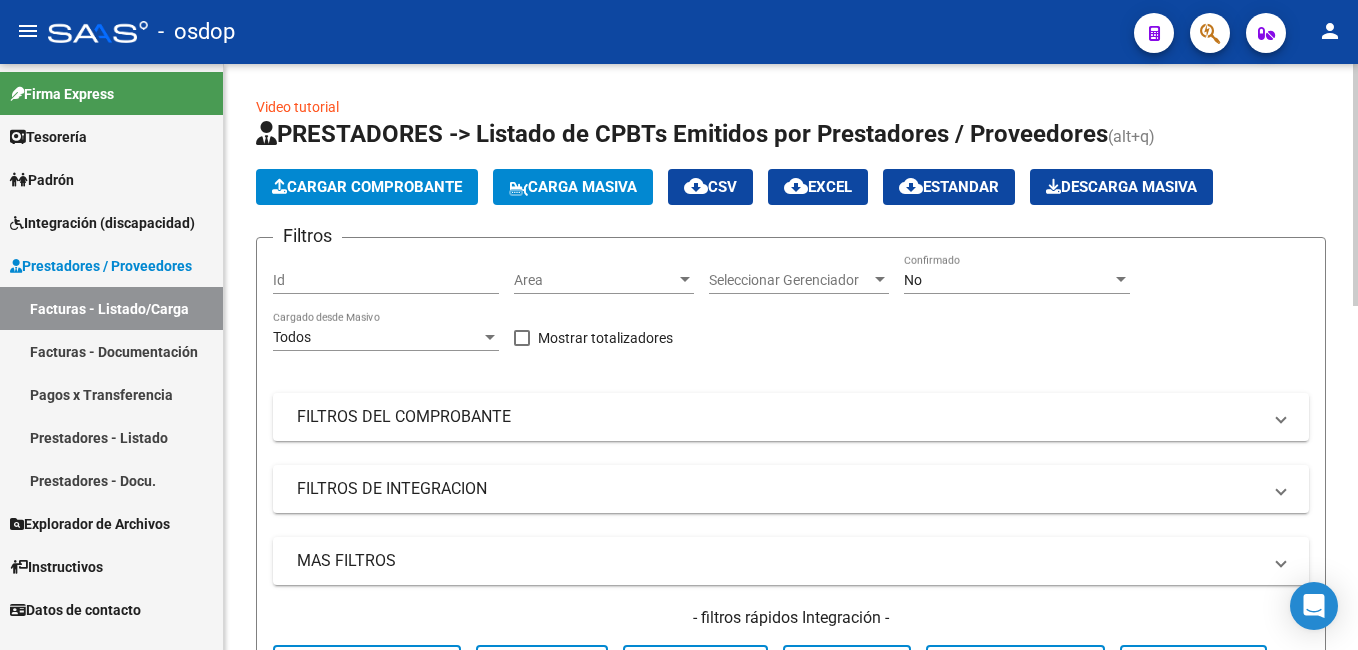 click on "Cargar Comprobante" 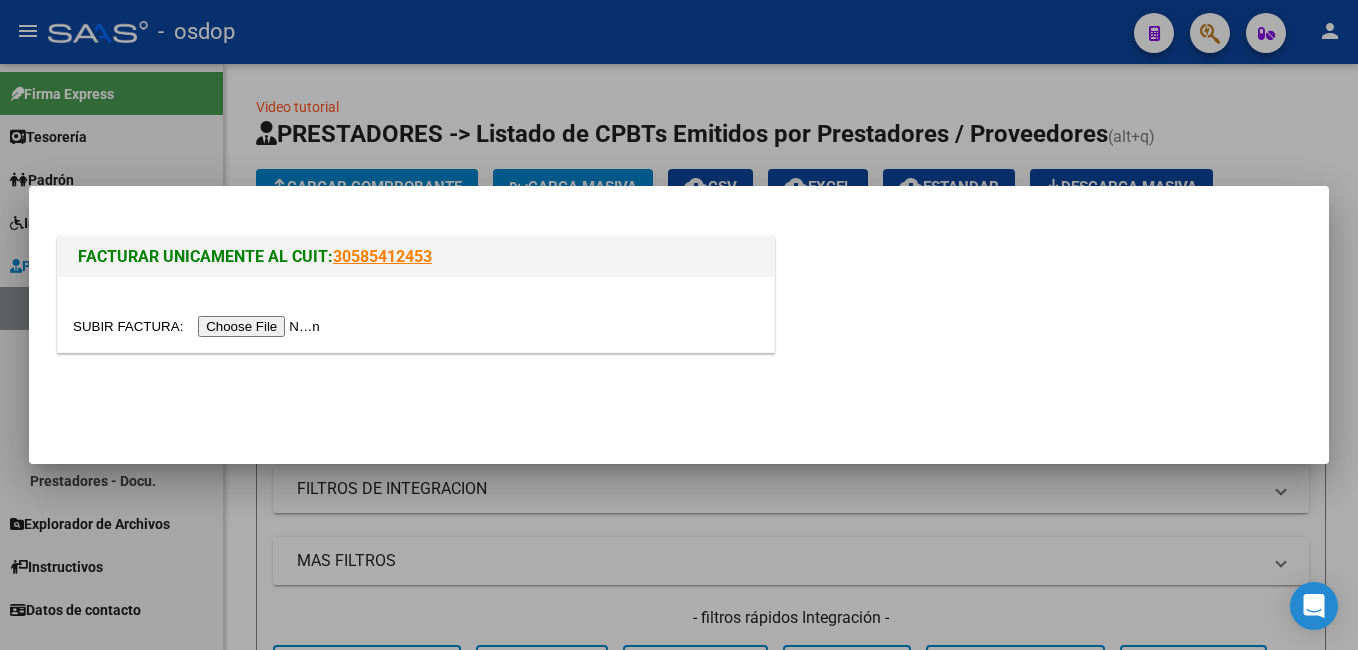 click at bounding box center [199, 326] 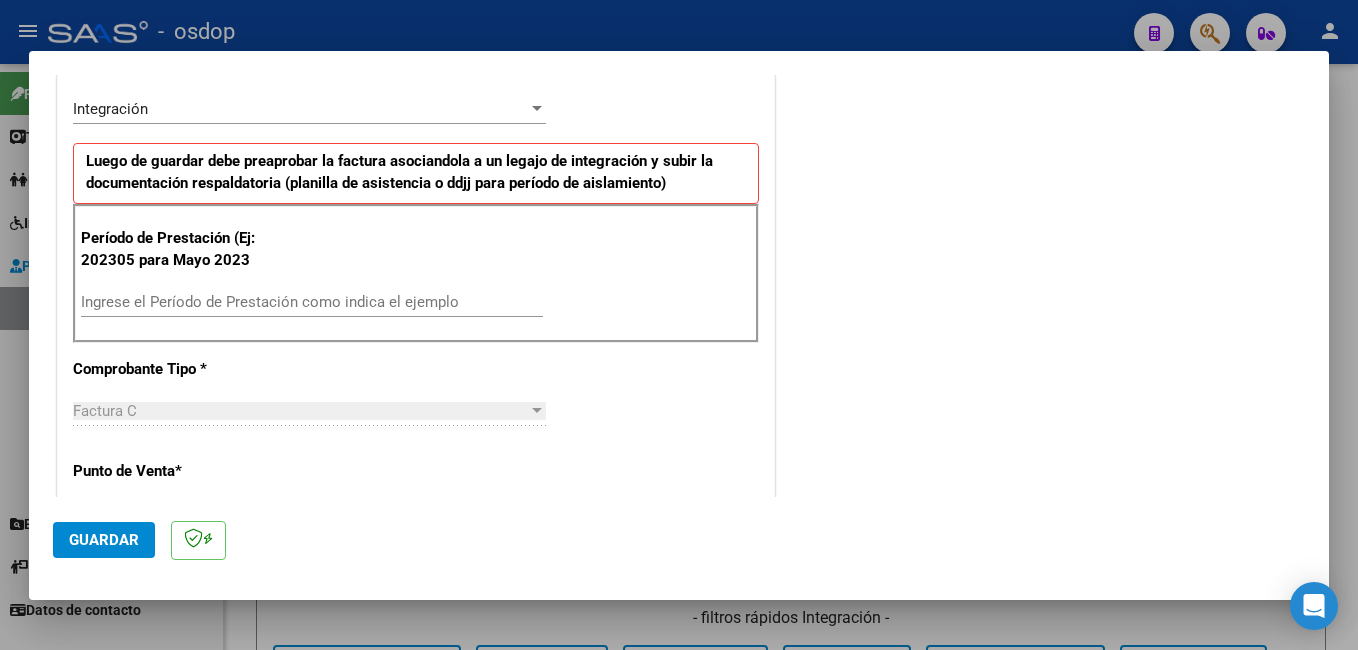 scroll, scrollTop: 500, scrollLeft: 0, axis: vertical 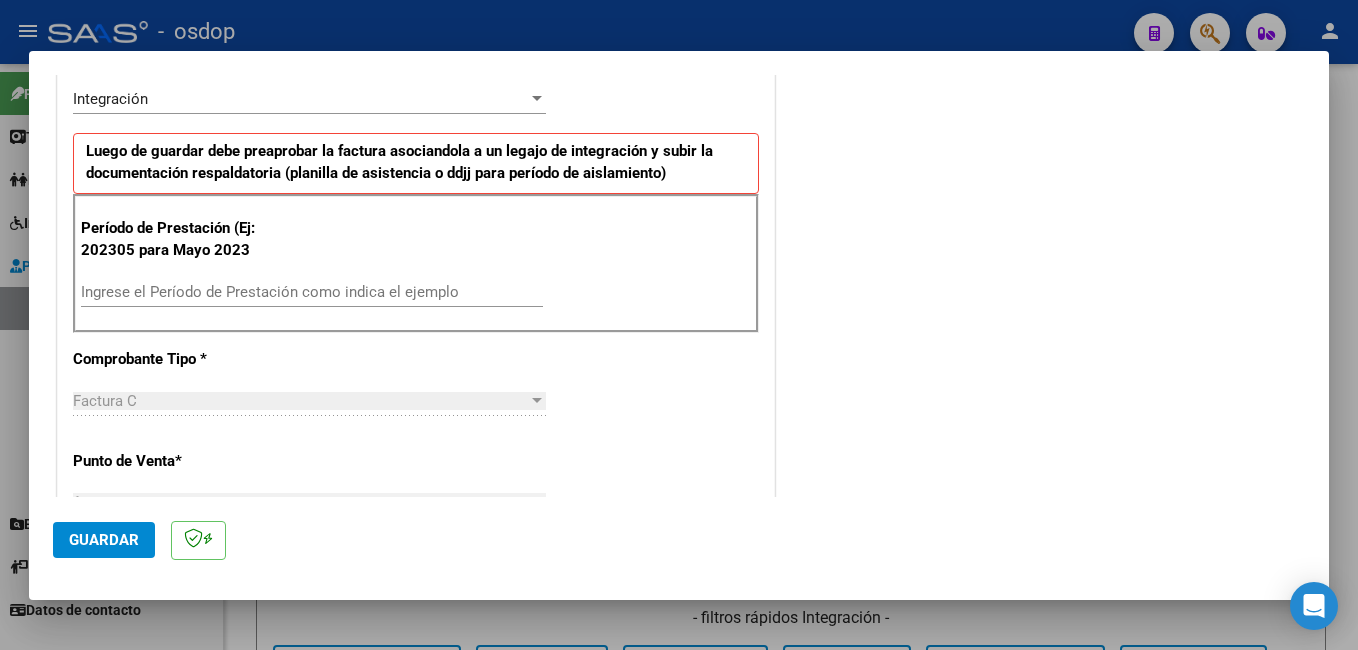 click on "Ingrese el Período de Prestación como indica el ejemplo" at bounding box center (312, 292) 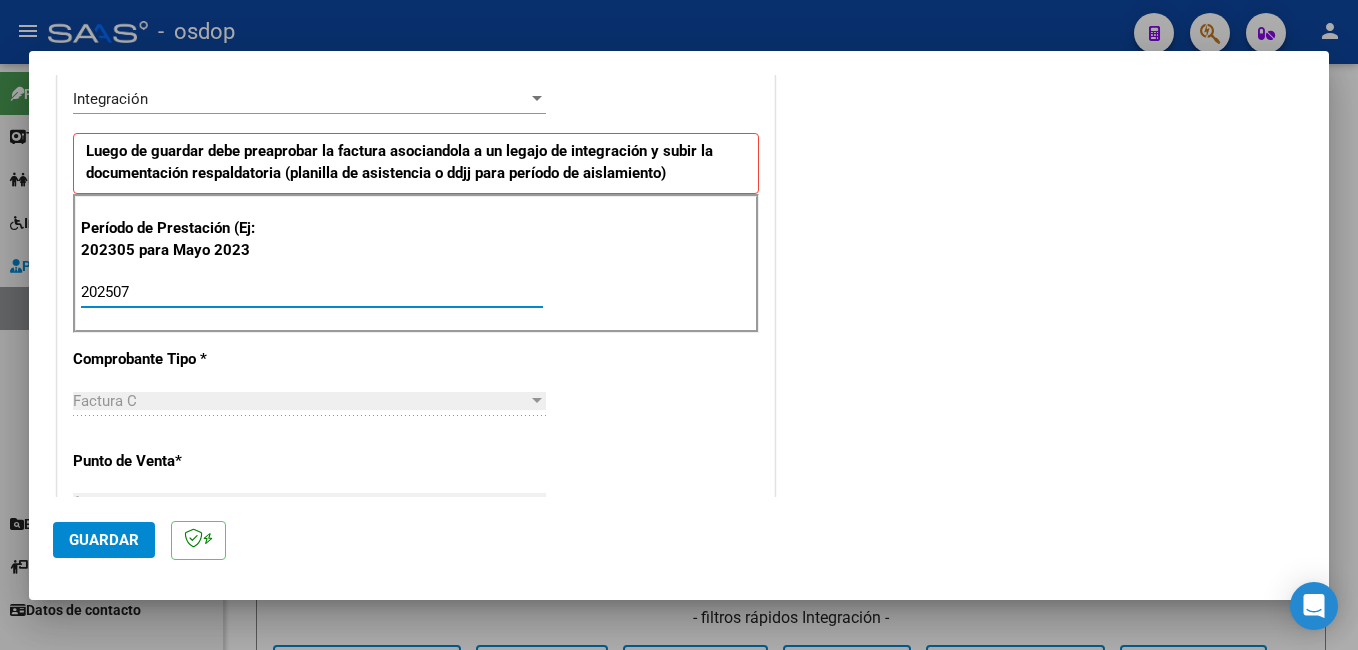 scroll, scrollTop: 600, scrollLeft: 0, axis: vertical 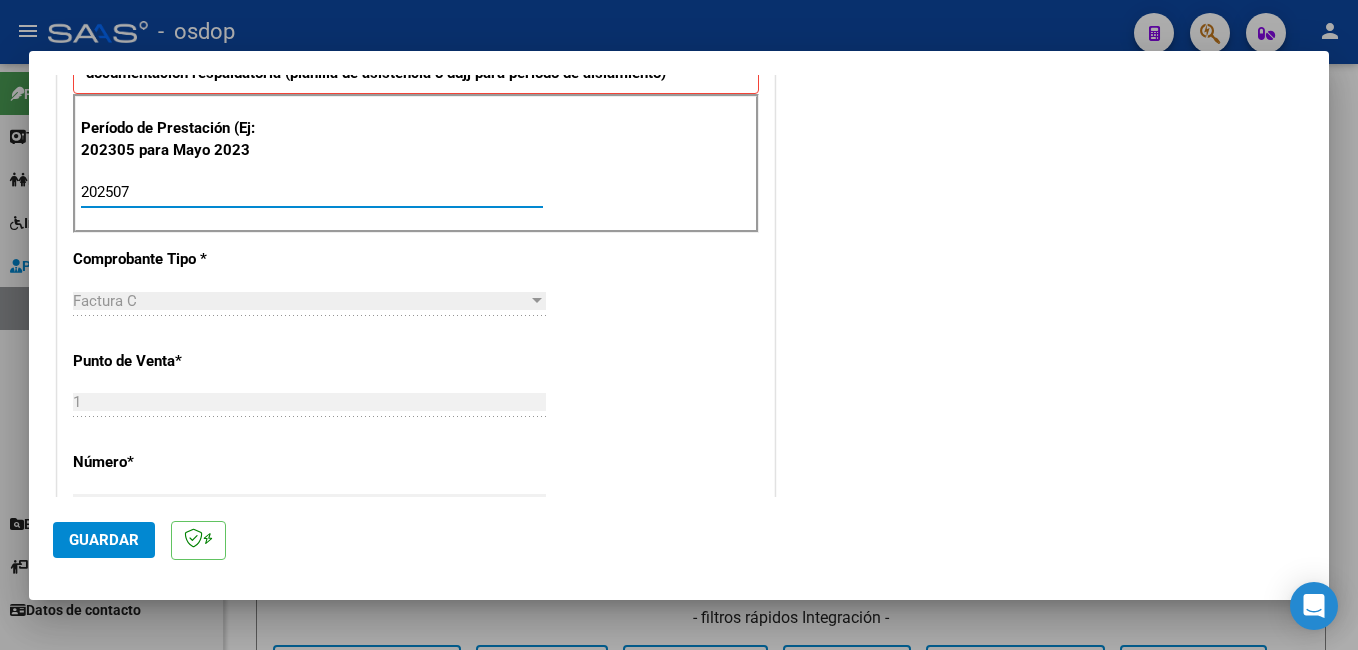 type on "202507" 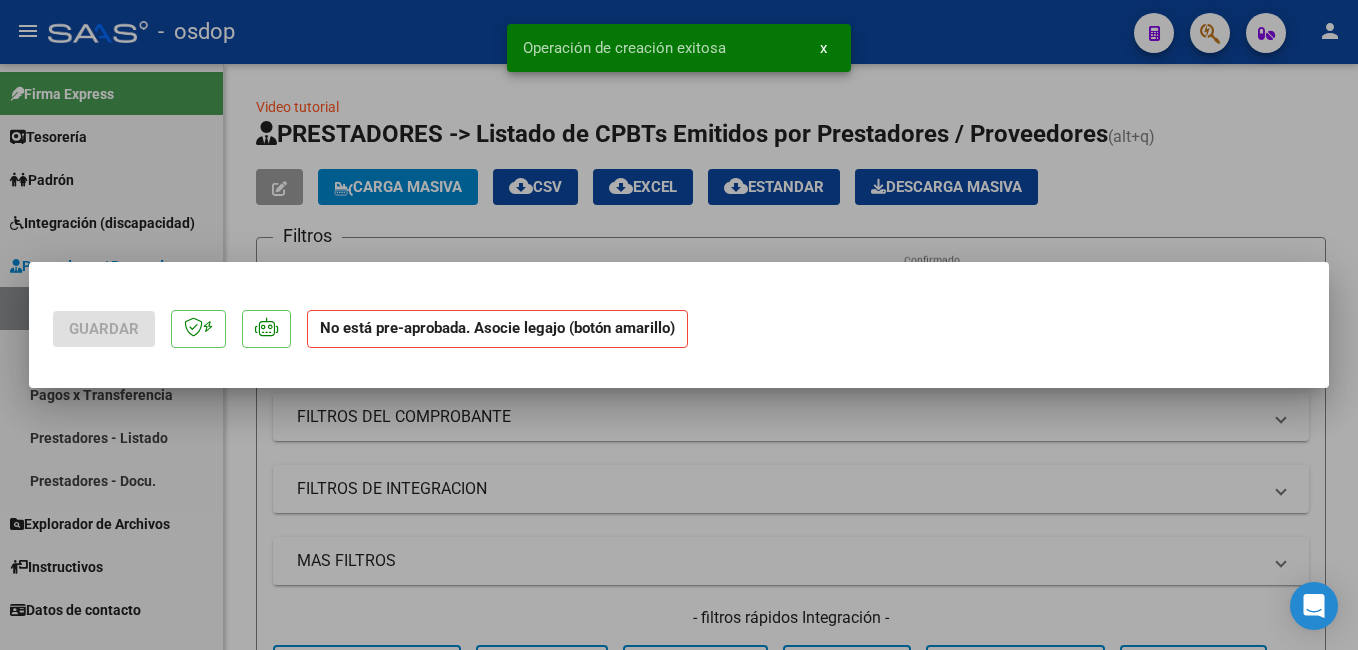 scroll, scrollTop: 0, scrollLeft: 0, axis: both 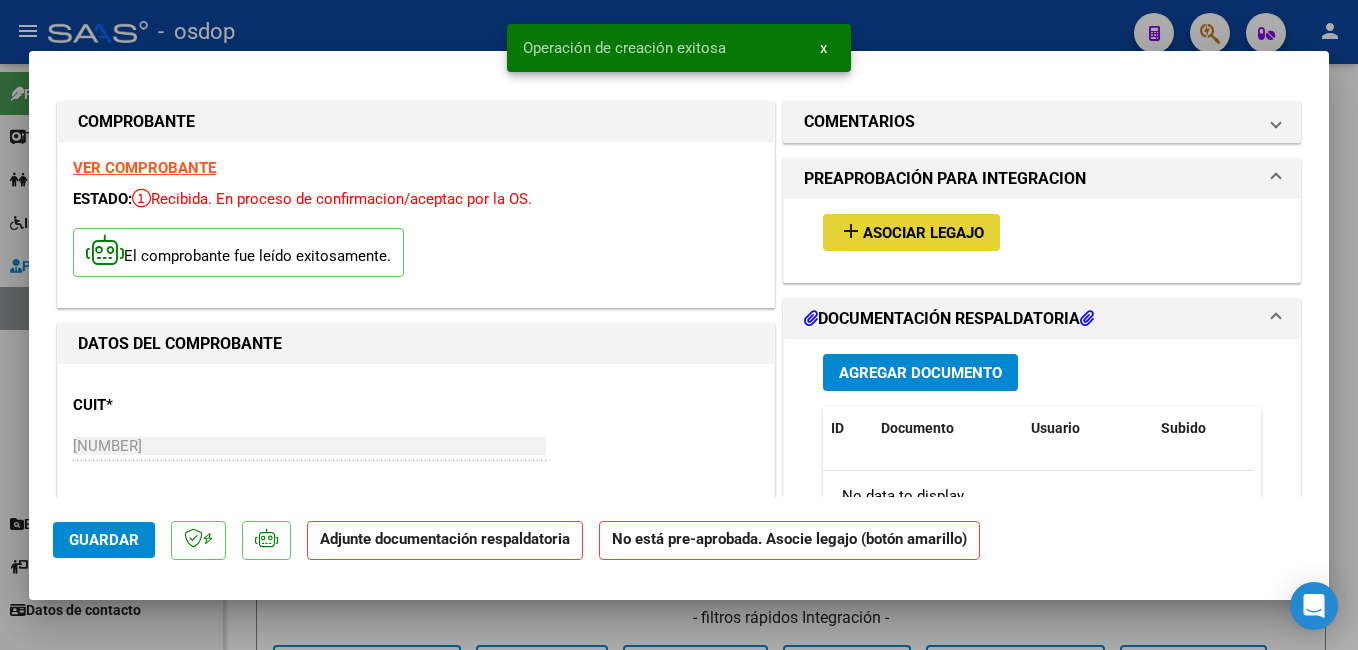 click on "Asociar Legajo" at bounding box center (923, 233) 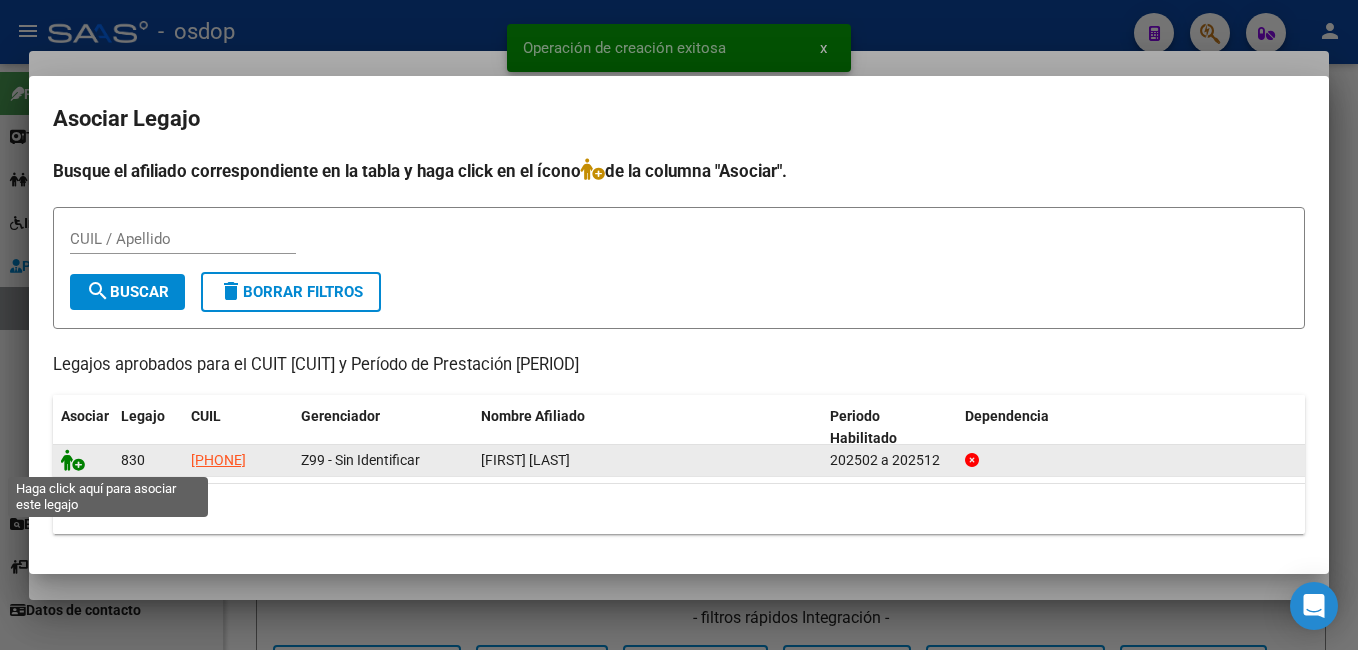 click 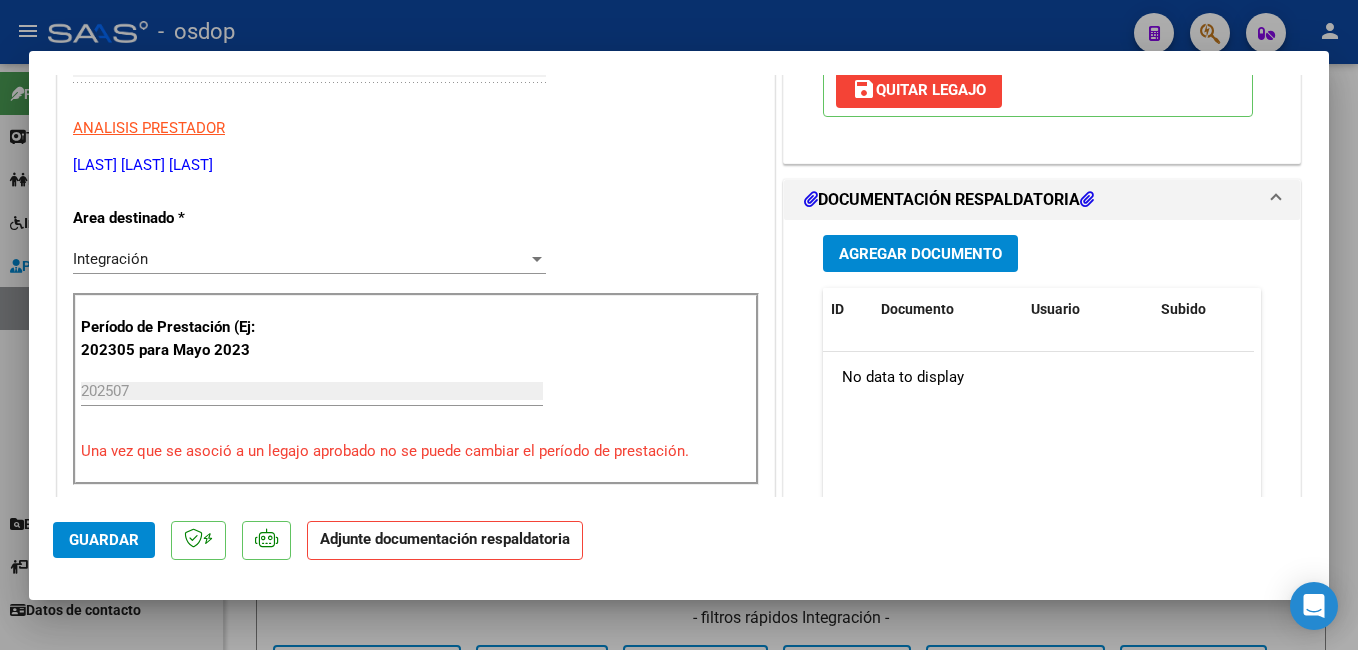scroll, scrollTop: 400, scrollLeft: 0, axis: vertical 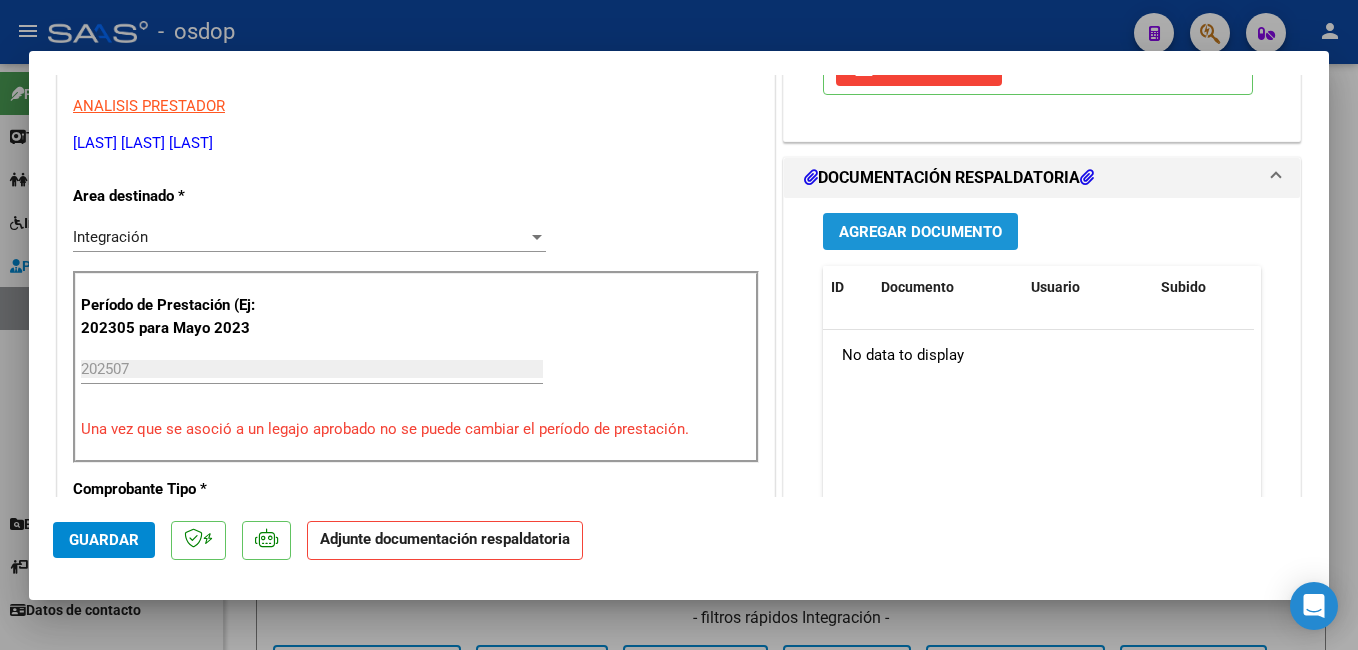 click on "Agregar Documento" at bounding box center [920, 232] 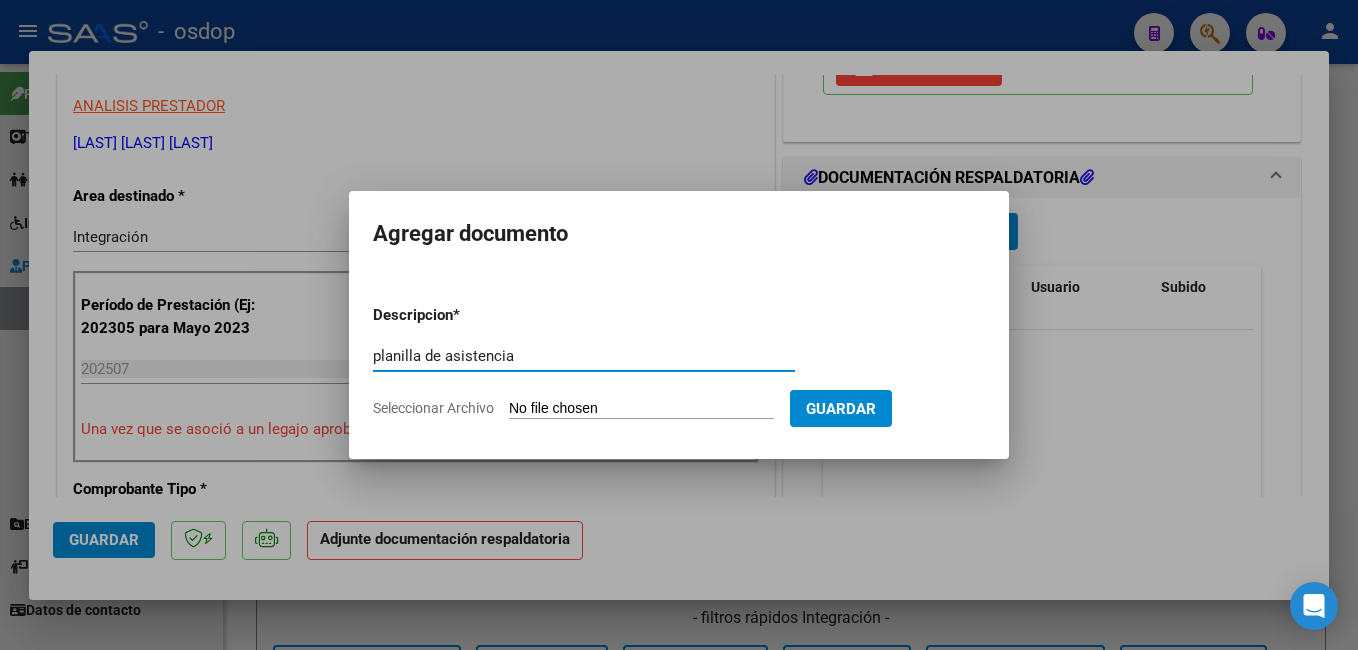 type on "planilla de asistencia" 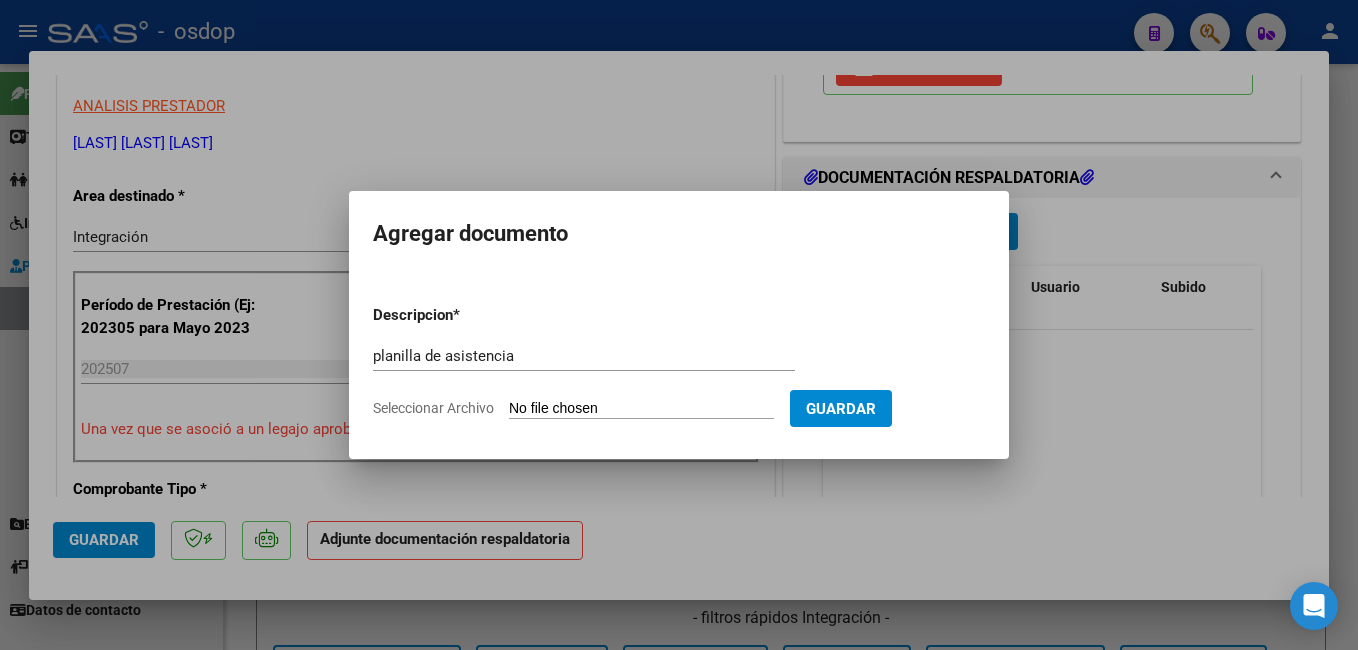 type on "C:\fakepath\Planilla Asistencia JULIO.pdf" 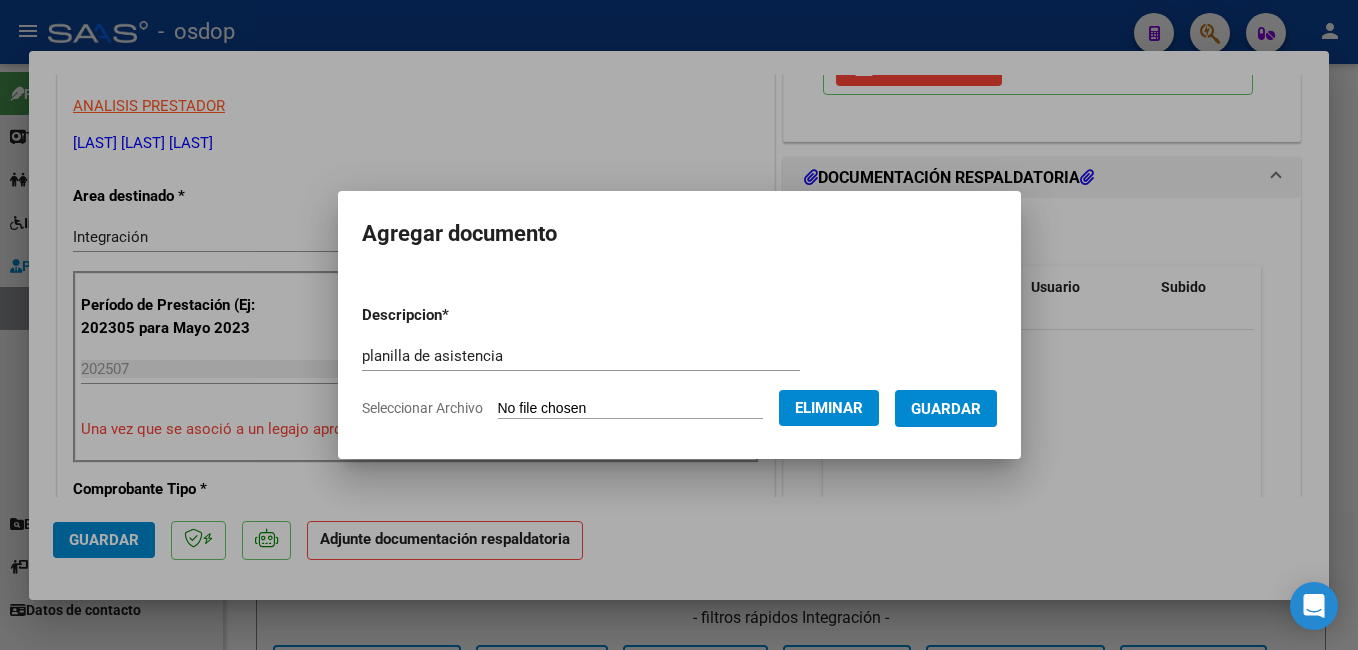 click on "Guardar" at bounding box center [946, 409] 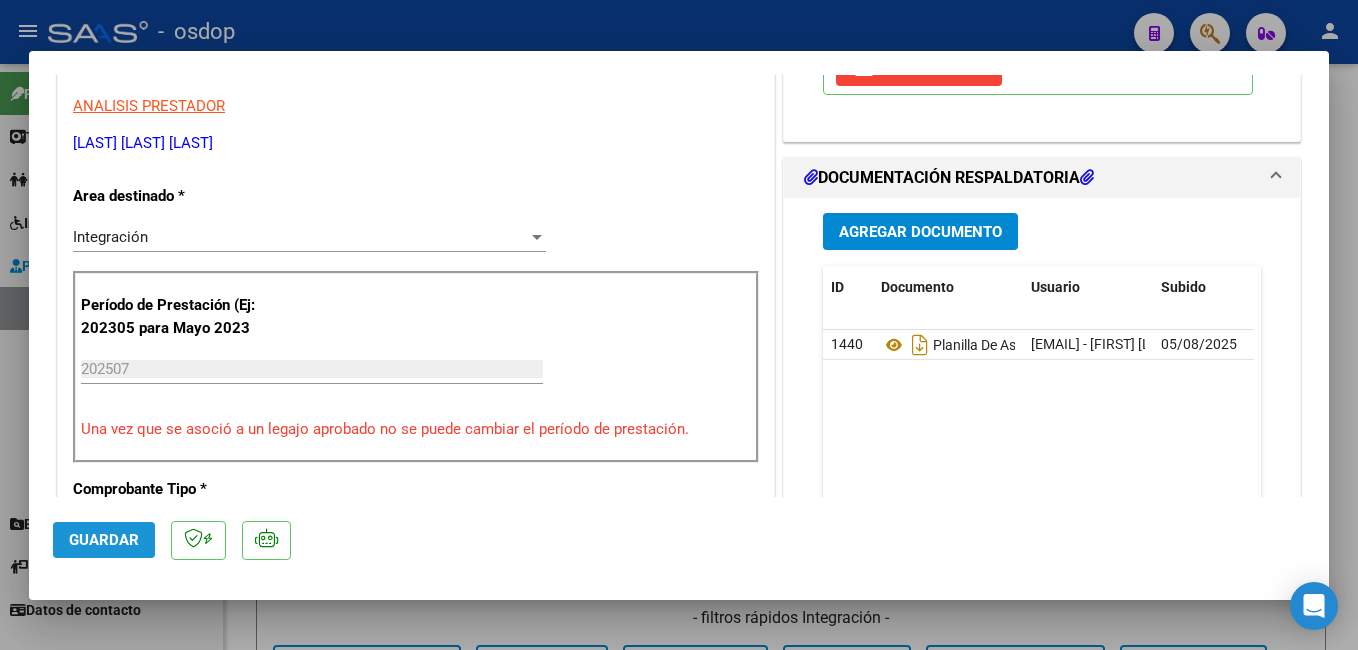 click on "Guardar" 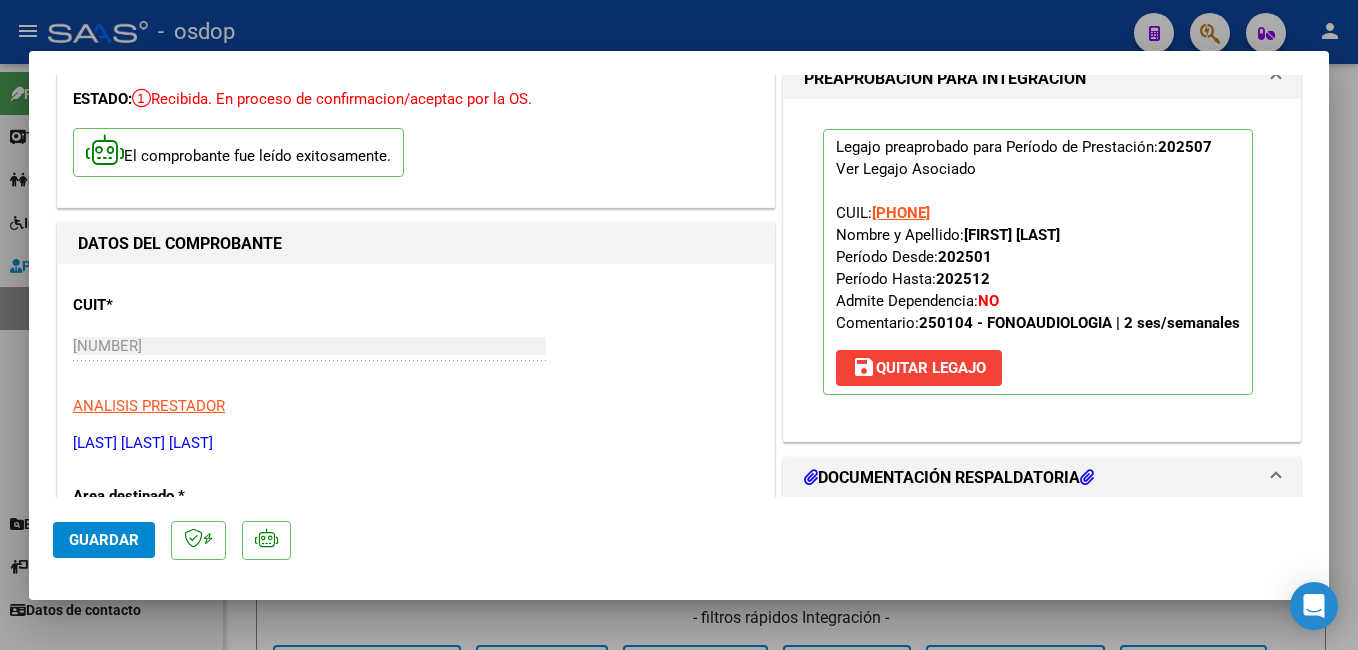 scroll, scrollTop: 700, scrollLeft: 0, axis: vertical 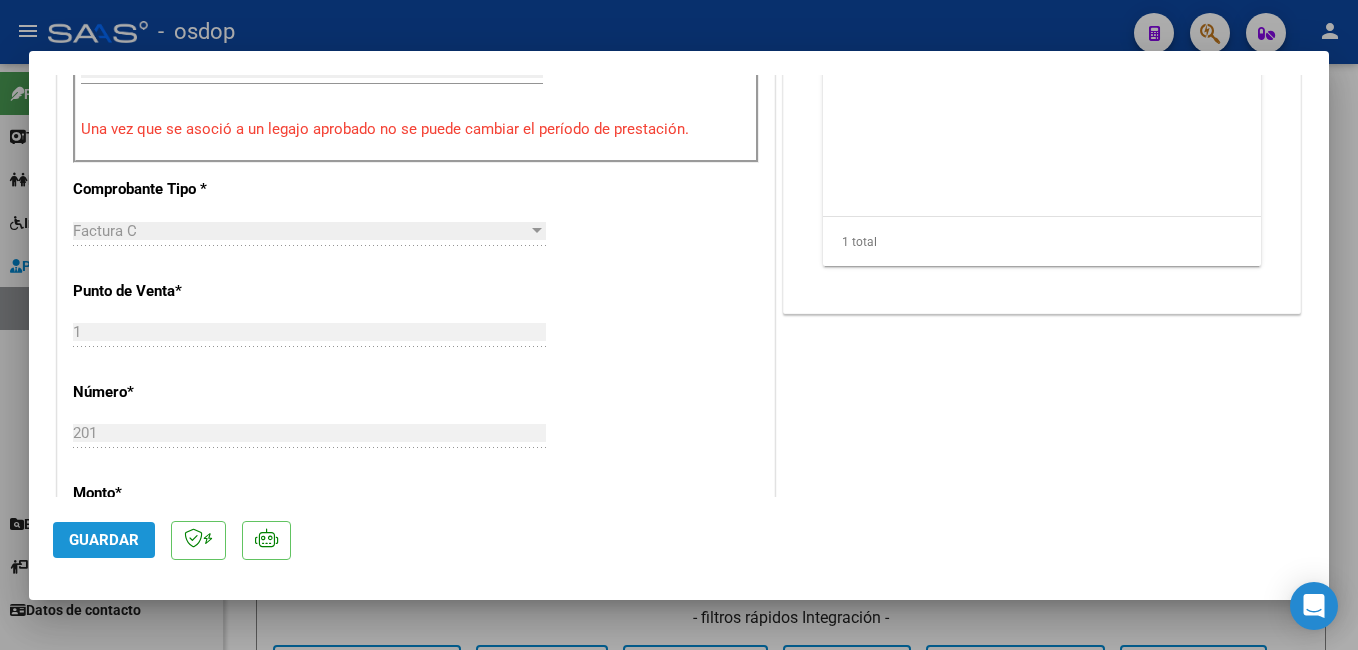 click on "Guardar" 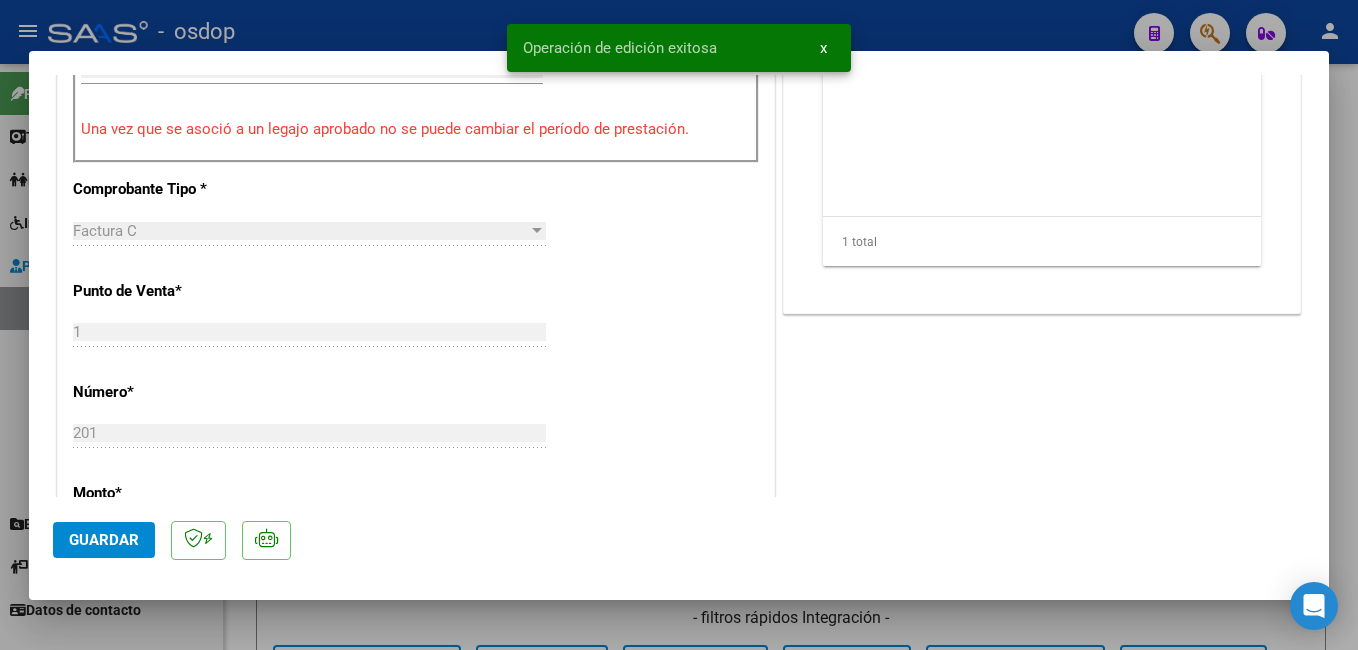 click at bounding box center (679, 325) 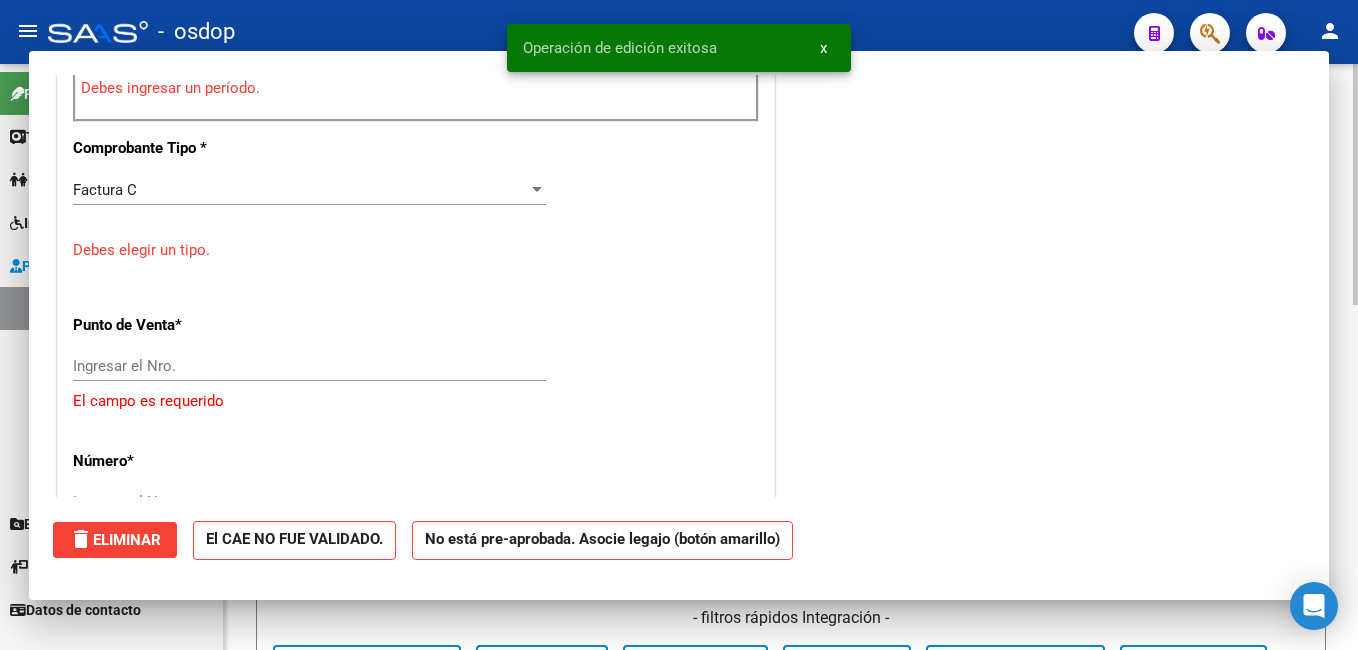scroll, scrollTop: 659, scrollLeft: 0, axis: vertical 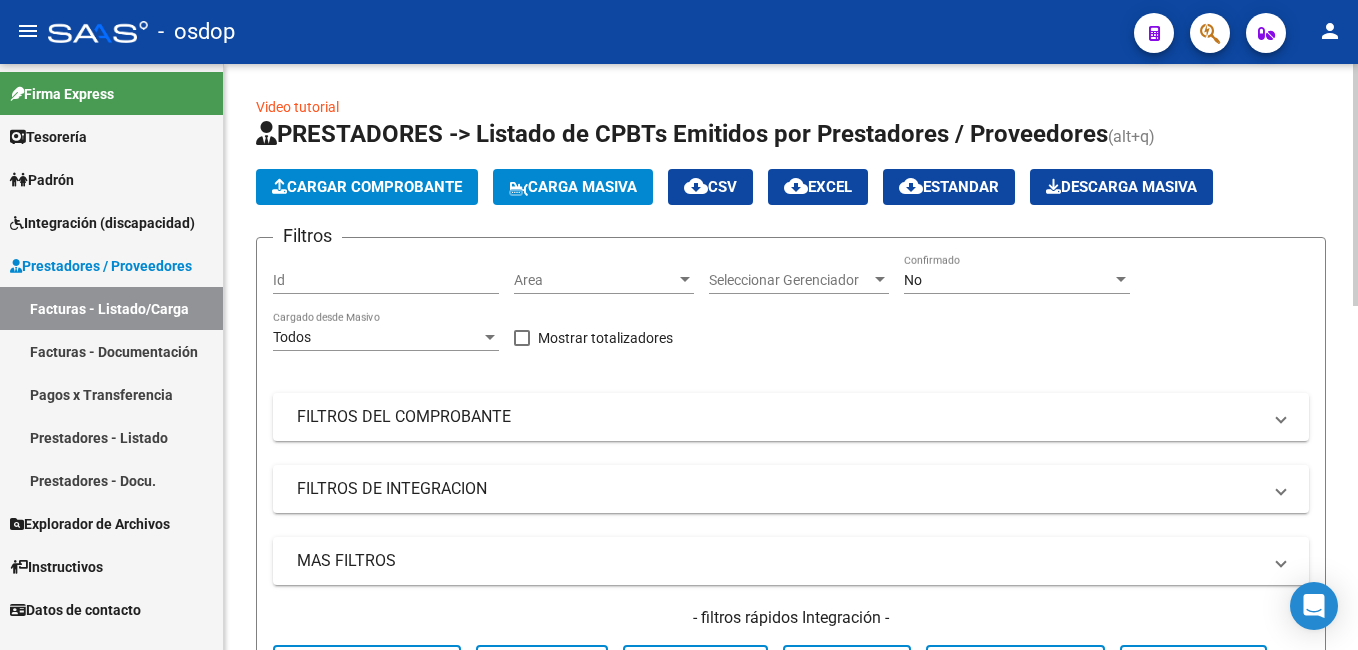 click on "Cargar Comprobante" 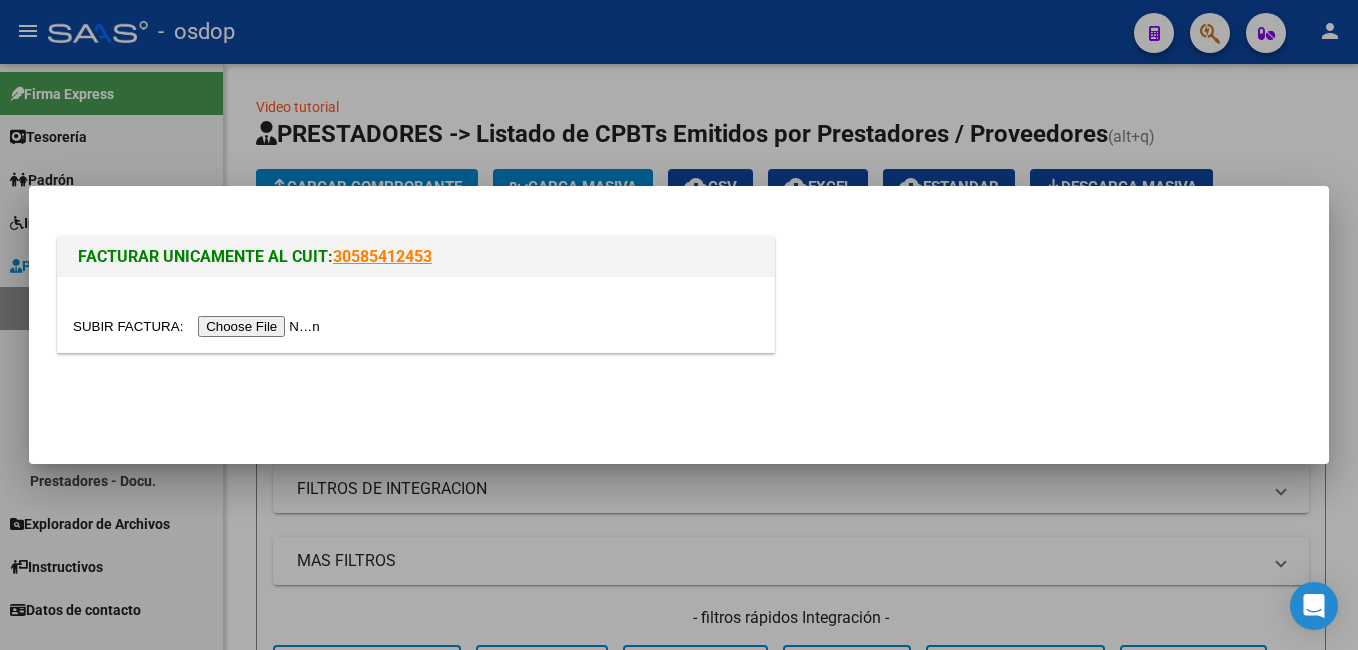 click at bounding box center (199, 326) 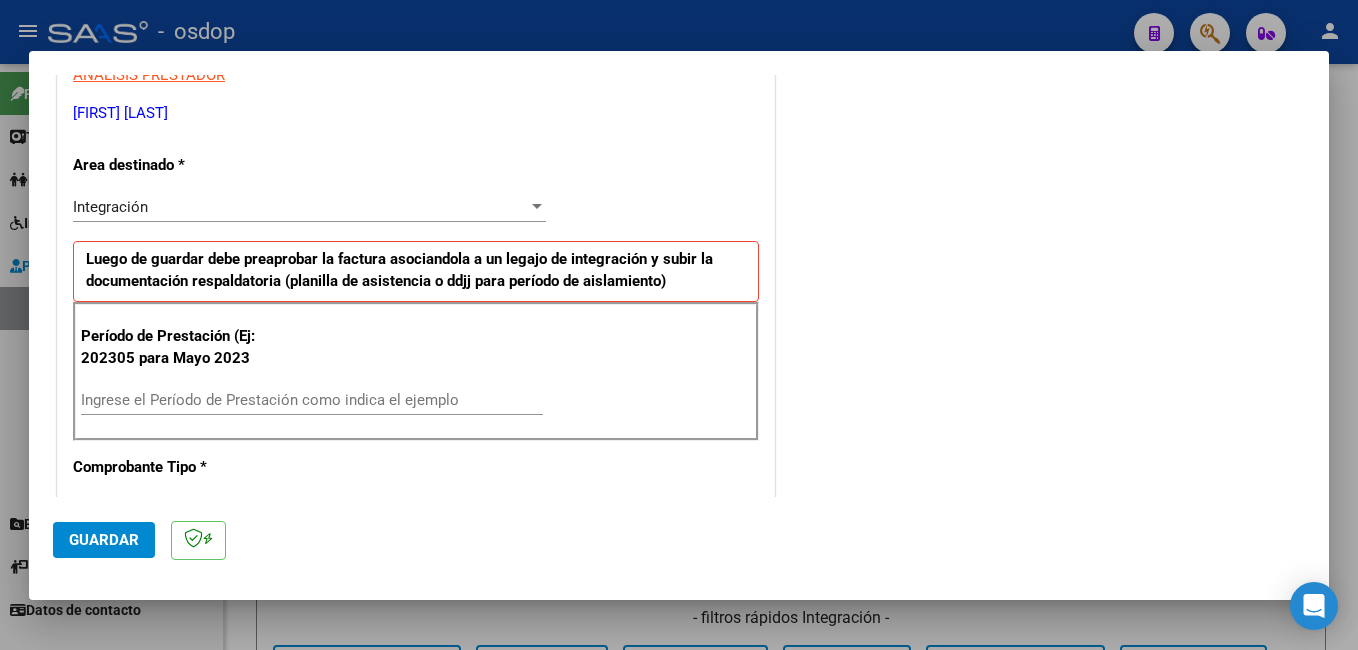 scroll, scrollTop: 400, scrollLeft: 0, axis: vertical 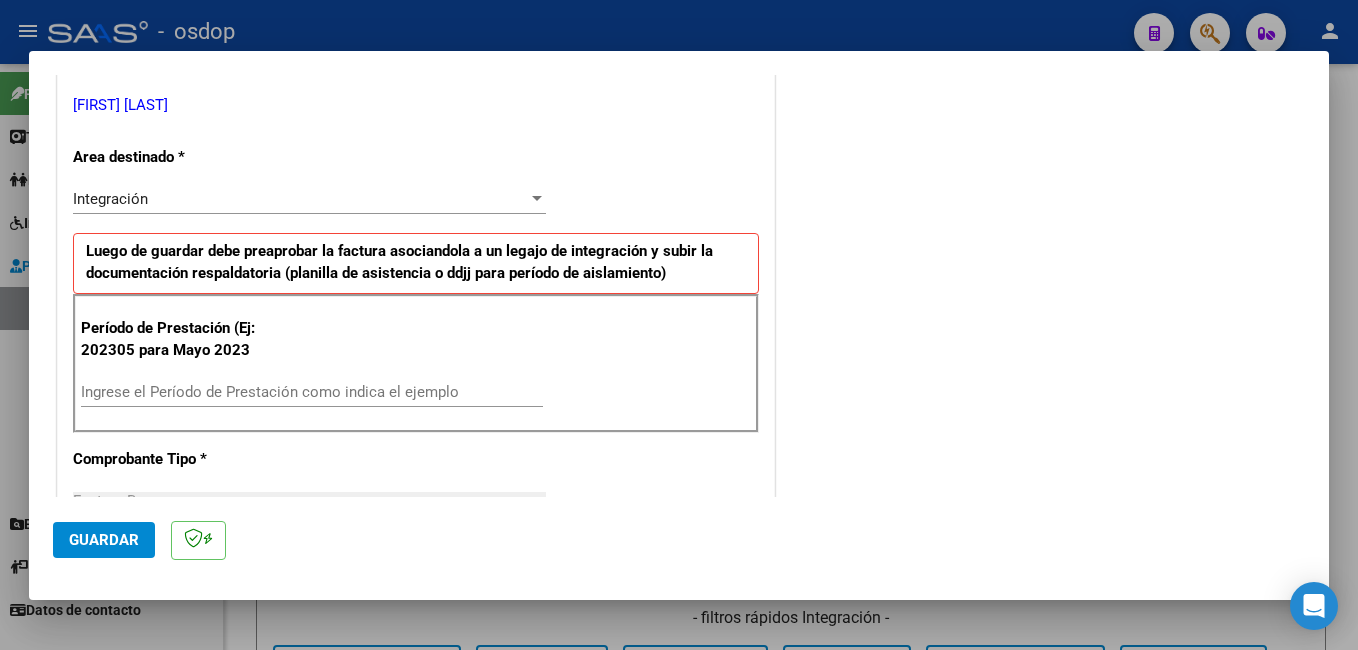click on "Ingrese el Período de Prestación como indica el ejemplo" at bounding box center (312, 392) 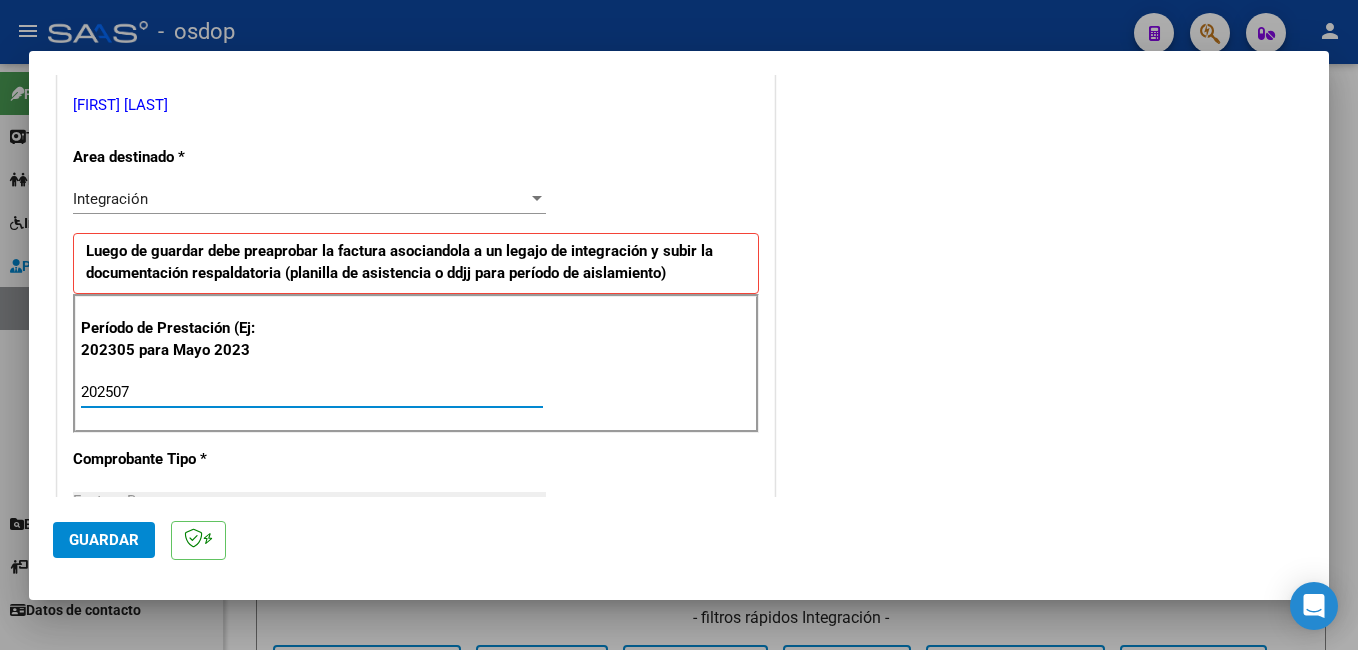 type on "202507" 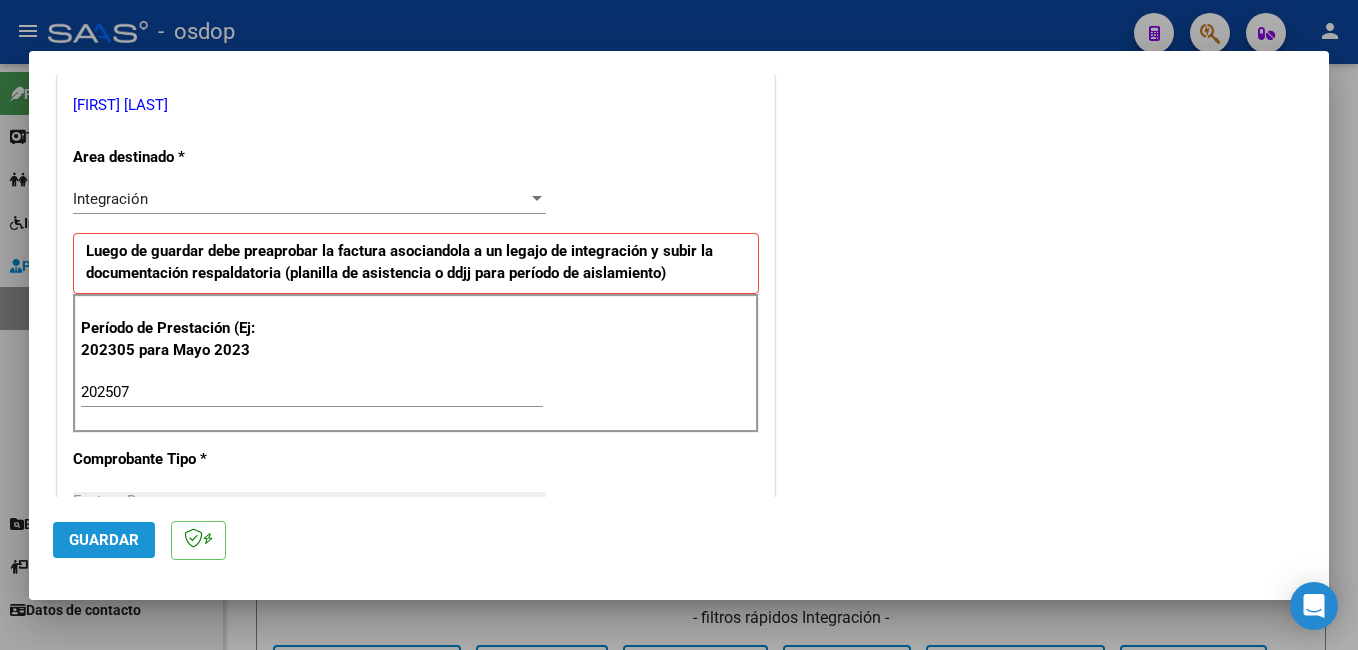 click on "Guardar" 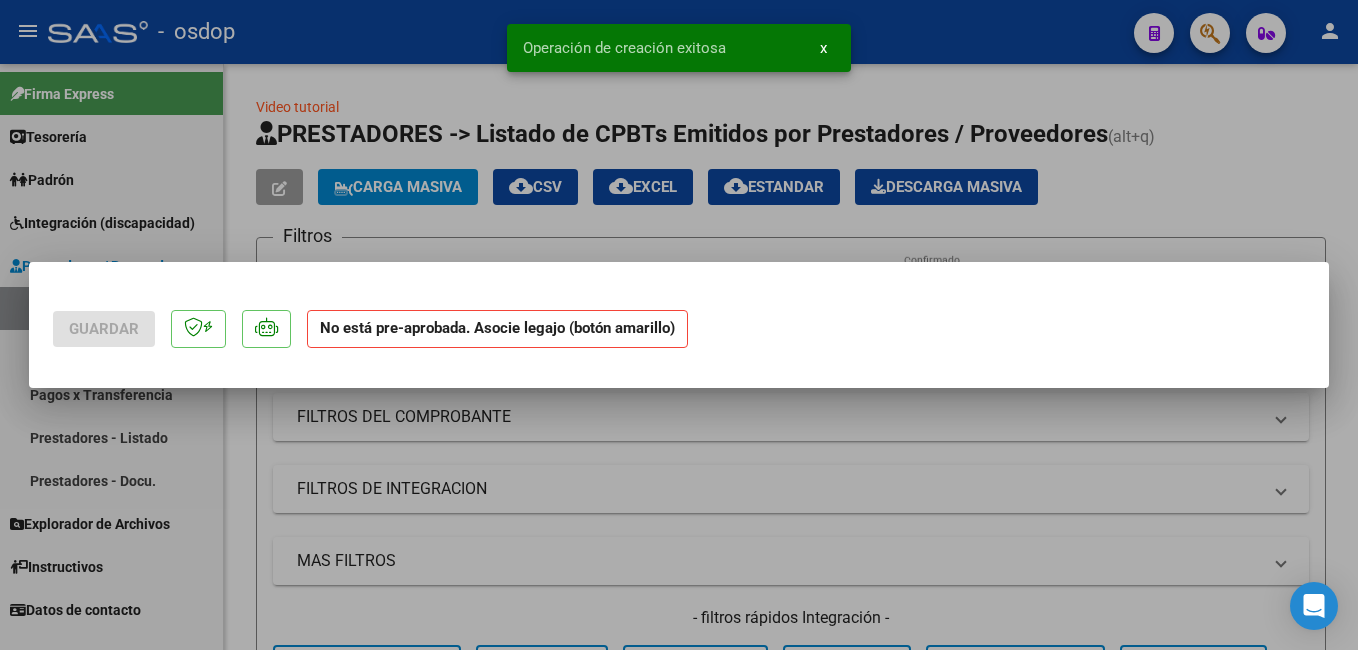 scroll, scrollTop: 0, scrollLeft: 0, axis: both 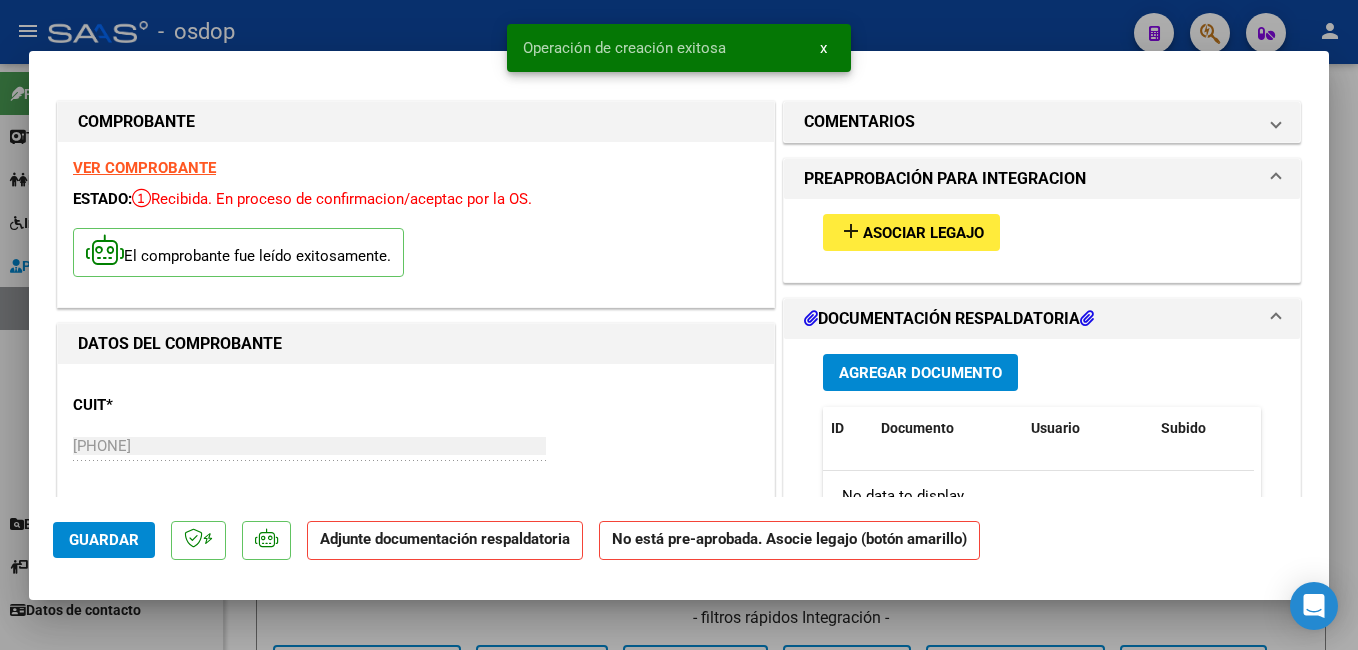 click on "Asociar Legajo" at bounding box center [923, 233] 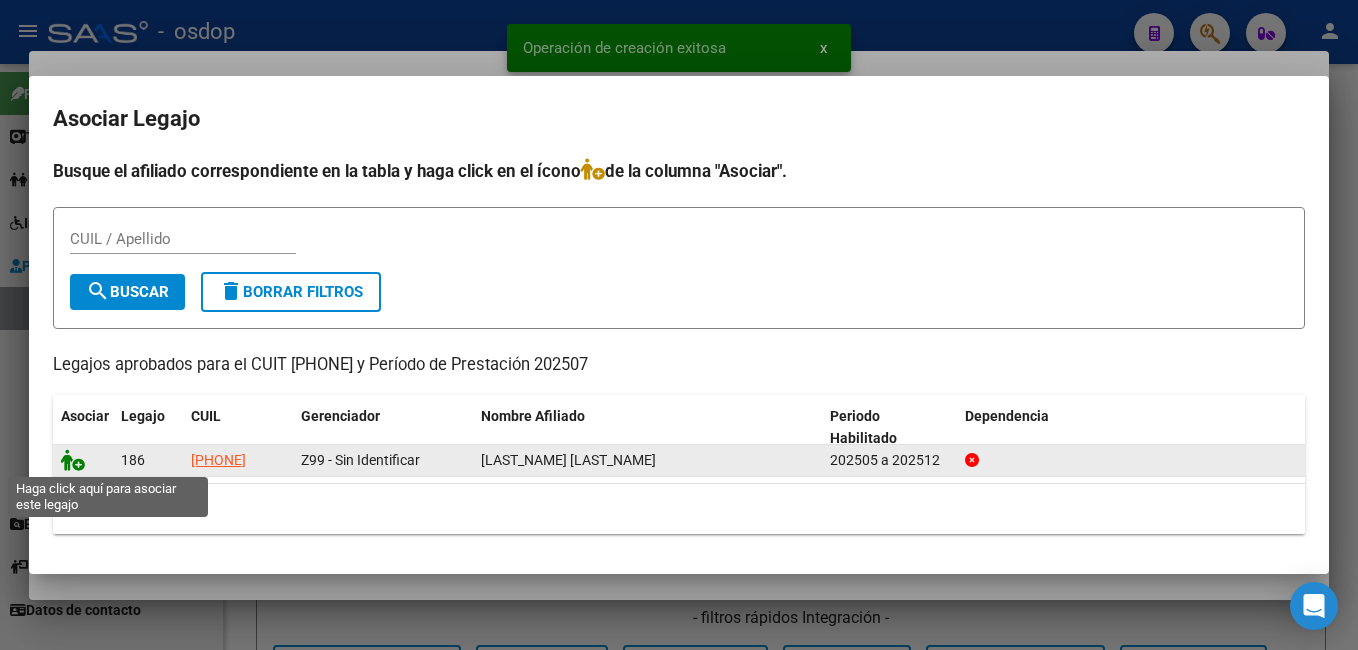 click 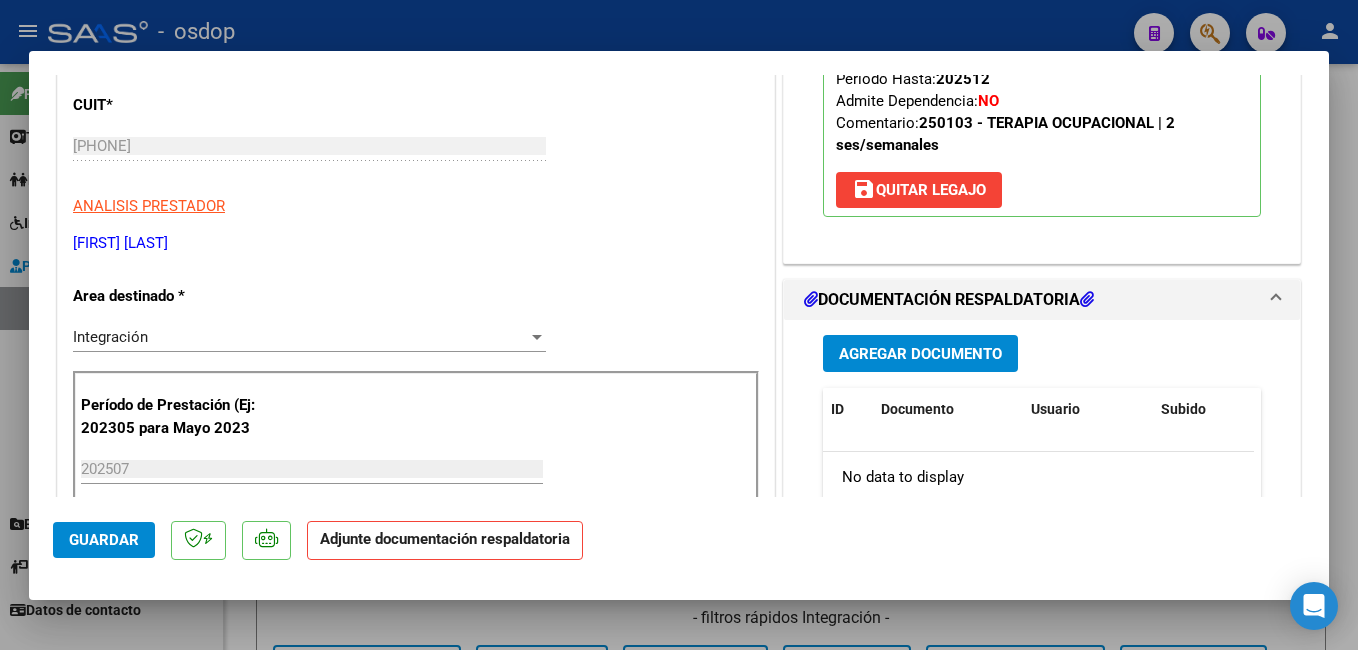 scroll, scrollTop: 400, scrollLeft: 0, axis: vertical 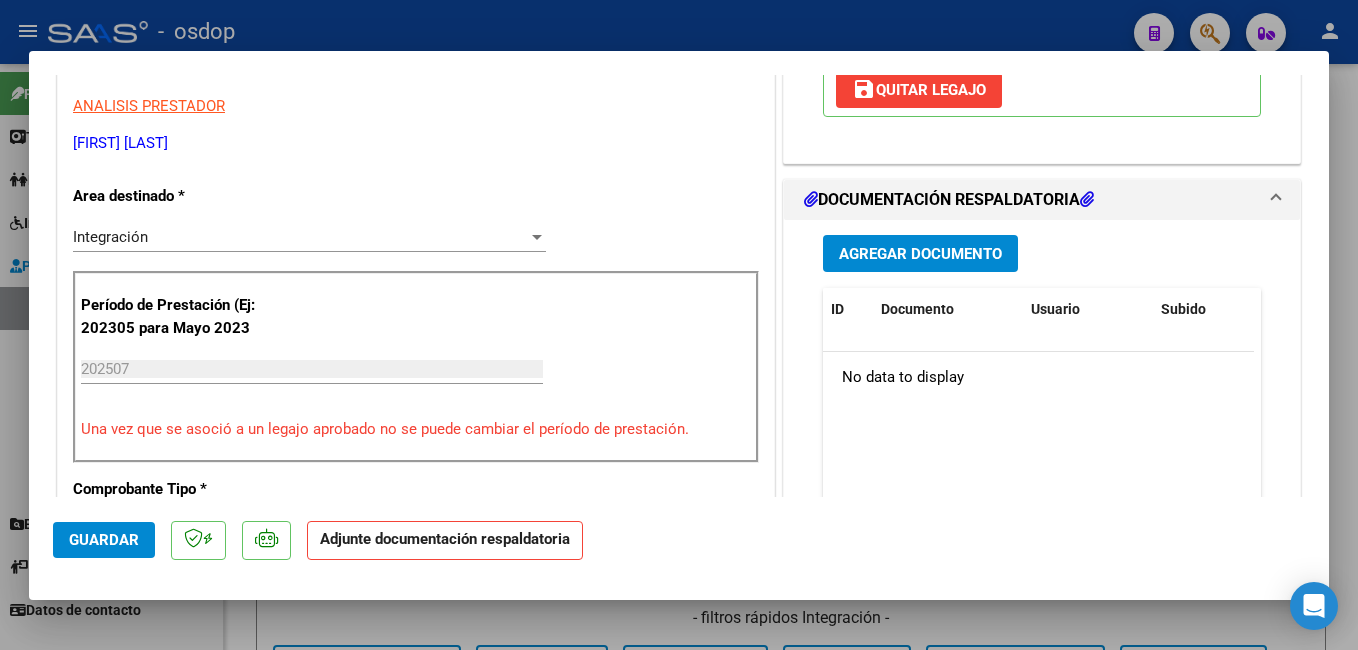 click on "Agregar Documento" at bounding box center (920, 254) 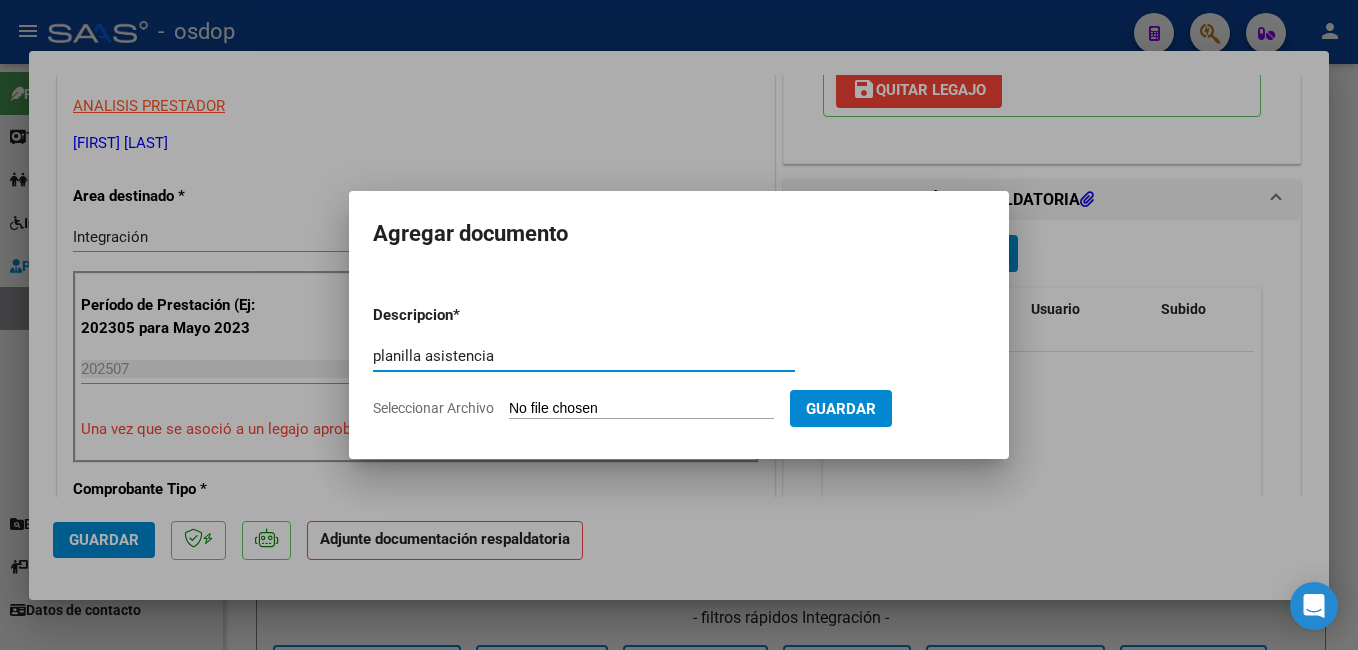 type on "planilla asistencia" 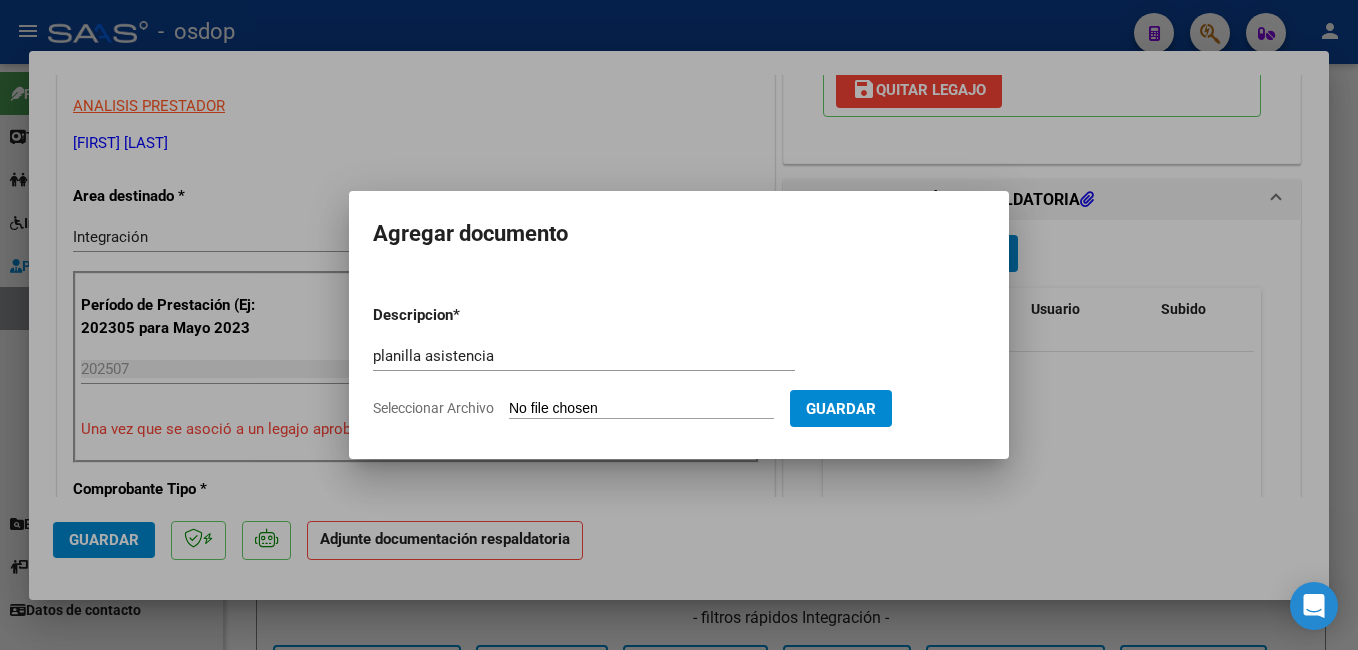 click on "Seleccionar Archivo" at bounding box center (641, 409) 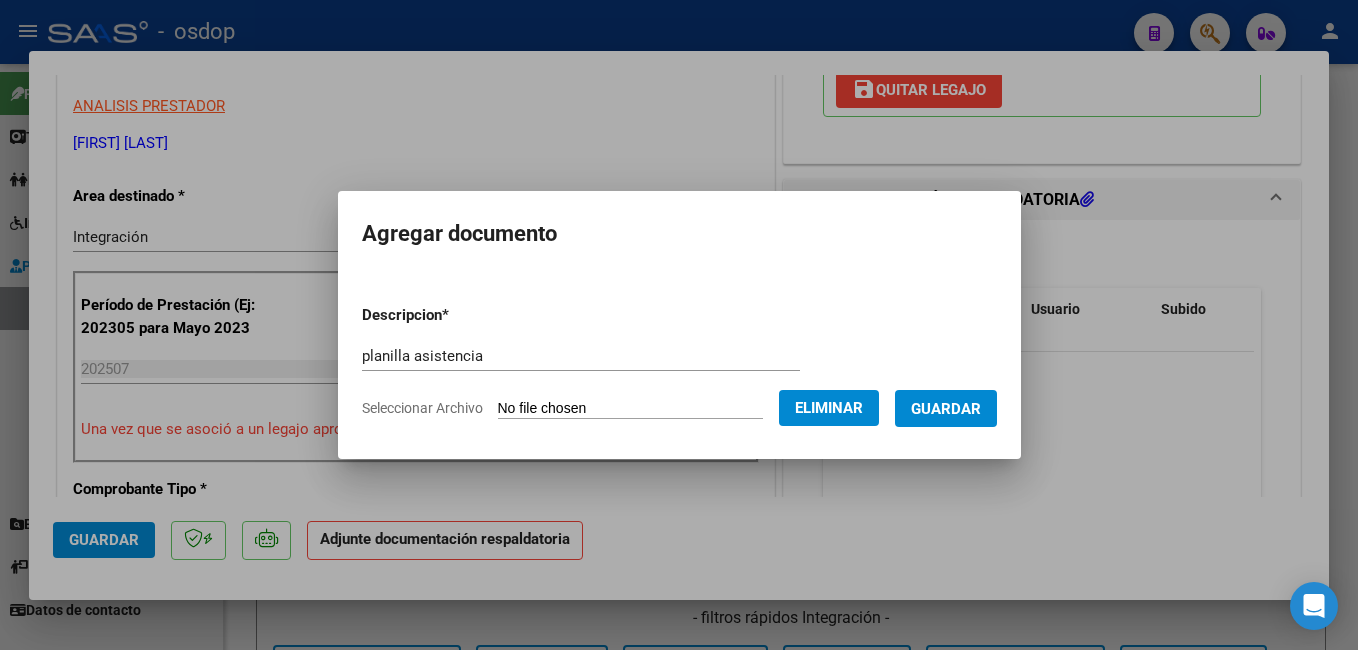click on "Guardar" at bounding box center [946, 409] 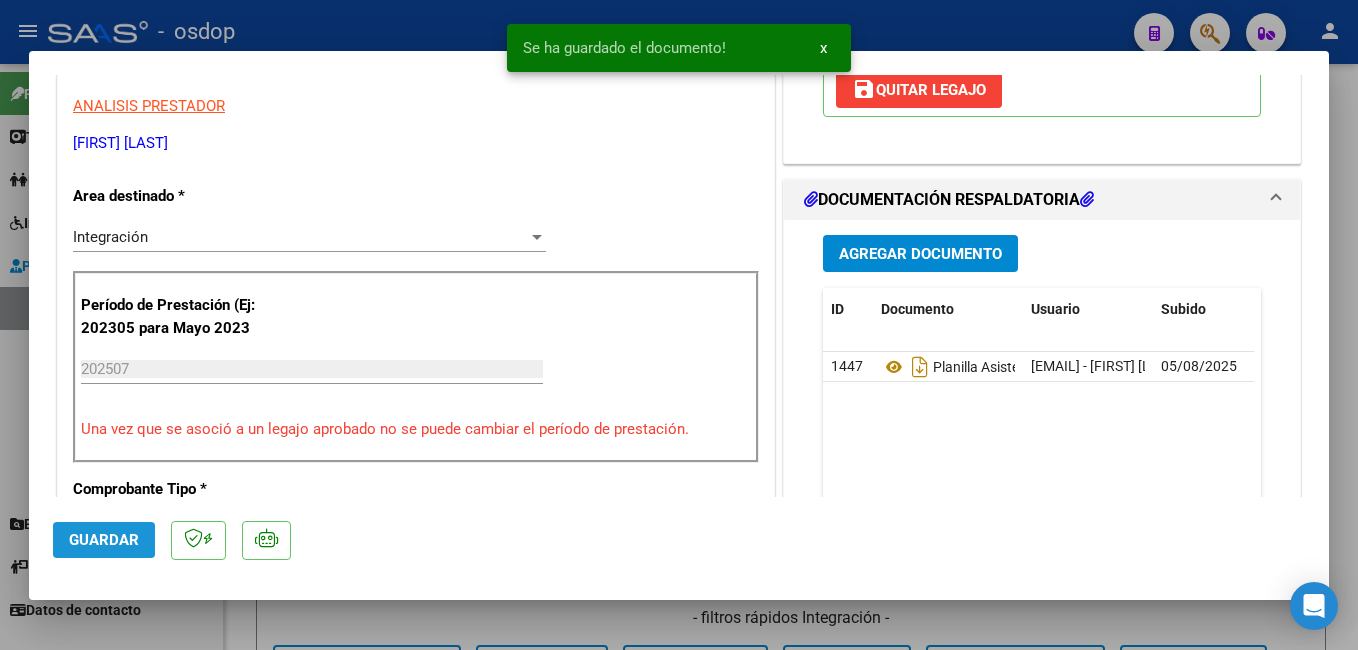 click on "Guardar" 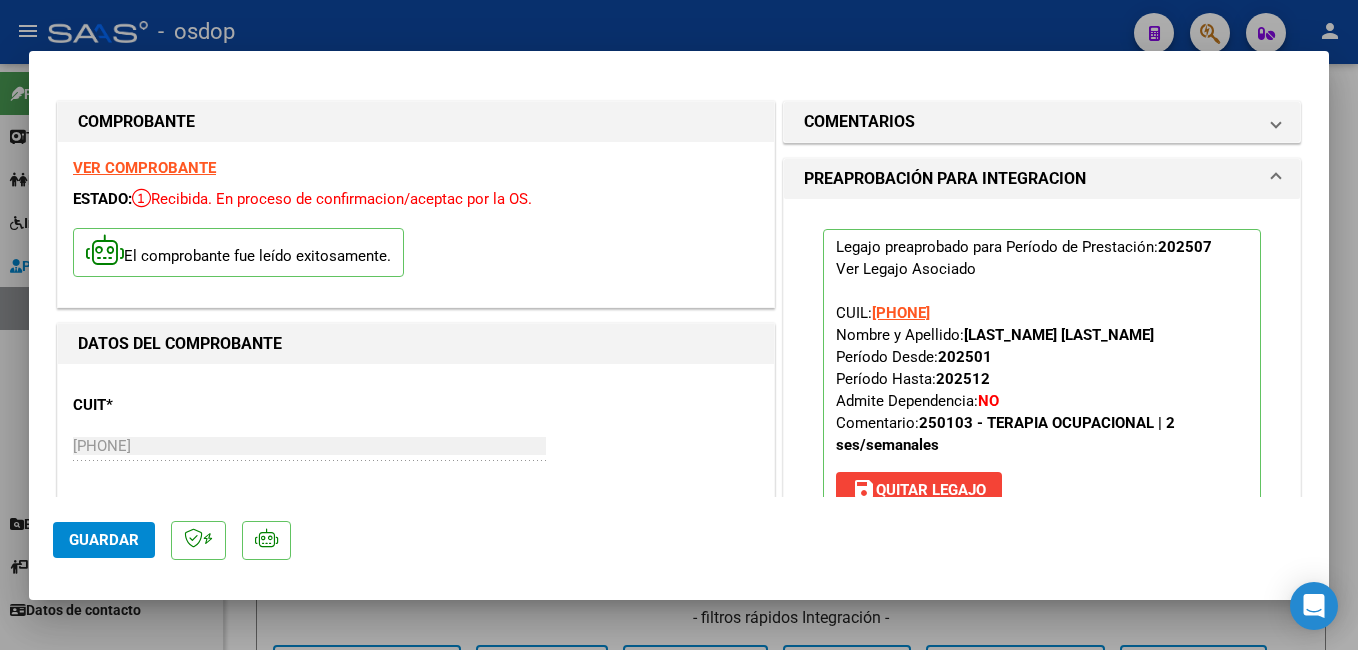 scroll, scrollTop: 200, scrollLeft: 0, axis: vertical 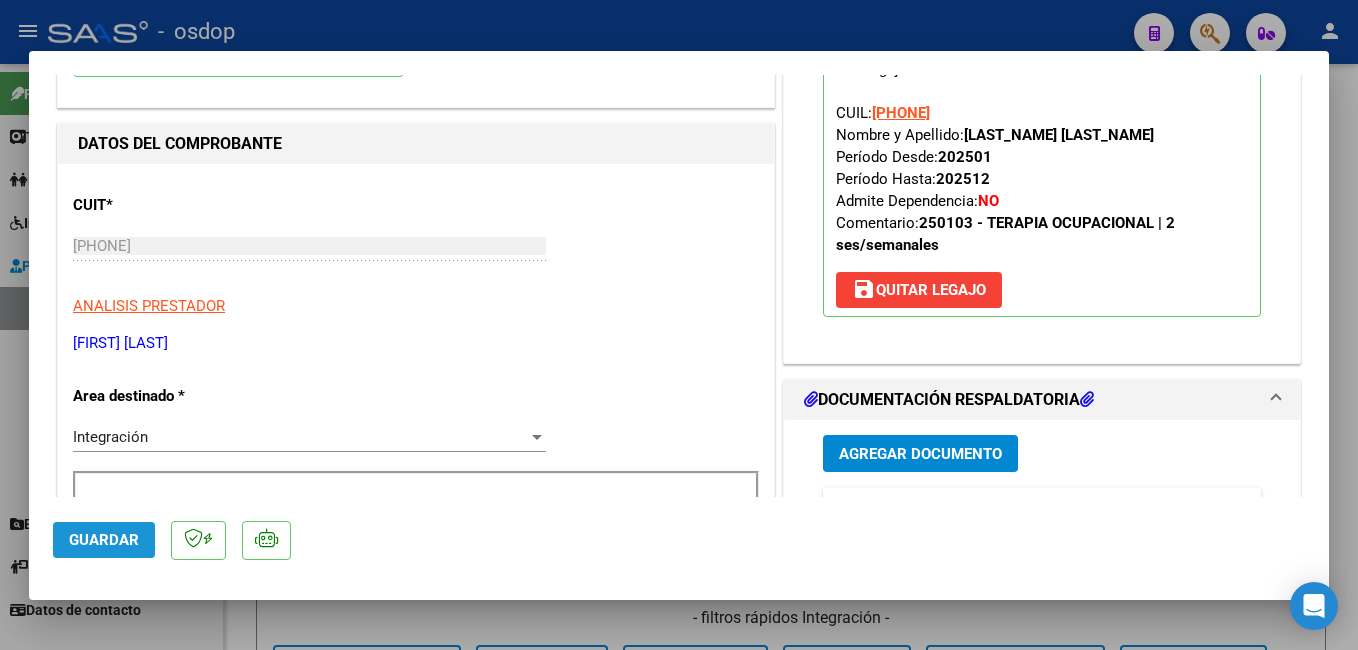 click on "Guardar" 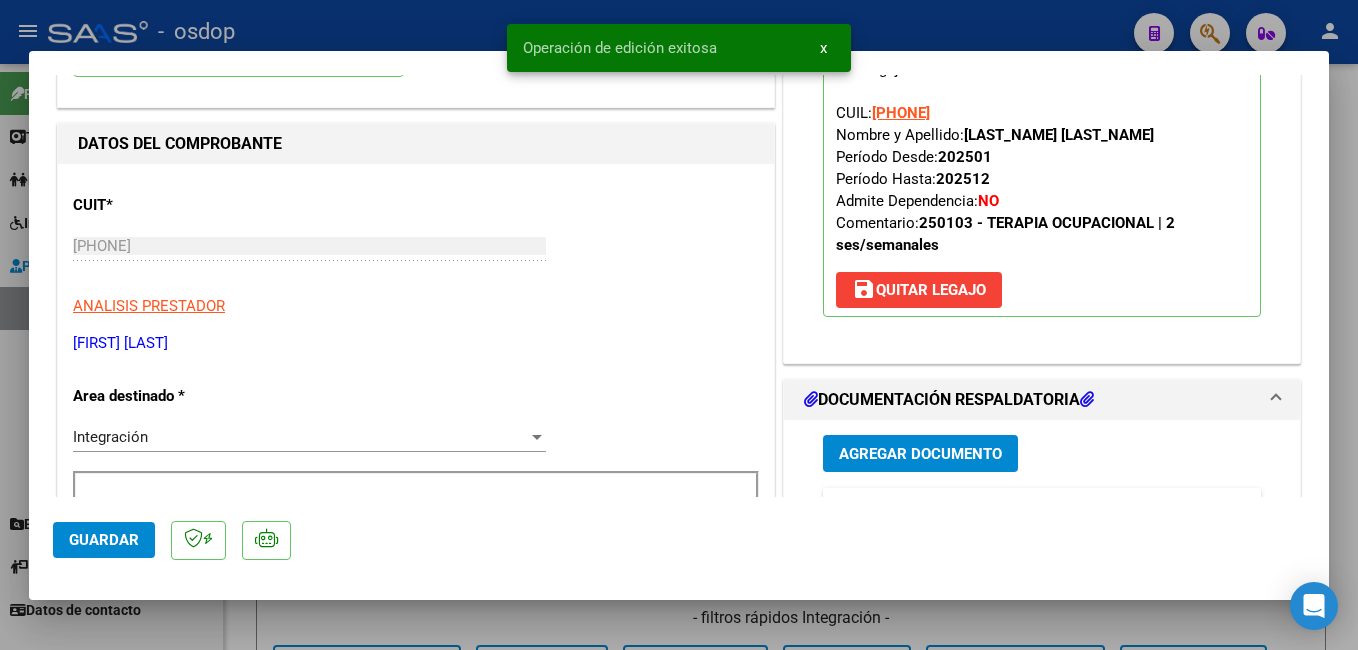 click at bounding box center [679, 325] 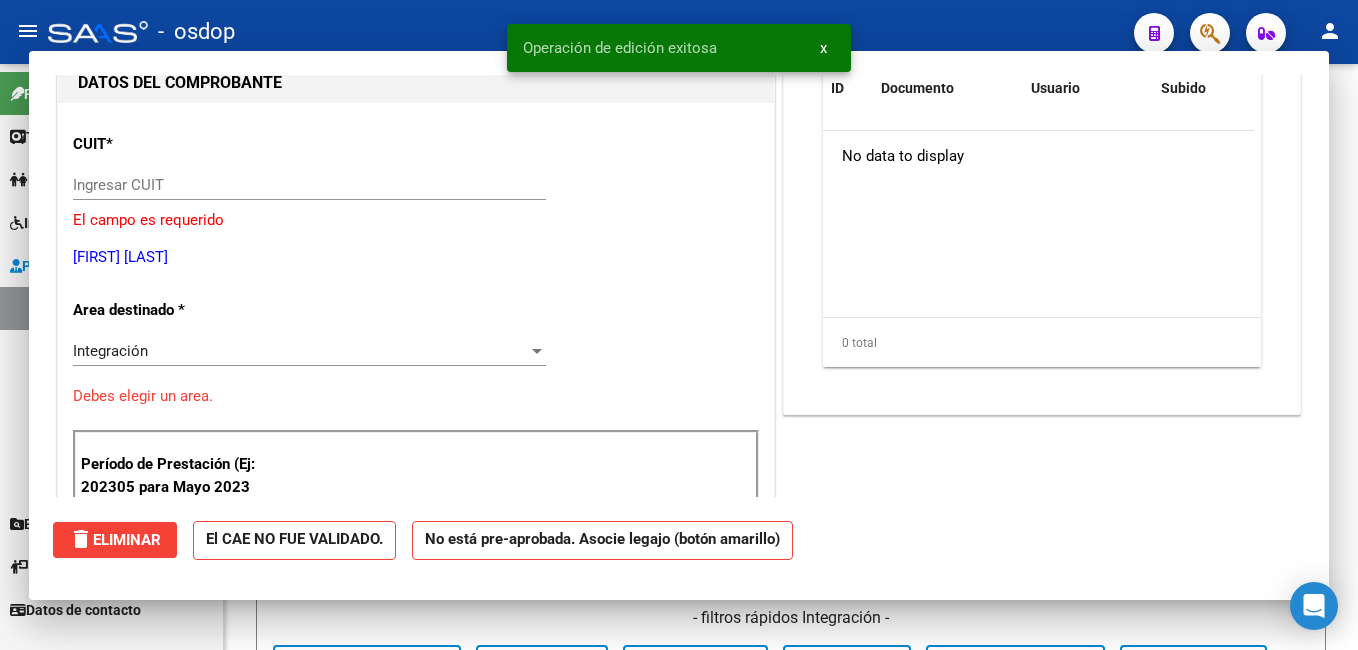 scroll, scrollTop: 212, scrollLeft: 0, axis: vertical 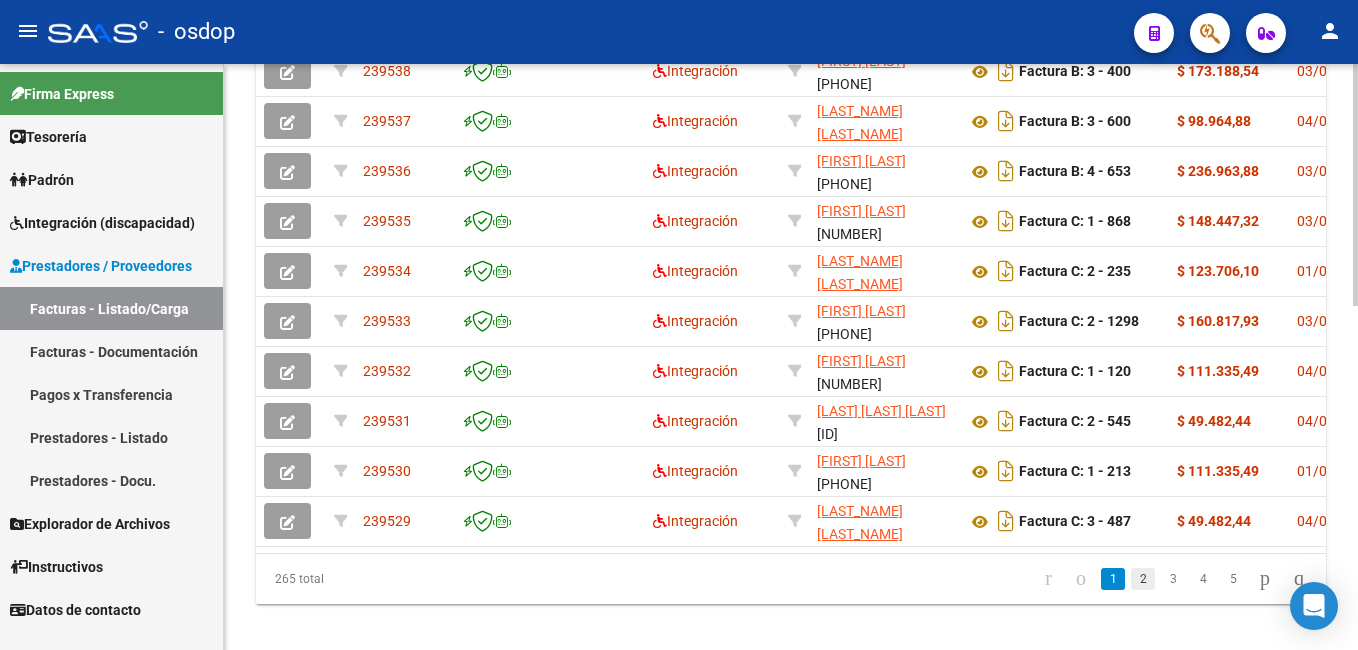 click on "2" 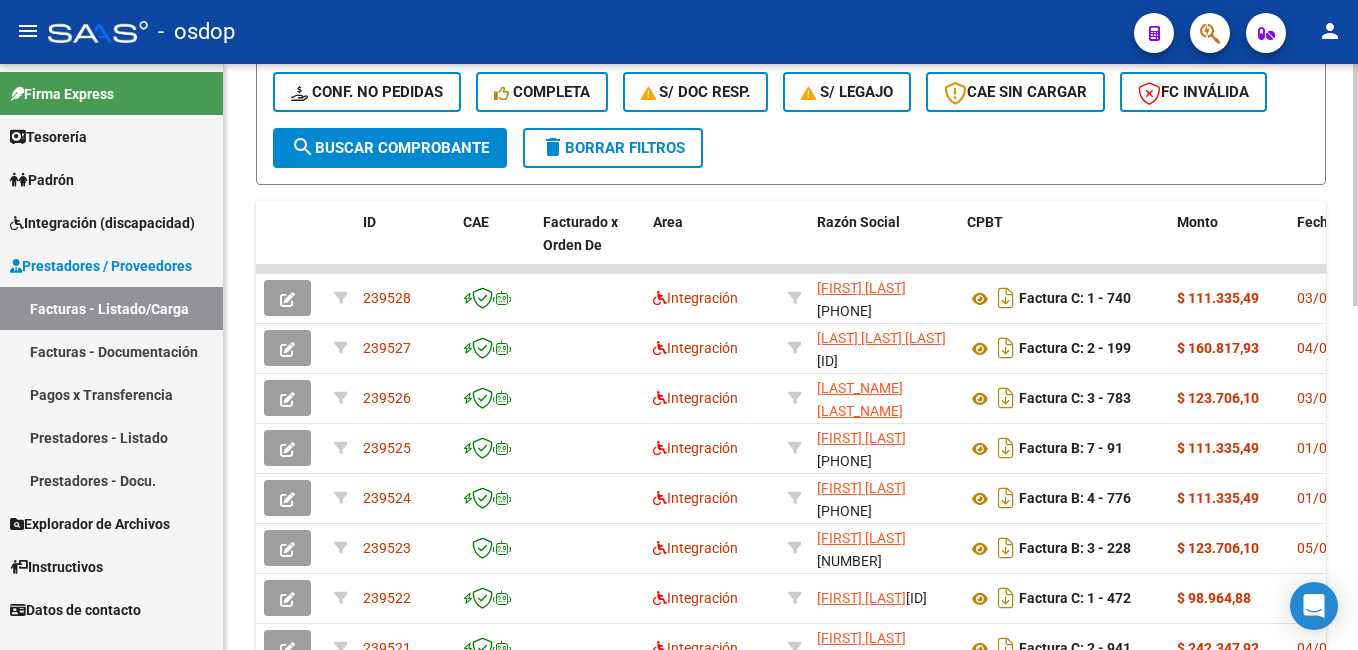 scroll, scrollTop: 500, scrollLeft: 0, axis: vertical 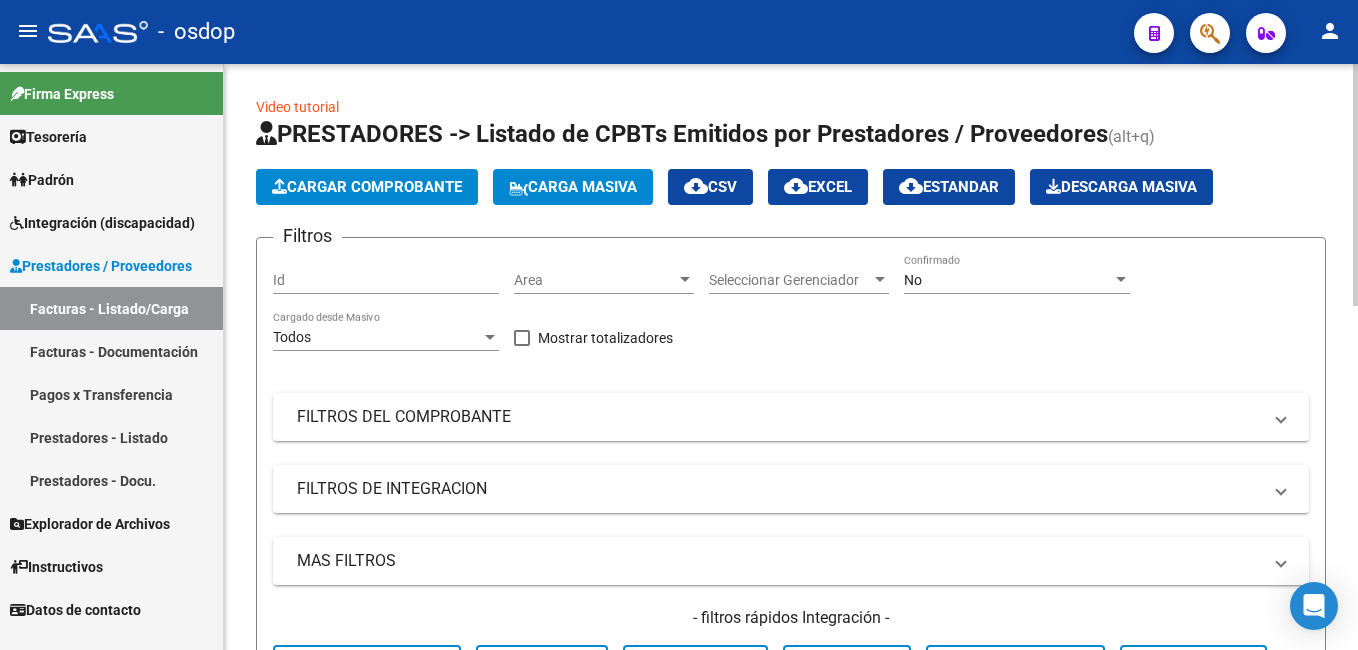 click on "Cargar Comprobante" 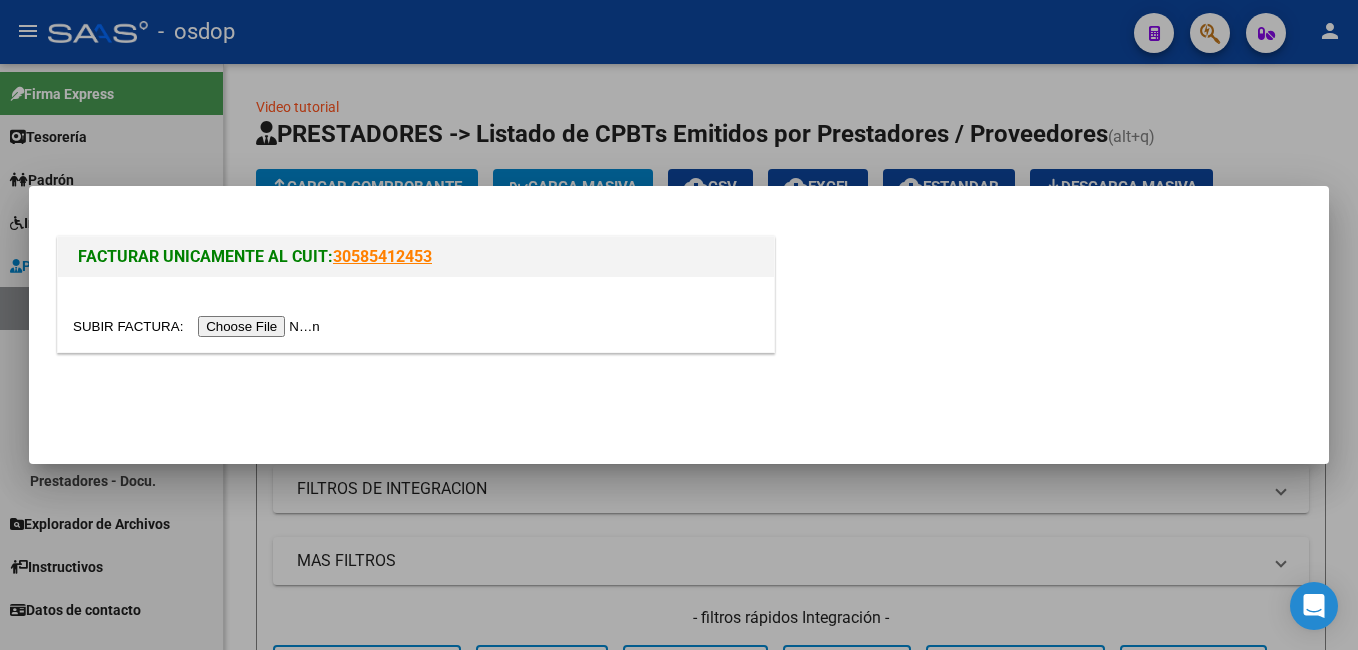 click at bounding box center (199, 326) 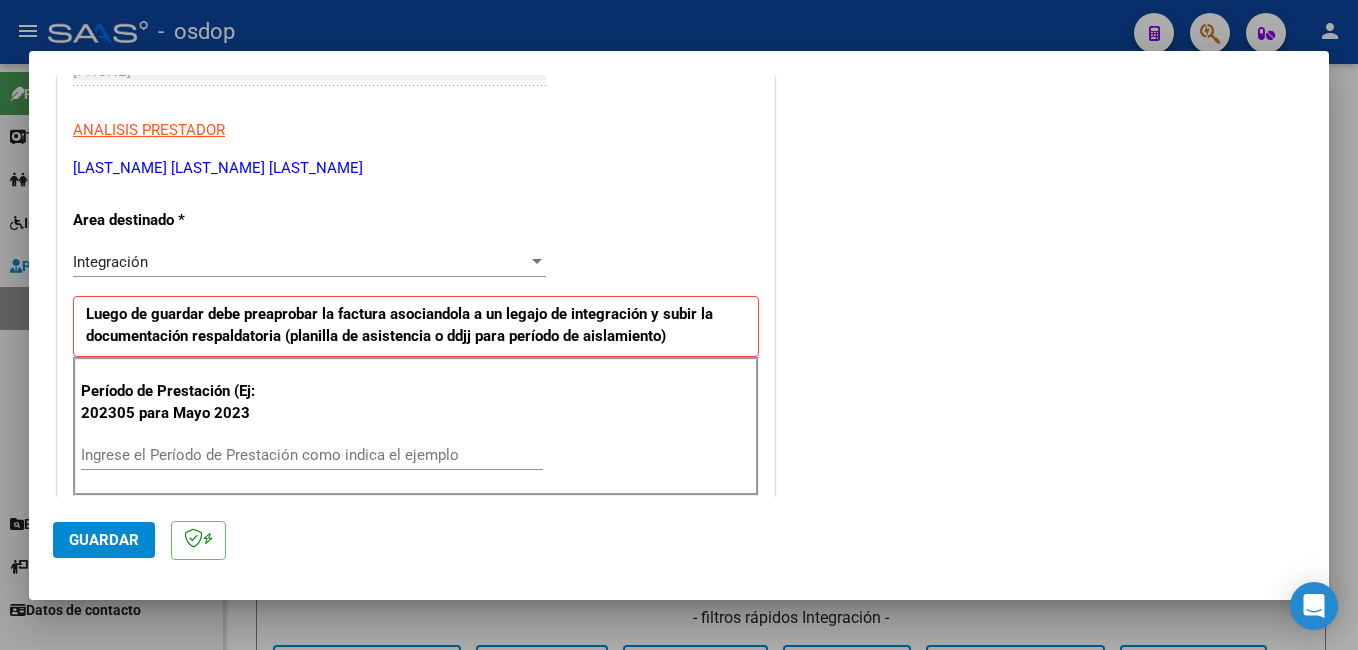 scroll, scrollTop: 400, scrollLeft: 0, axis: vertical 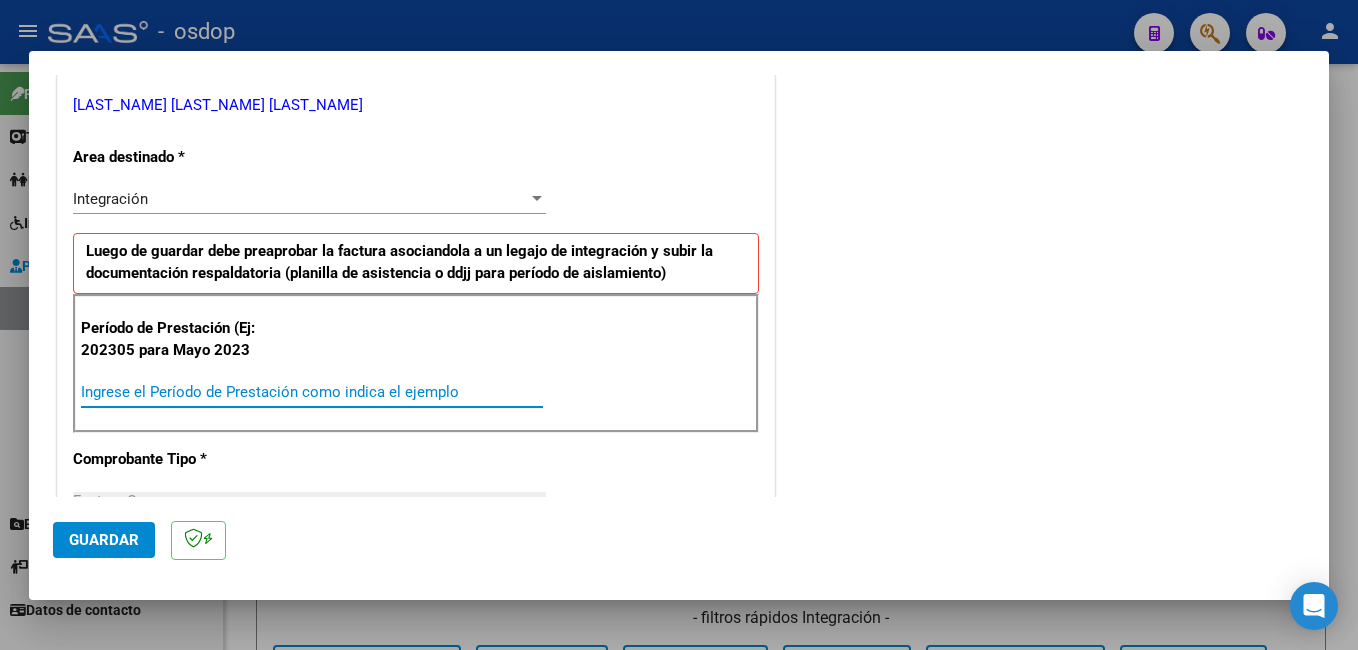 click on "Ingrese el Período de Prestación como indica el ejemplo" at bounding box center (312, 392) 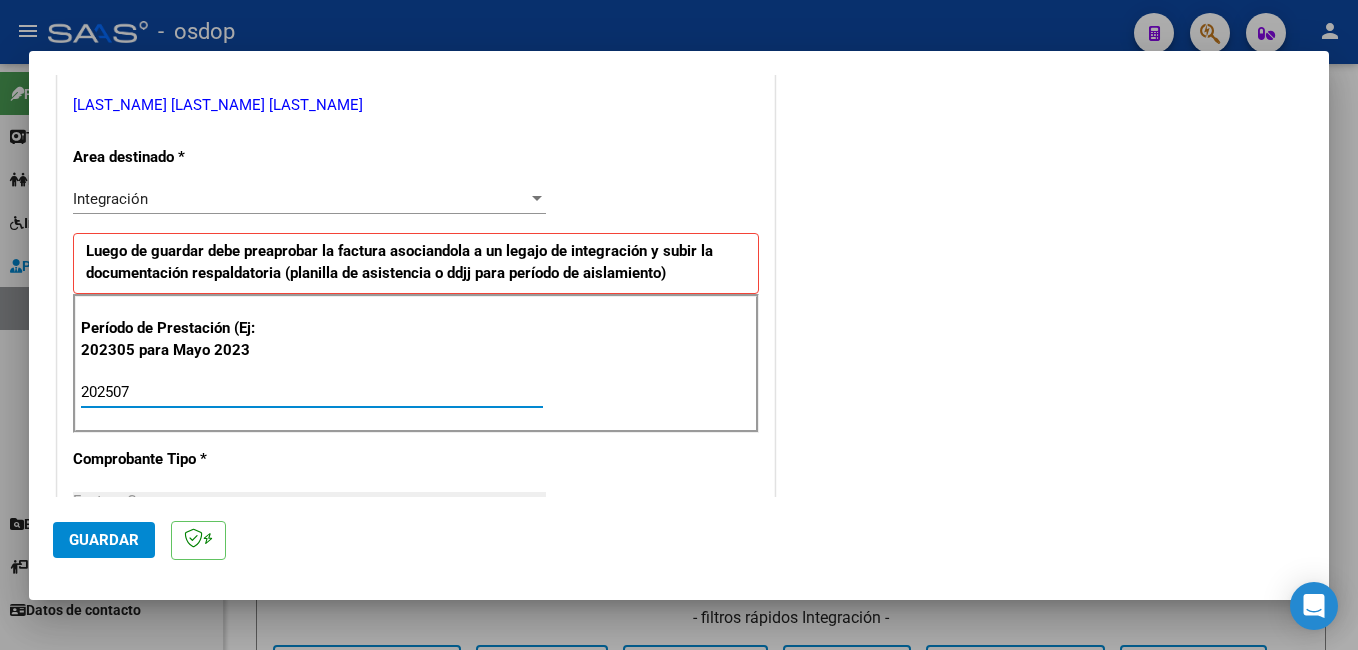 type on "202507" 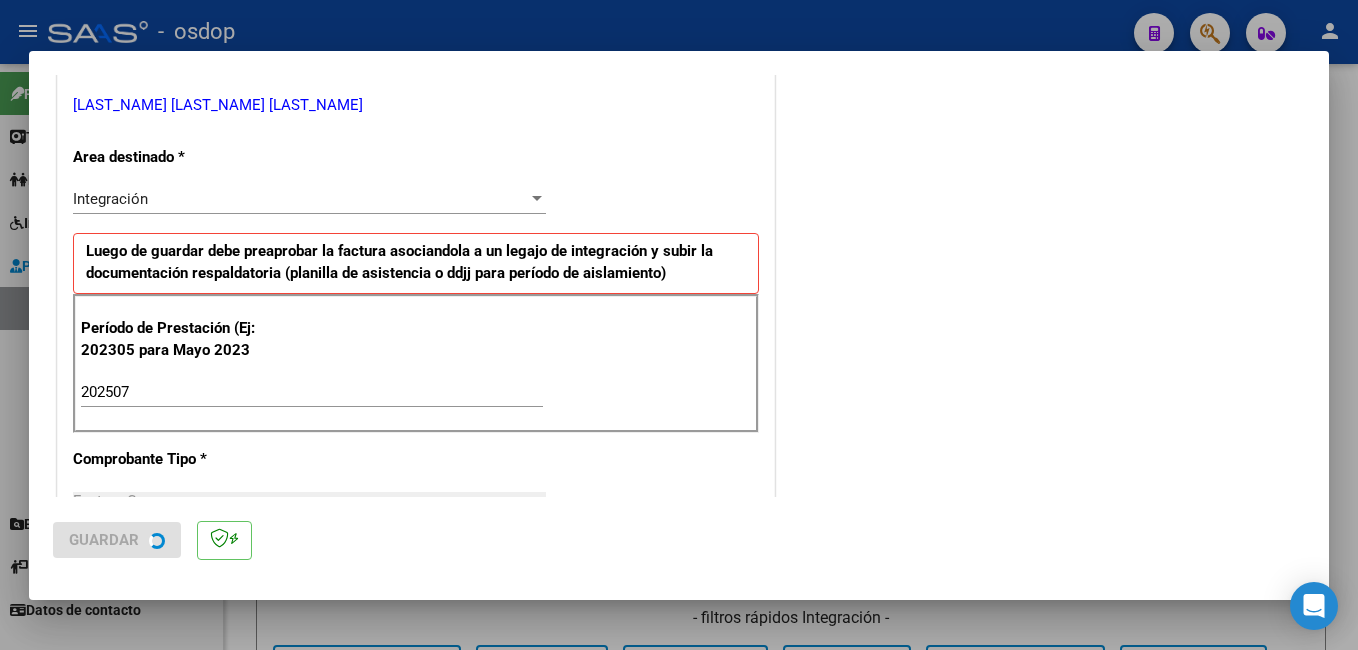 scroll, scrollTop: 0, scrollLeft: 0, axis: both 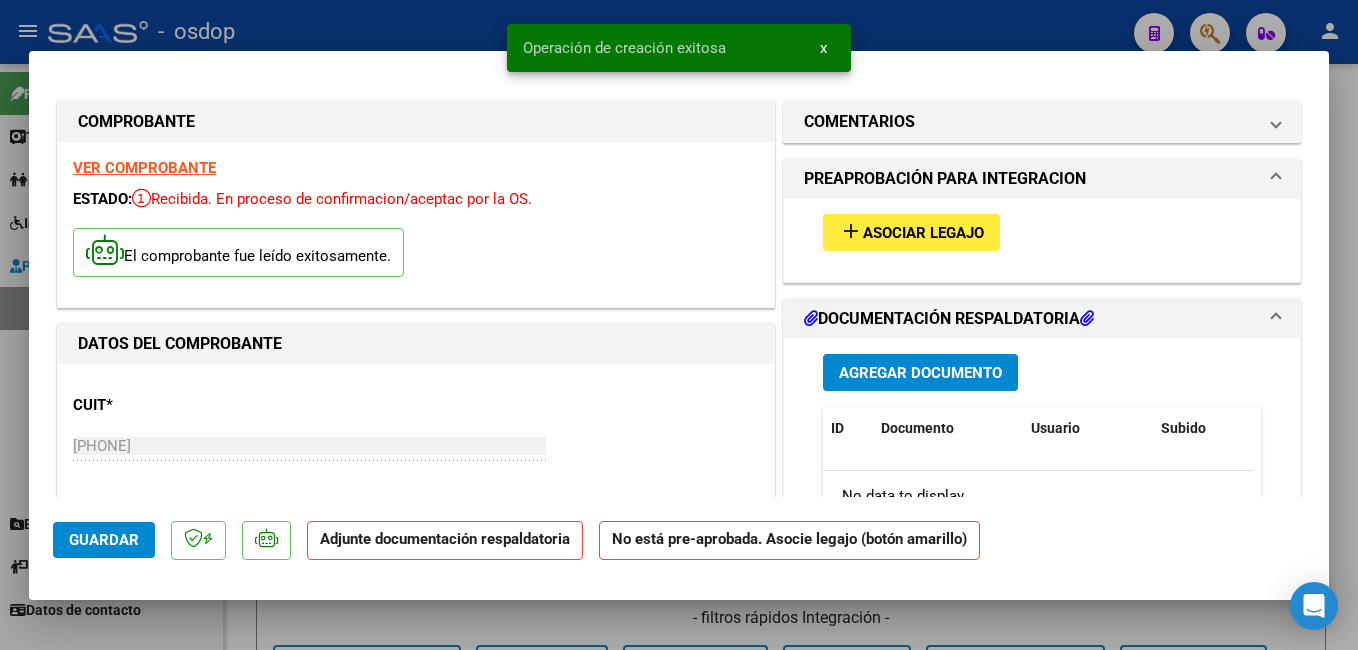 click on "Asociar Legajo" at bounding box center [923, 233] 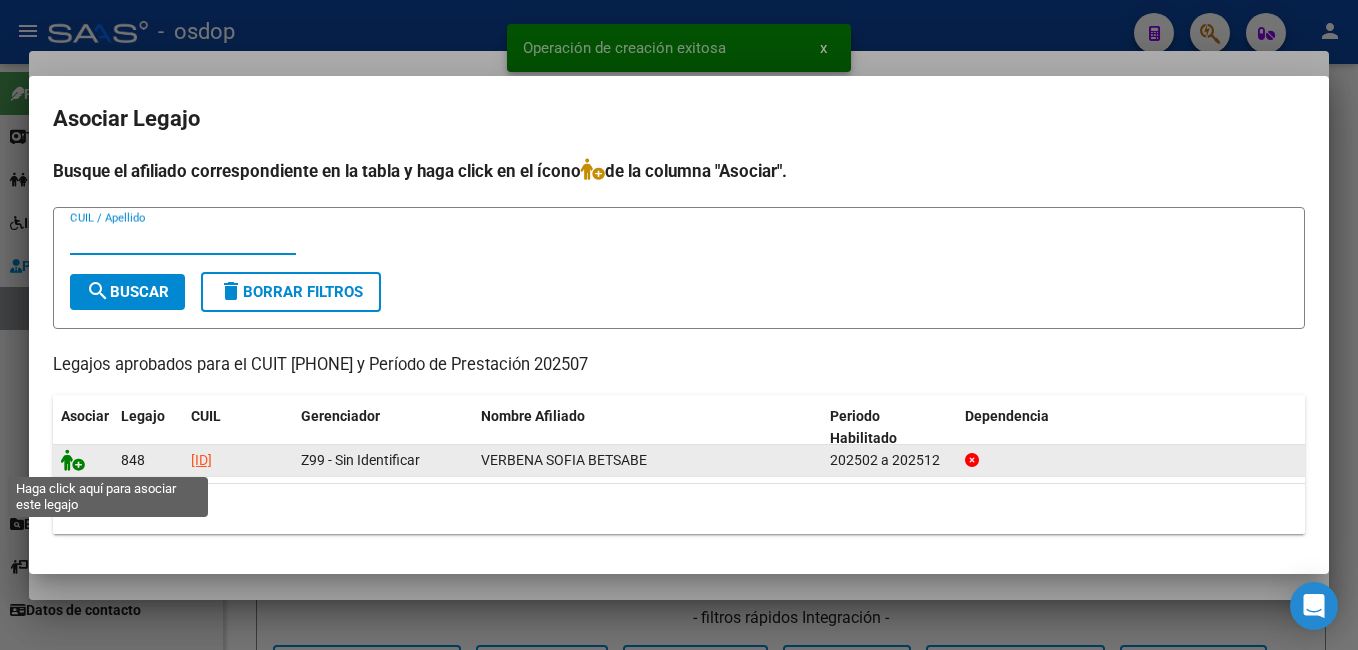click 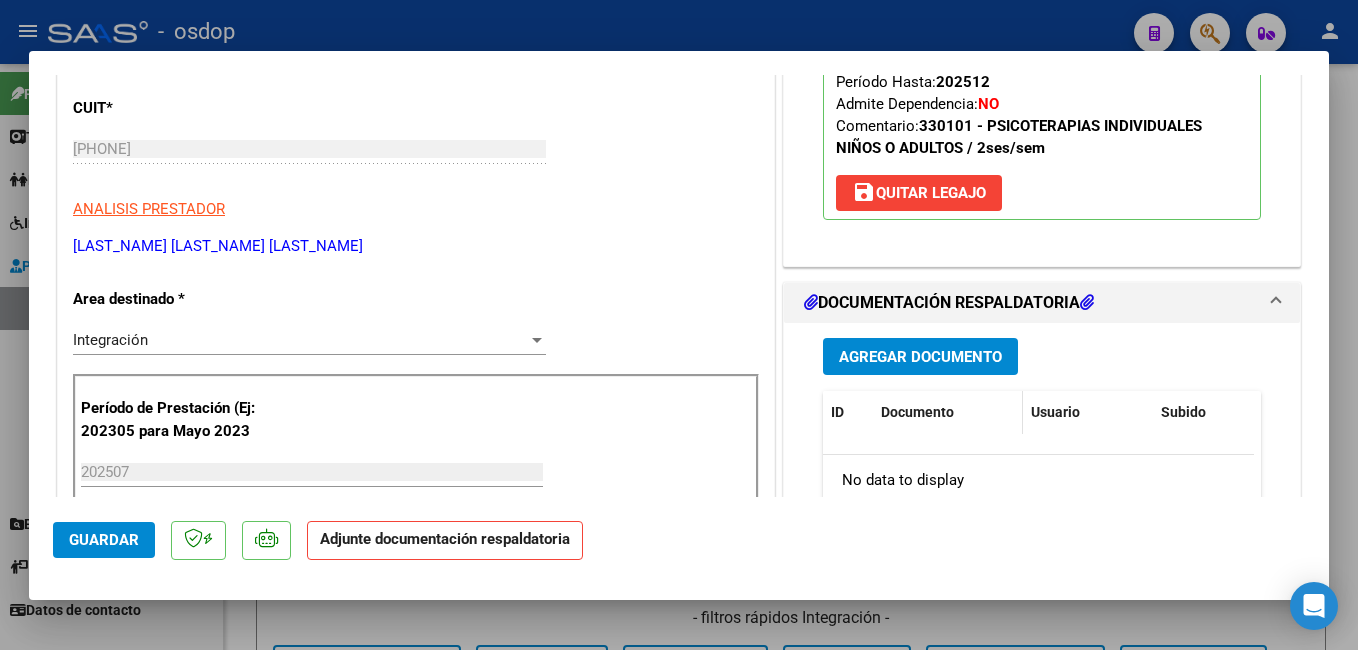 scroll, scrollTop: 300, scrollLeft: 0, axis: vertical 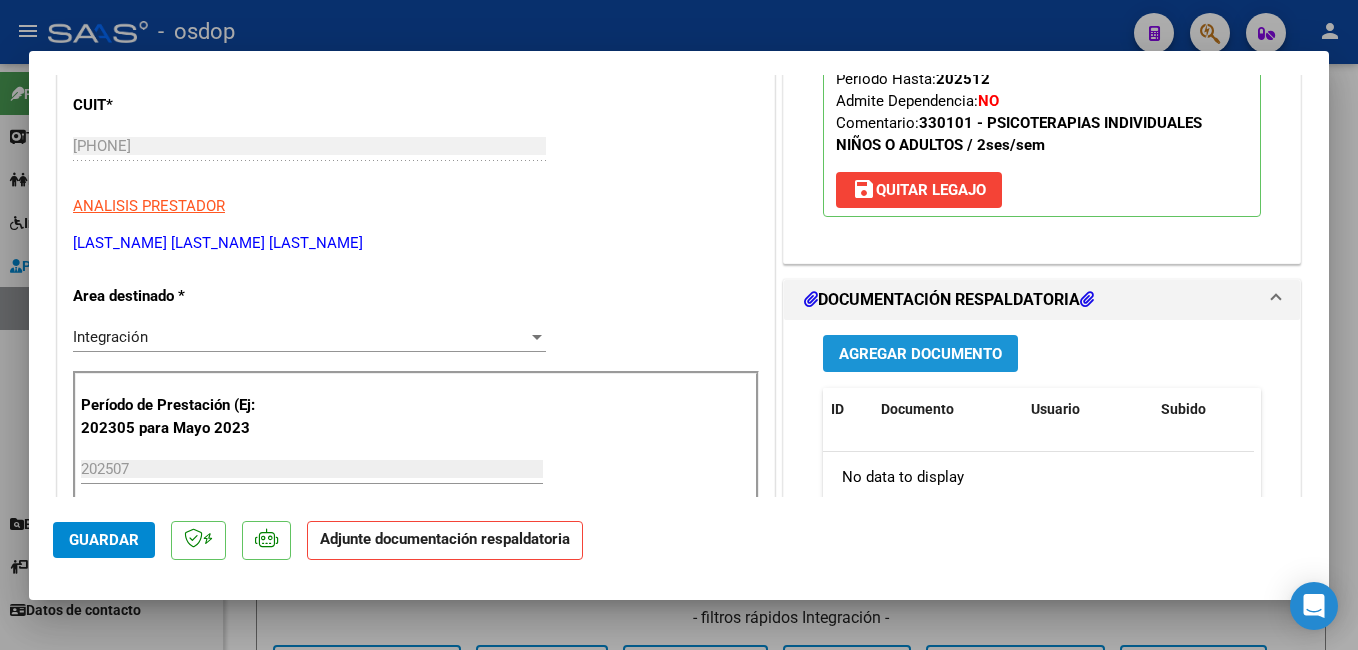 click on "Agregar Documento" at bounding box center (920, 354) 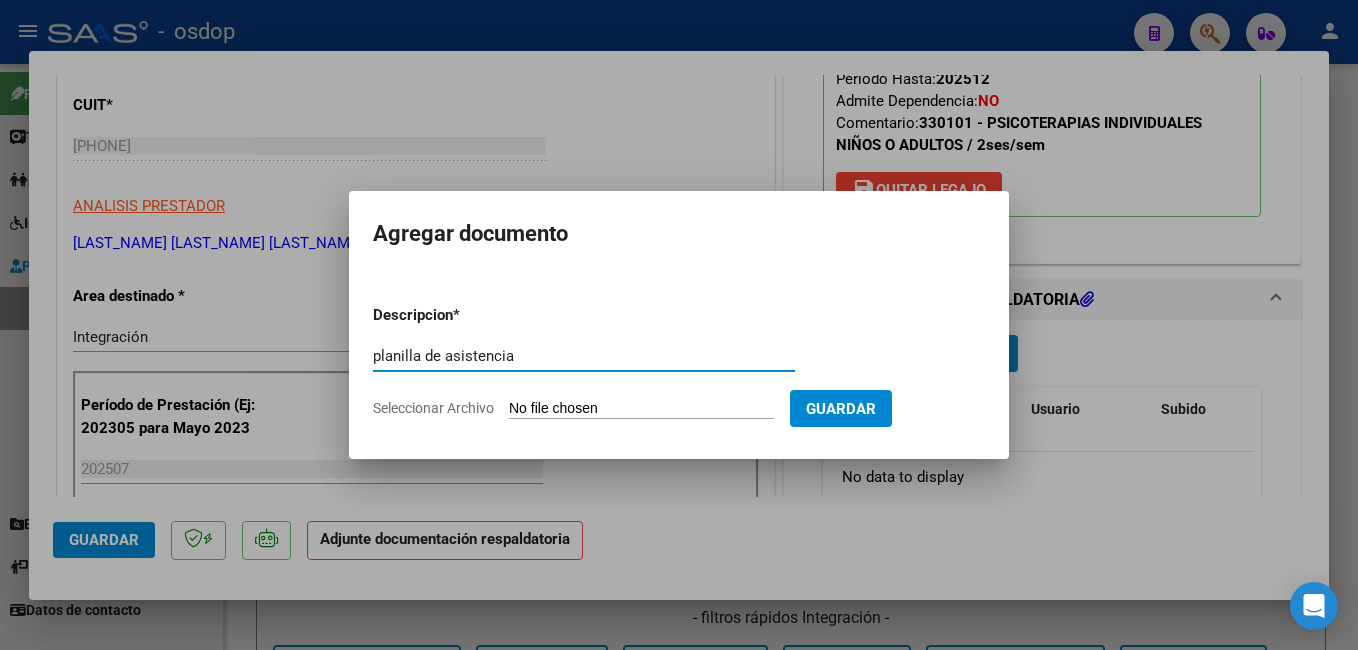 type on "planilla de asistencia" 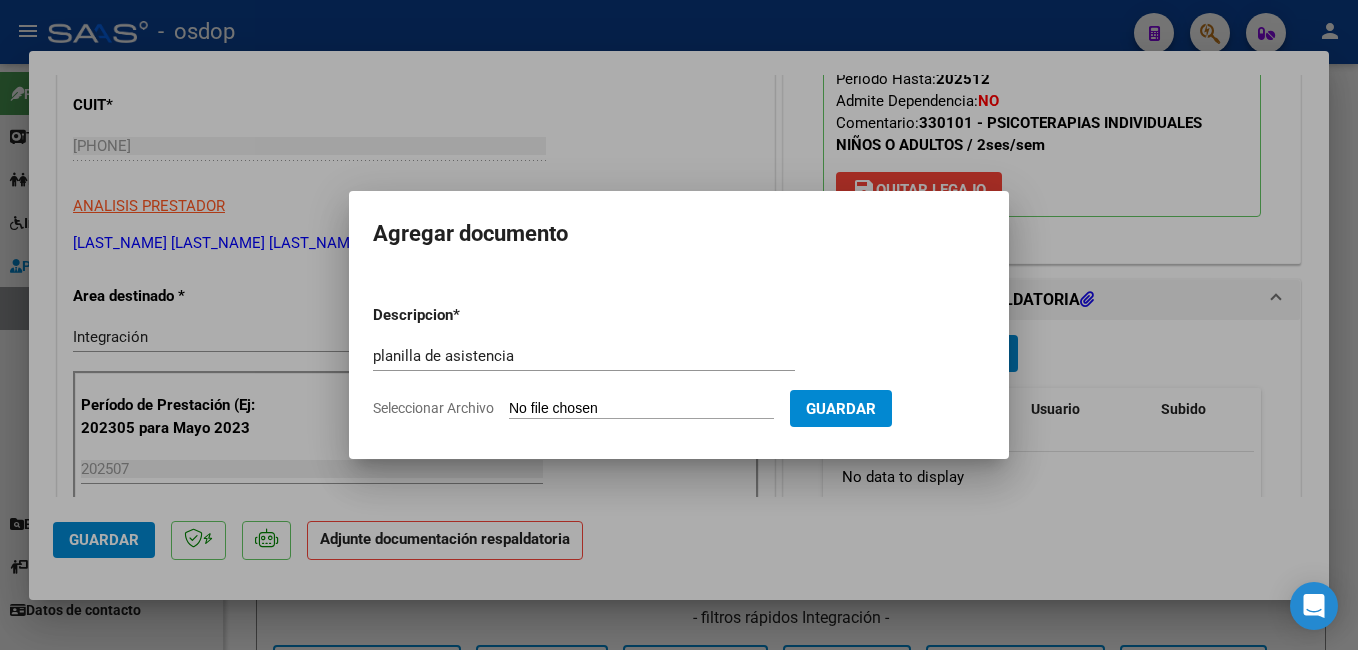click on "Seleccionar Archivo" at bounding box center (641, 409) 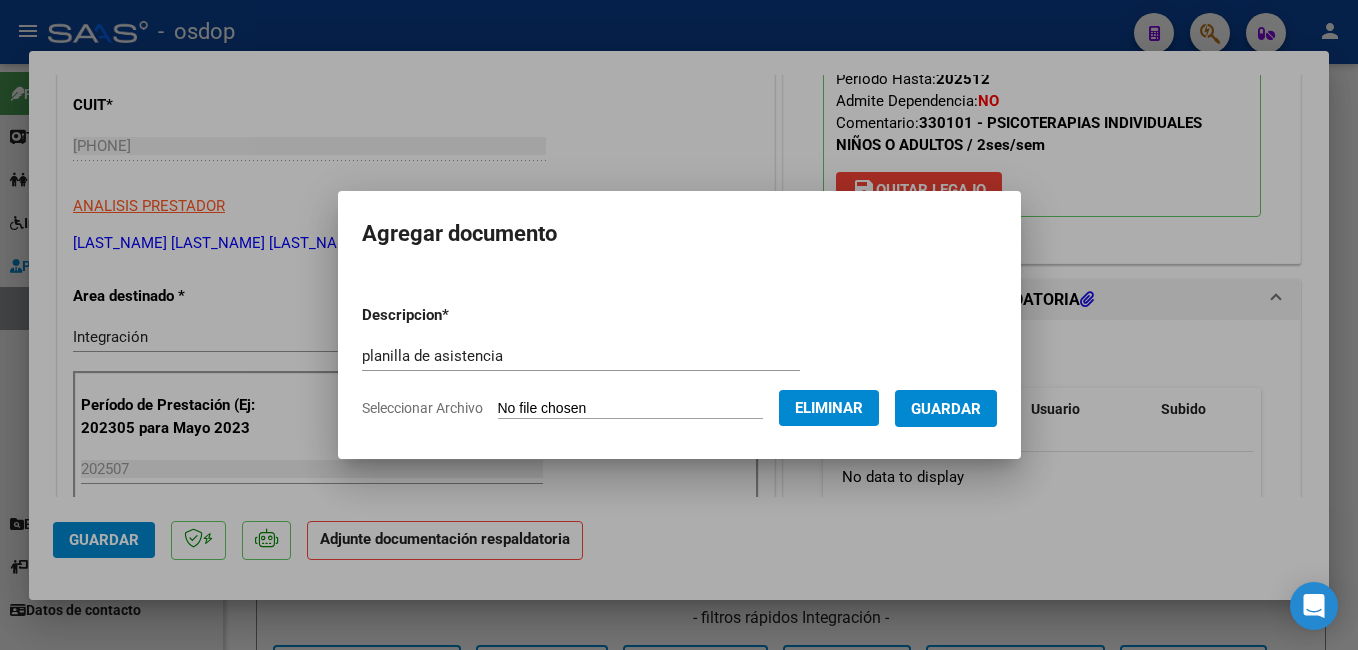 click on "Guardar" at bounding box center [946, 409] 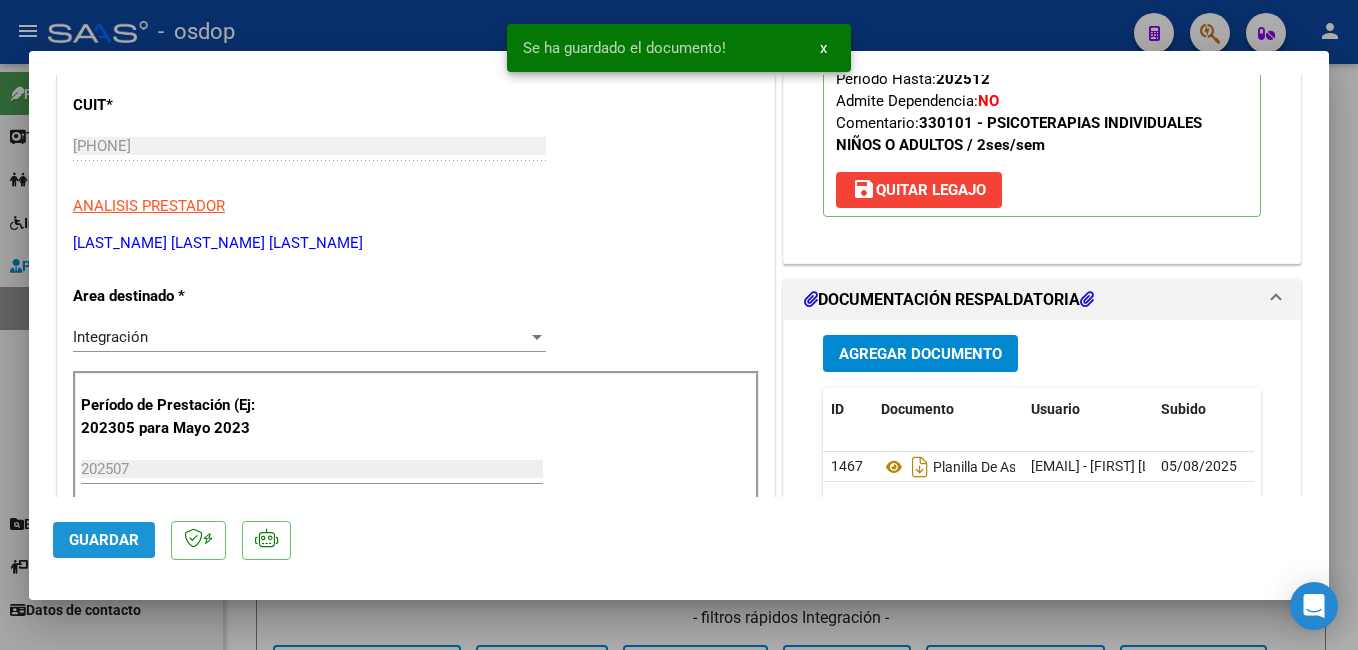 click on "Guardar" 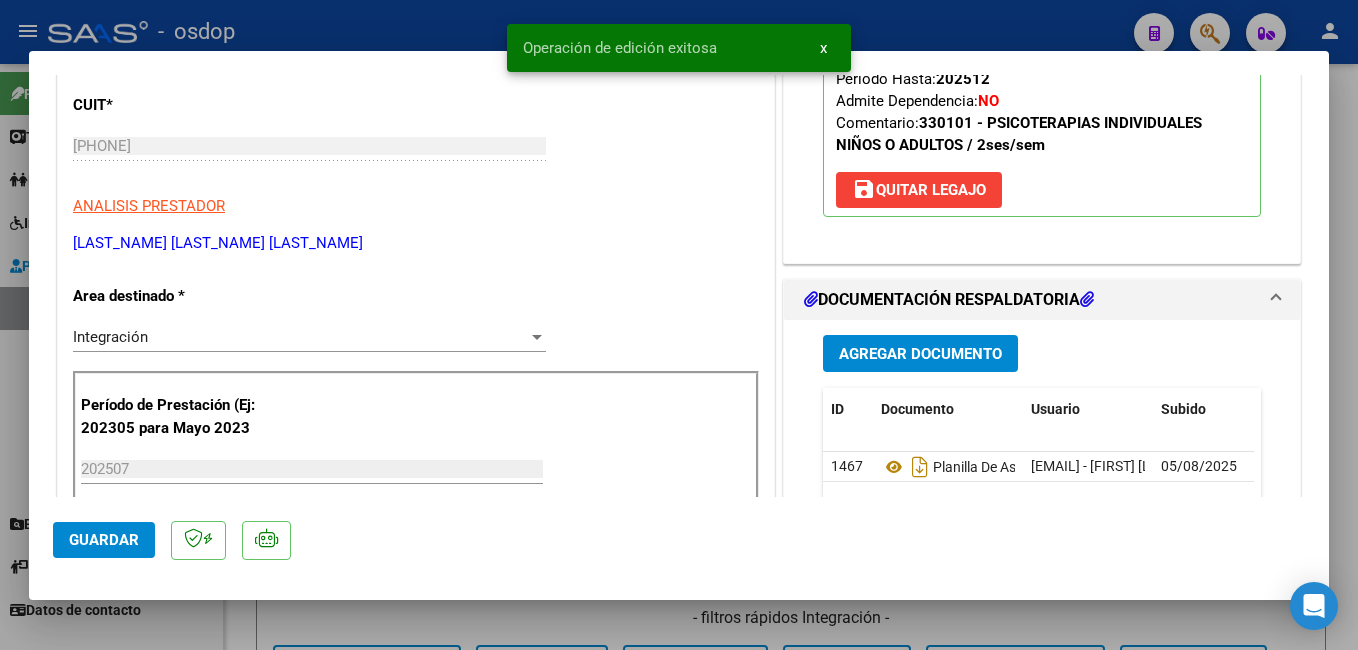 click on "ANALISIS PRESTADOR" at bounding box center (416, 206) 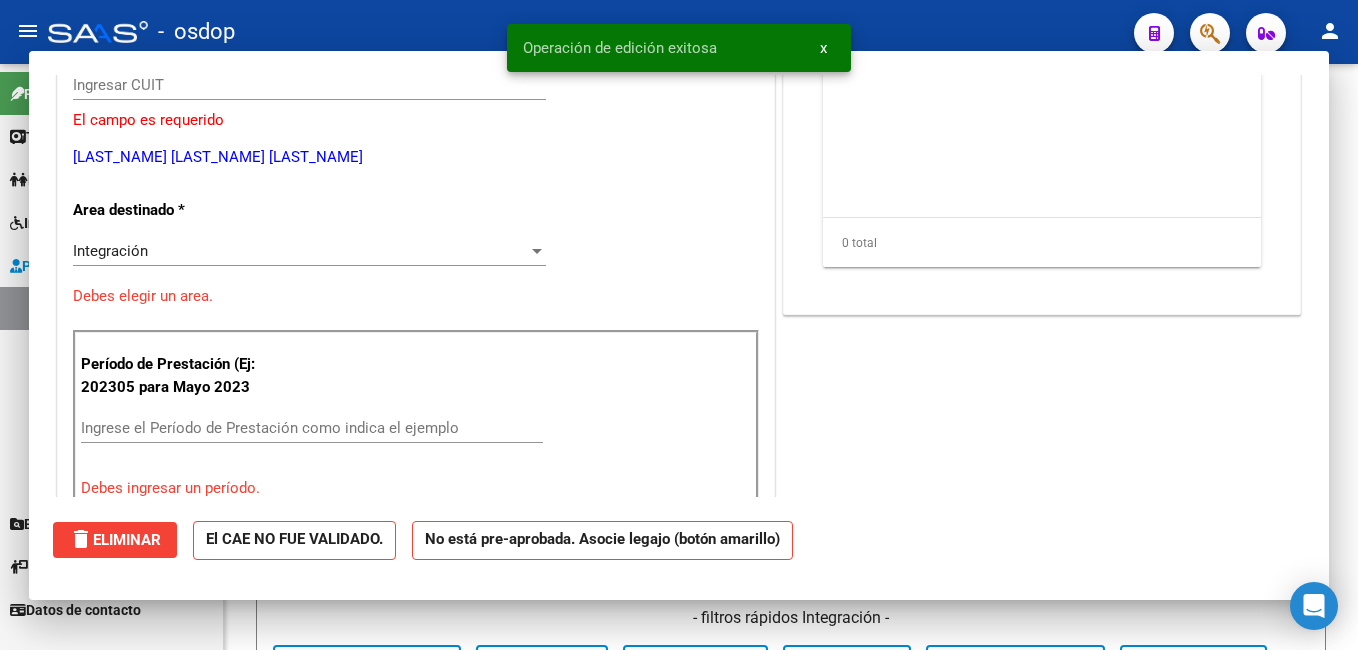scroll, scrollTop: 239, scrollLeft: 0, axis: vertical 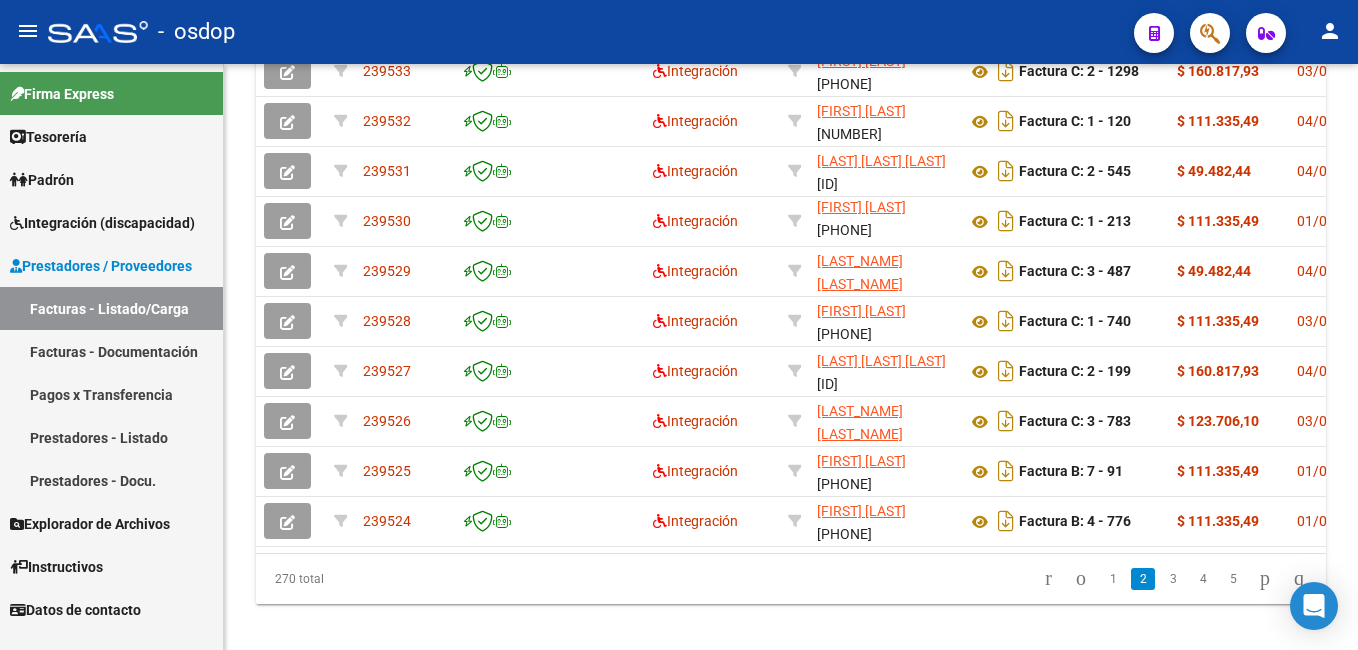 click on "1" 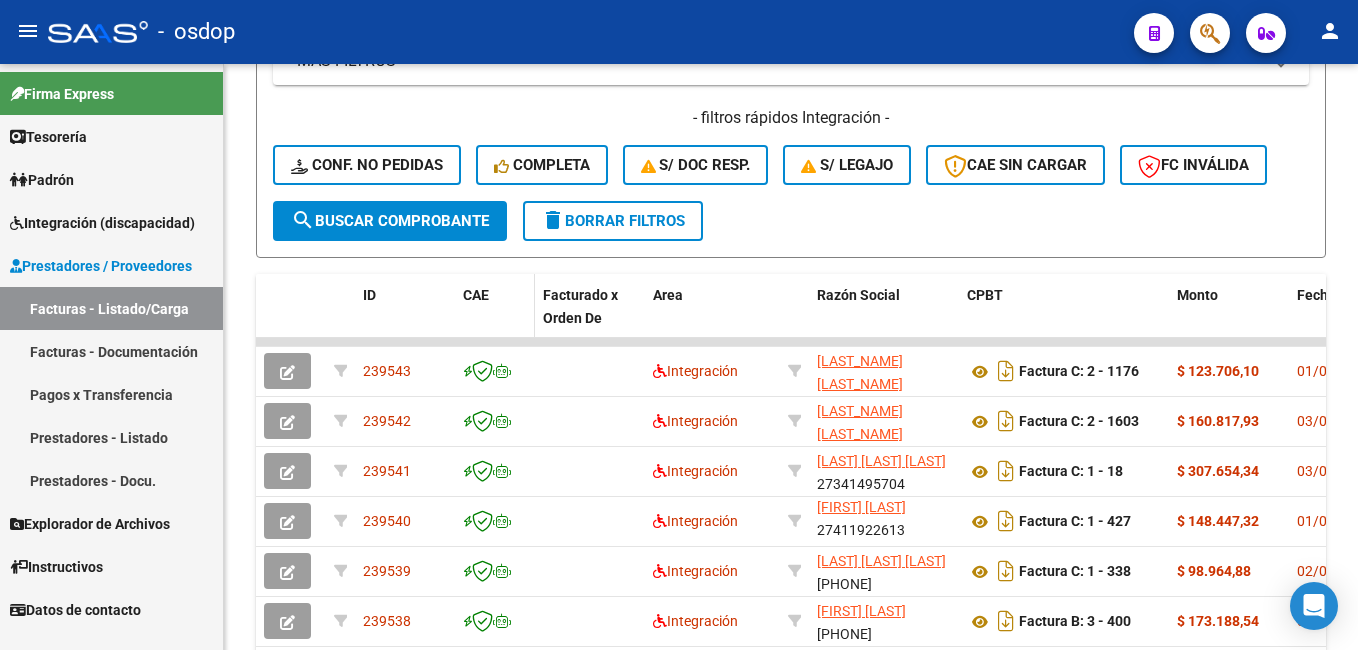 scroll, scrollTop: 100, scrollLeft: 0, axis: vertical 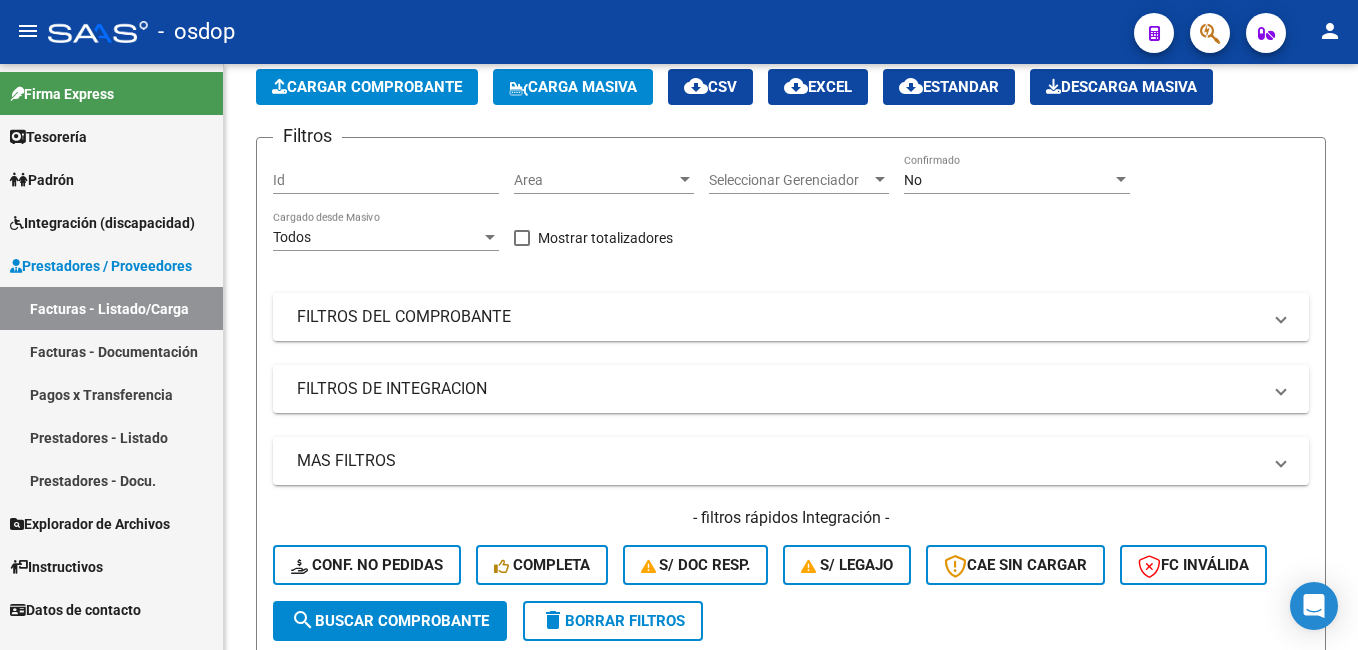 click on "Cargar Comprobante" 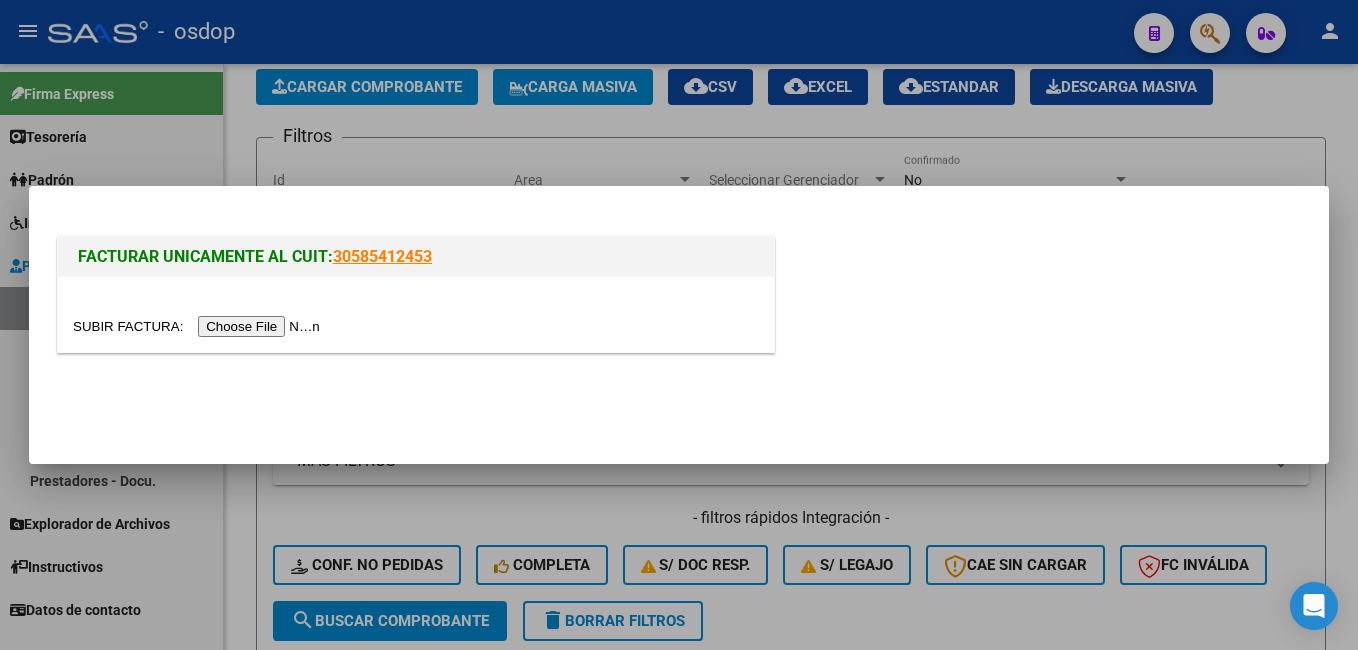 click at bounding box center [199, 326] 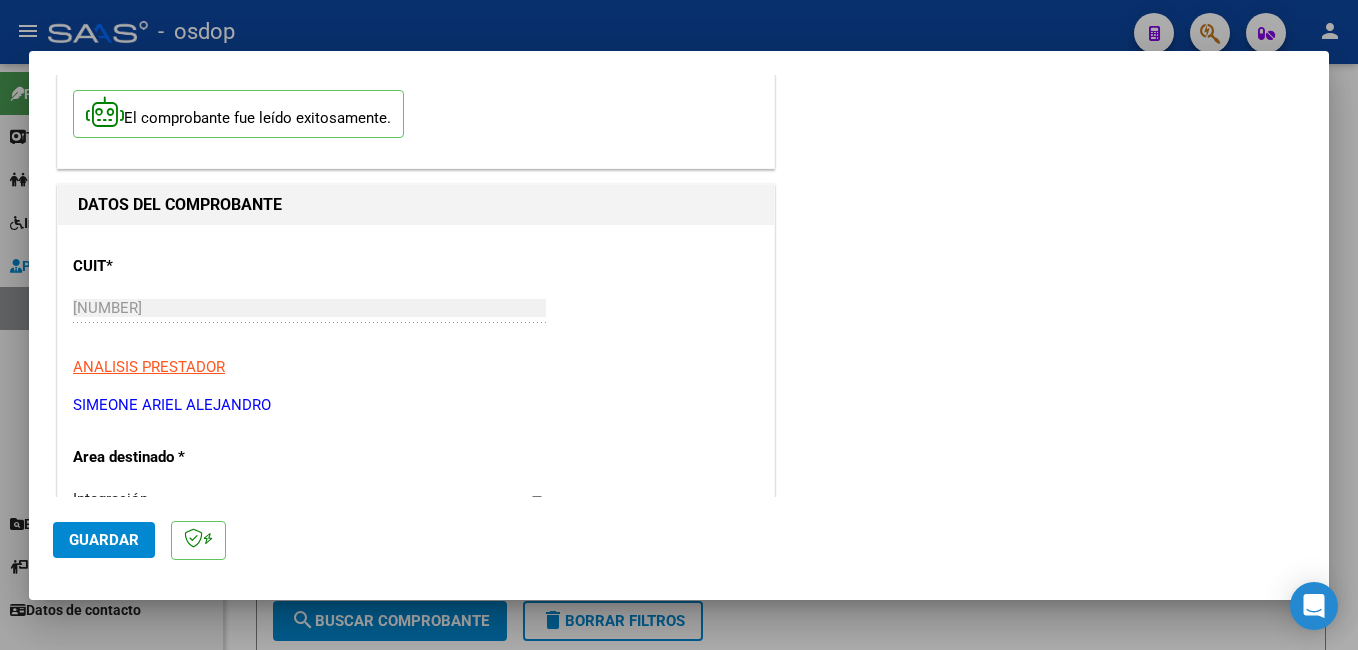 scroll, scrollTop: 400, scrollLeft: 0, axis: vertical 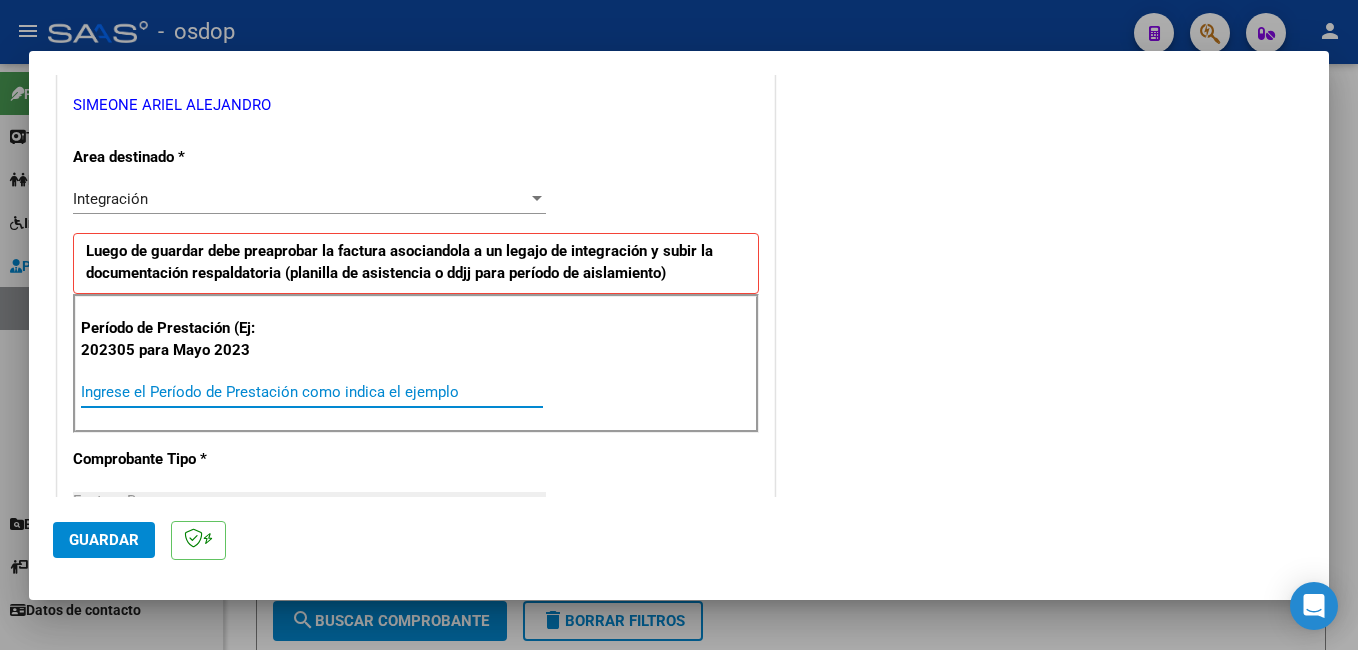 click on "Ingrese el Período de Prestación como indica el ejemplo" at bounding box center (312, 392) 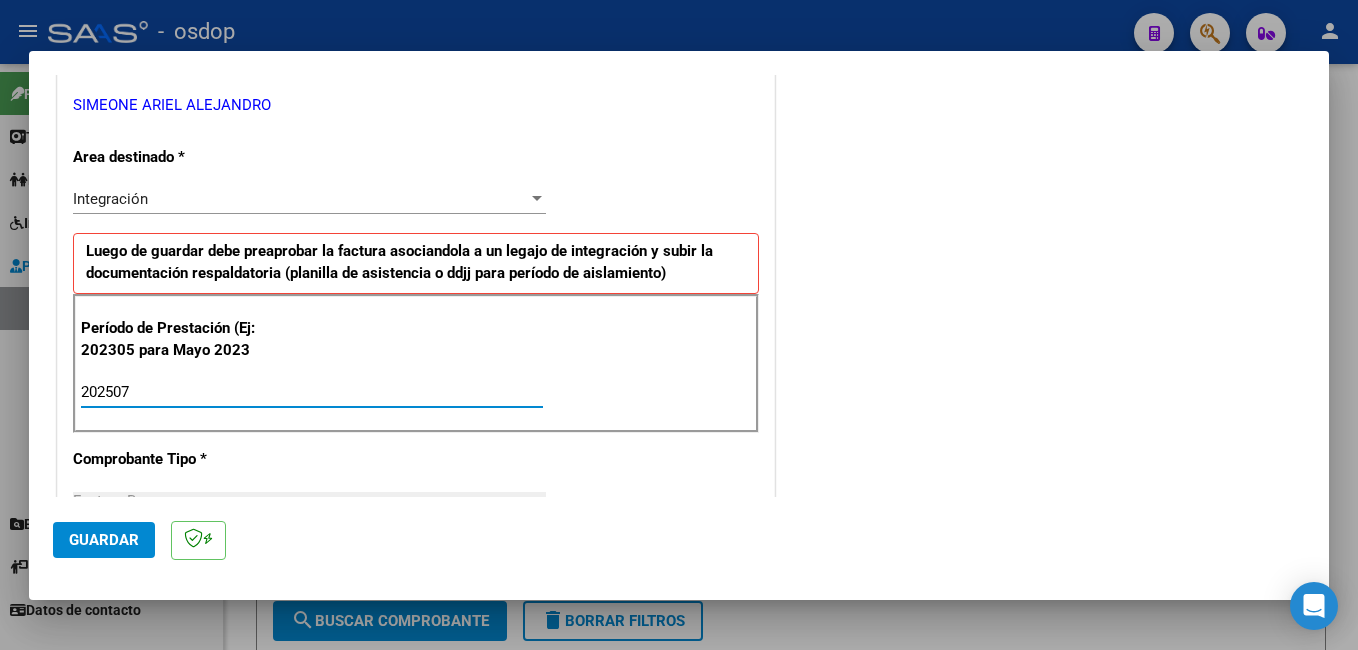 type on "202507" 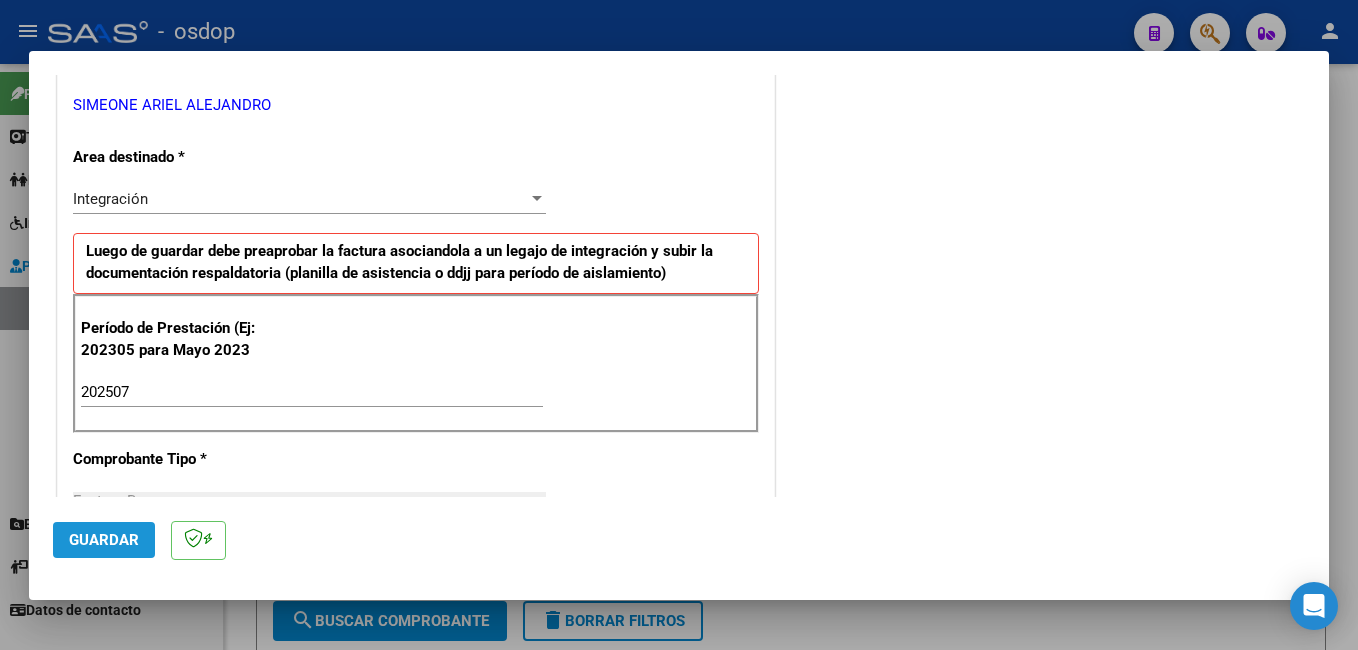 click on "Guardar" 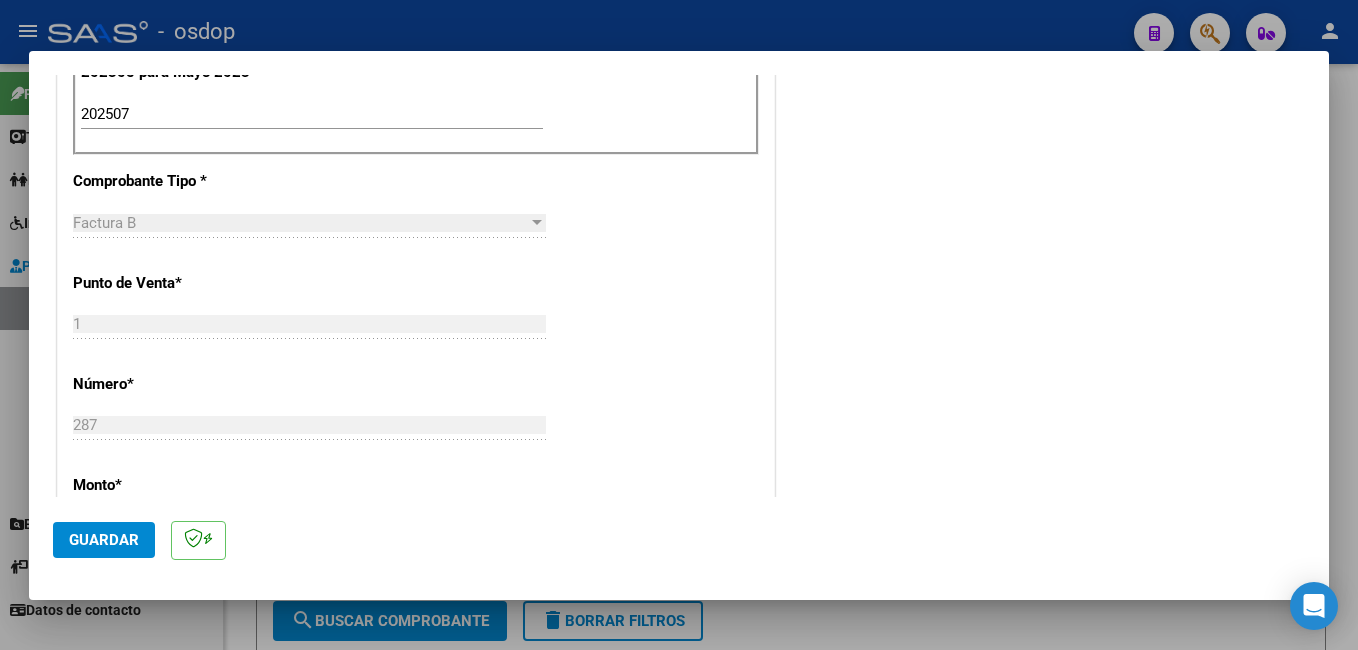 scroll, scrollTop: 700, scrollLeft: 0, axis: vertical 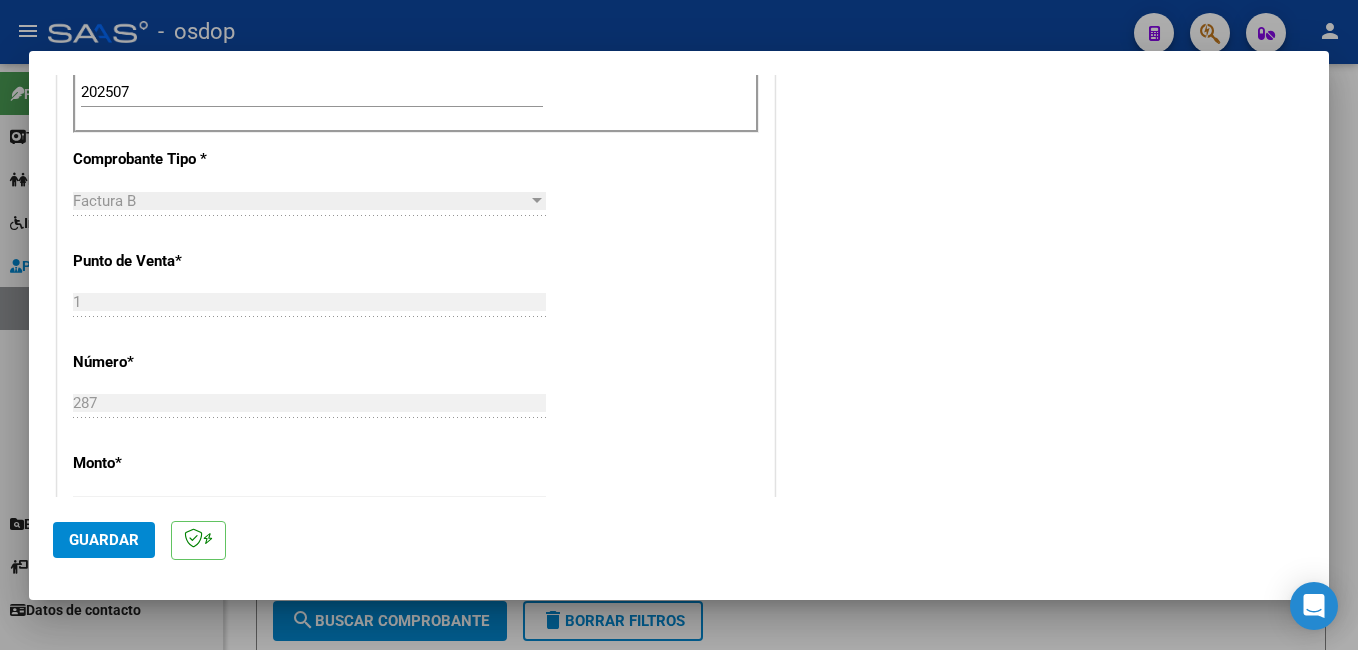 click on "Guardar" 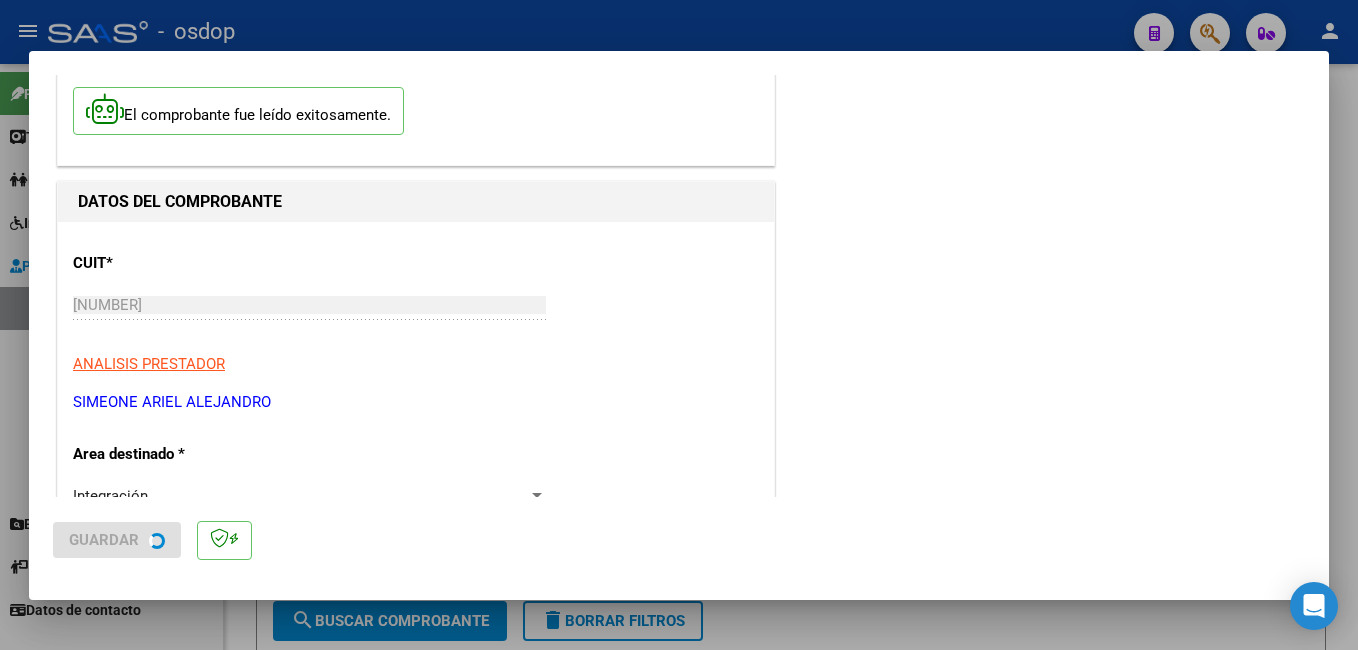 scroll, scrollTop: 200, scrollLeft: 0, axis: vertical 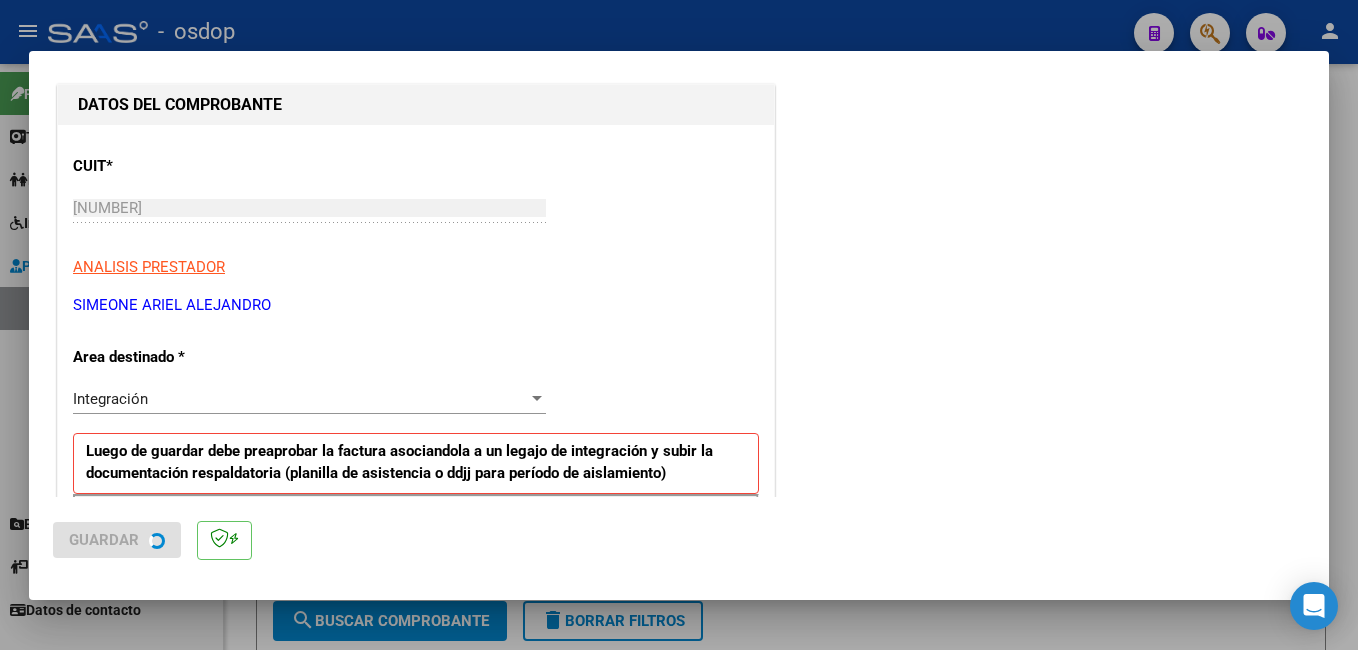 click at bounding box center [679, 325] 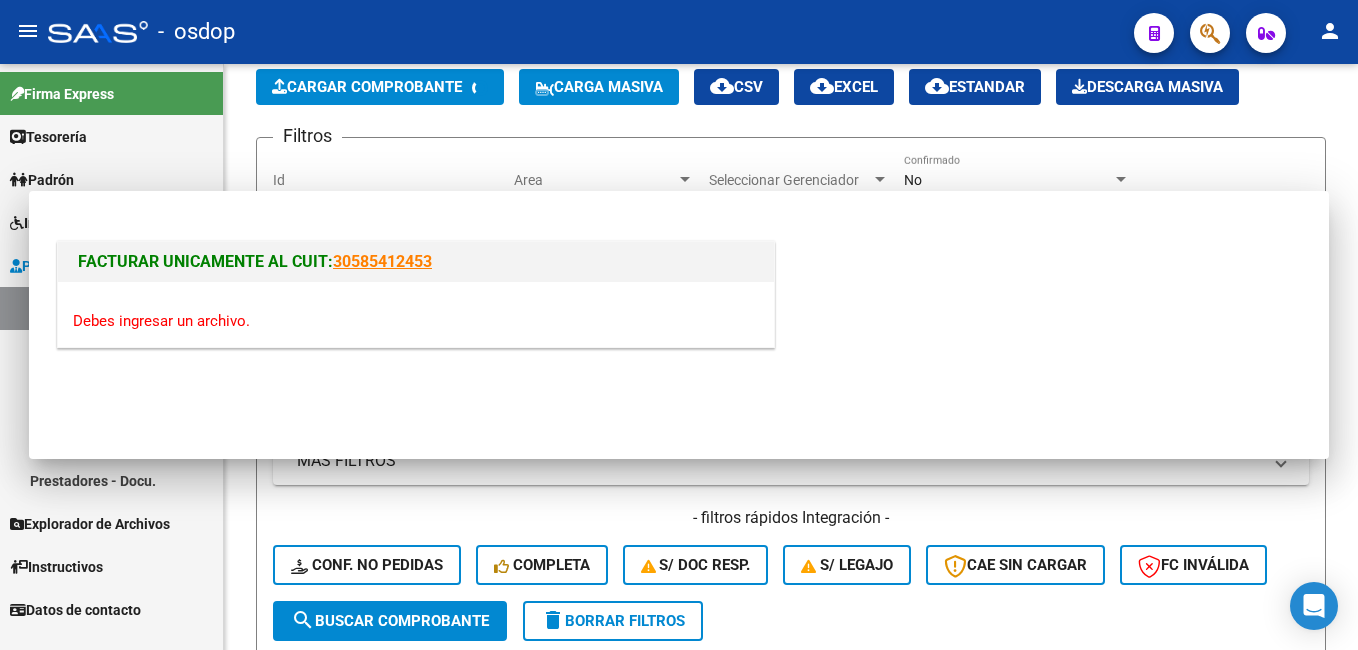 scroll, scrollTop: 0, scrollLeft: 0, axis: both 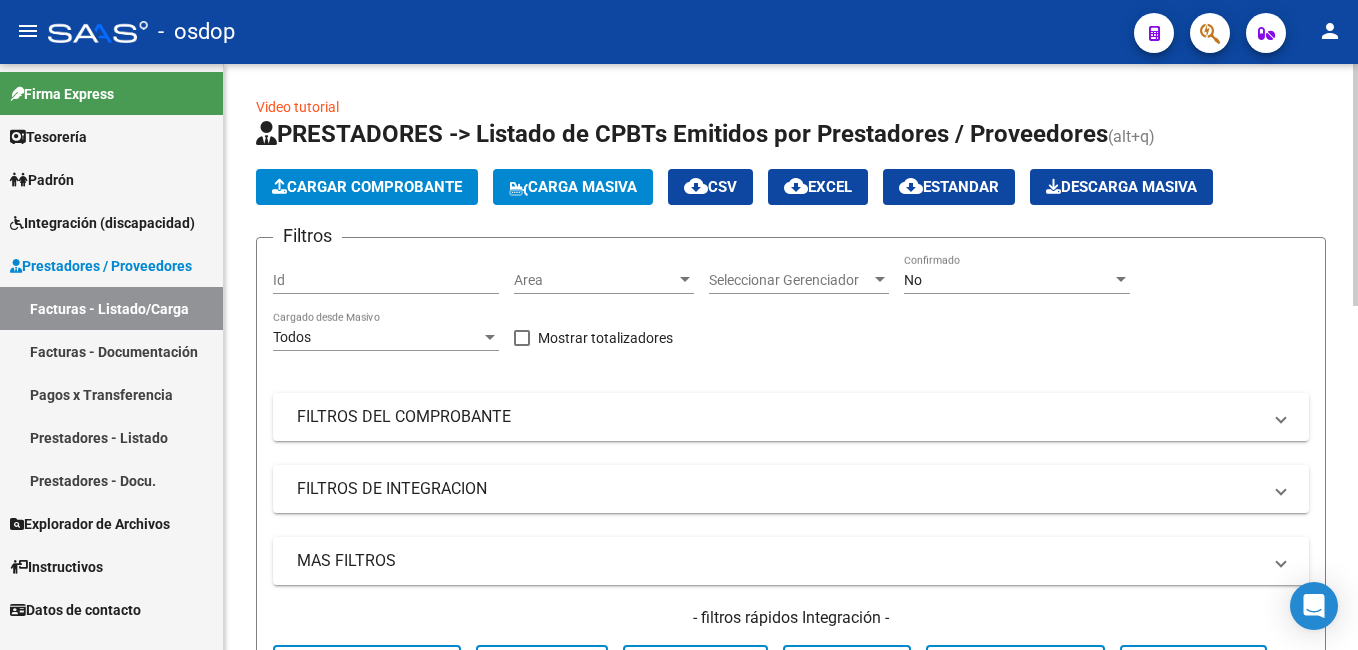 click on "Cargar Comprobante" 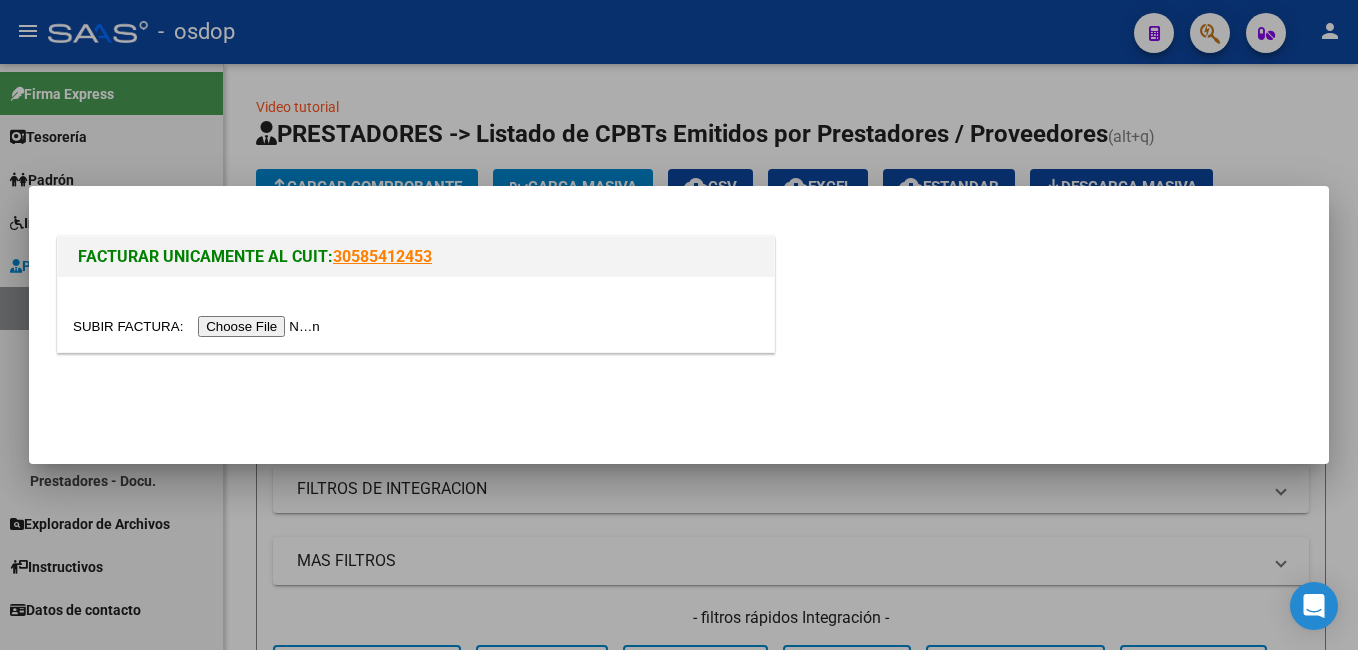 click at bounding box center [199, 326] 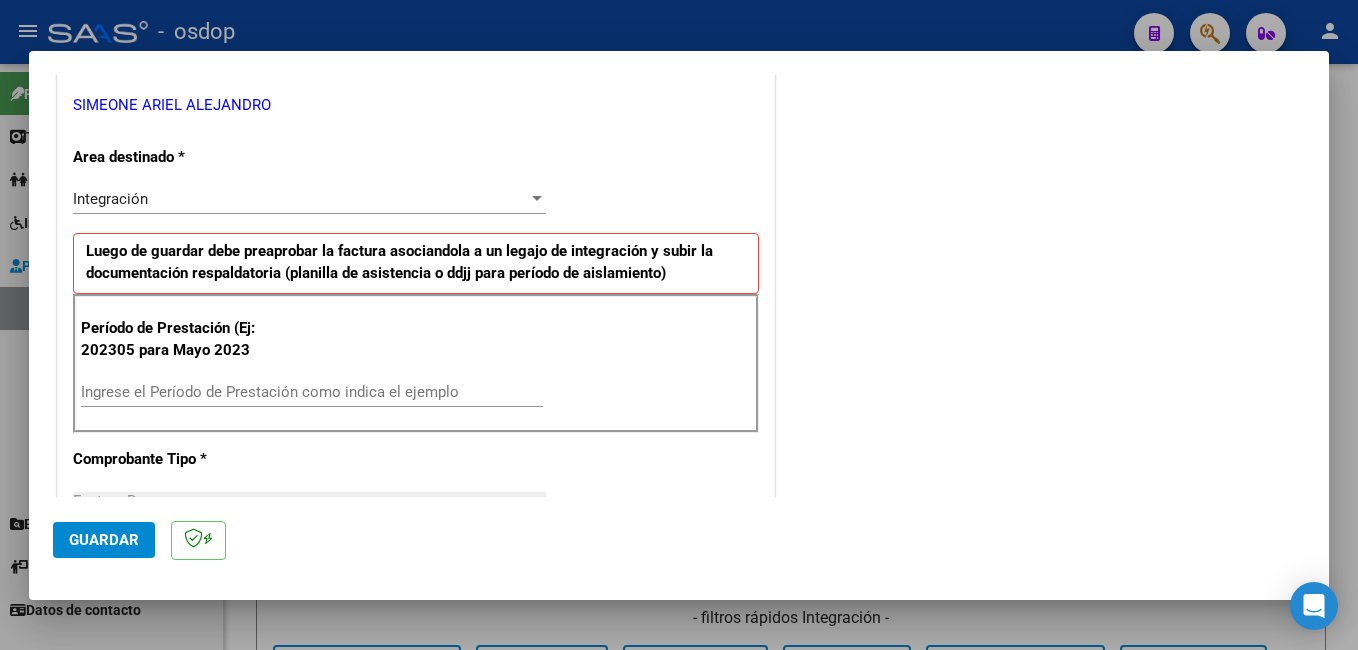 scroll, scrollTop: 600, scrollLeft: 0, axis: vertical 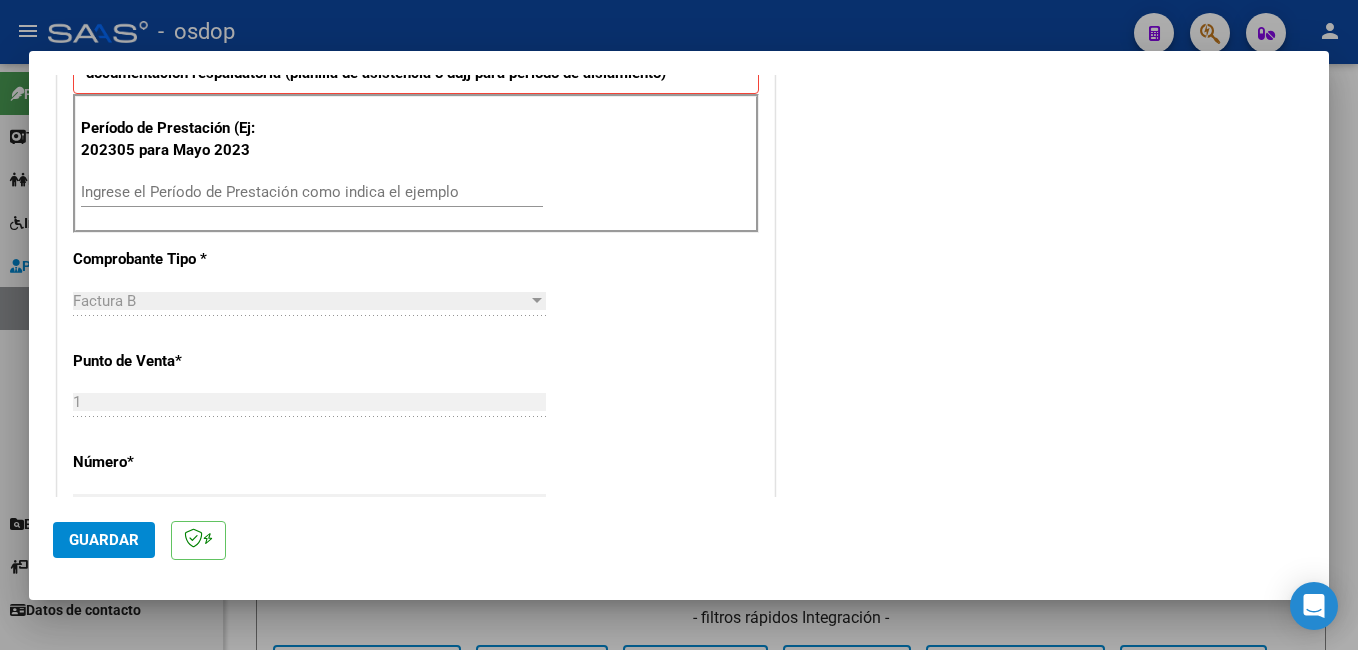 click on "Ingrese el Período de Prestación como indica el ejemplo" at bounding box center [312, 192] 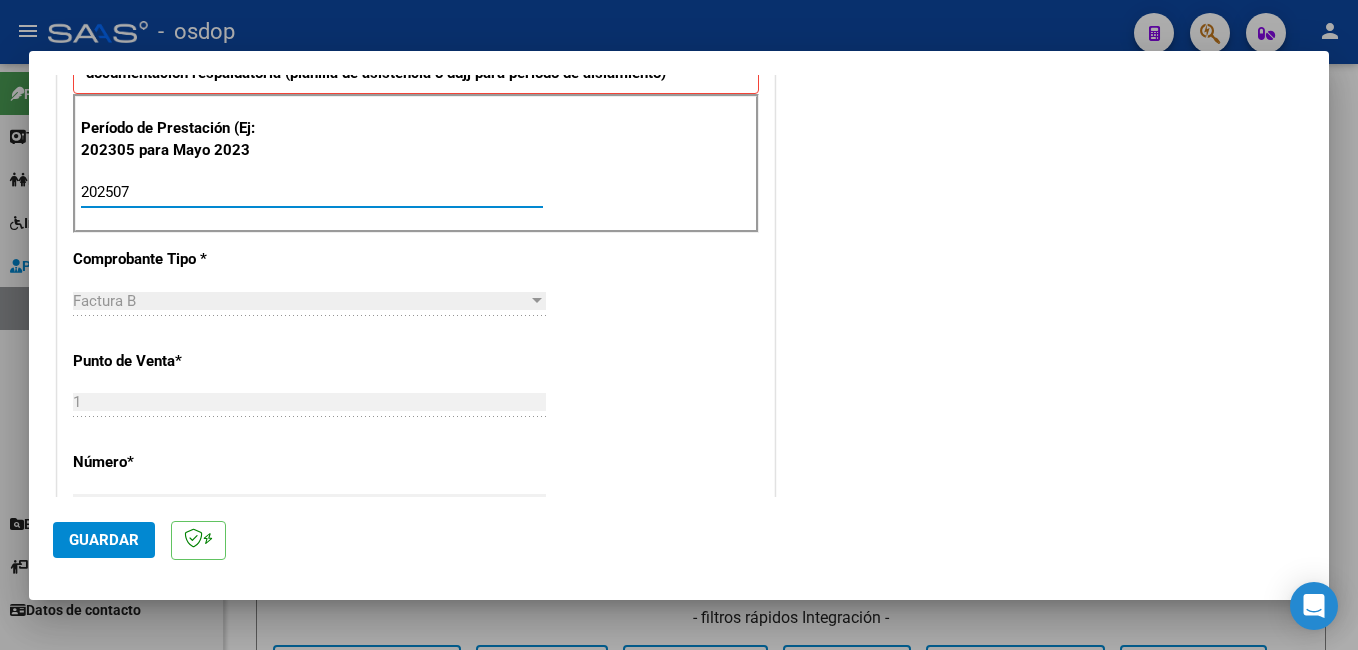 type on "202507" 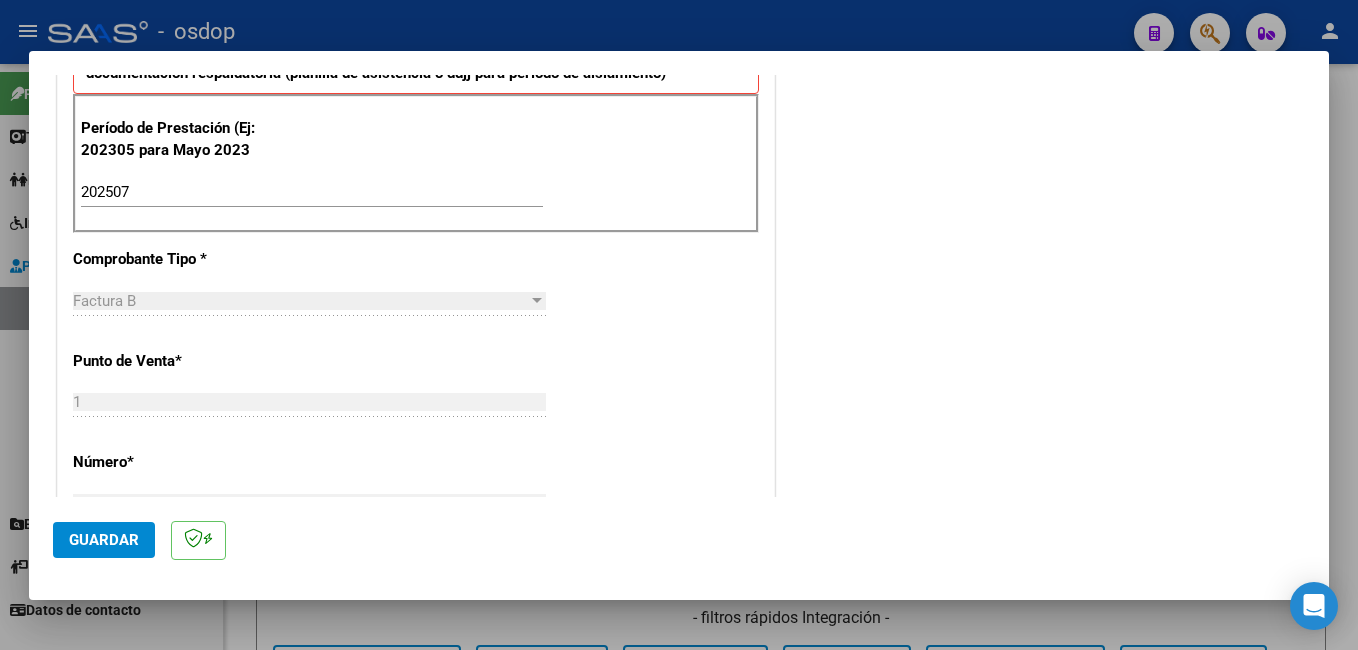 scroll, scrollTop: 700, scrollLeft: 0, axis: vertical 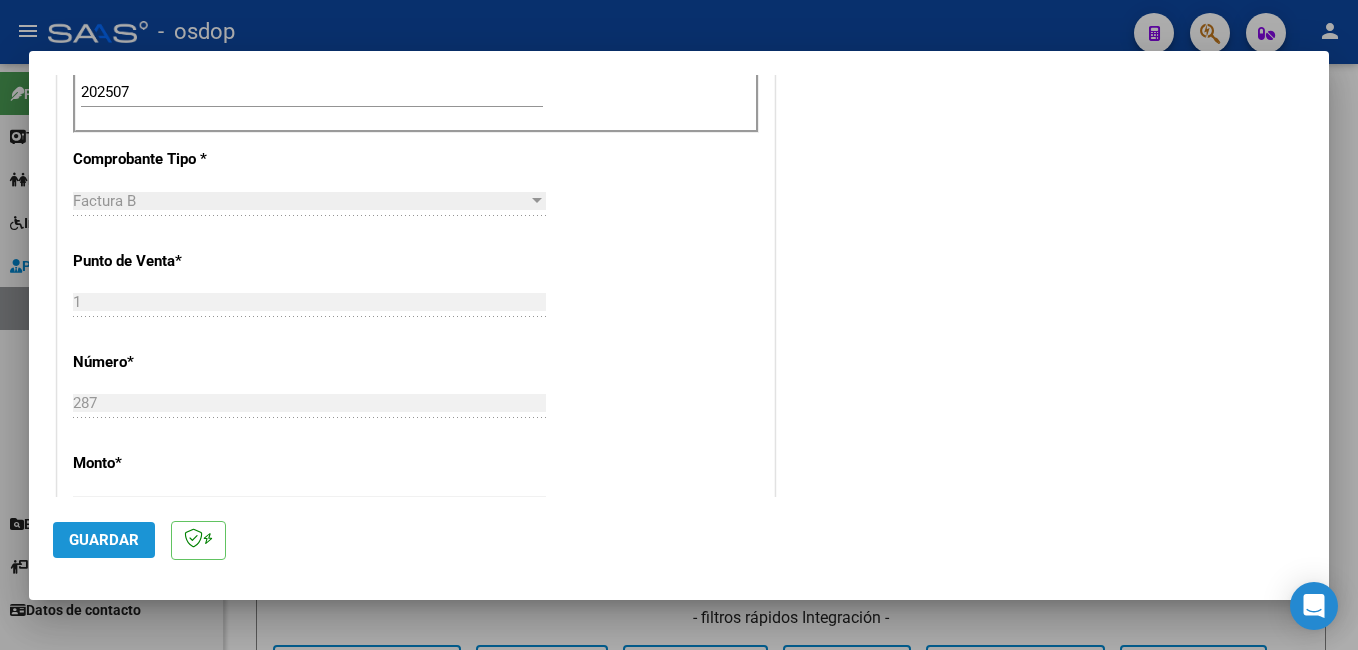 click on "Guardar" 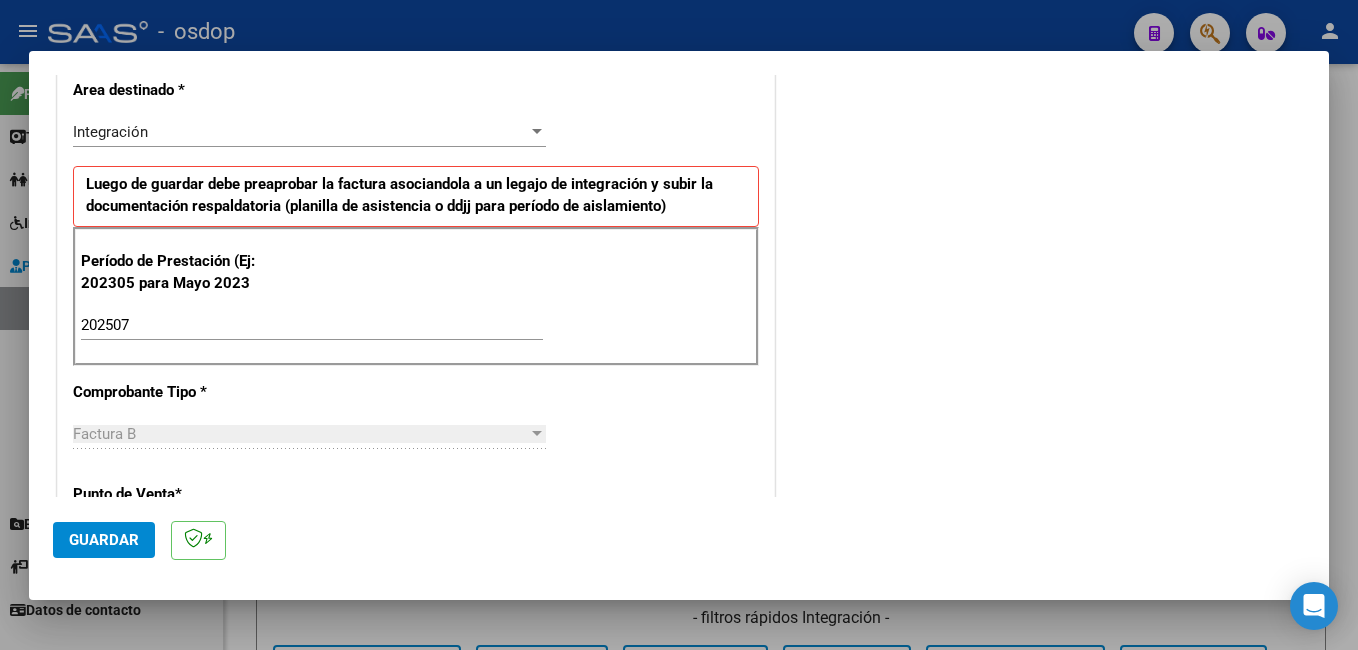scroll, scrollTop: 500, scrollLeft: 0, axis: vertical 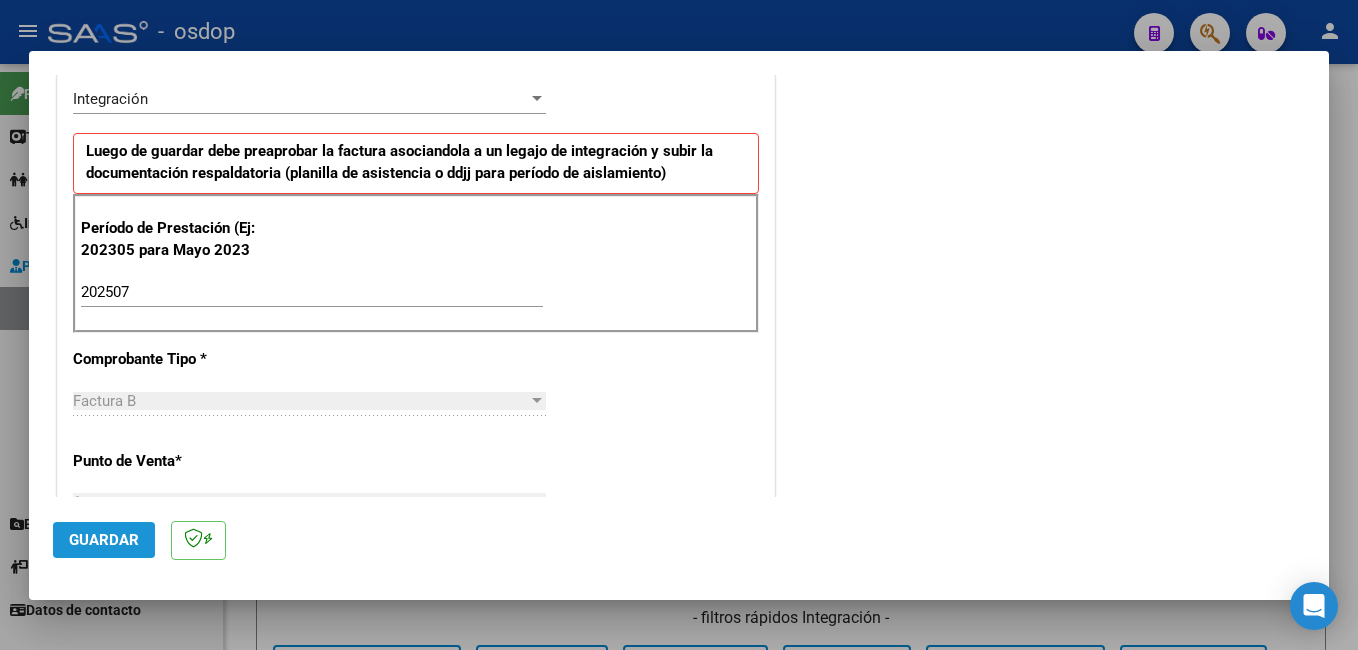 click on "Guardar" 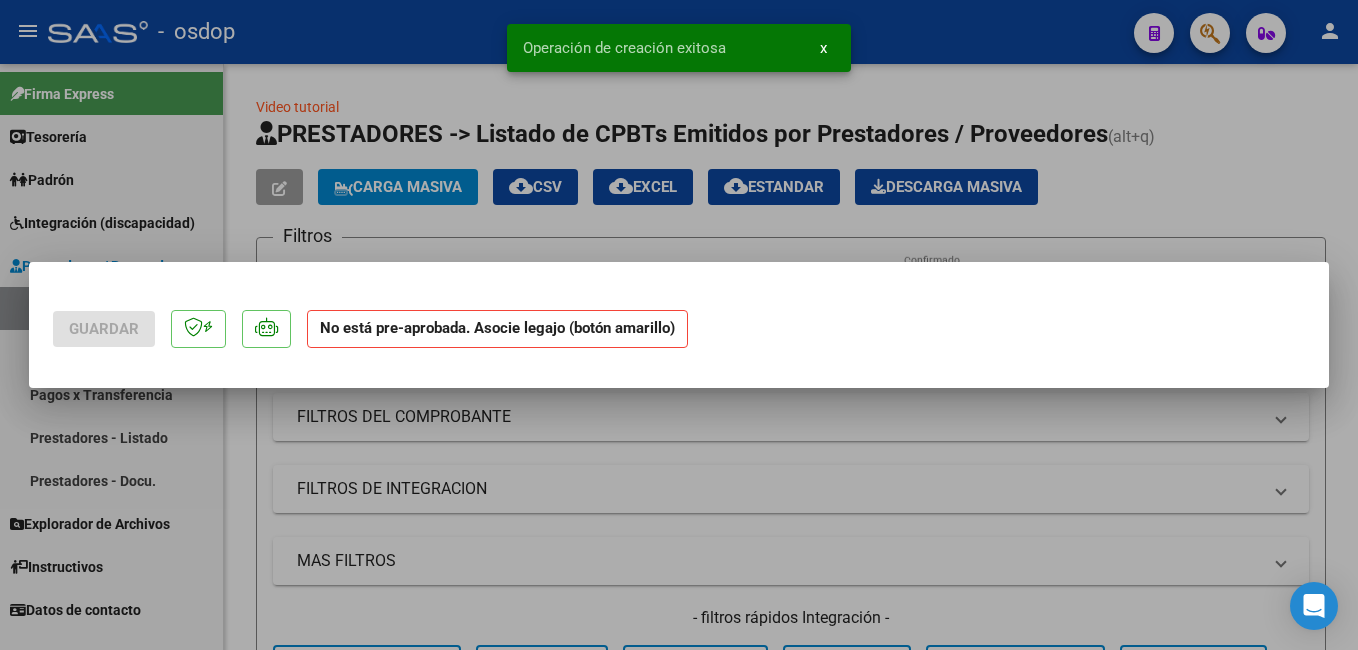 scroll, scrollTop: 0, scrollLeft: 0, axis: both 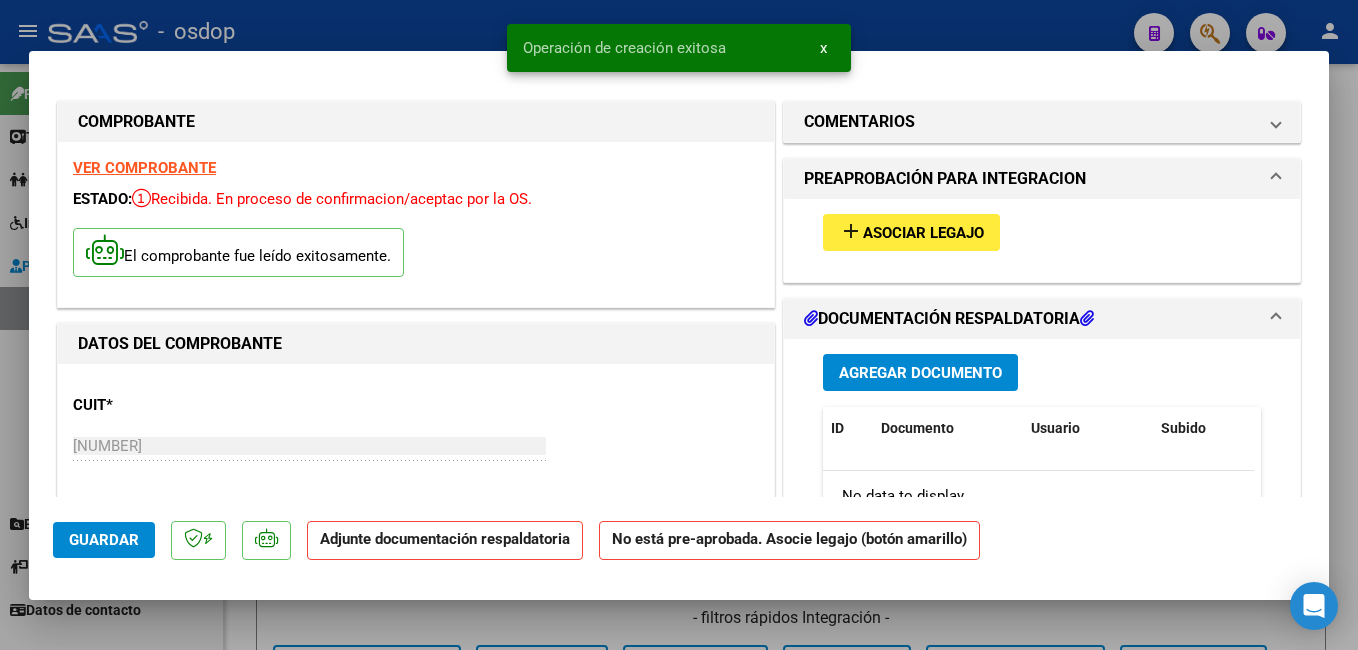 click on "Asociar Legajo" at bounding box center (923, 233) 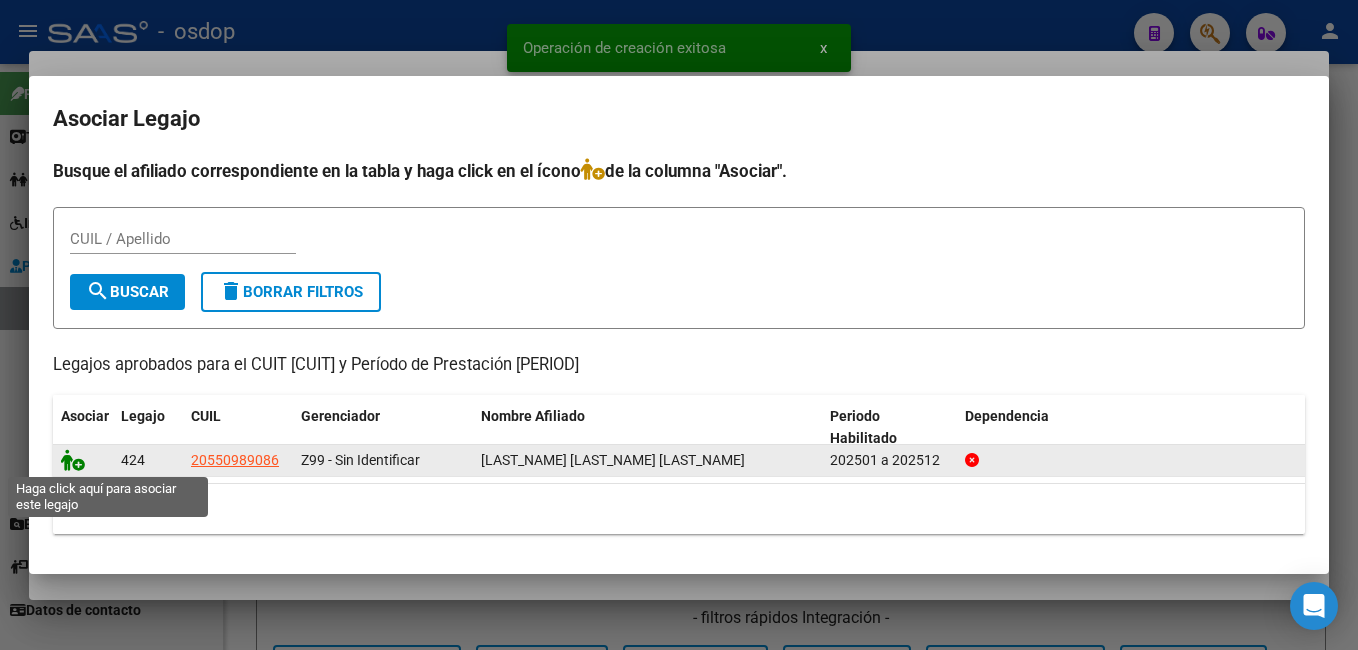 click 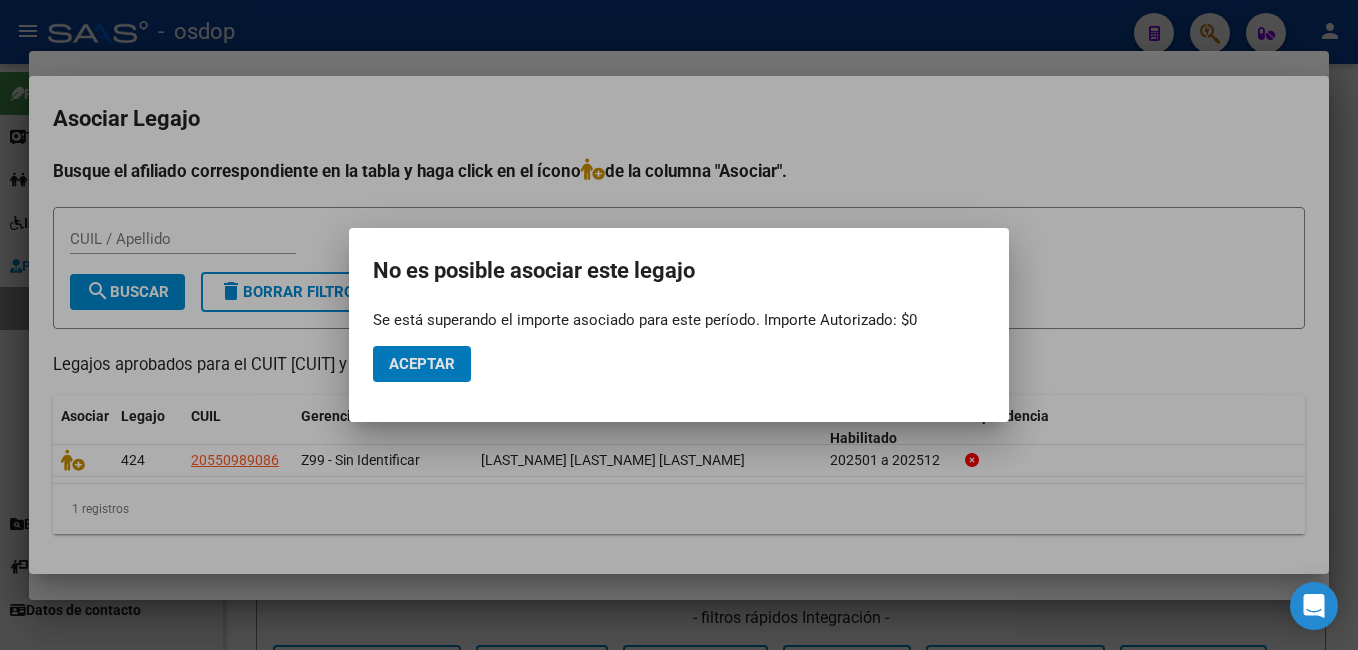 type 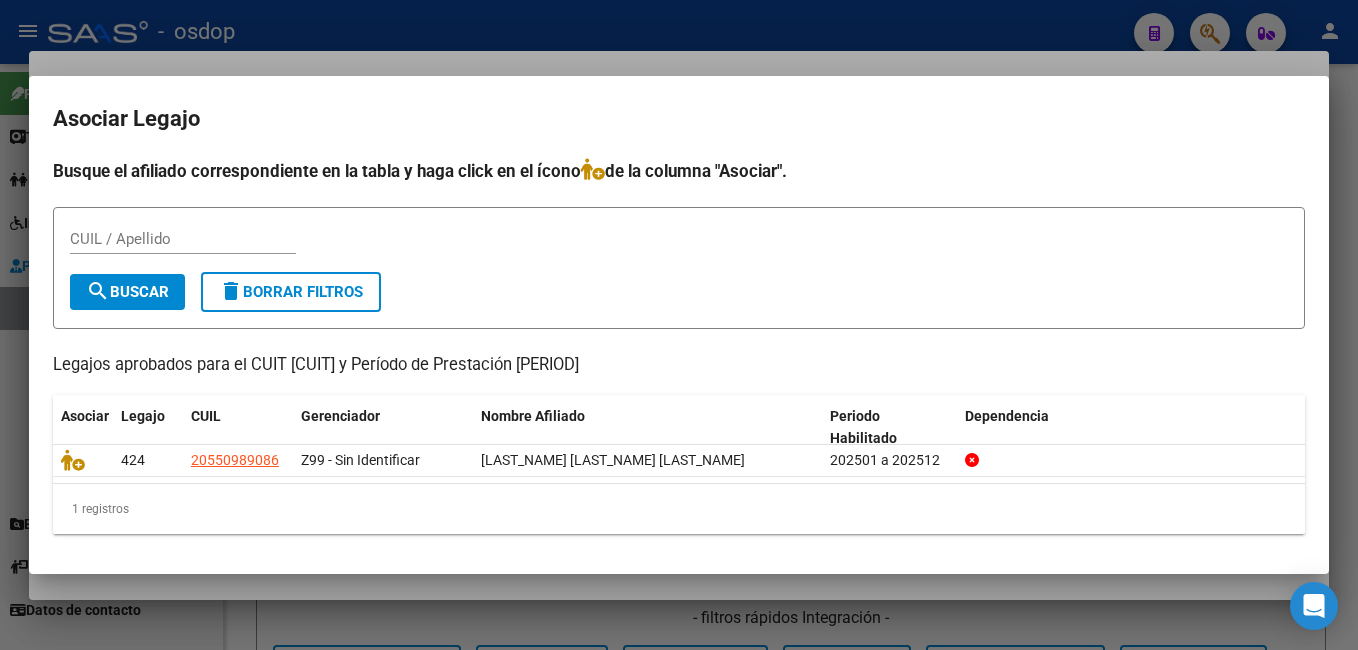 drag, startPoint x: 293, startPoint y: 361, endPoint x: 391, endPoint y: 361, distance: 98 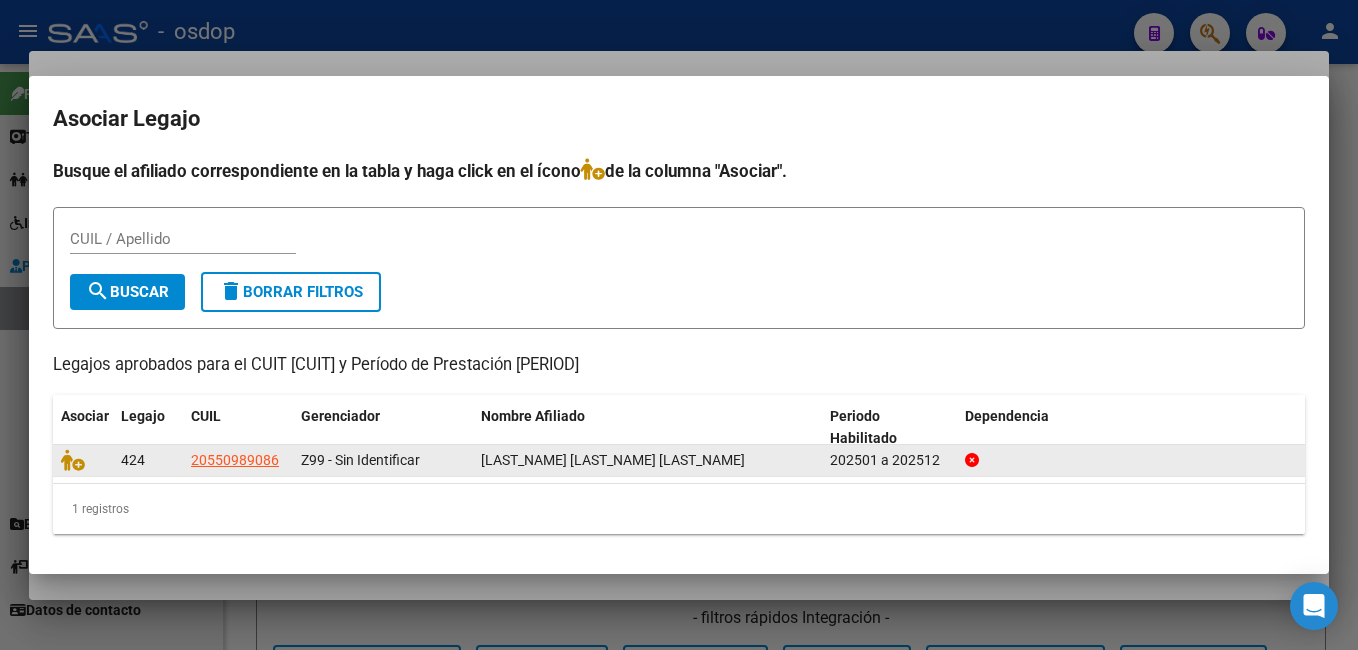 drag, startPoint x: 482, startPoint y: 457, endPoint x: 665, endPoint y: 458, distance: 183.00273 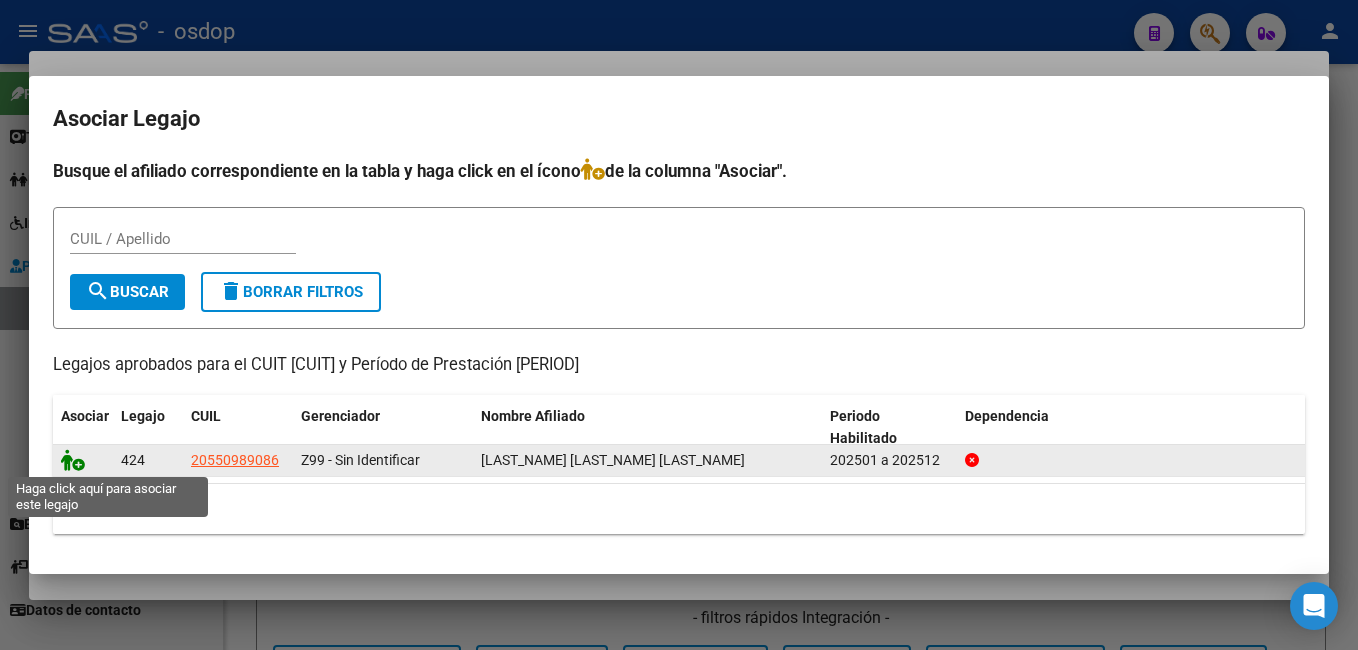 click 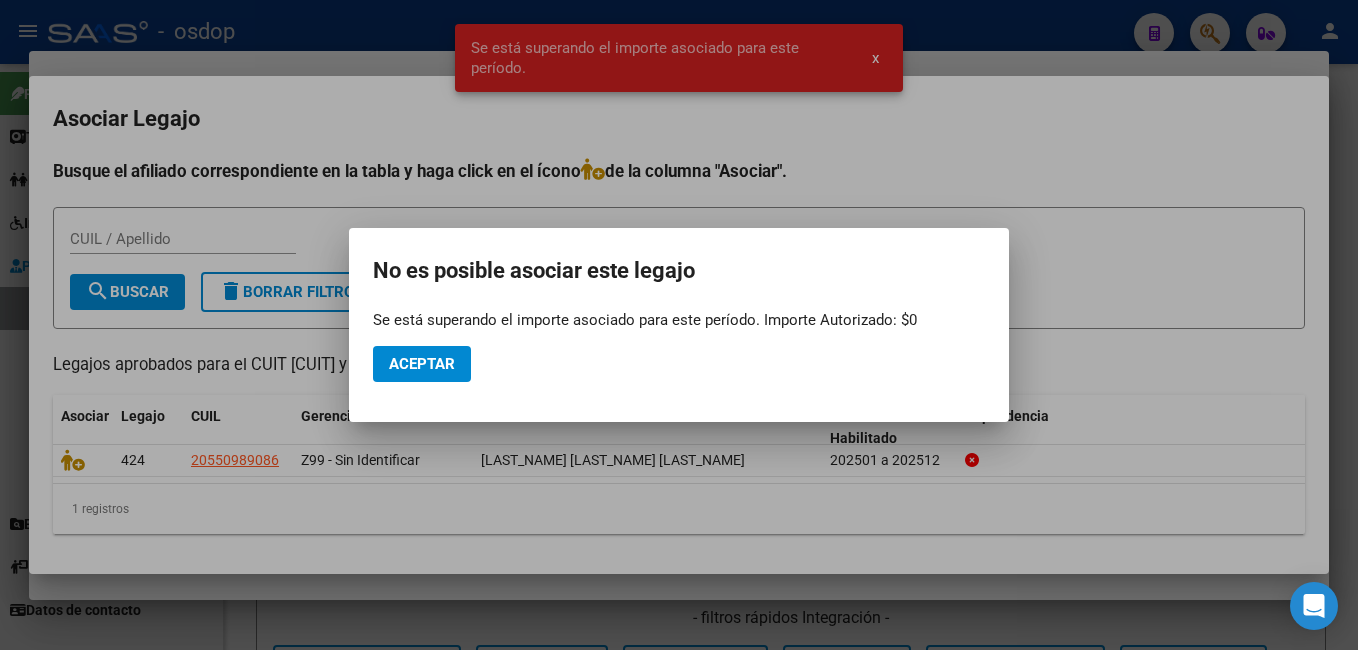 click at bounding box center [679, 325] 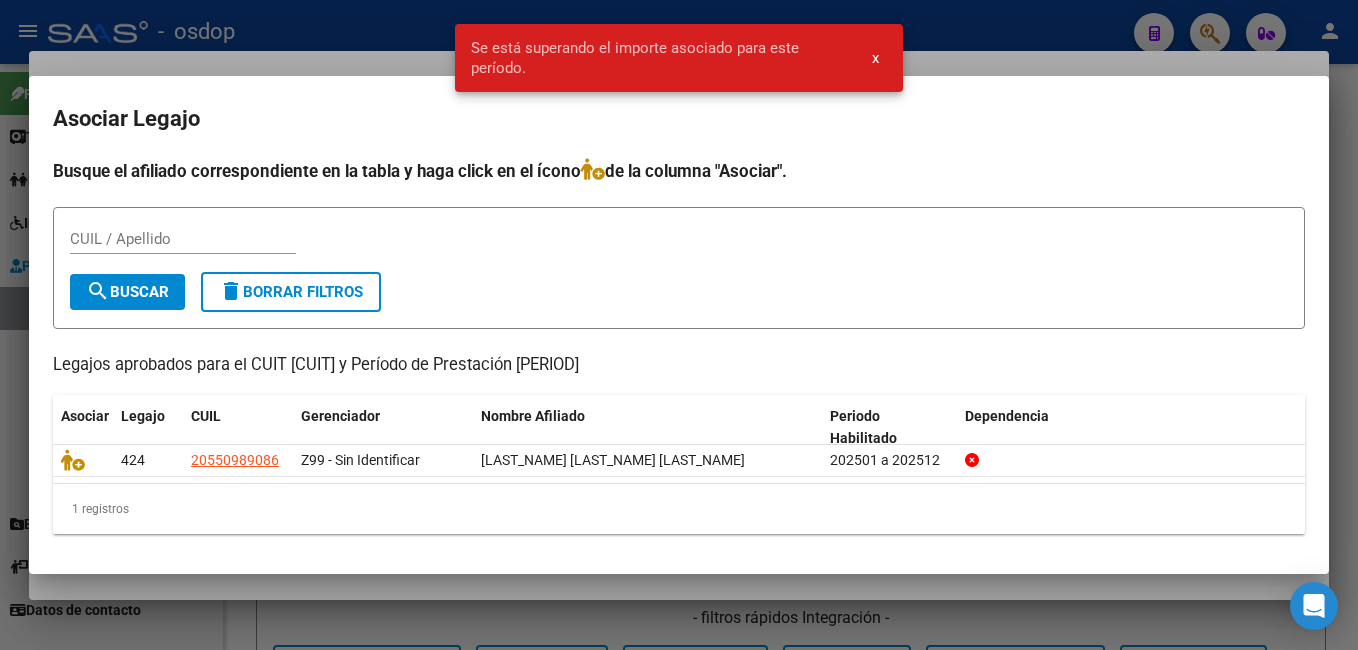click at bounding box center (679, 325) 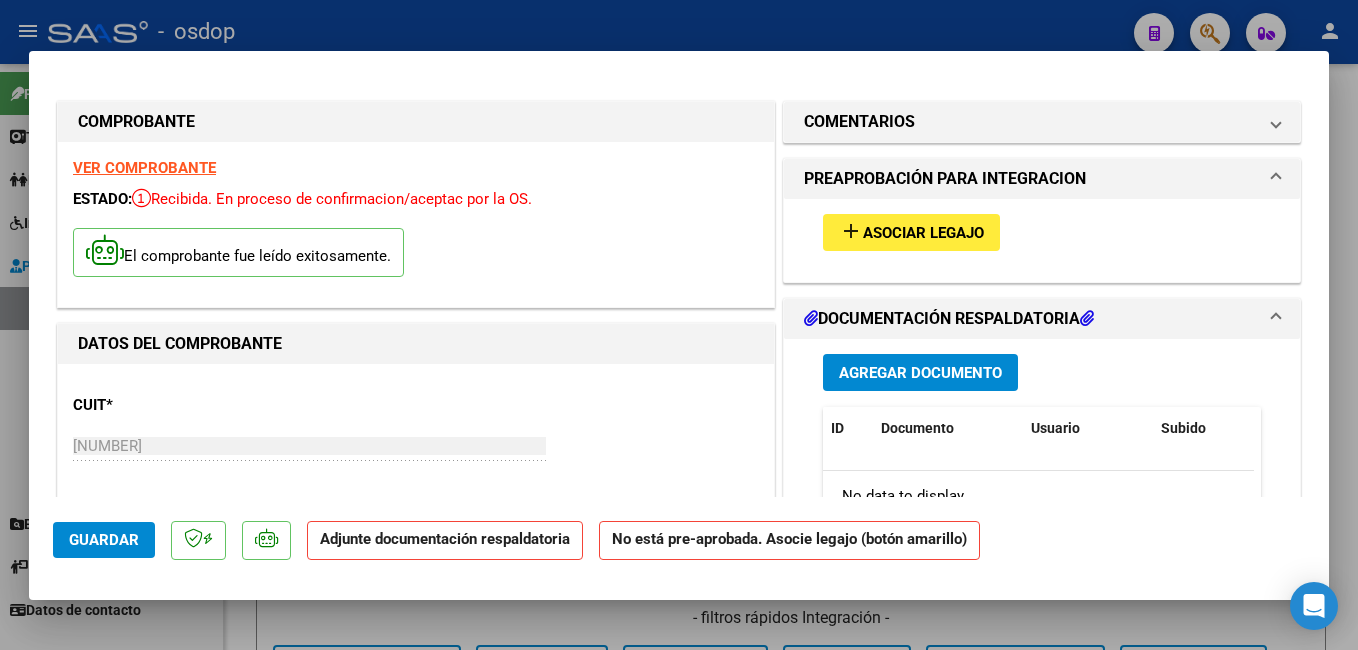 click on "COMPROBANTE VER COMPROBANTE       ESTADO:   Recibida. En proceso de confirmacion/aceptac por la OS.     El comprobante fue leído exitosamente.  DATOS DEL COMPROBANTE CUIT  *   [NUMBER] Ingresar CUIT  ANALISIS PRESTADOR  [LAST_NAME] [LAST_NAME] [LAST_NAME]  ARCA Padrón ARCA Padrón  Area destinado * Integración Seleccionar Area Período de Prestación (Ej: 202305 para Mayo 2023    202507 Ingrese el Período de Prestación como indica el ejemplo   Comprobante Tipo * Factura B Seleccionar Tipo Punto de Venta  *   1 Ingresar el Nro.  Número  *   287 Ingresar el Nro.  Monto  *   $ 253.543,68 Ingresar el monto  Fecha del Cpbt.  *   2025-08-01 Ingresar la fecha  CAE / CAEA (no ingrese CAI)    75319602575618 Ingresar el CAE o CAEA (no ingrese CAI)  Fecha Recibido  *   2025-08-05 Ingresar la fecha  Fecha de Vencimiento    Ingresar la fecha  Ref. Externa    Ingresar la ref.  N° Liquidación    Ingresar el N° Liquidación  COMENTARIOS Comentarios De la Obra Social: PREAPROBACIÓN PARA INTEGRACION add Asociar Legajo ID" at bounding box center (679, 325) 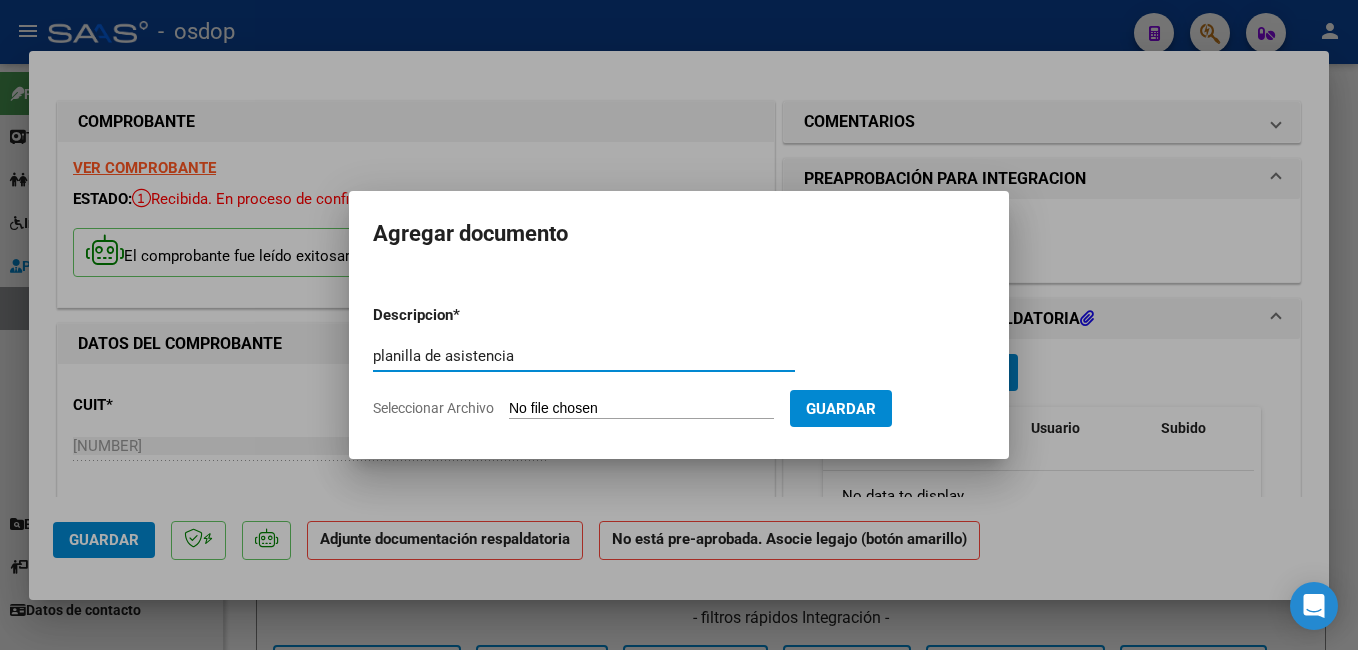 type on "planilla de asistencia" 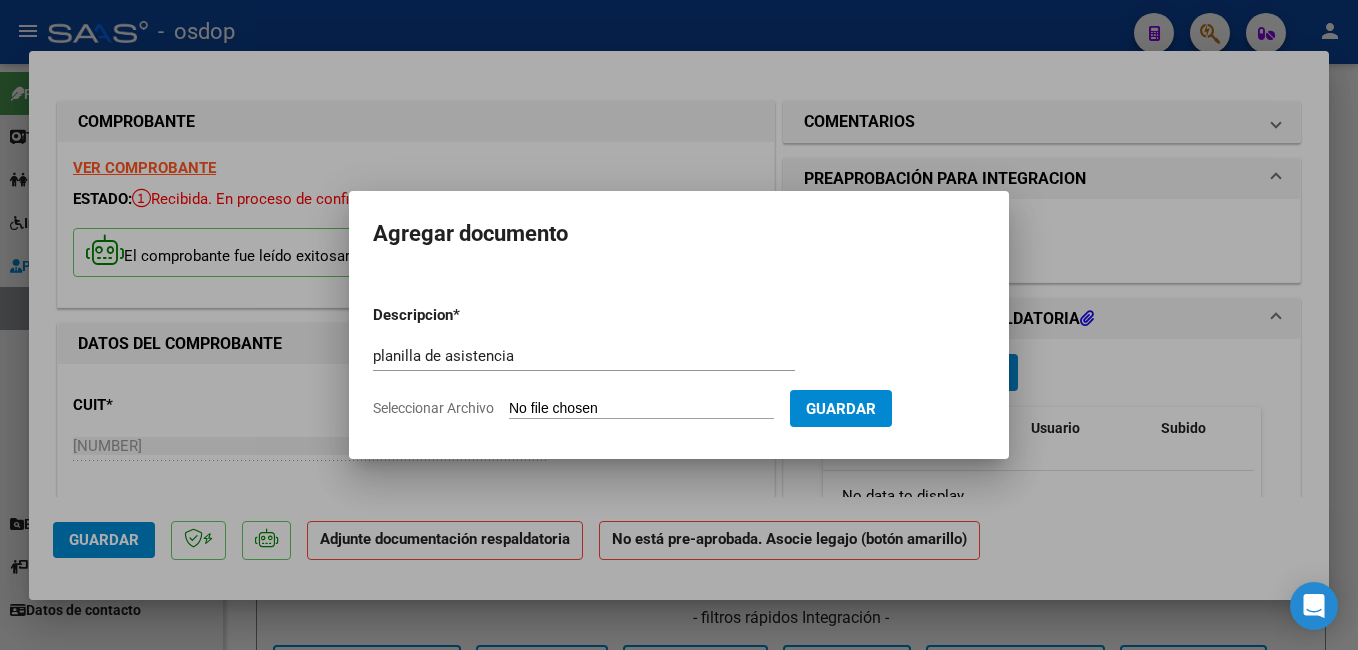 click on "Seleccionar Archivo" at bounding box center [641, 409] 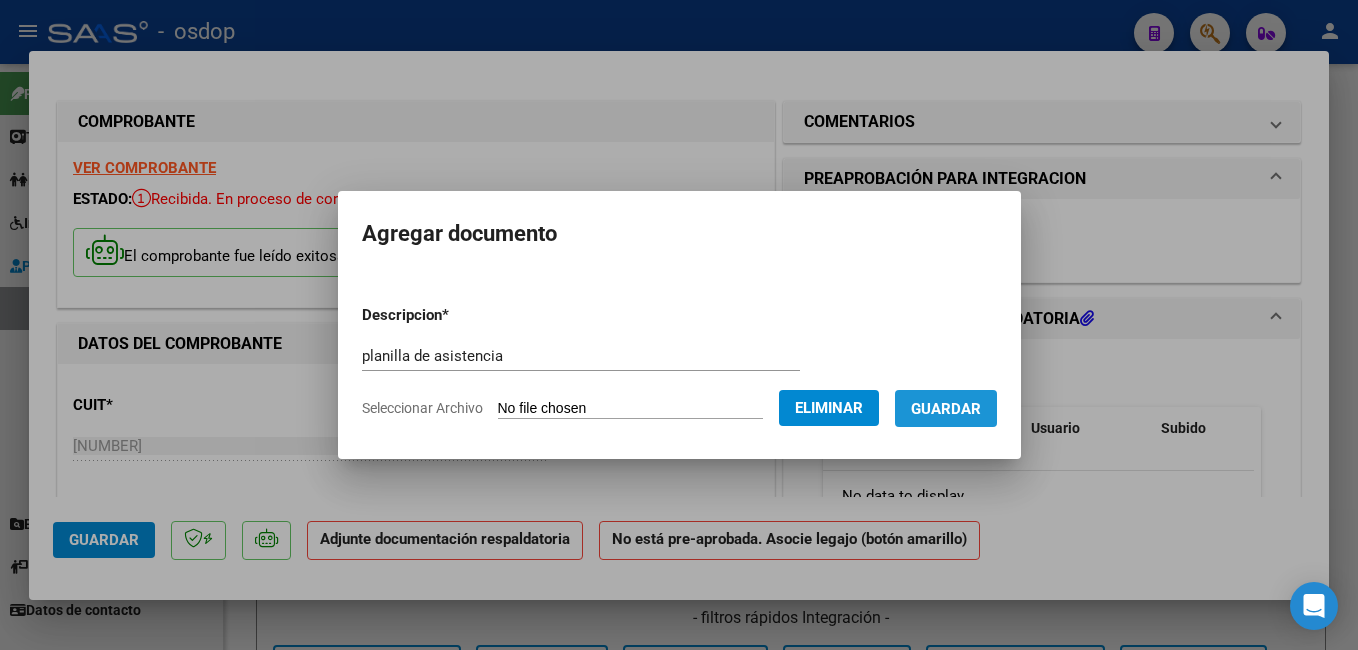 click on "Guardar" at bounding box center [946, 409] 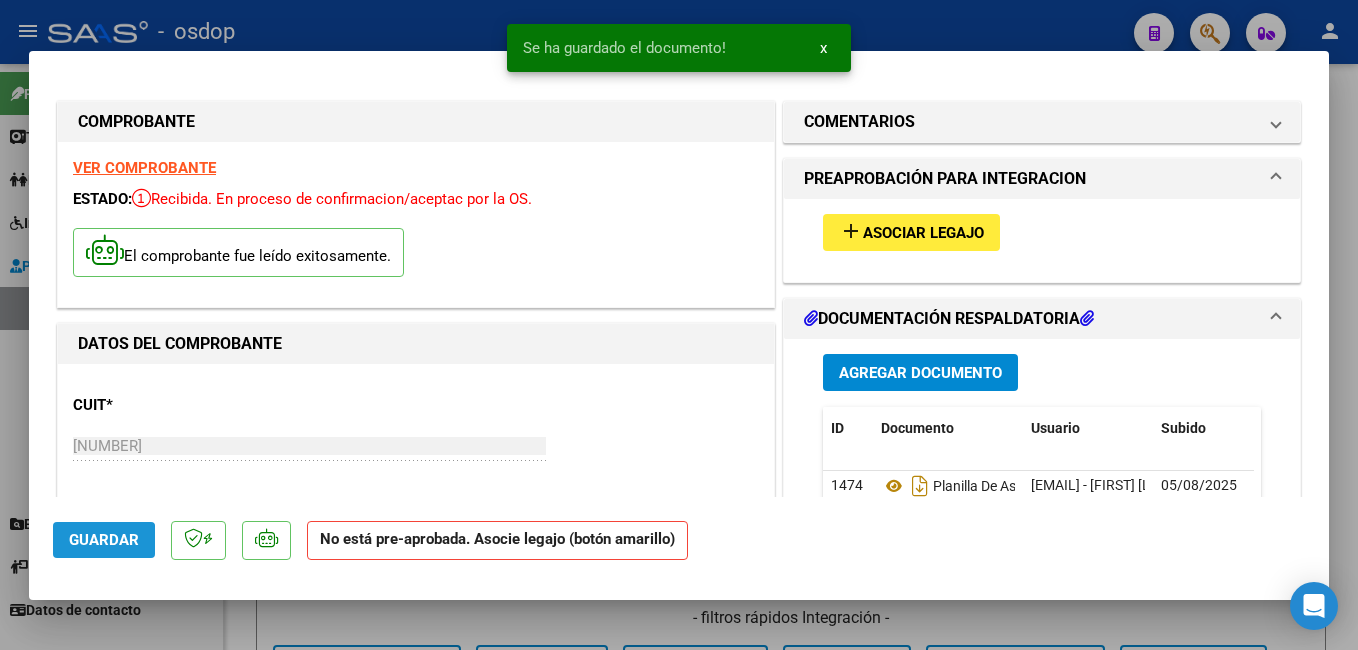 click on "Guardar" 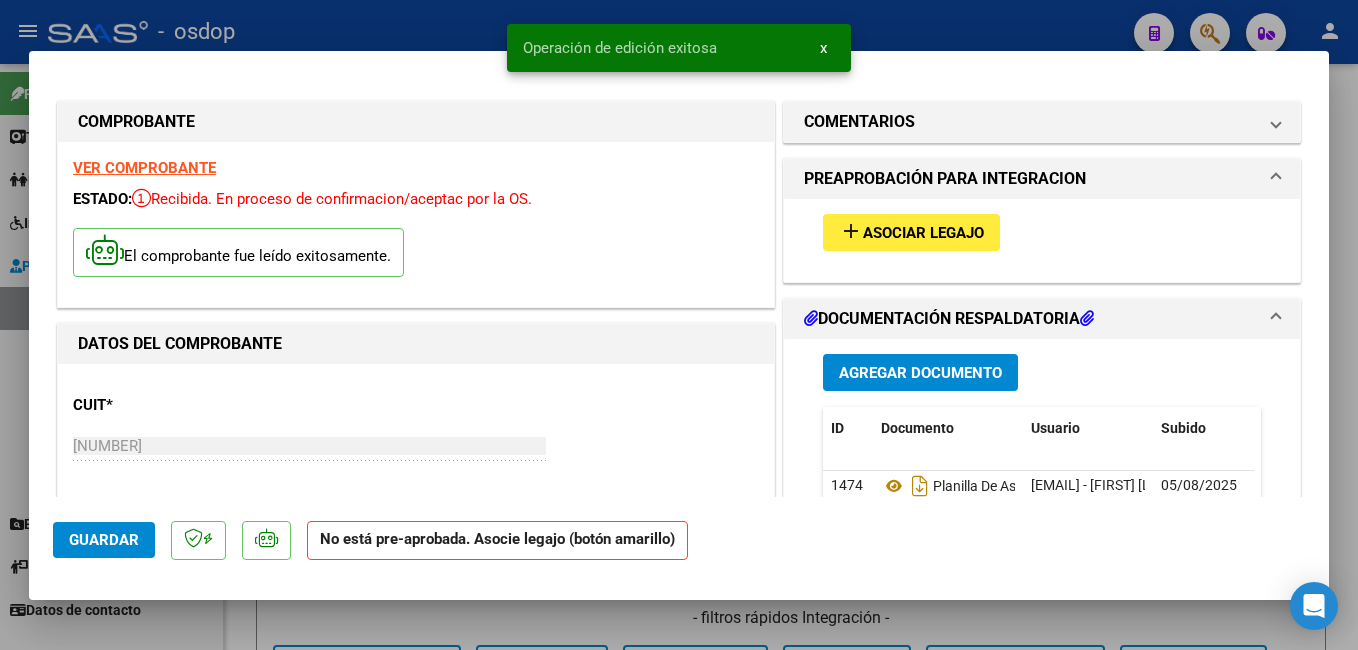 drag, startPoint x: 1013, startPoint y: 19, endPoint x: 1037, endPoint y: 5, distance: 27.784887 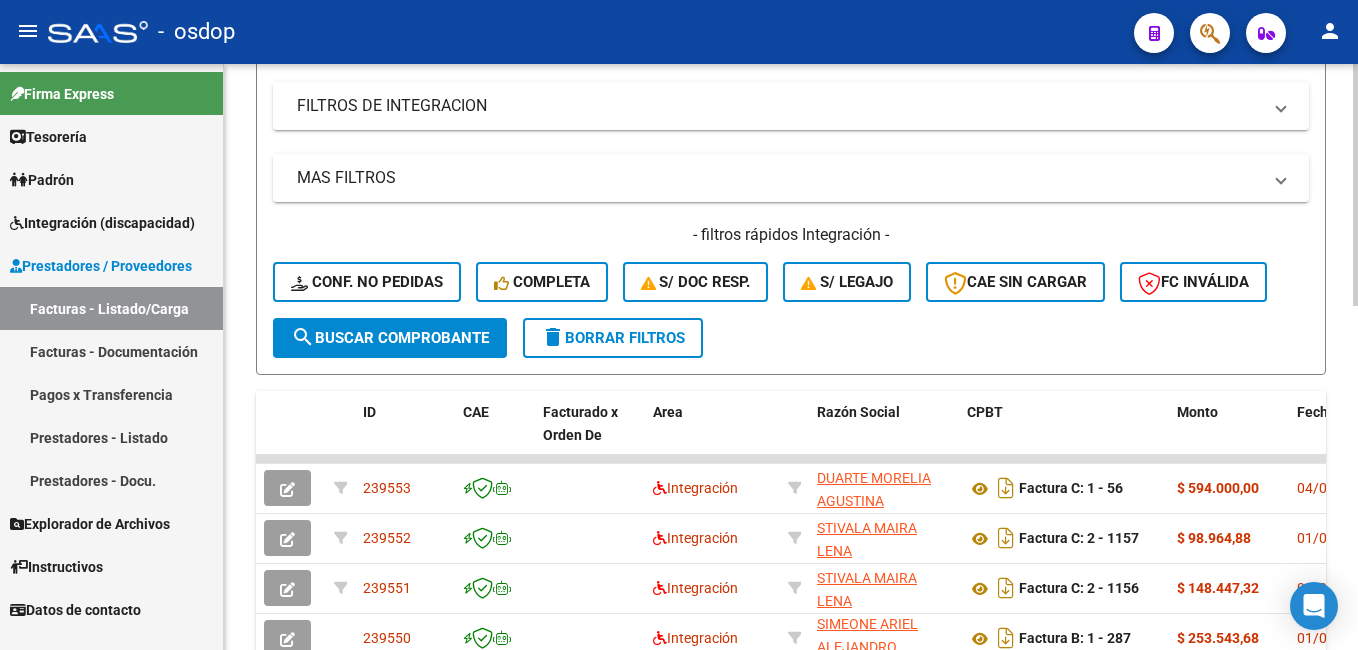 scroll, scrollTop: 0, scrollLeft: 0, axis: both 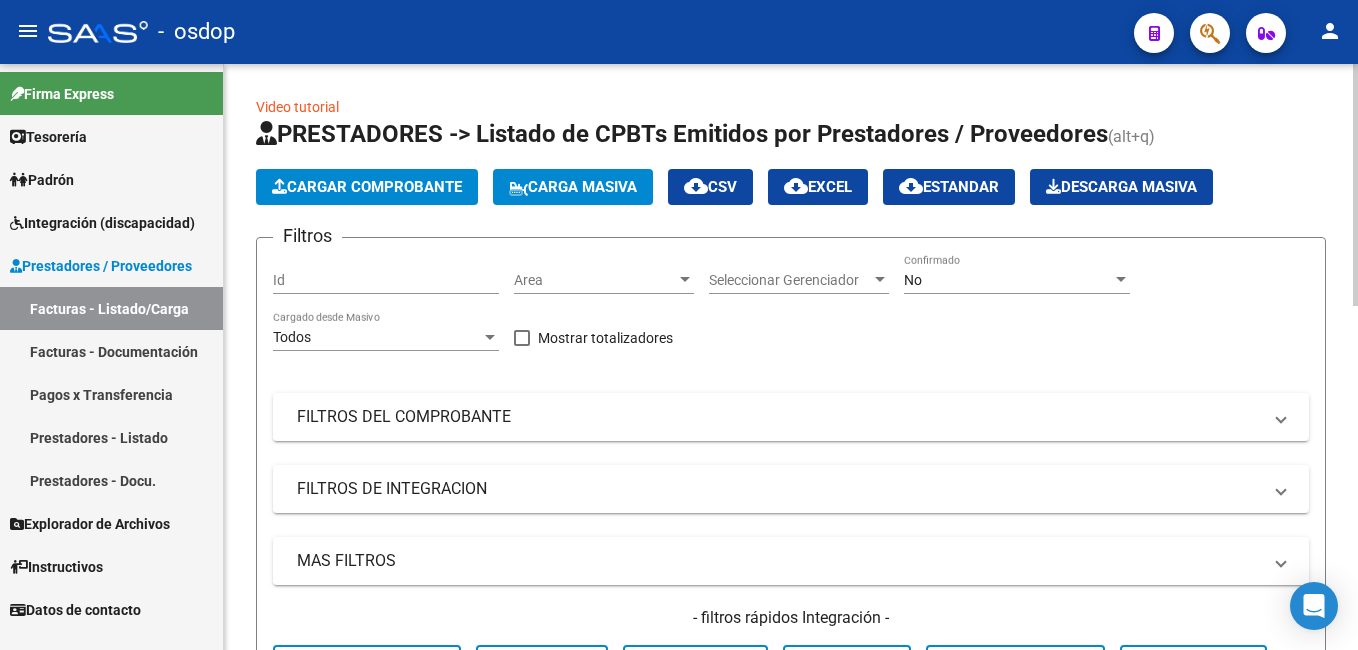 click on "Cargar Comprobante" 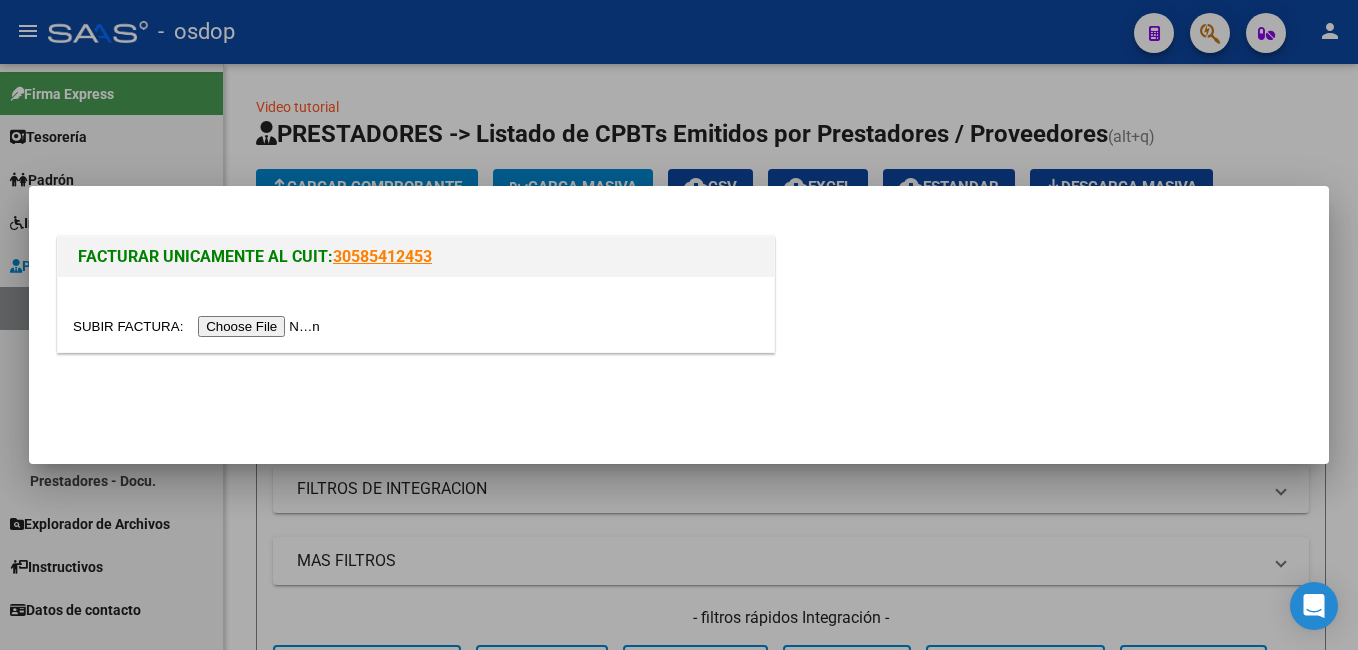 click at bounding box center [199, 326] 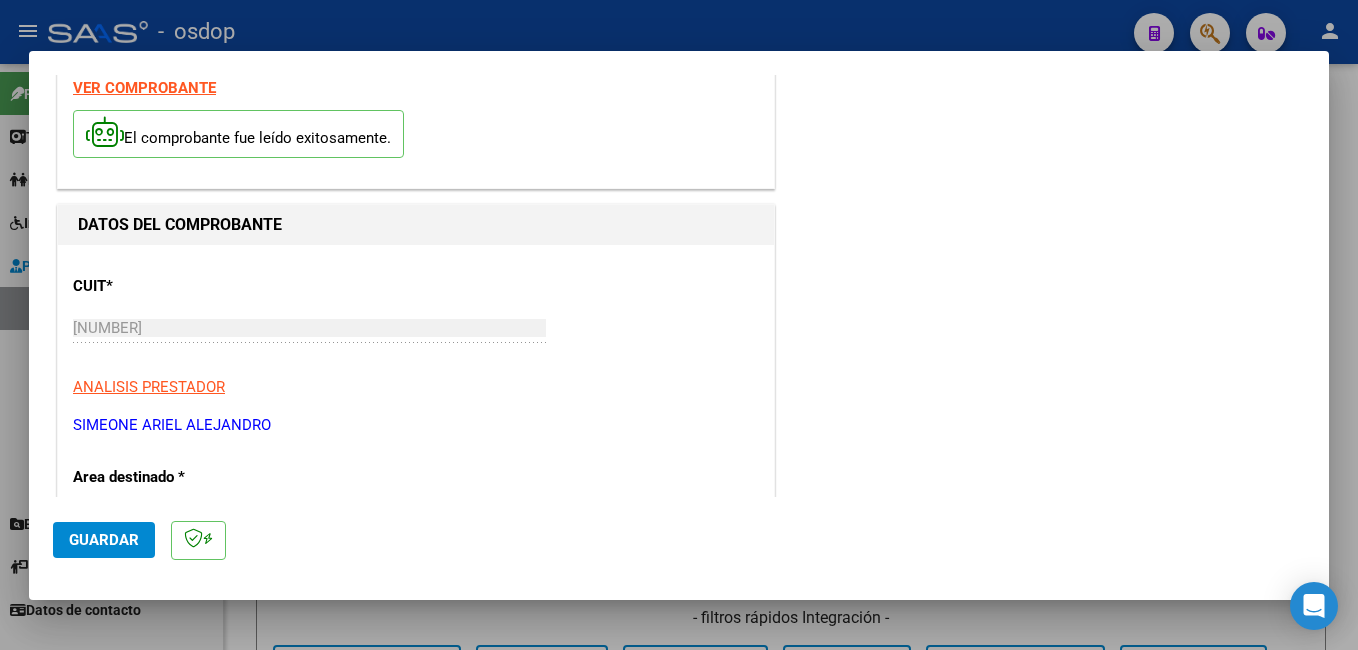 scroll, scrollTop: 100, scrollLeft: 0, axis: vertical 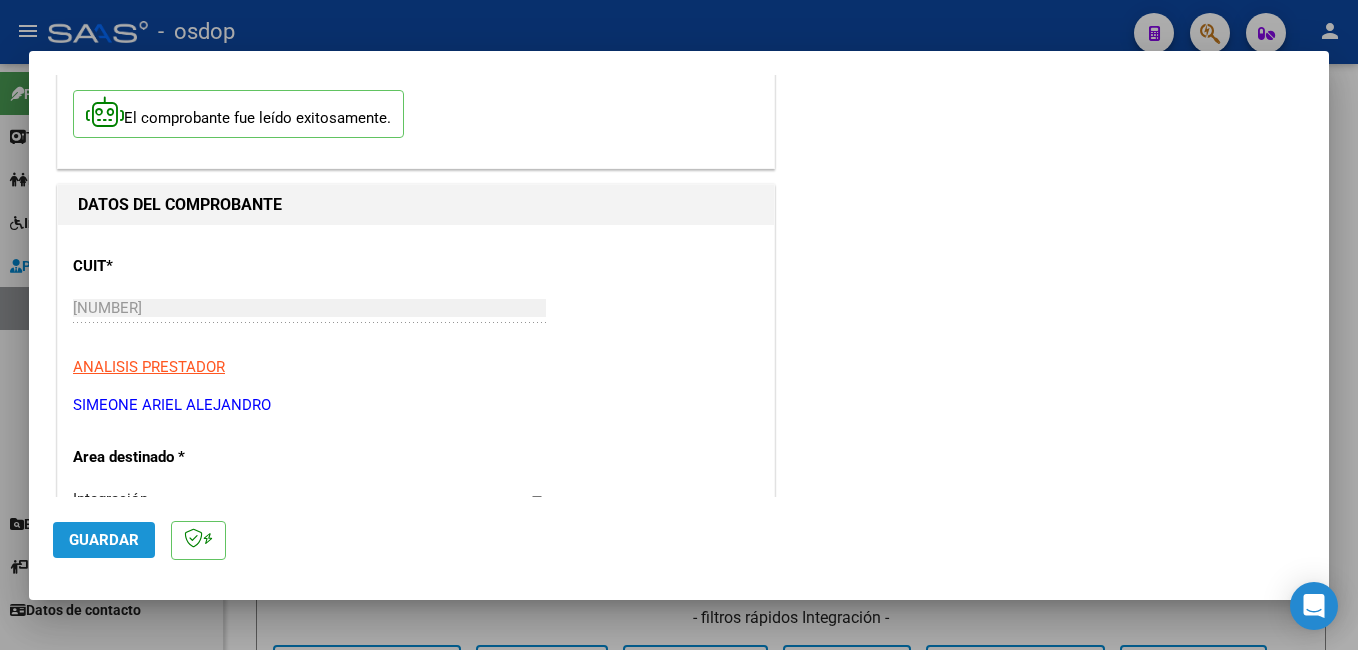 click on "Guardar" 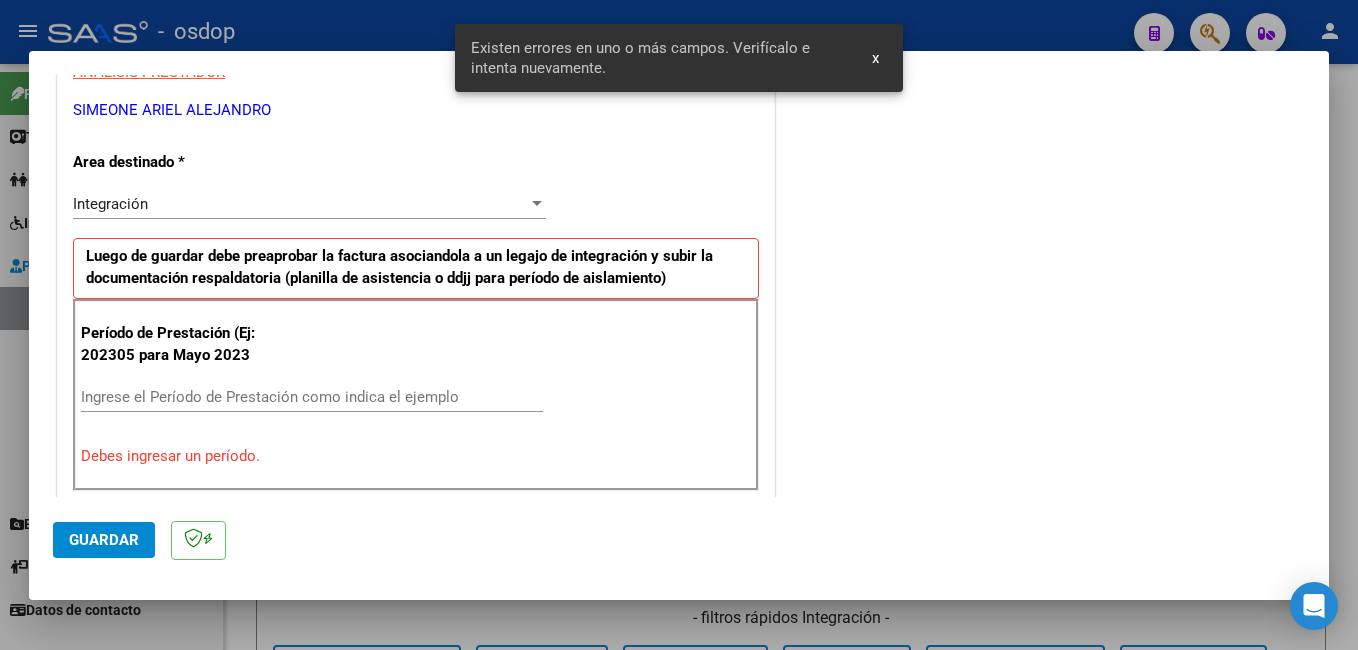 scroll, scrollTop: 485, scrollLeft: 0, axis: vertical 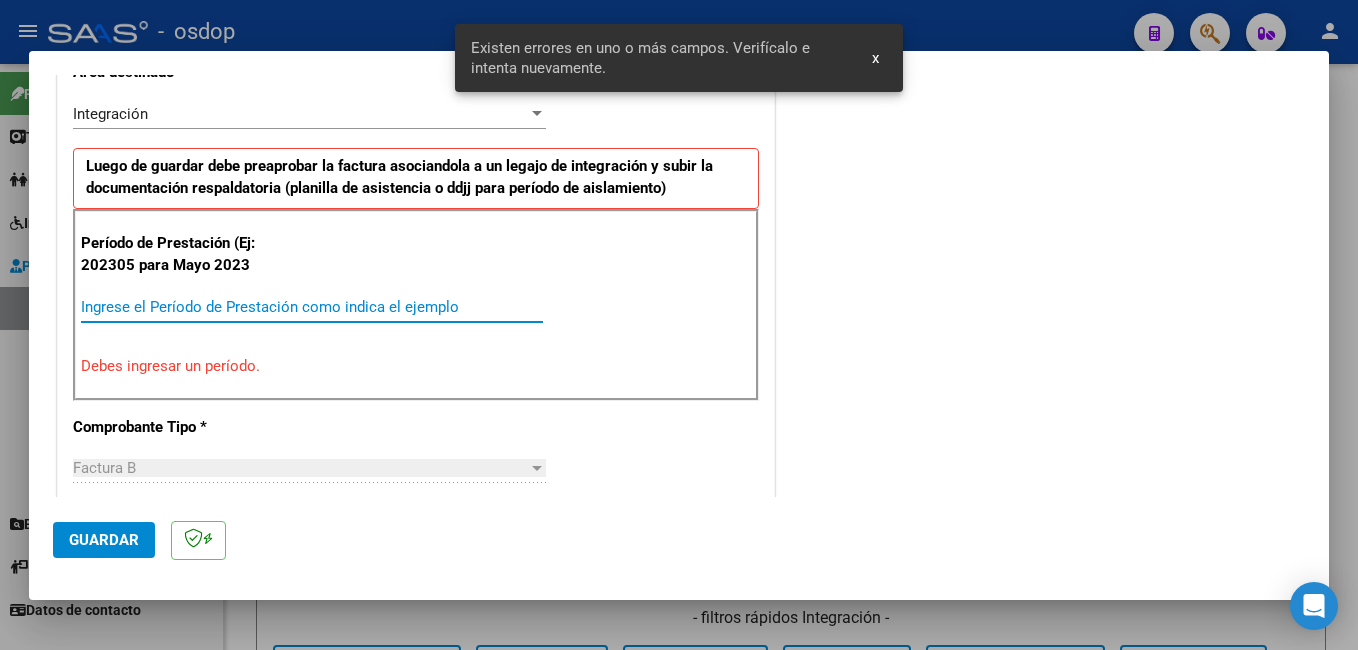 click on "Ingrese el Período de Prestación como indica el ejemplo" at bounding box center (312, 307) 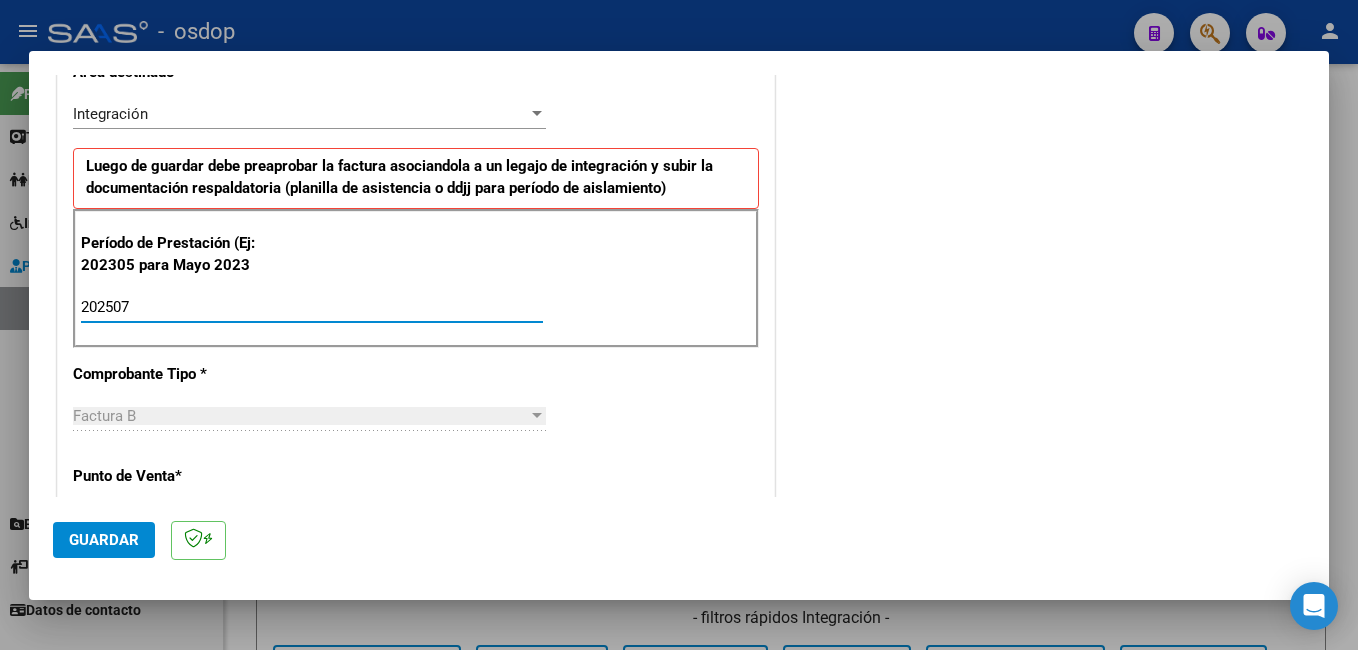 type on "202507" 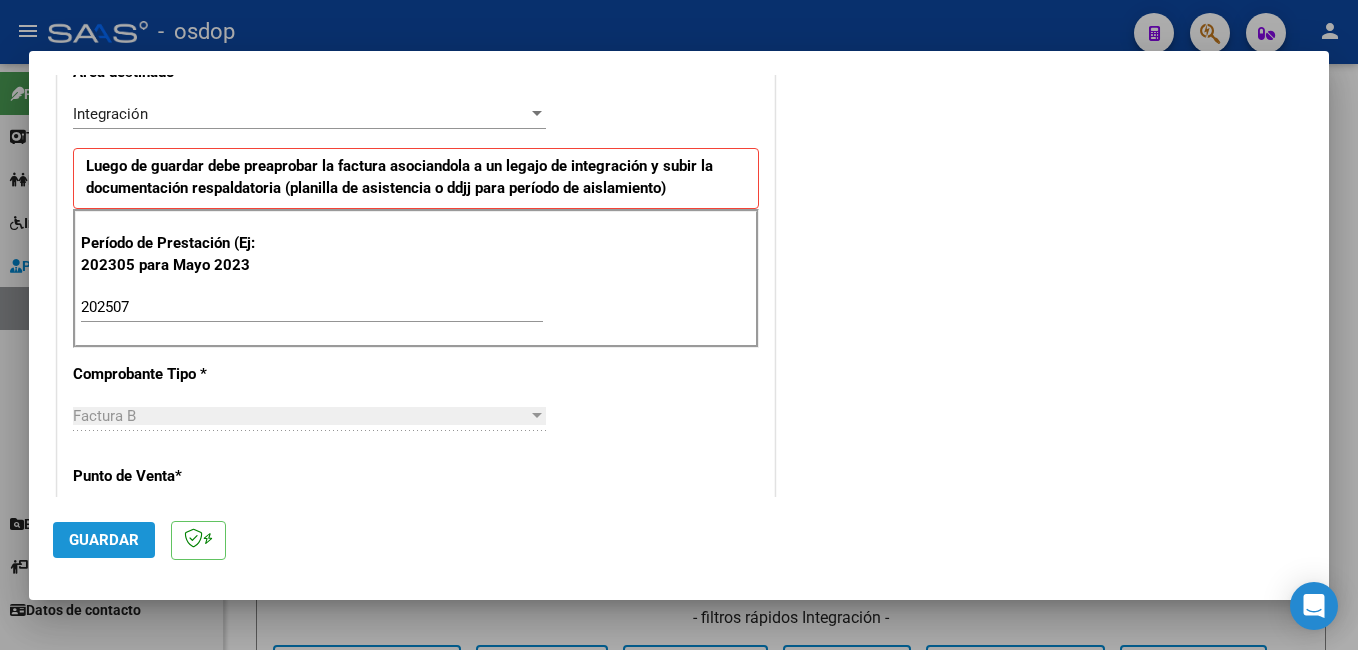 click on "Guardar" 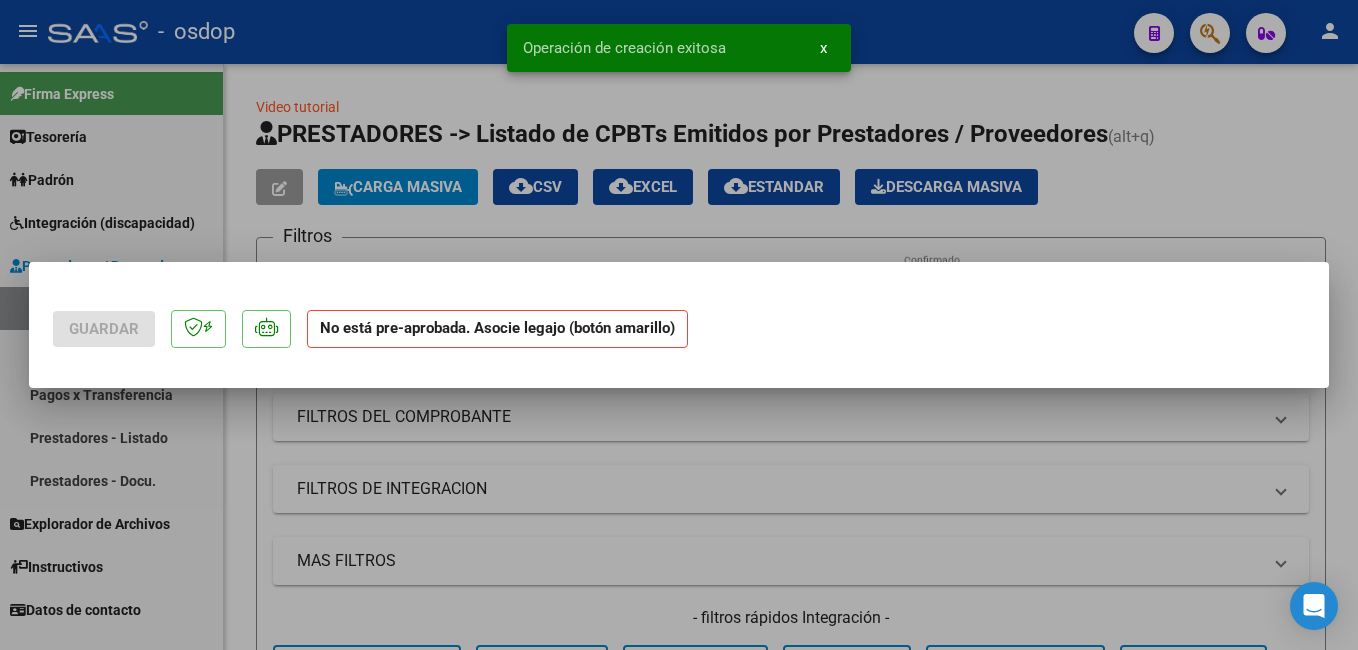 scroll, scrollTop: 0, scrollLeft: 0, axis: both 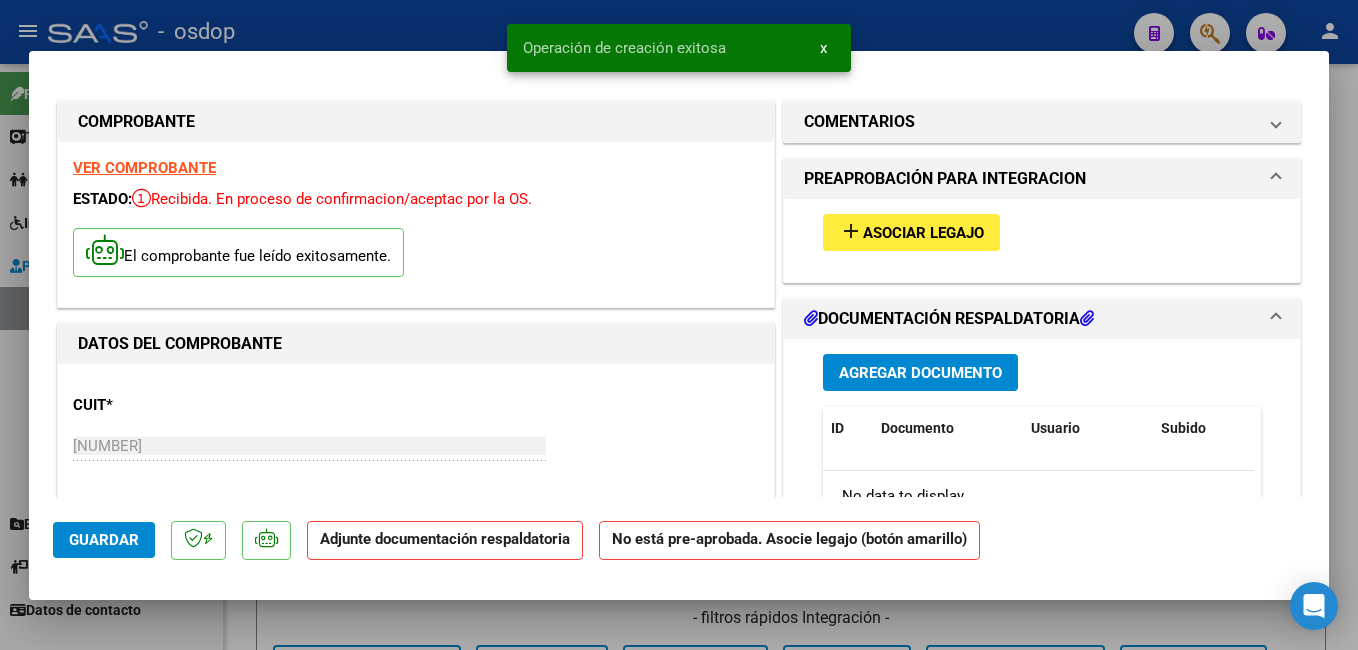 click on "Asociar Legajo" at bounding box center [923, 233] 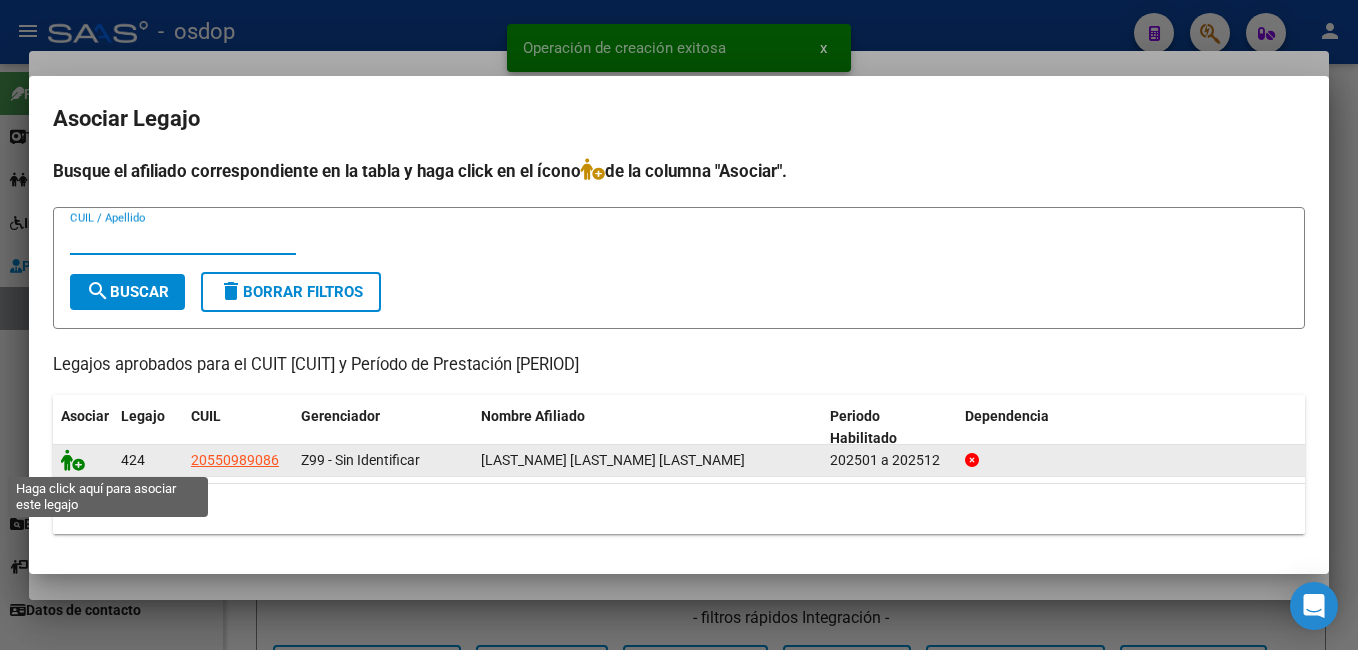 click 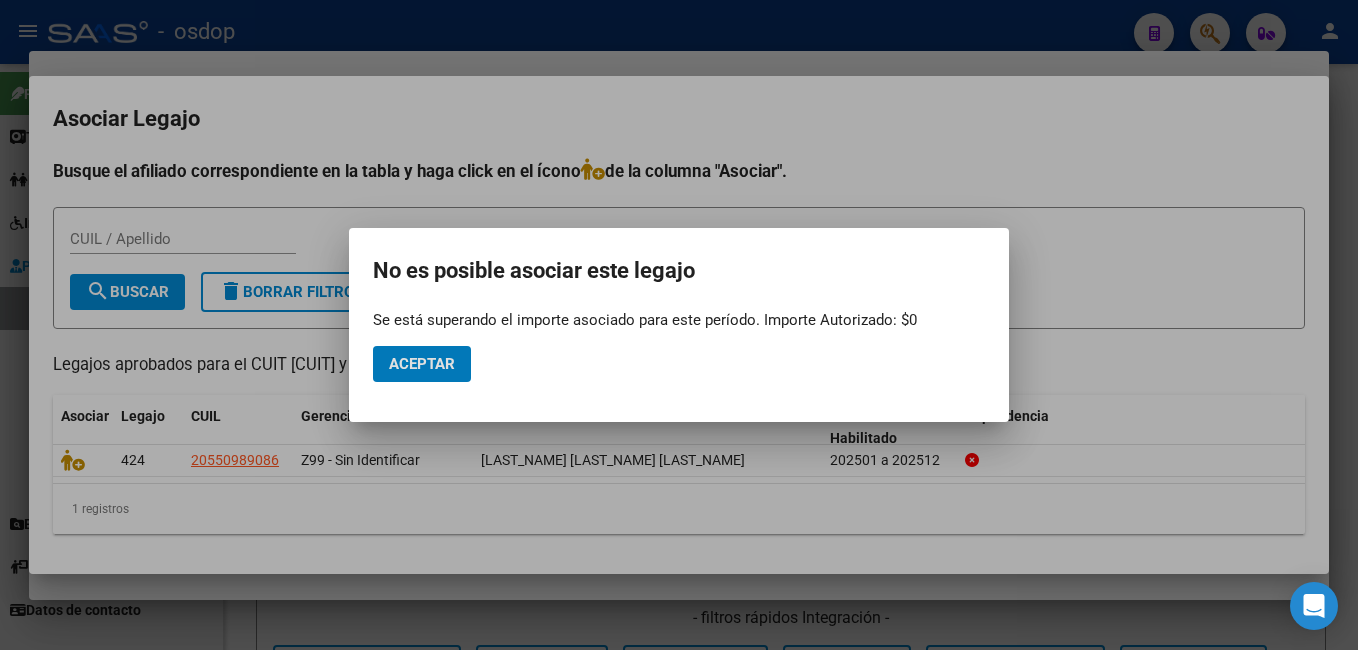 type 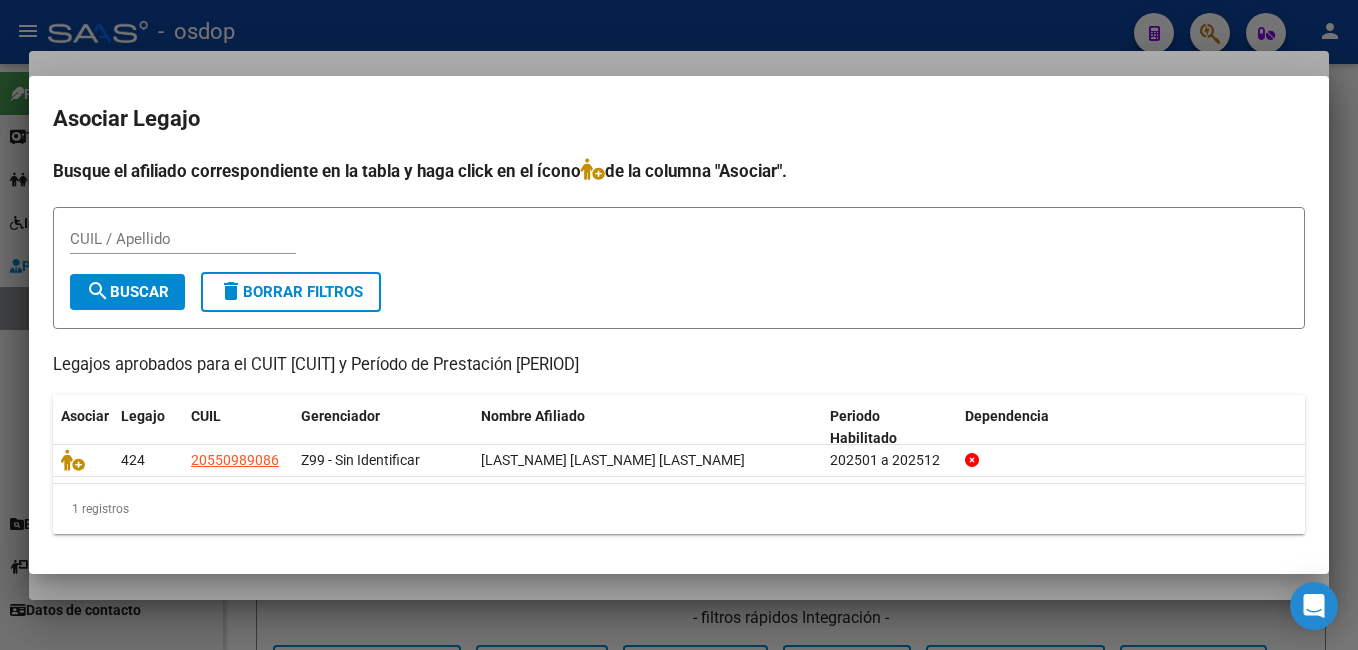 click at bounding box center (679, 325) 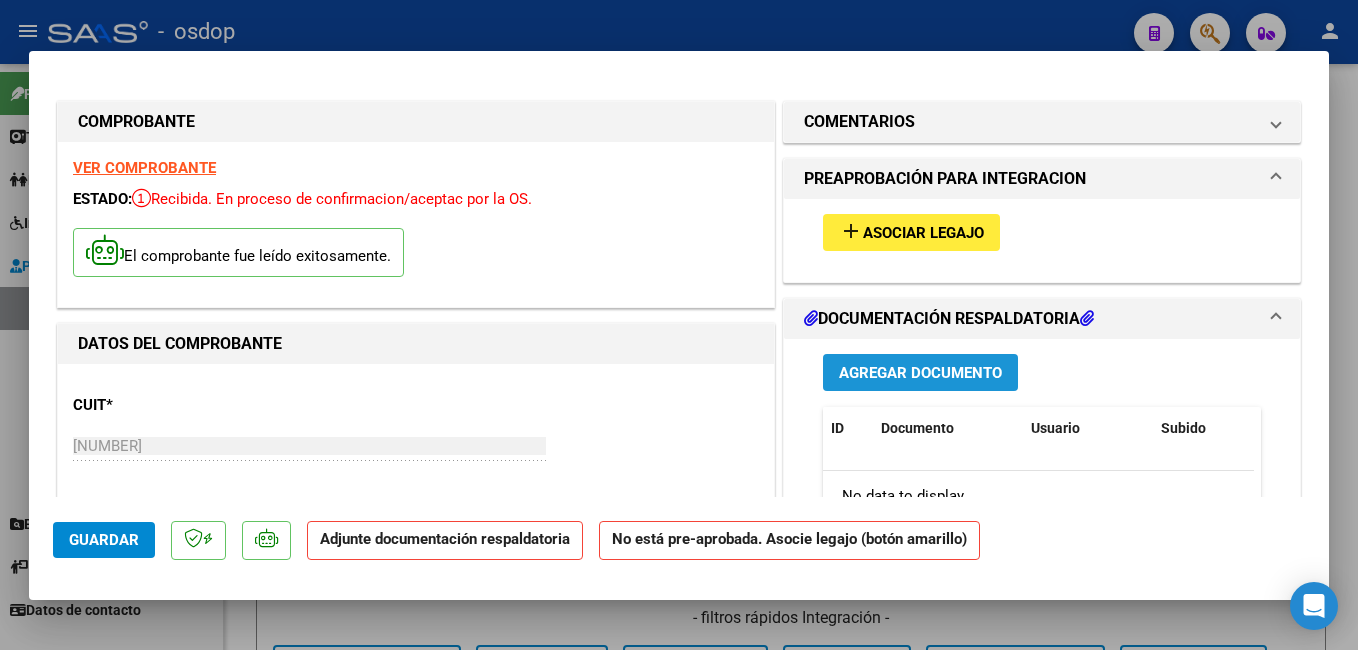 click on "Agregar Documento" at bounding box center (920, 373) 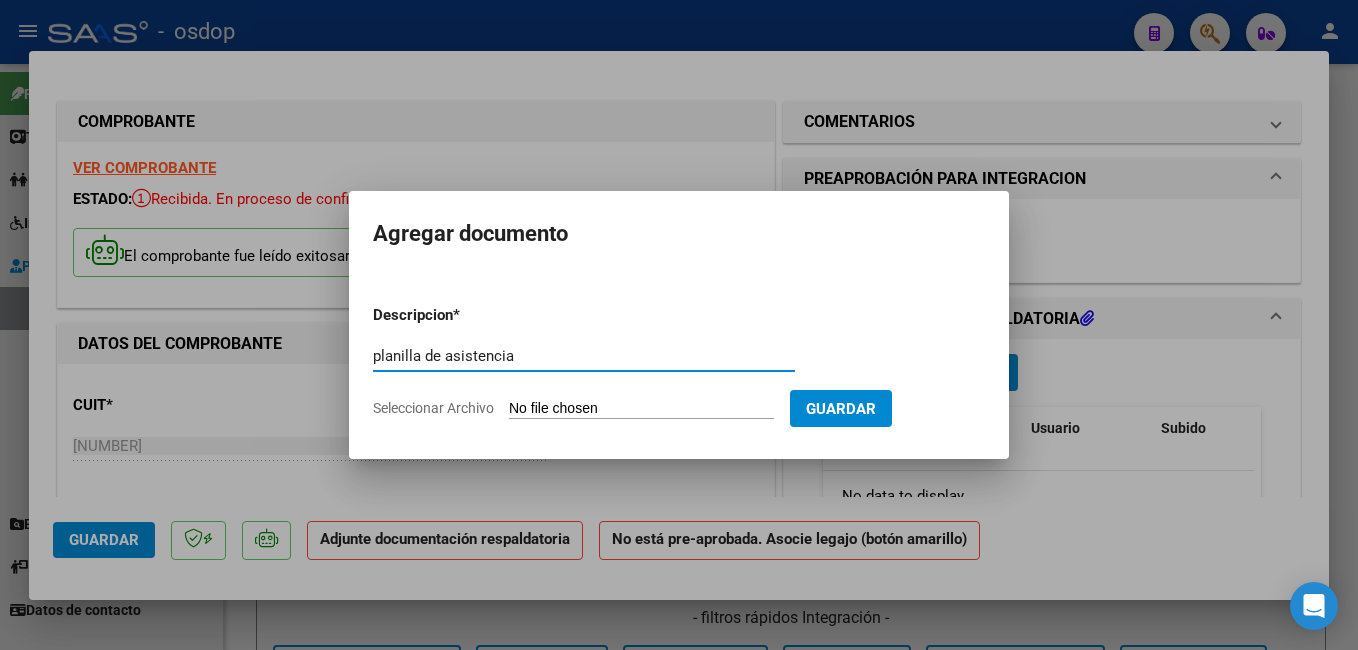 type on "planilla de asistencia" 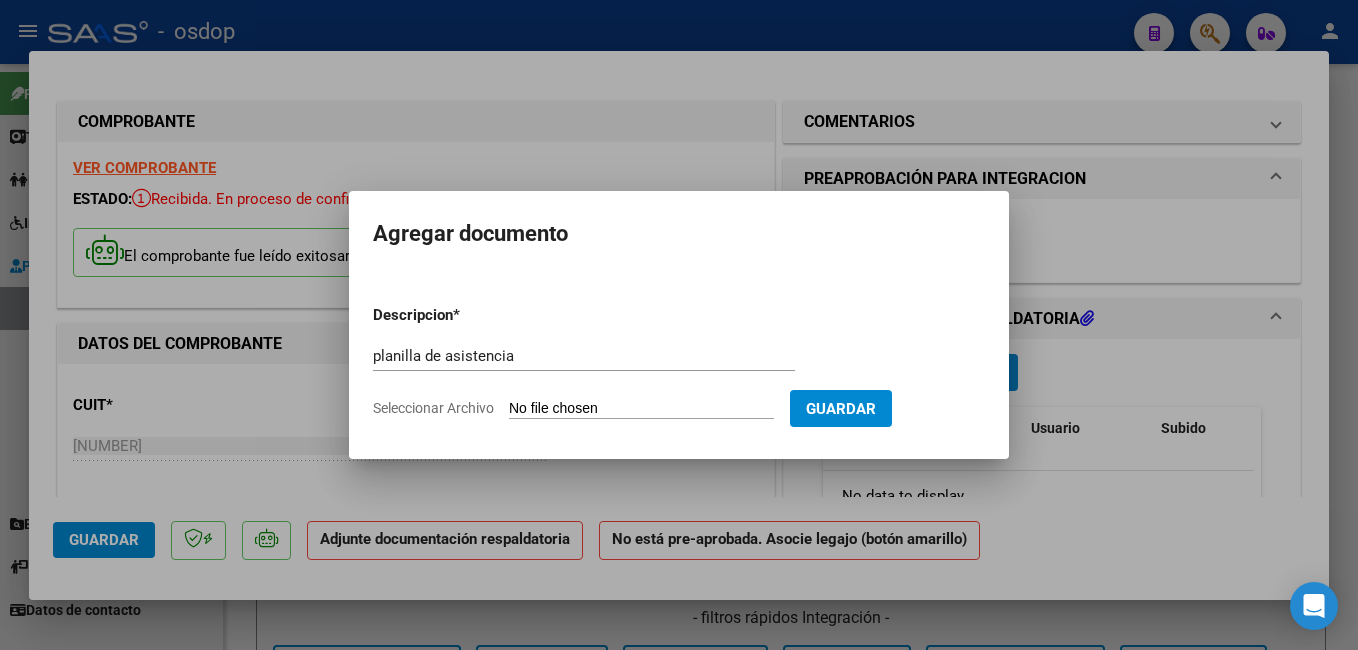 click on "Seleccionar Archivo" at bounding box center (641, 409) 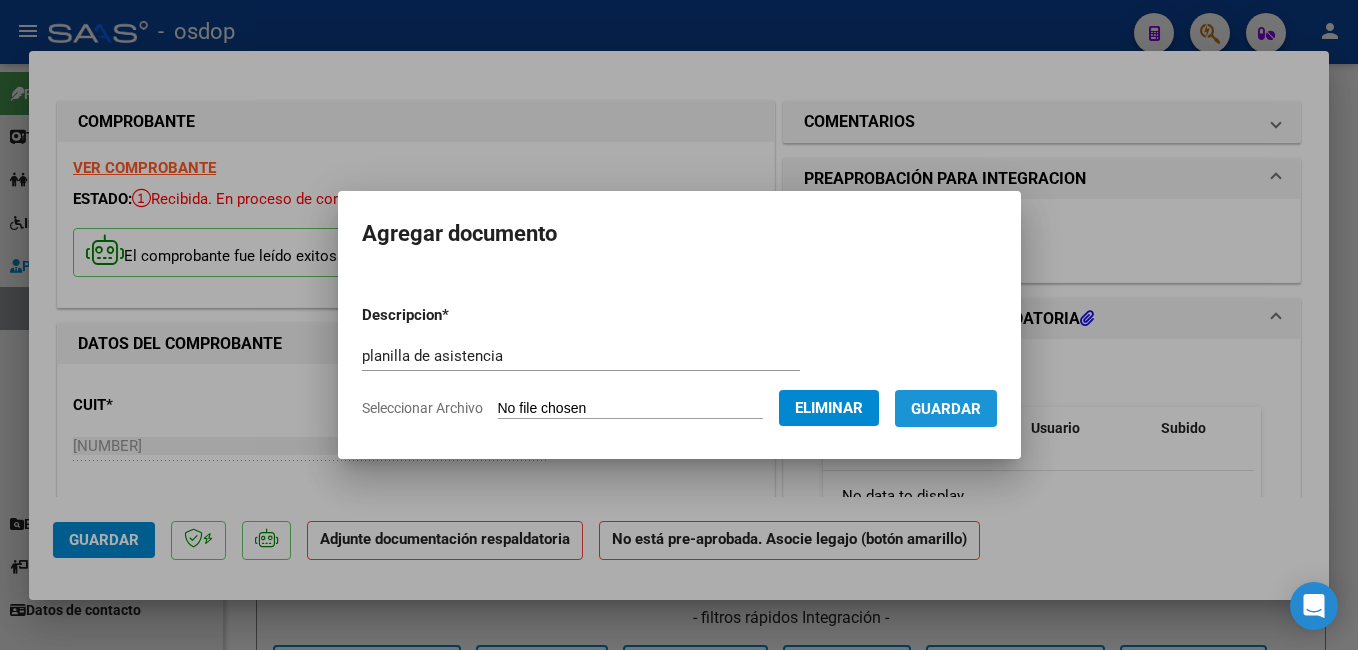 click on "Guardar" at bounding box center [946, 409] 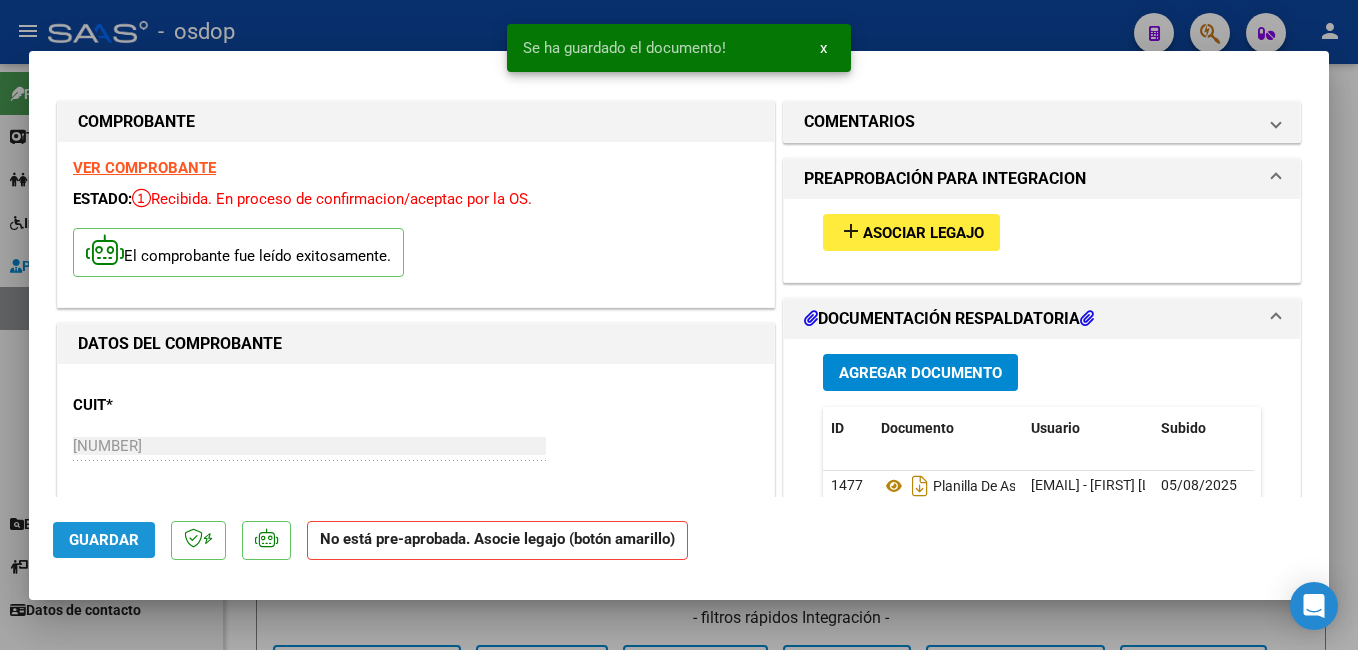 click on "Guardar" 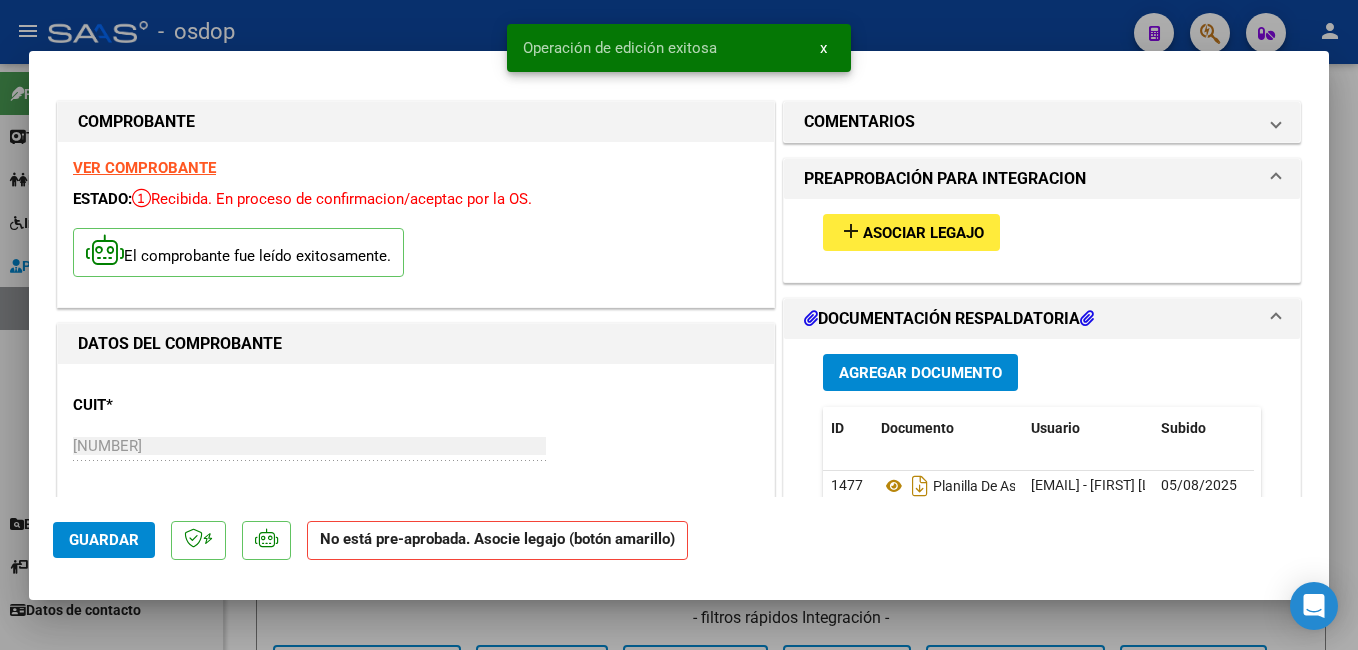 click at bounding box center [679, 325] 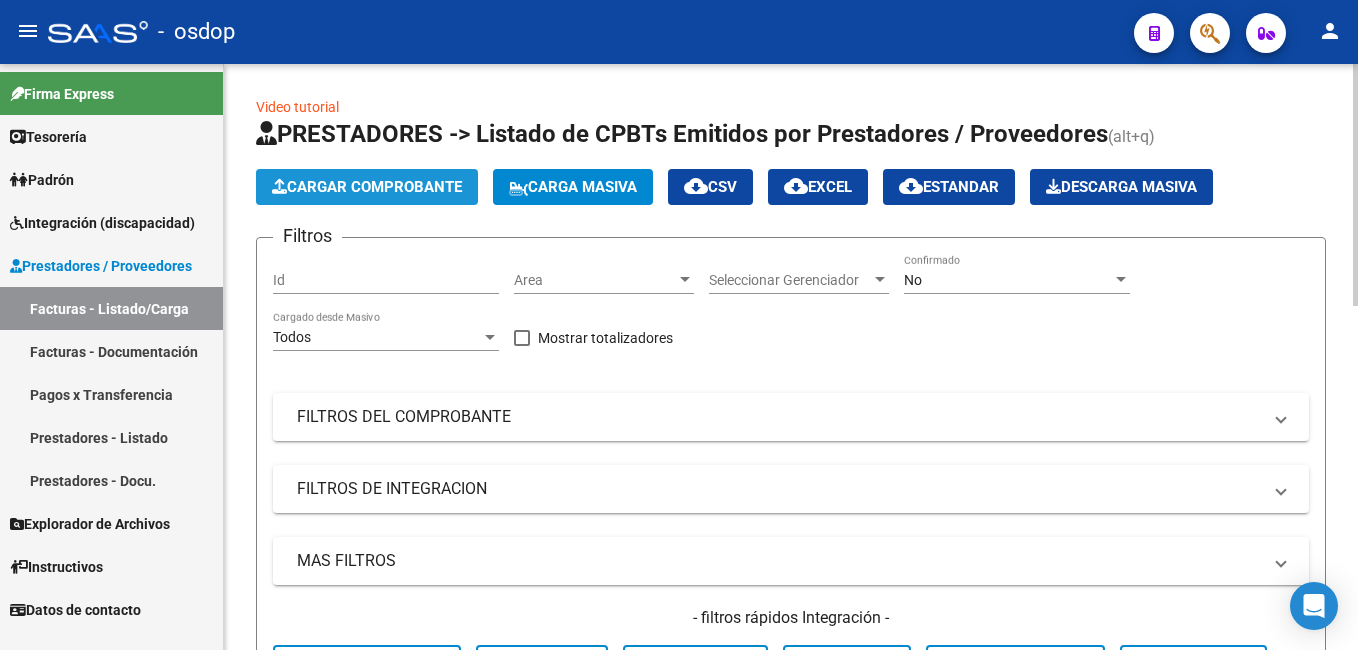 click on "Cargar Comprobante" 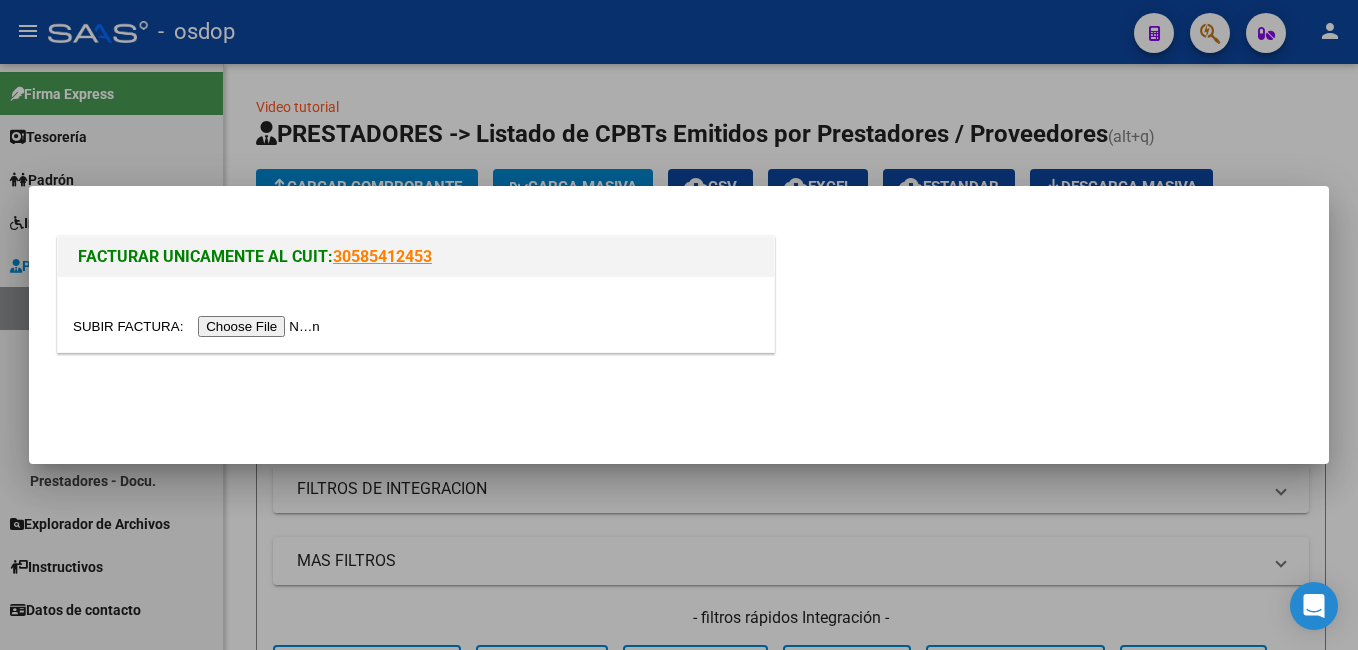 click at bounding box center (199, 326) 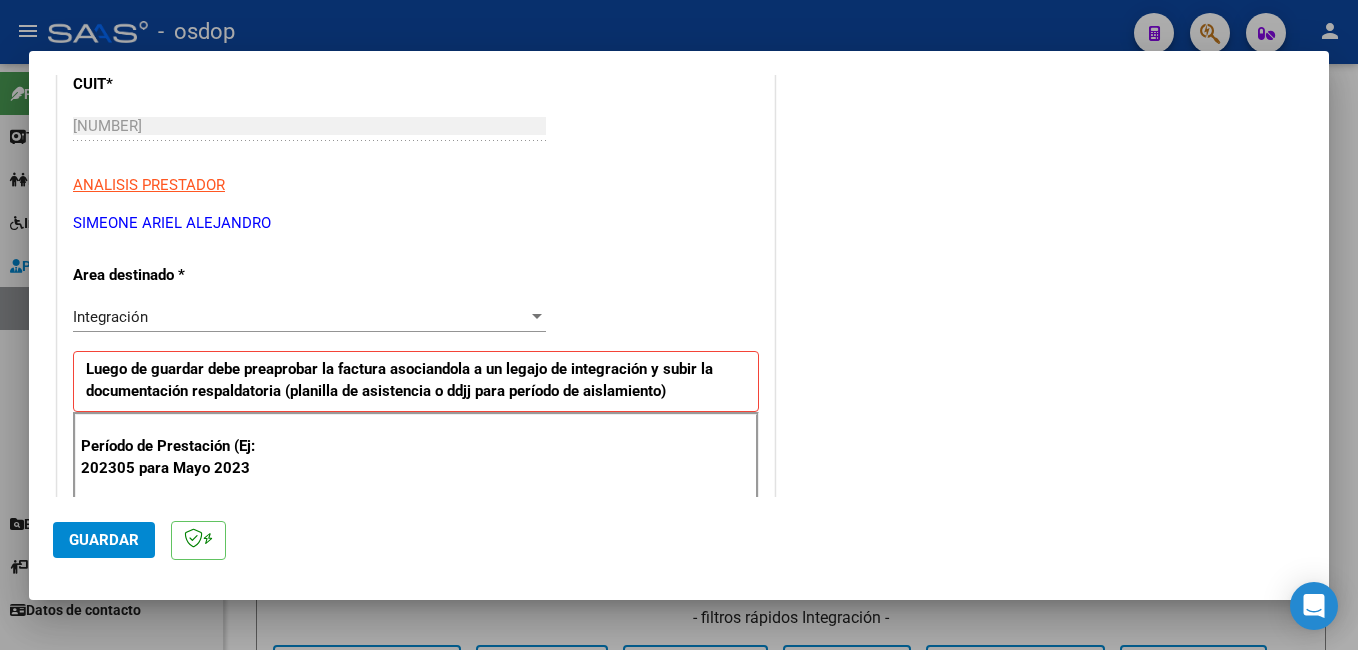 scroll, scrollTop: 500, scrollLeft: 0, axis: vertical 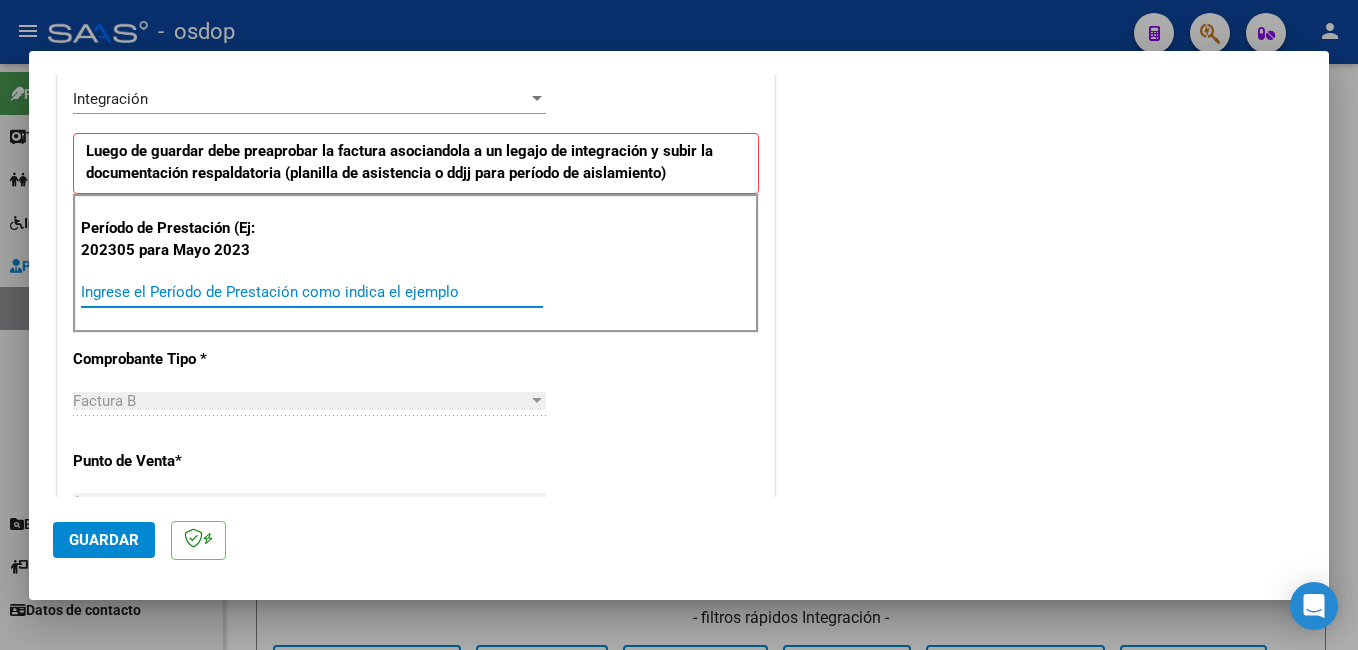 click on "Ingrese el Período de Prestación como indica el ejemplo" at bounding box center [312, 292] 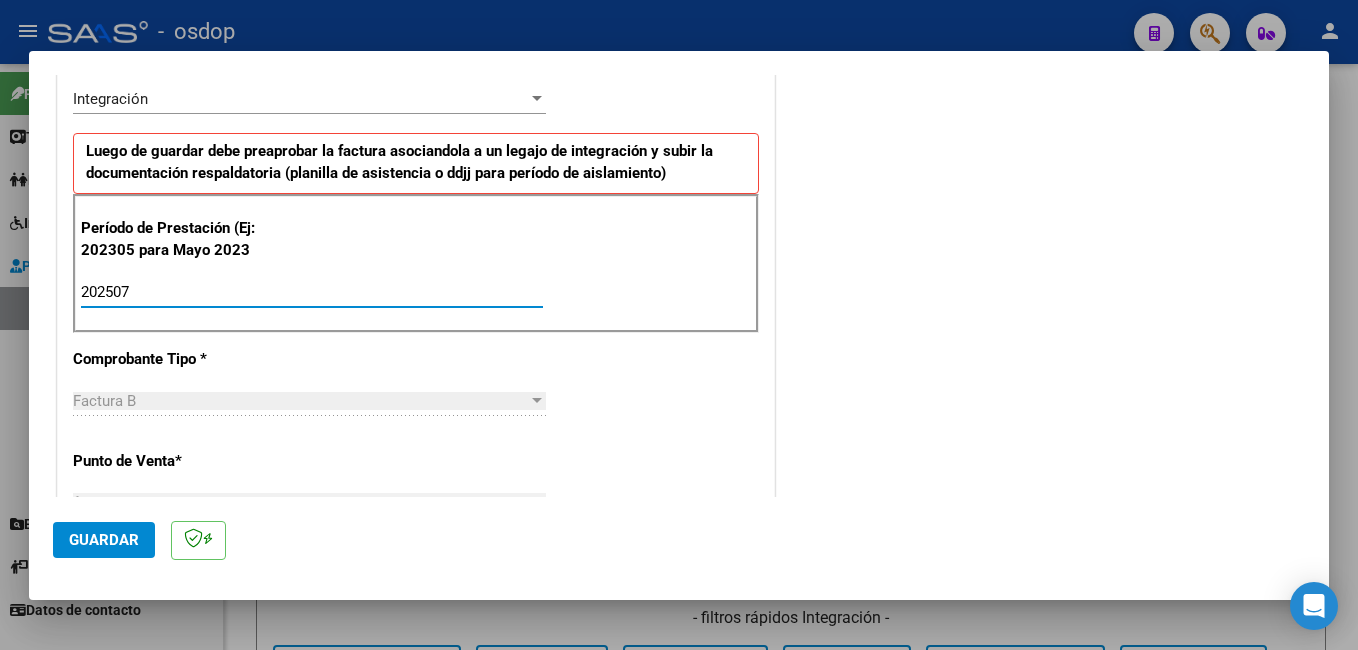 type on "202507" 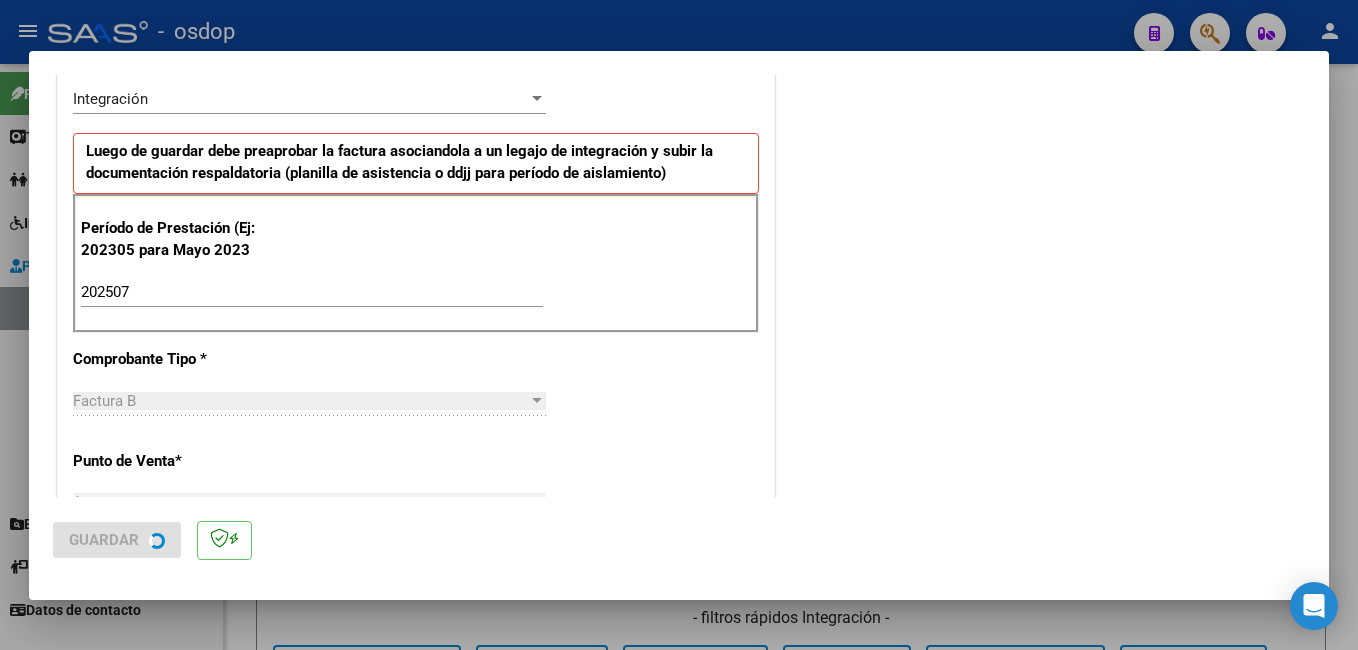 scroll, scrollTop: 0, scrollLeft: 0, axis: both 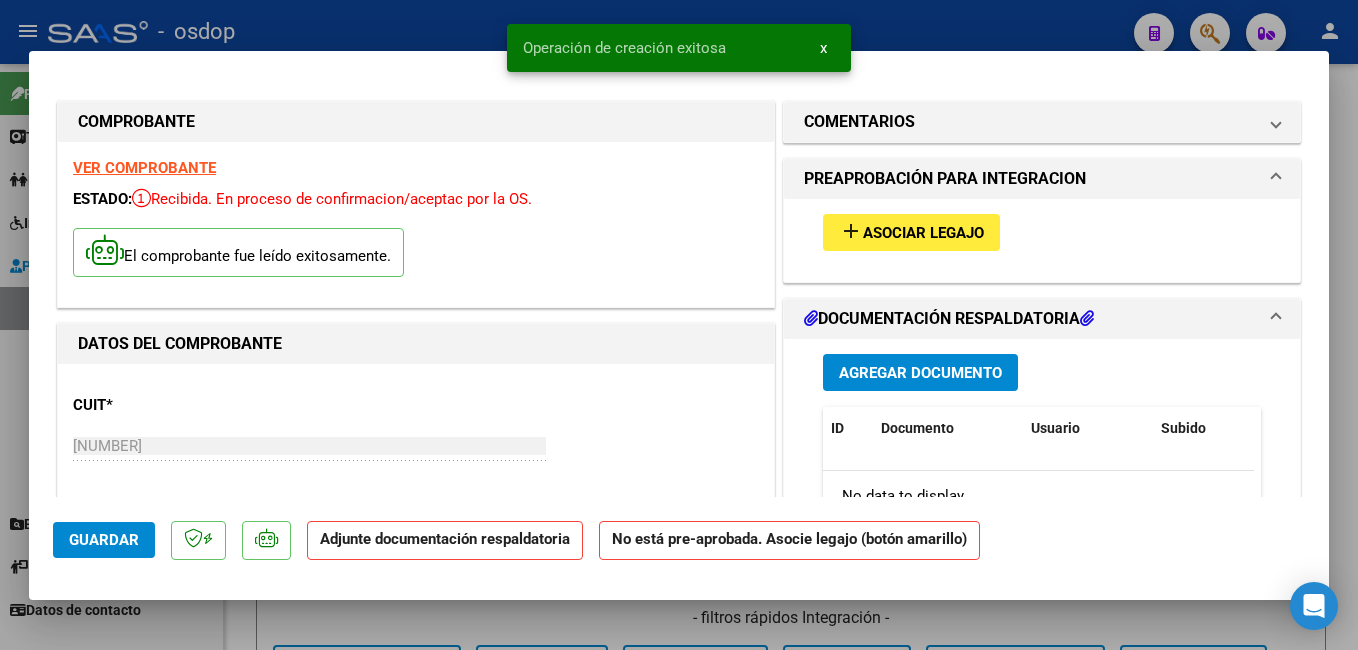 click on "add" at bounding box center (851, 231) 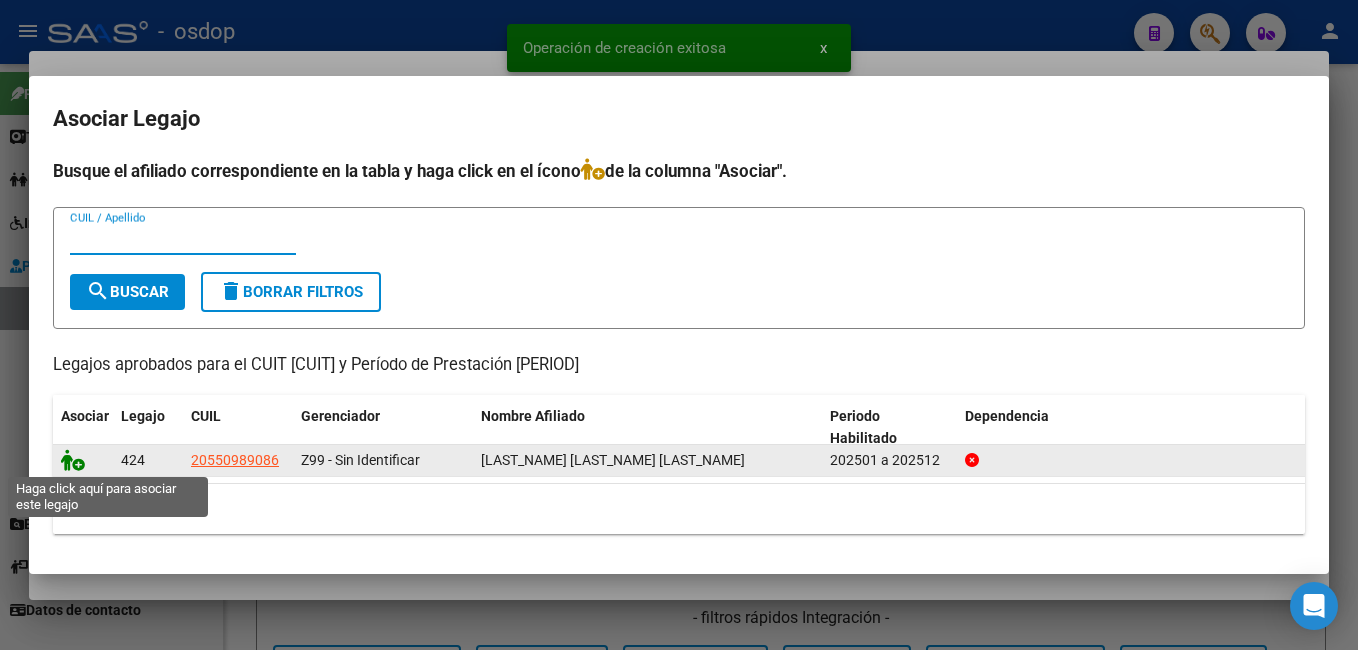 click 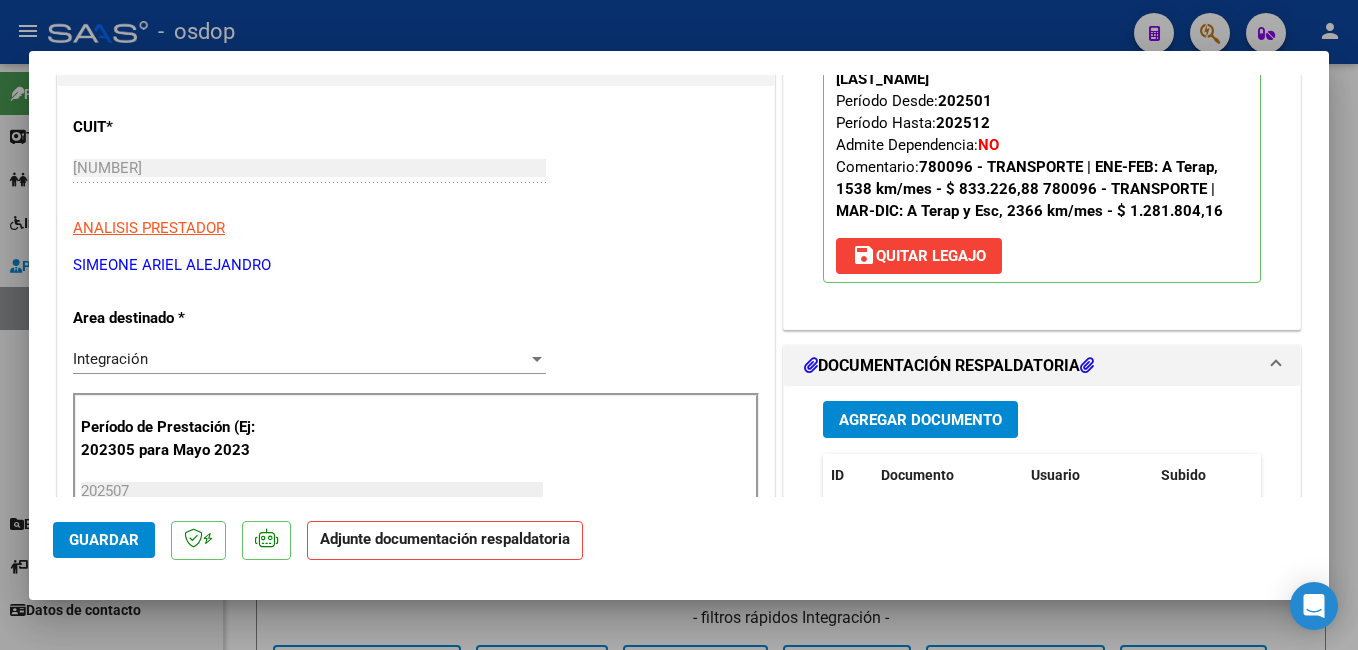 scroll, scrollTop: 300, scrollLeft: 0, axis: vertical 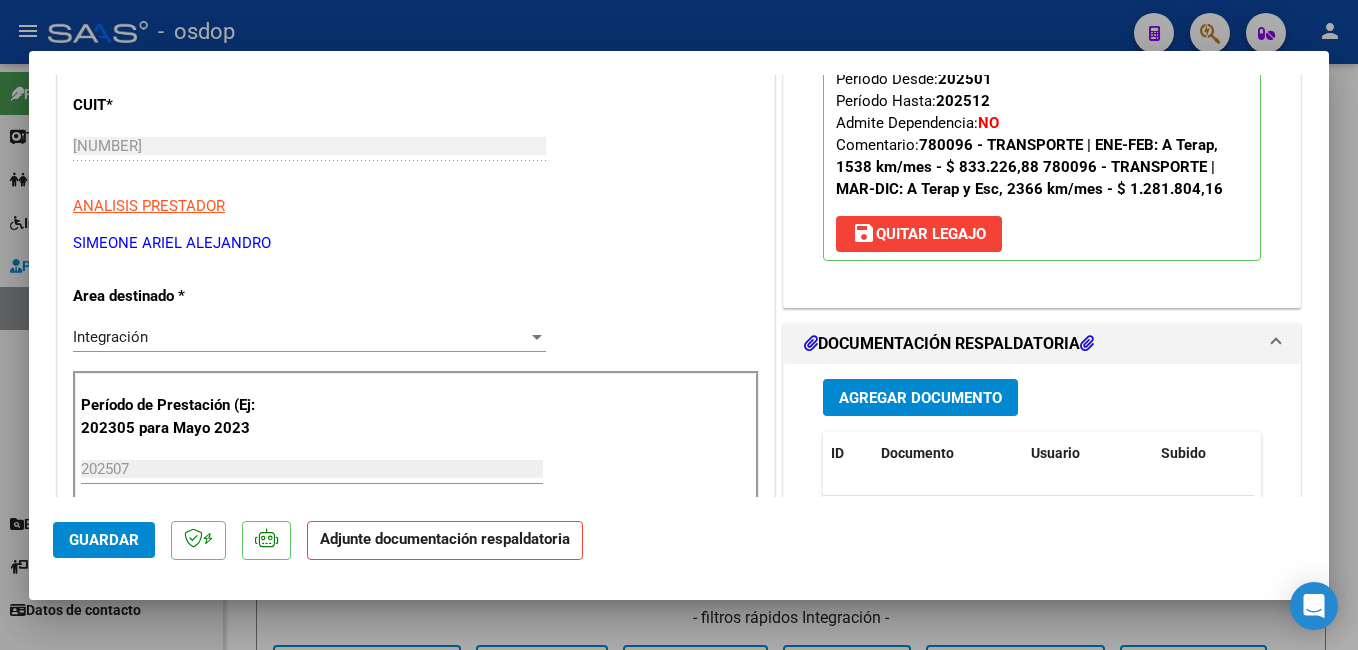 click on "Agregar Documento" at bounding box center [920, 398] 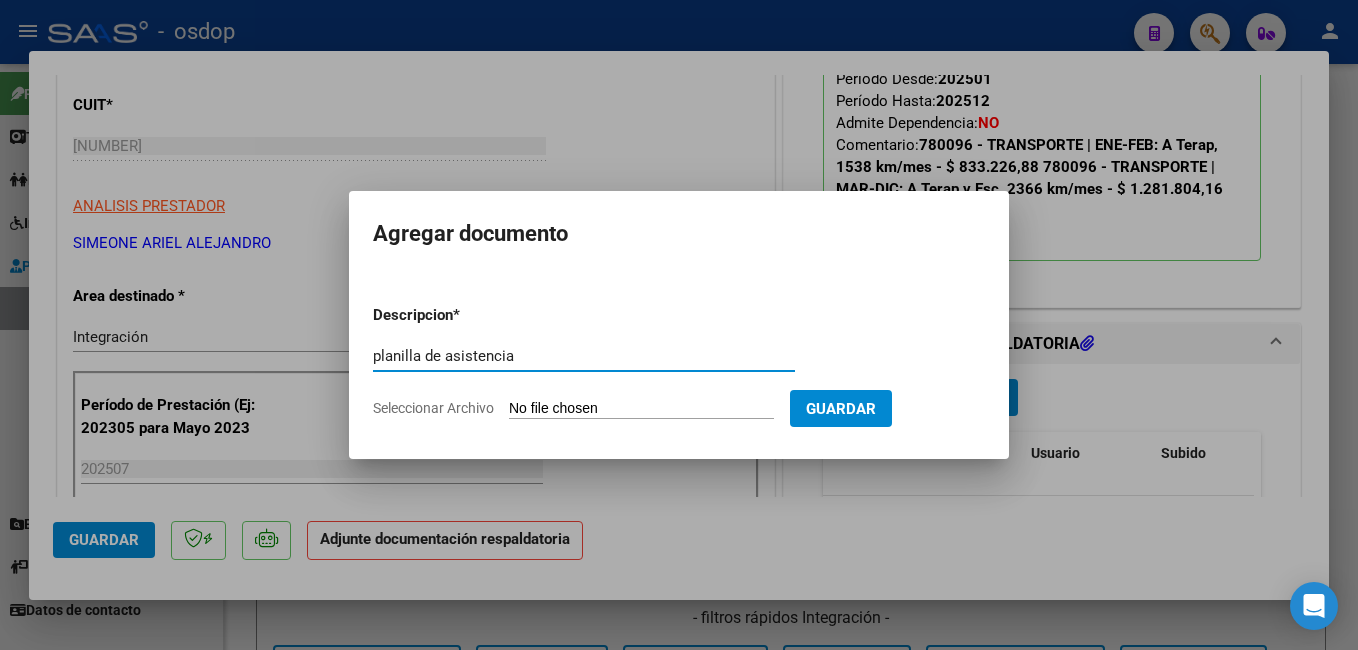type on "planilla de asistencia" 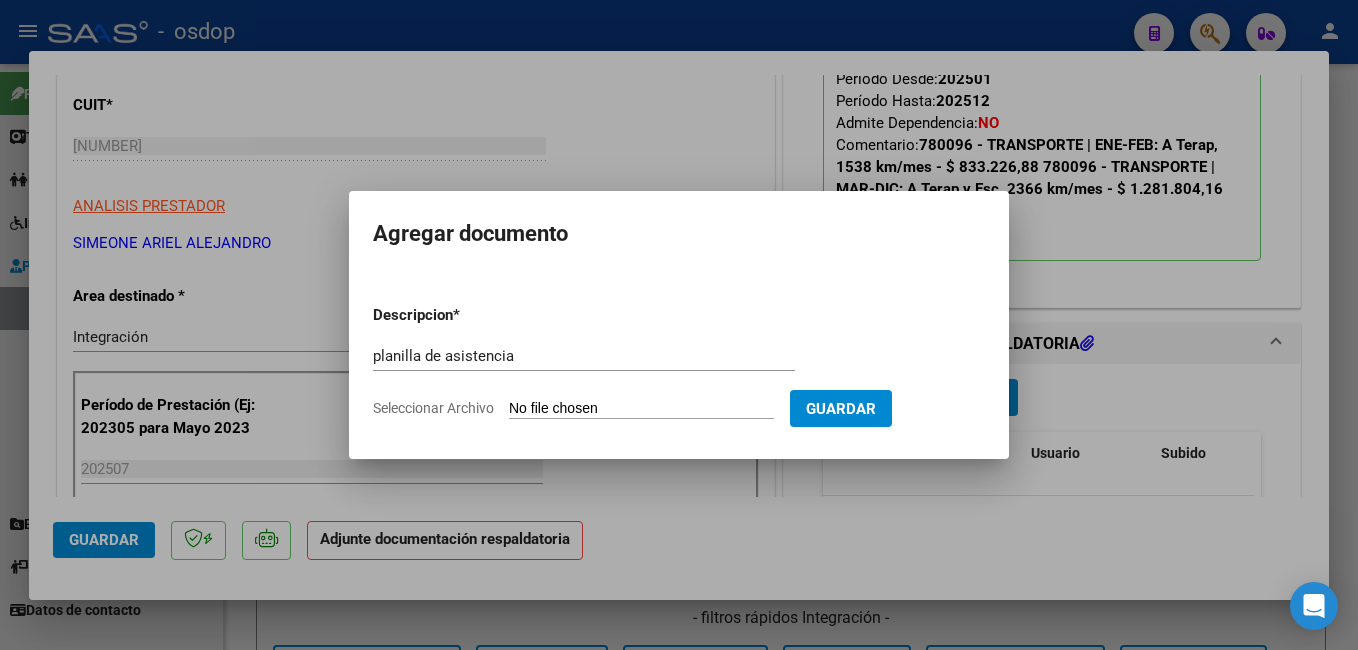 click on "Seleccionar Archivo" at bounding box center (641, 409) 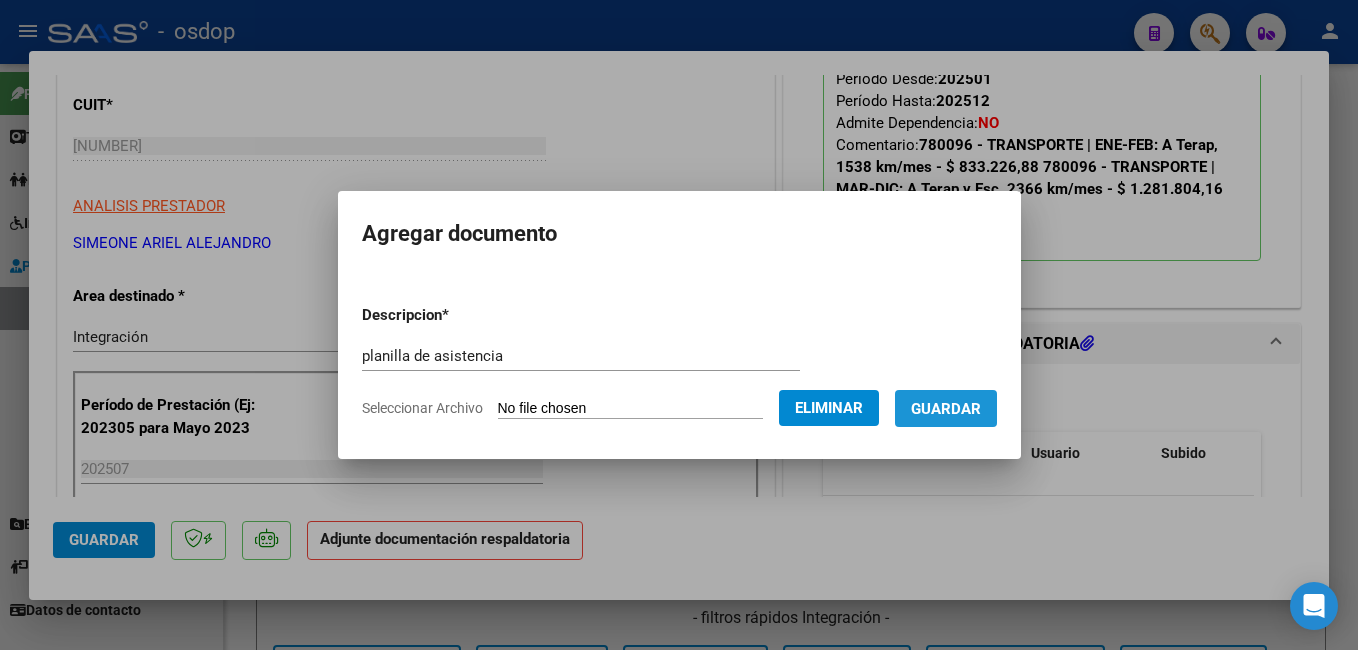 click on "Guardar" at bounding box center (946, 409) 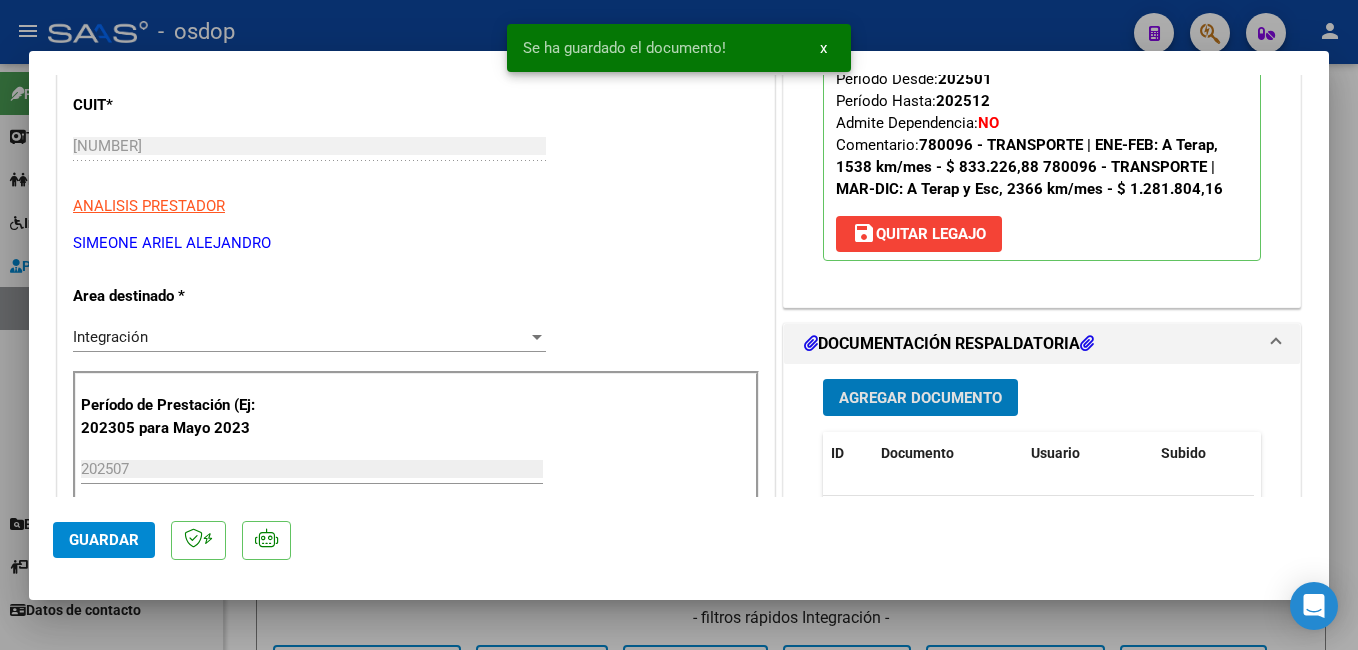 scroll, scrollTop: 500, scrollLeft: 0, axis: vertical 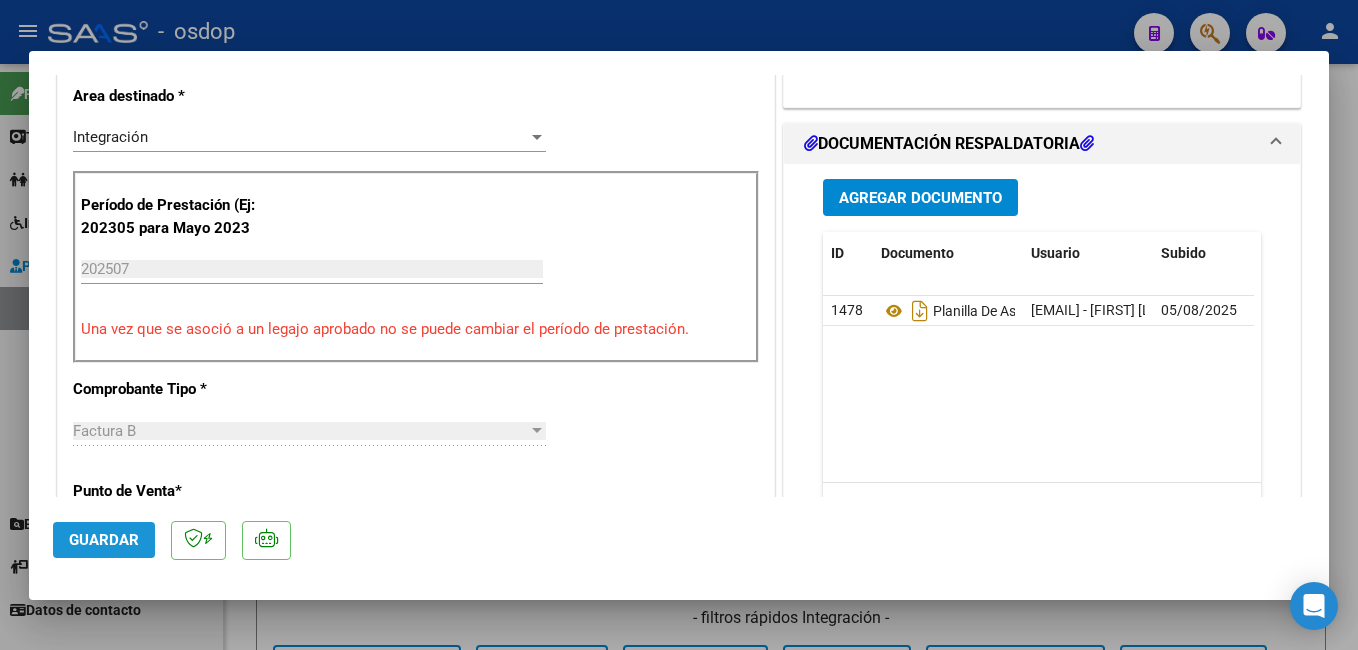 click on "Guardar" 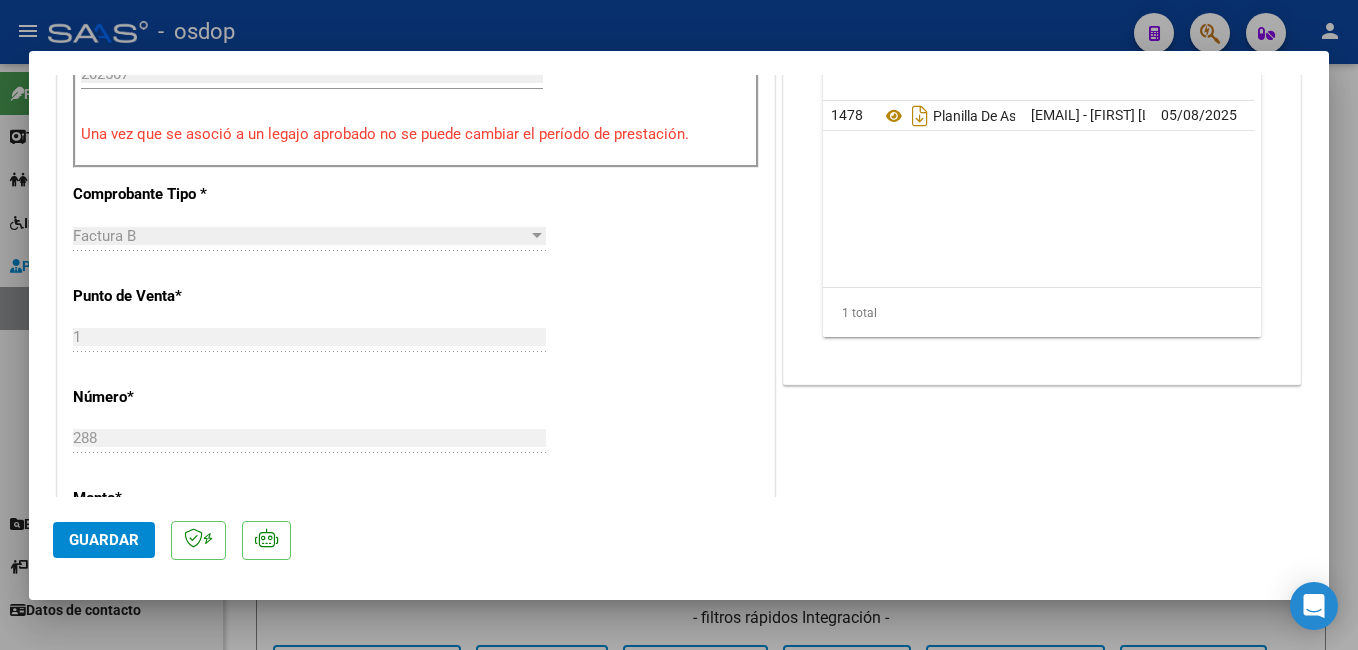 scroll, scrollTop: 700, scrollLeft: 0, axis: vertical 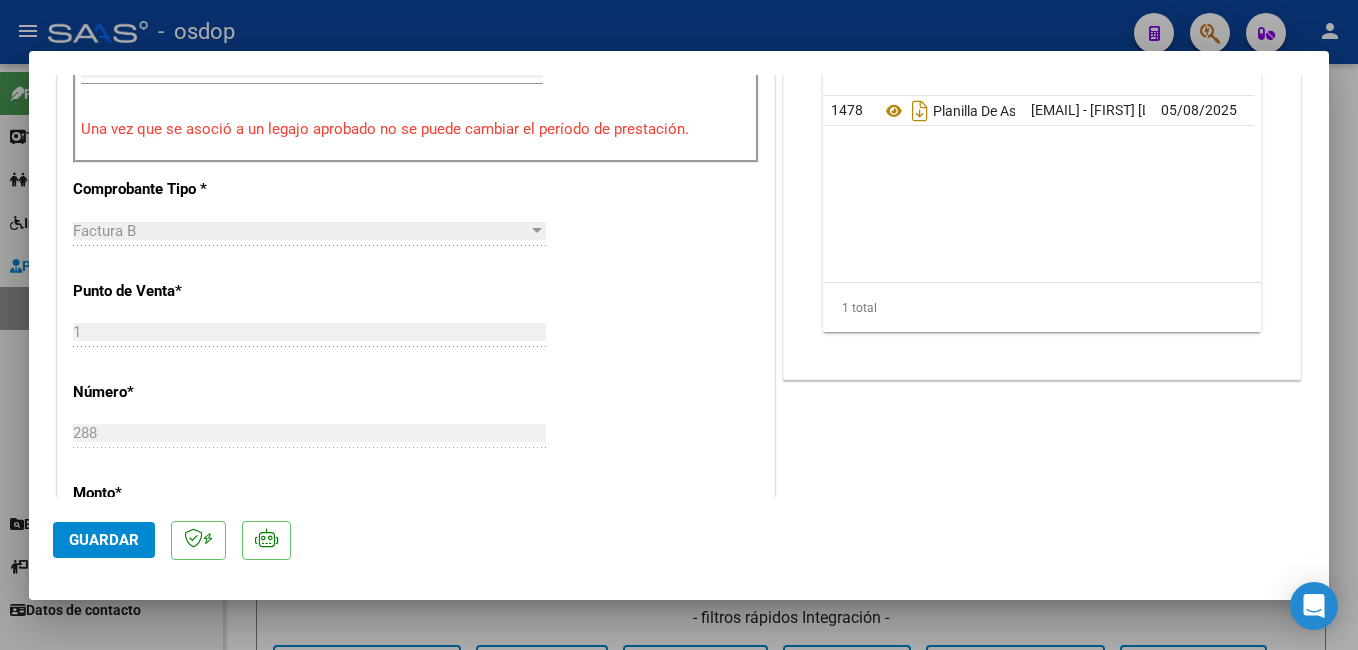 click on "Guardar" 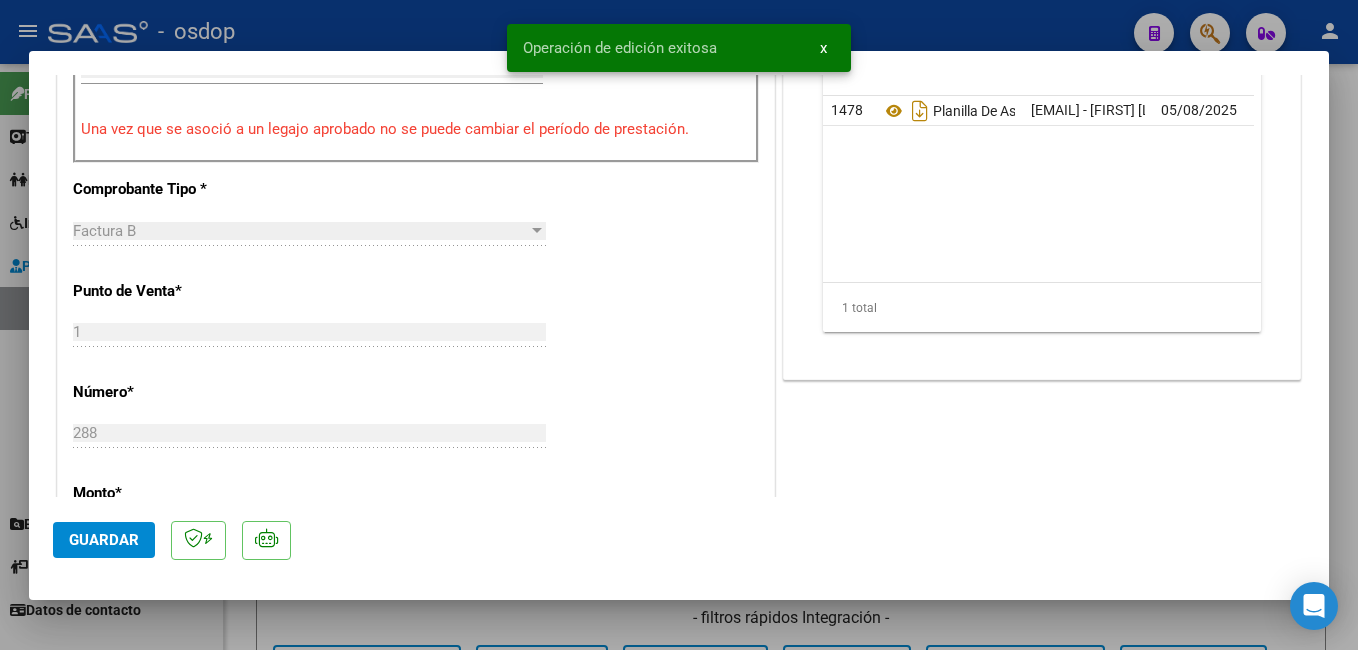 click at bounding box center (679, 325) 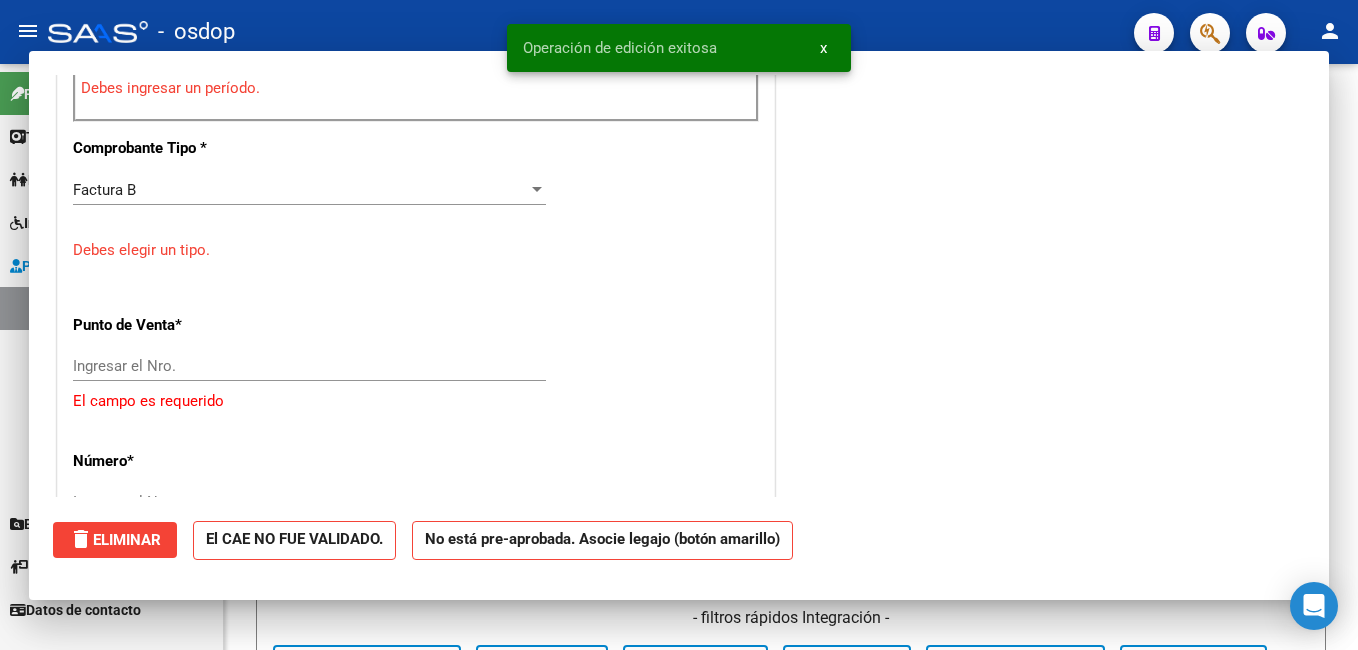 scroll, scrollTop: 659, scrollLeft: 0, axis: vertical 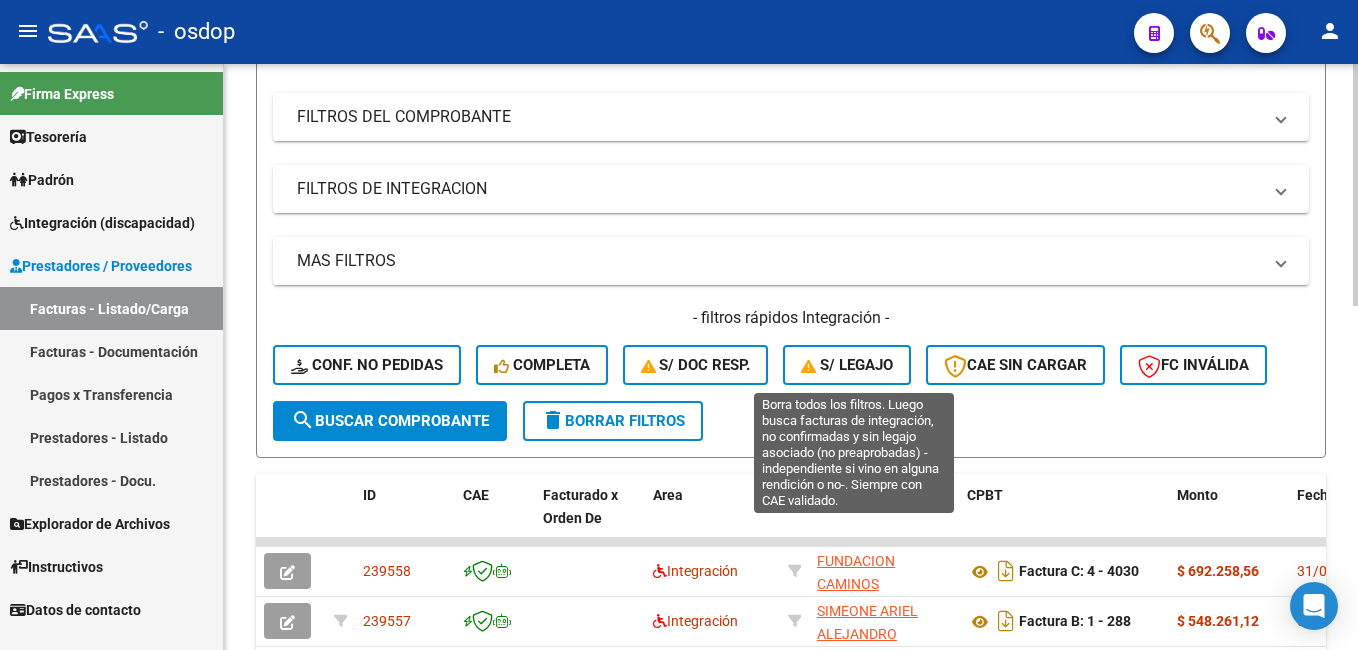 click on "S/ legajo" 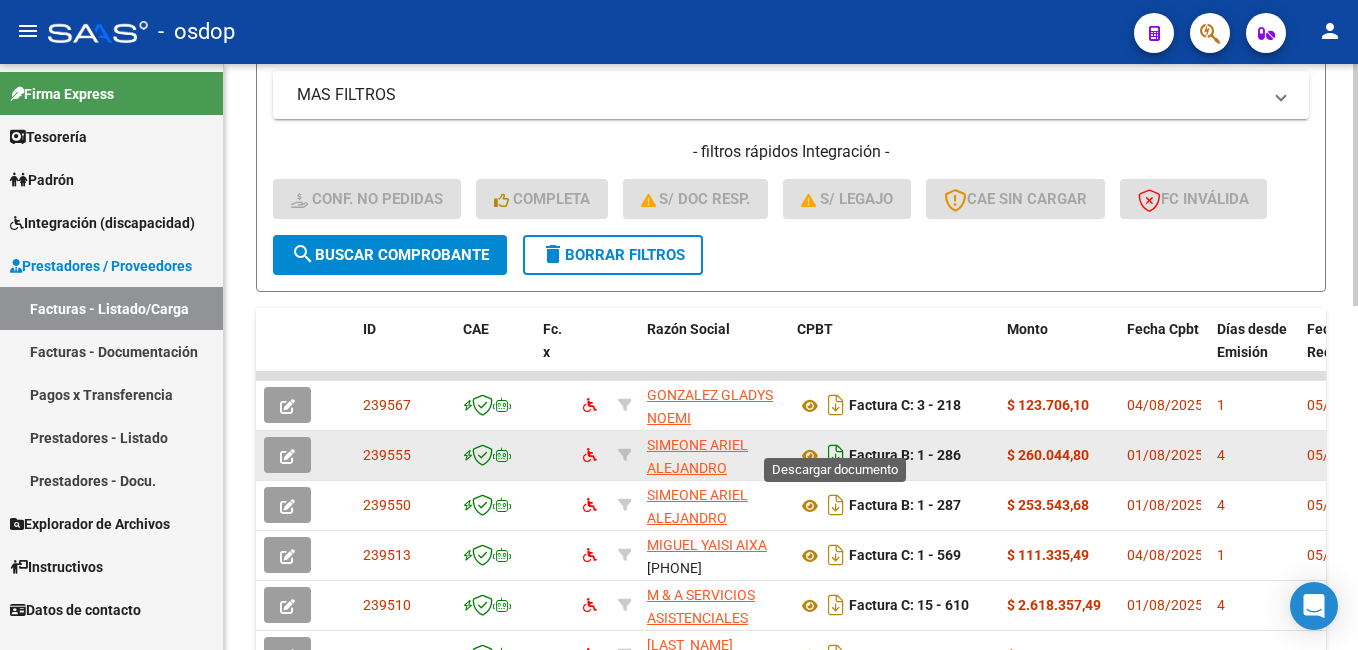 scroll, scrollTop: 500, scrollLeft: 0, axis: vertical 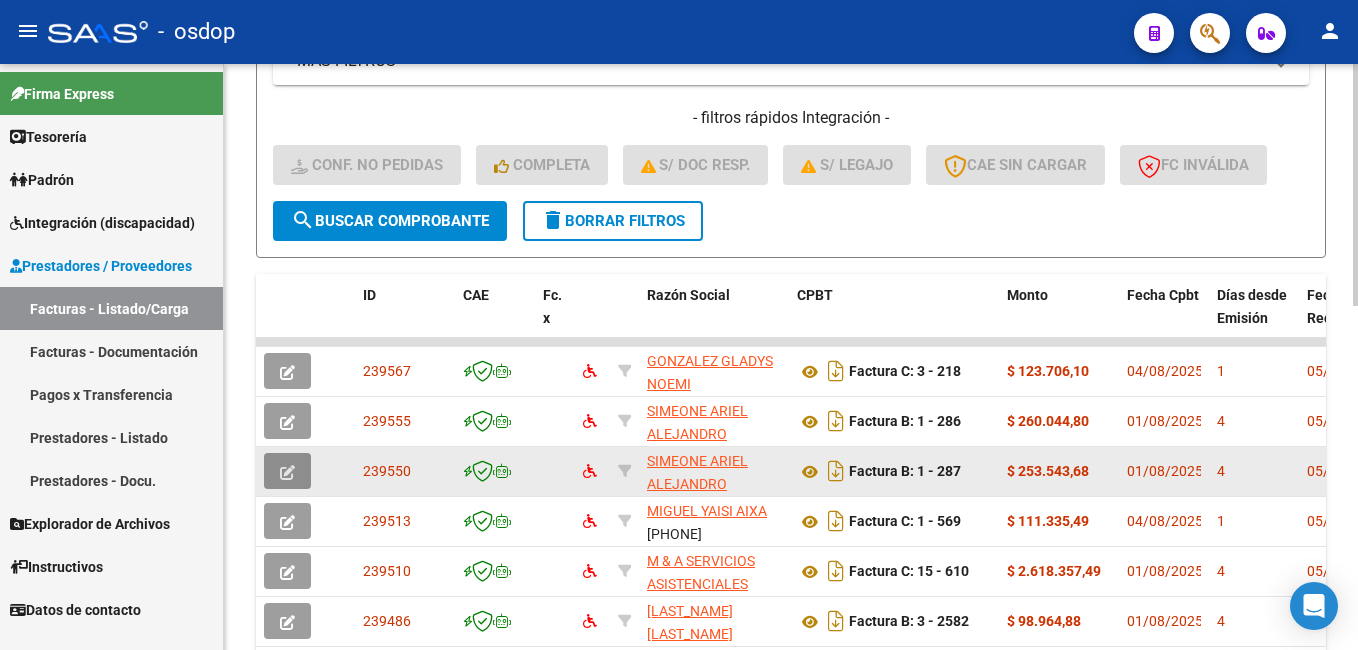 click 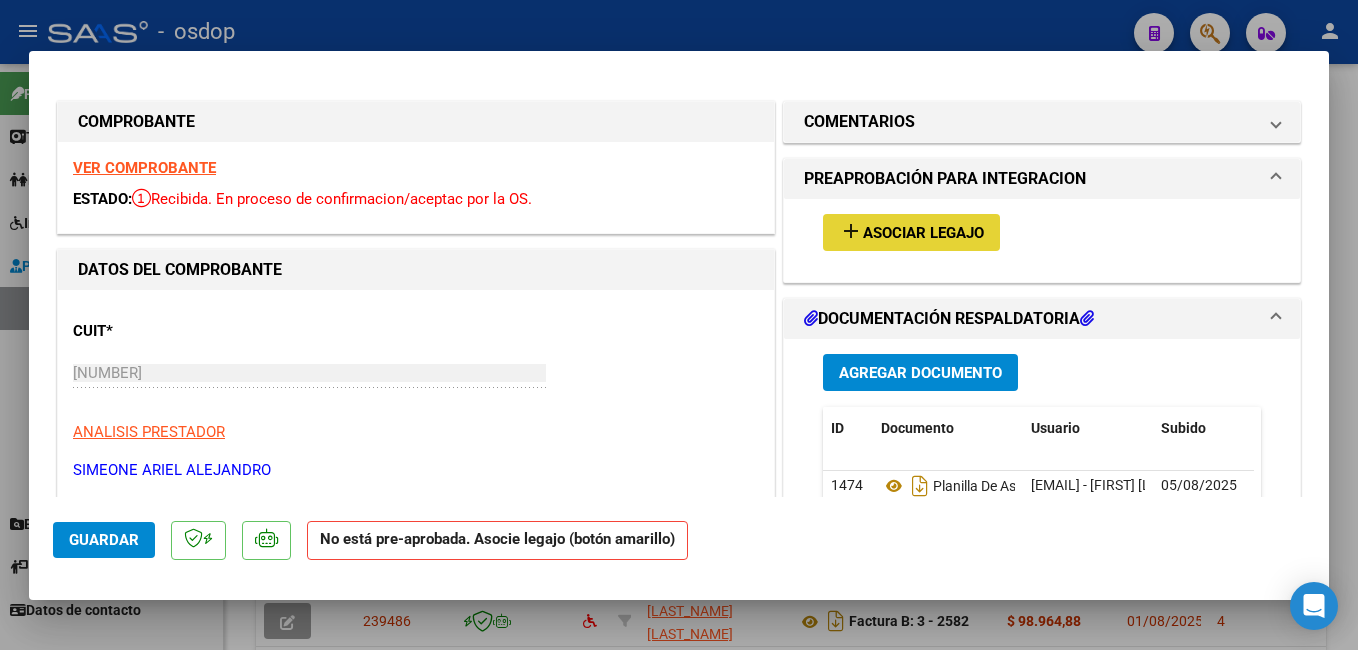 click on "Asociar Legajo" at bounding box center (923, 233) 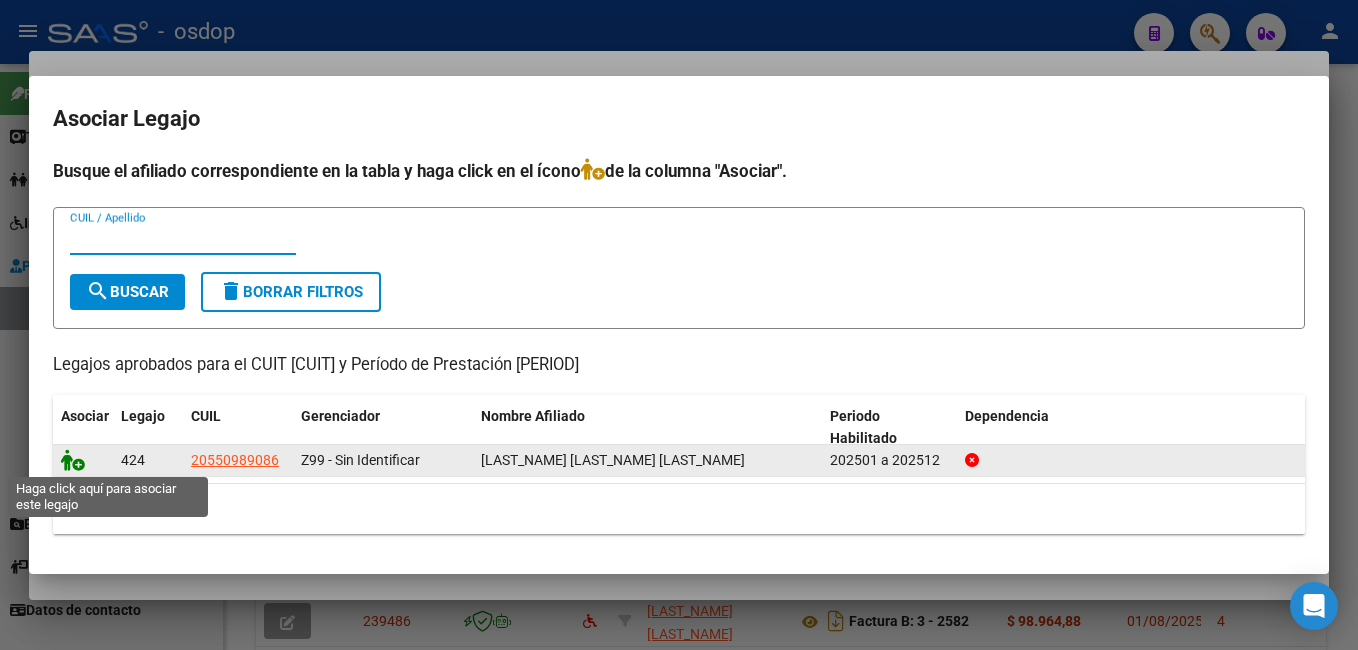 click 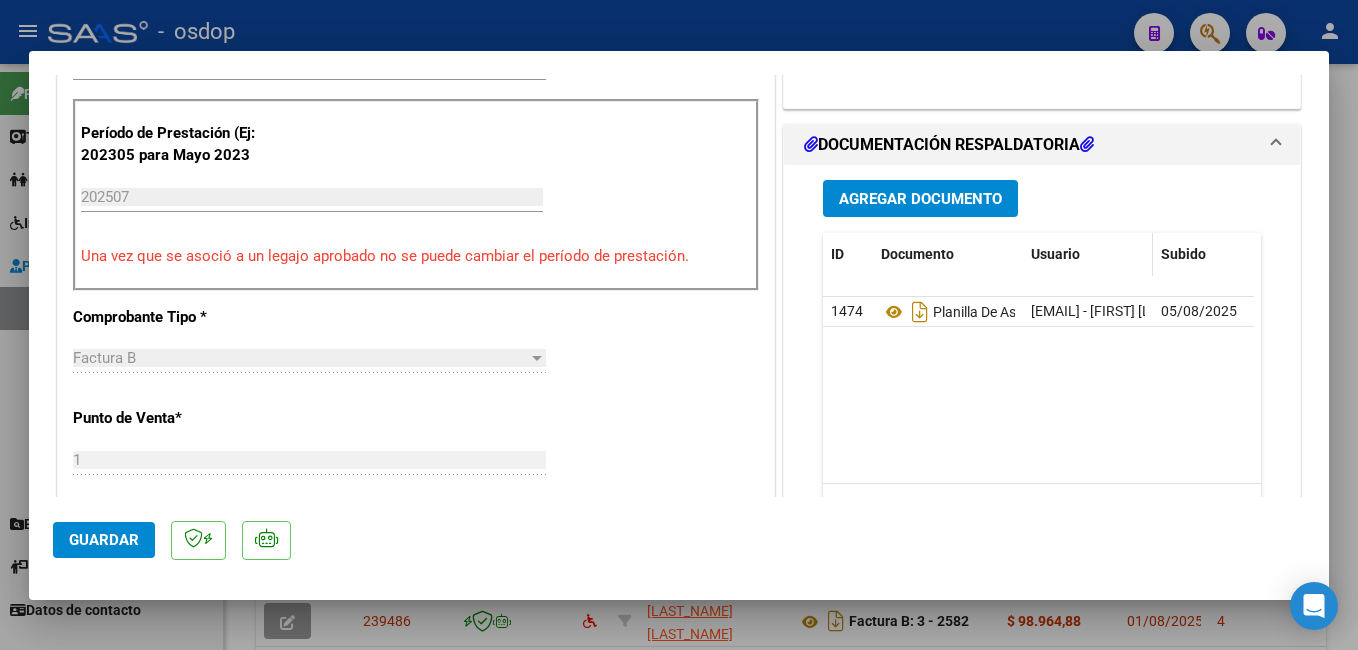scroll, scrollTop: 500, scrollLeft: 0, axis: vertical 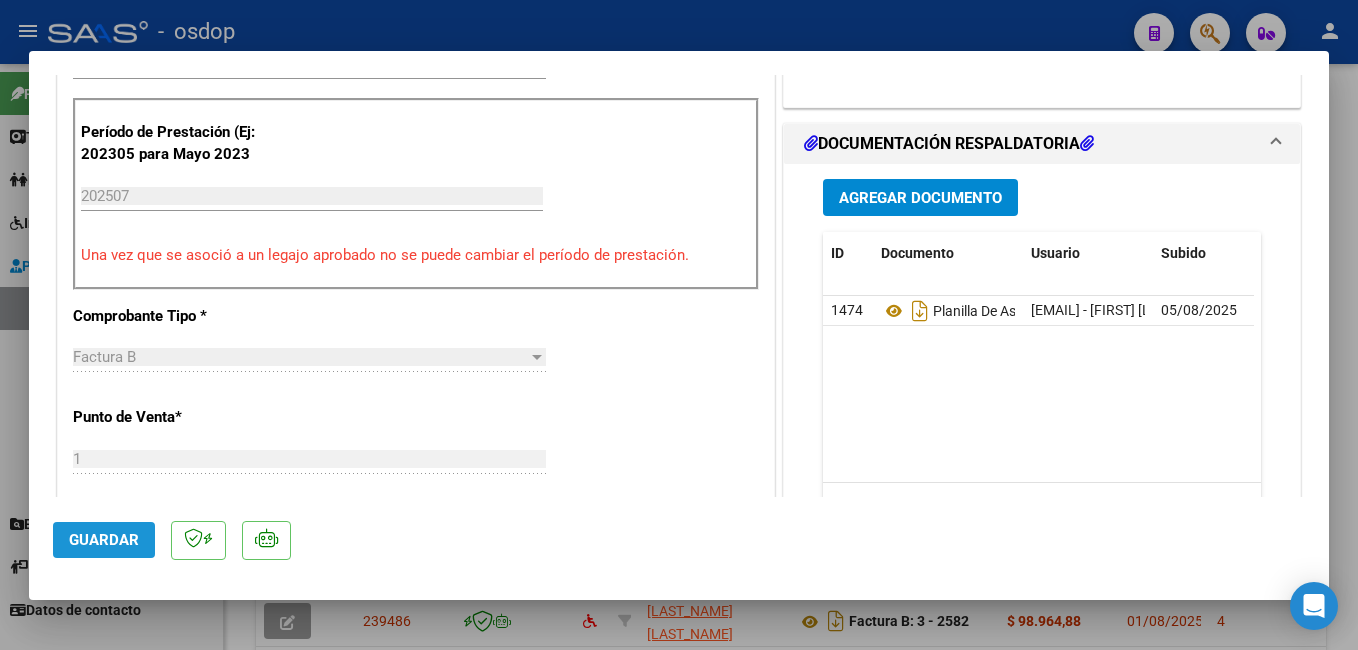 click on "Guardar" 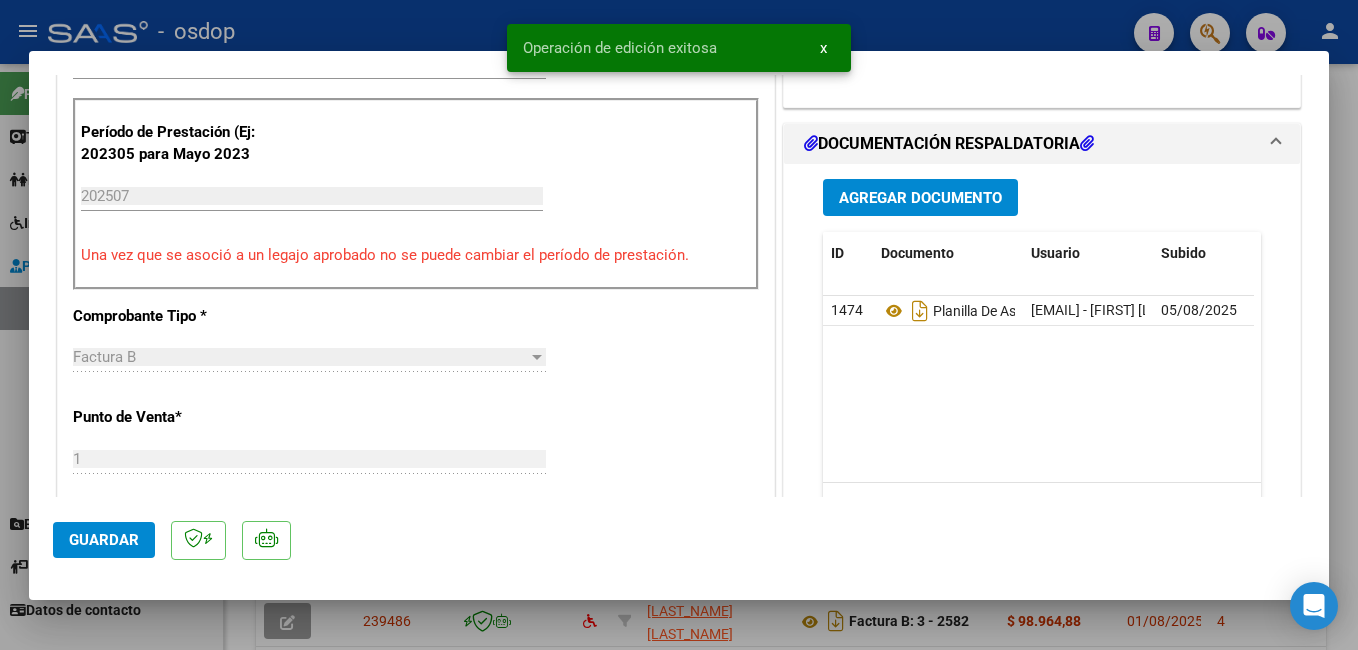 click at bounding box center (679, 325) 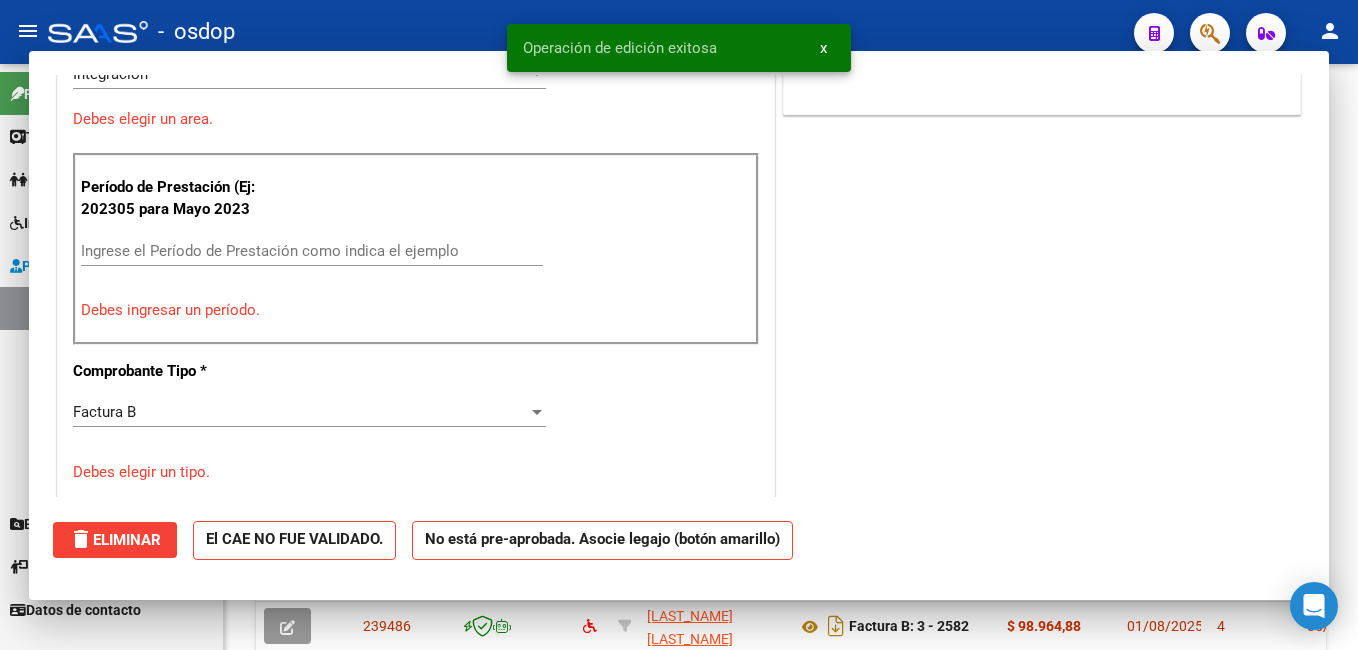 scroll, scrollTop: 510, scrollLeft: 0, axis: vertical 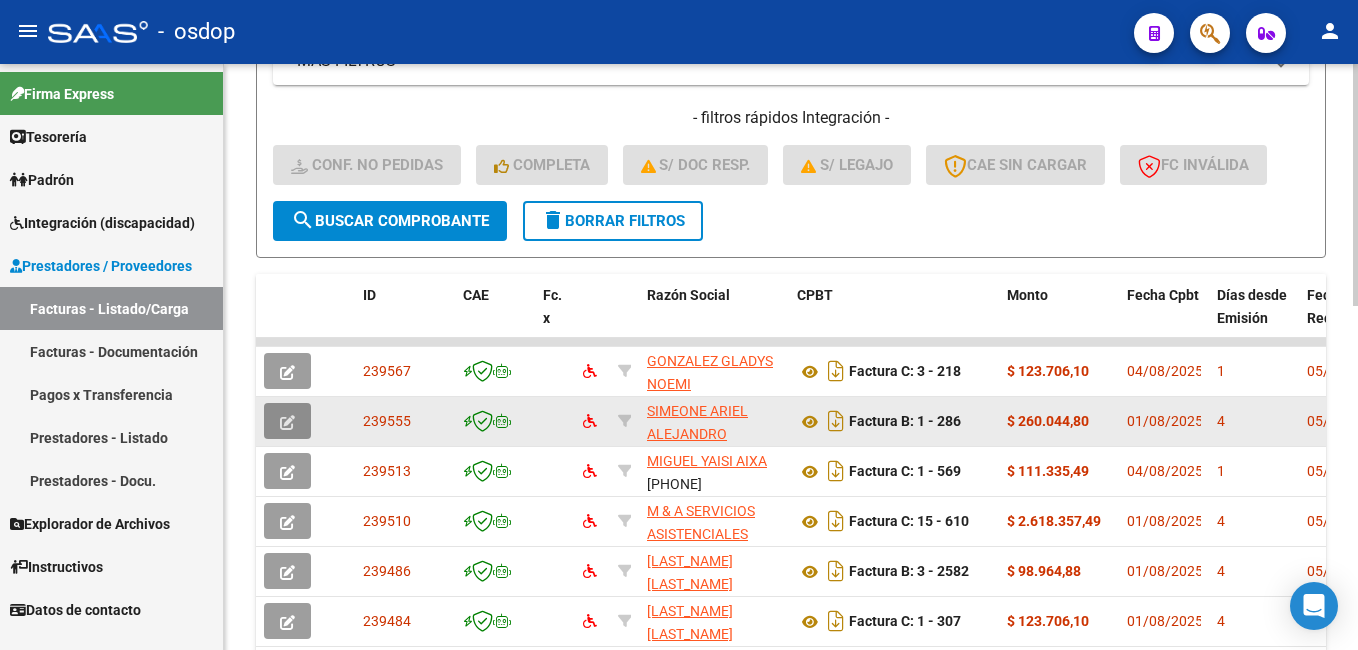 click 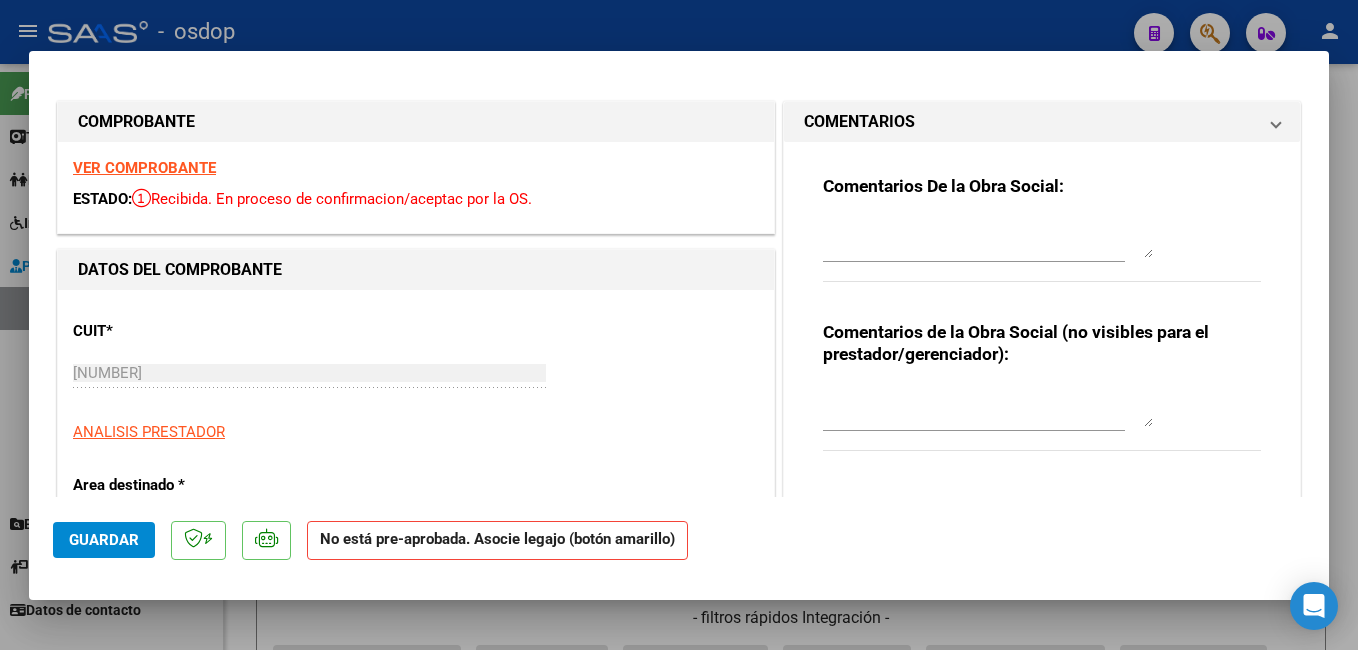 scroll, scrollTop: 0, scrollLeft: 0, axis: both 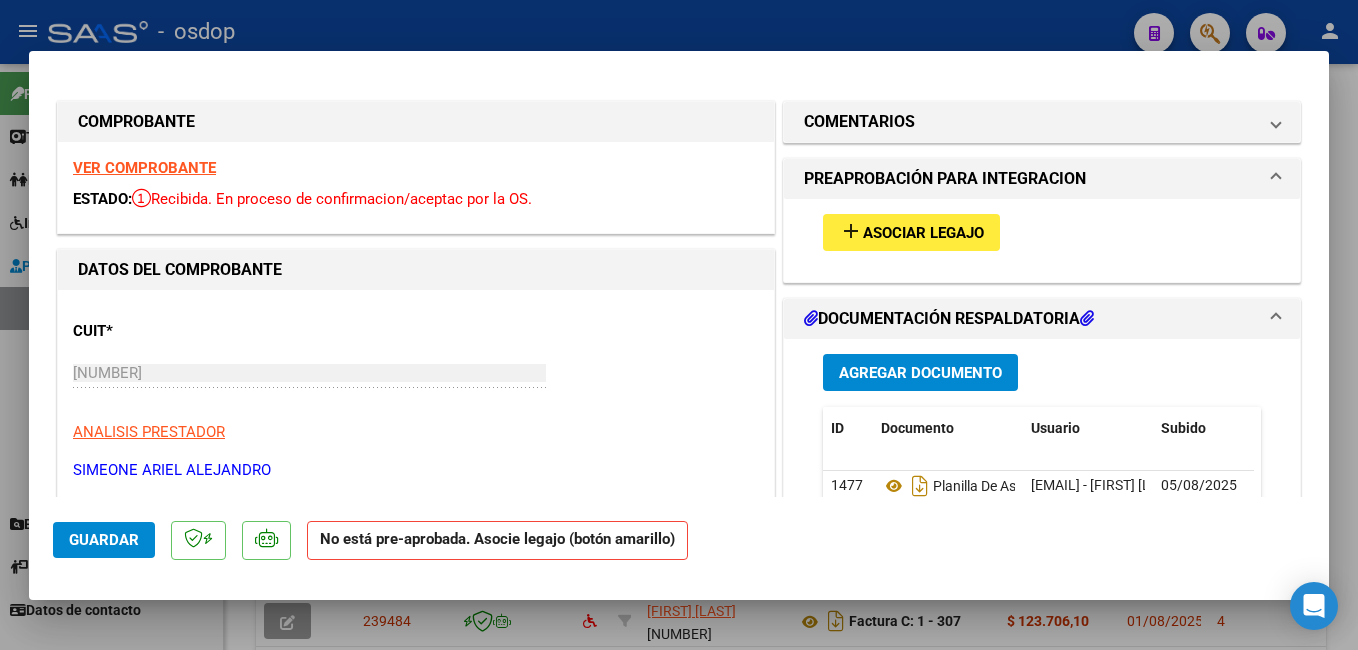 click on "Asociar Legajo" at bounding box center (923, 233) 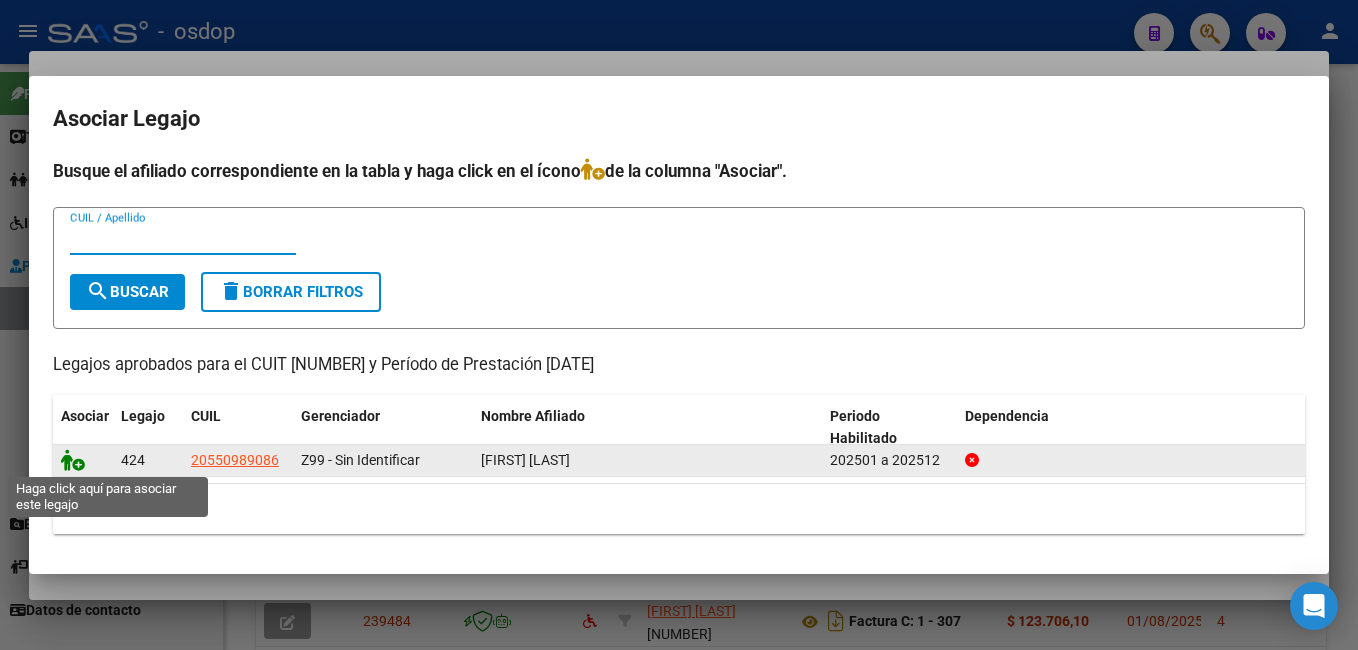click 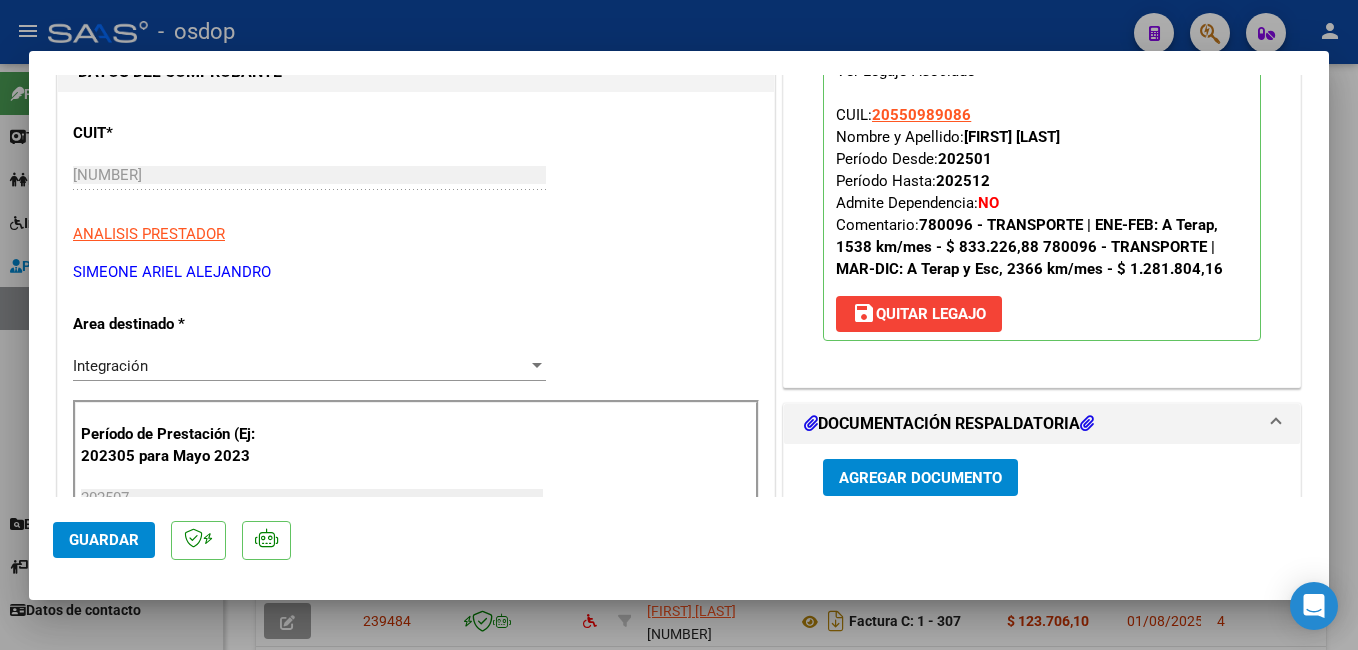 scroll, scrollTop: 200, scrollLeft: 0, axis: vertical 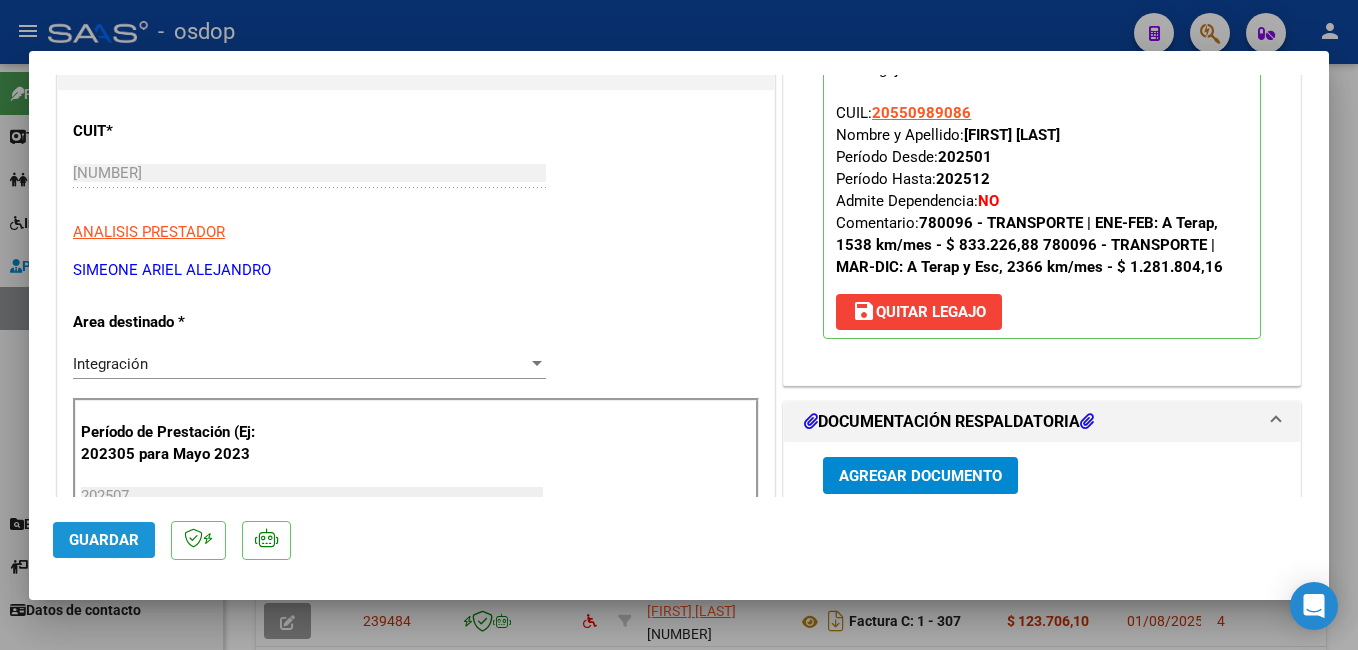 click on "Guardar" 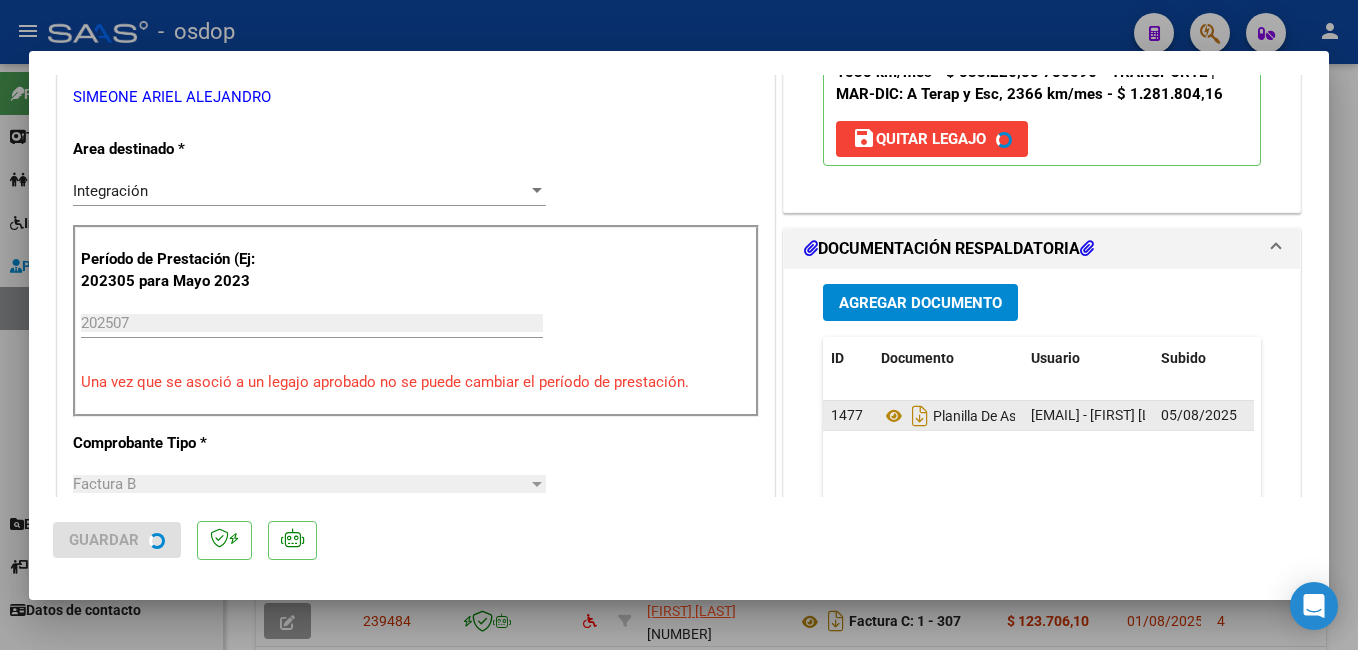 scroll, scrollTop: 400, scrollLeft: 0, axis: vertical 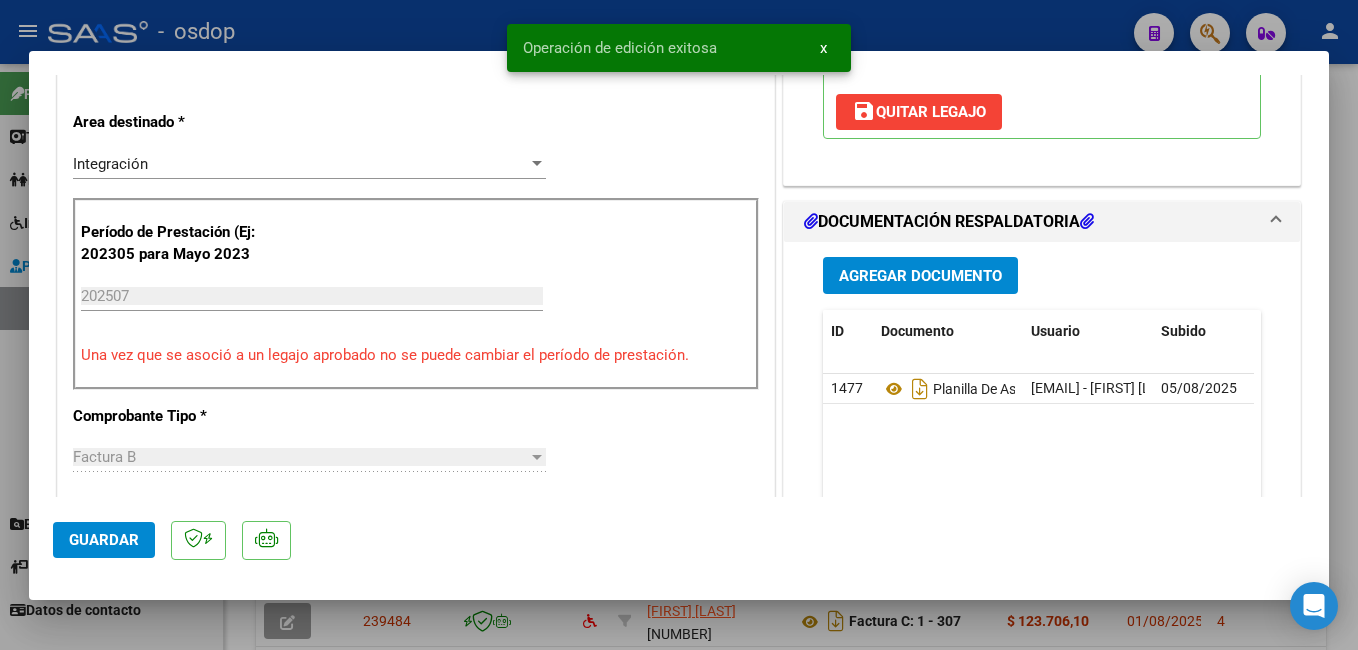drag, startPoint x: 95, startPoint y: 535, endPoint x: 103, endPoint y: 525, distance: 12.806249 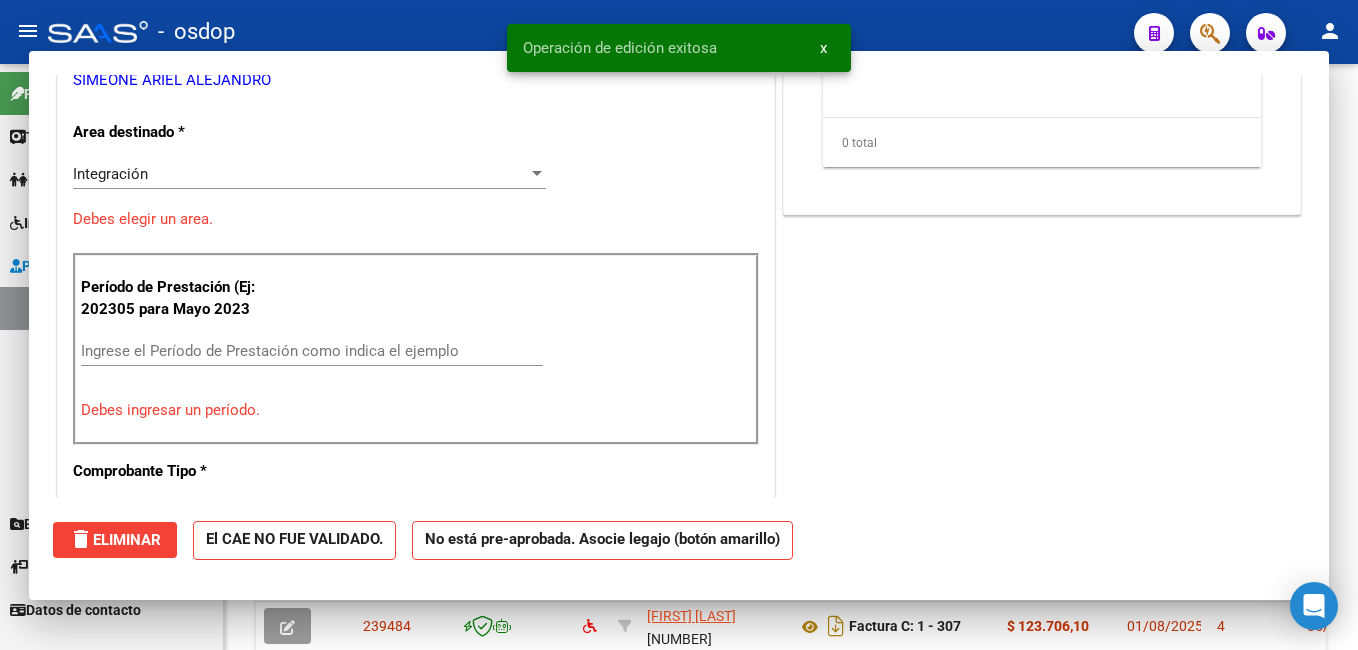 scroll, scrollTop: 410, scrollLeft: 0, axis: vertical 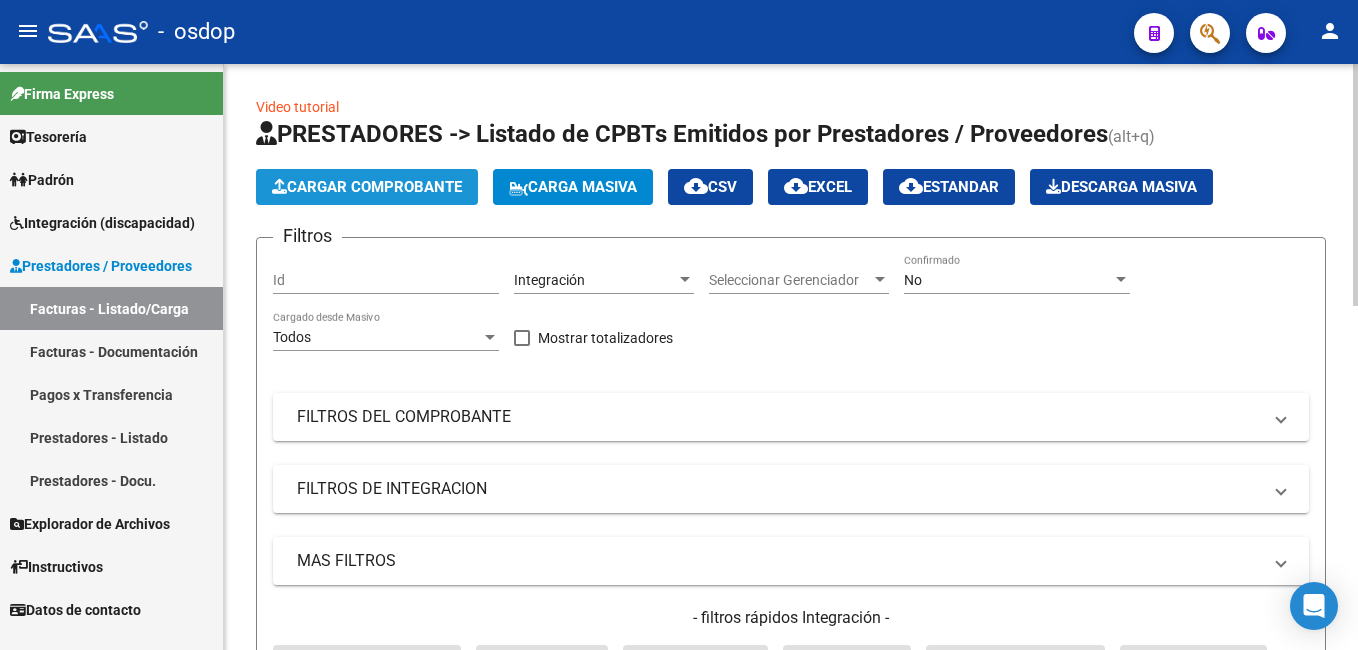 click on "Cargar Comprobante" 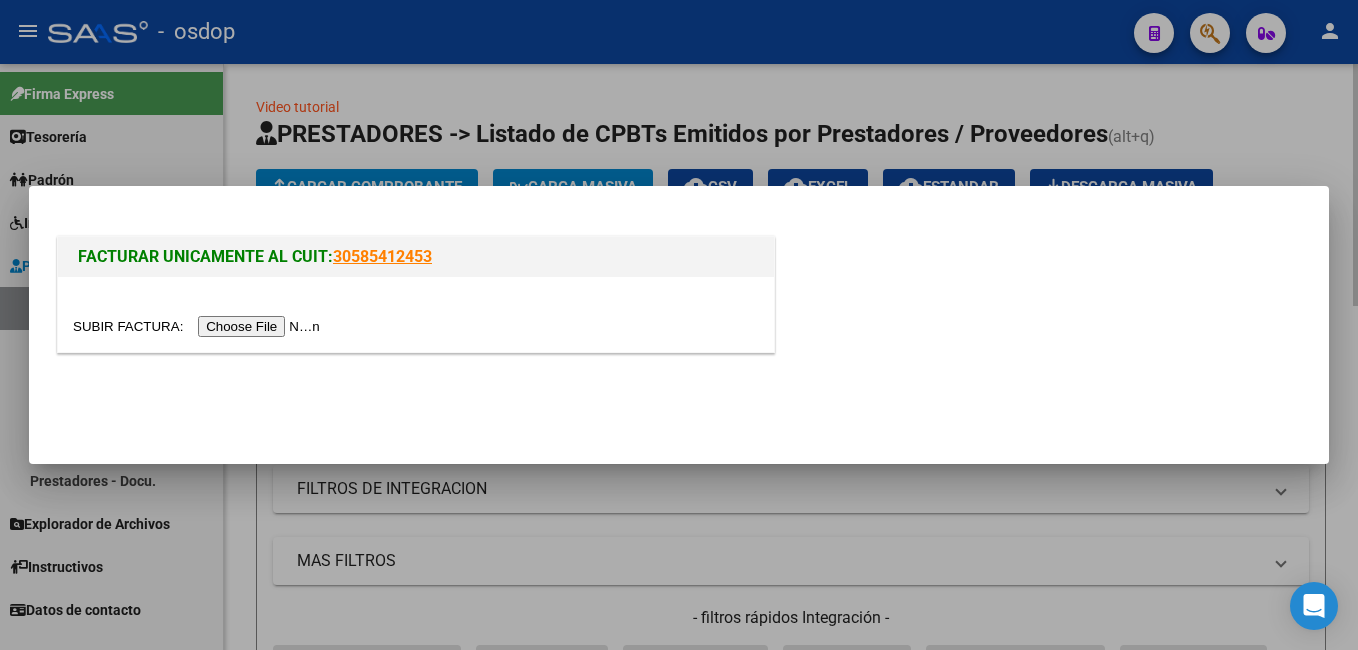 drag, startPoint x: 550, startPoint y: 76, endPoint x: 495, endPoint y: 68, distance: 55.578773 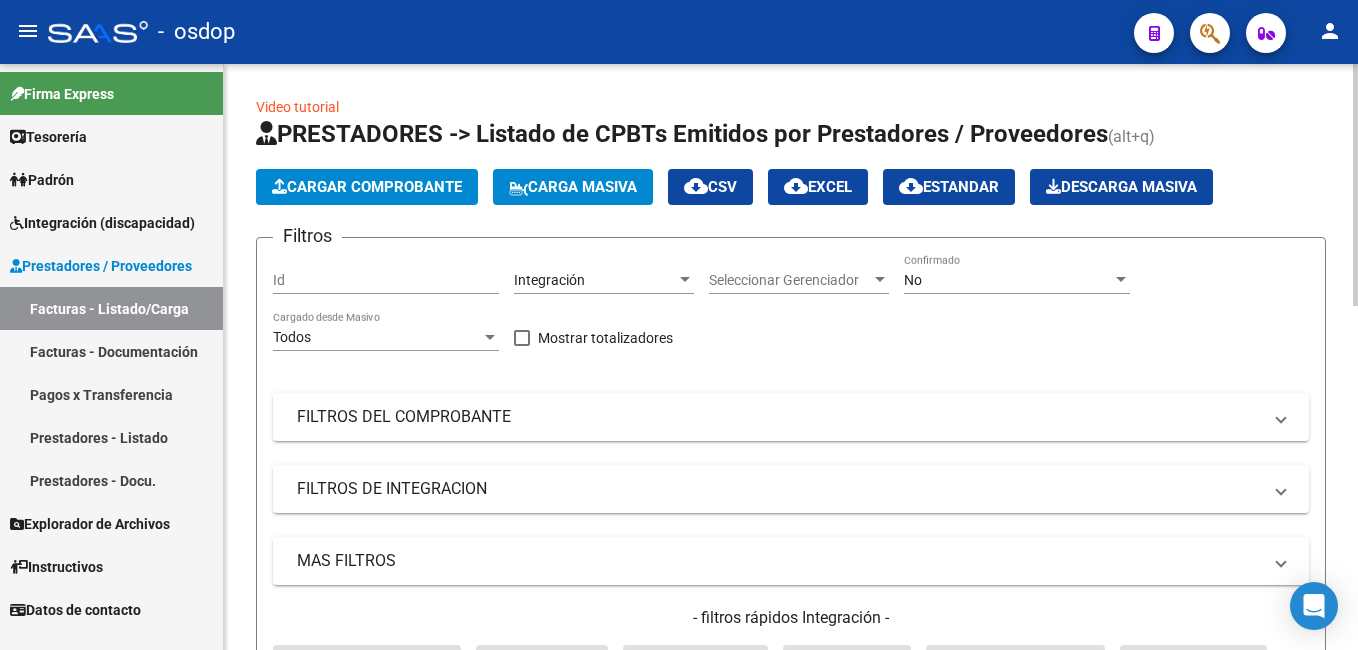 click on "Video tutorial   PRESTADORES -> Listado de CPBTs Emitidos por Prestadores / Proveedores (alt+q)   Cargar Comprobante
Carga Masiva  cloud_download  CSV  cloud_download  EXCEL  cloud_download  Estandar   Descarga Masiva
Filtros Id Integración Area Seleccionar Gerenciador Seleccionar Gerenciador No Confirmado Todos Cargado desde Masivo   Mostrar totalizadores   FILTROS DEL COMPROBANTE  Comprobante Tipo Comprobante Tipo Start date – End date Fec. Comprobante Desde / Hasta Días Emisión Desde(cant. días) Días Emisión Hasta(cant. días) CUIT / Razón Social Pto. Venta Nro. Comprobante Código SSS CAE Válido CAE Válido Todos Cargado Módulo Hosp. Todos Tiene facturacion Apócrifa Hospital Refes  FILTROS DE INTEGRACION  Todos Cargado en Para Enviar SSS Período De Prestación Campos del Archivo de Rendición Devuelto x SSS (dr_envio) Todos Rendido x SSS (dr_envio) Tipo de Registro Tipo de Registro Período Presentación Período Presentación Campos del Legajo Asociado (preaprobación) No Todos Todos" 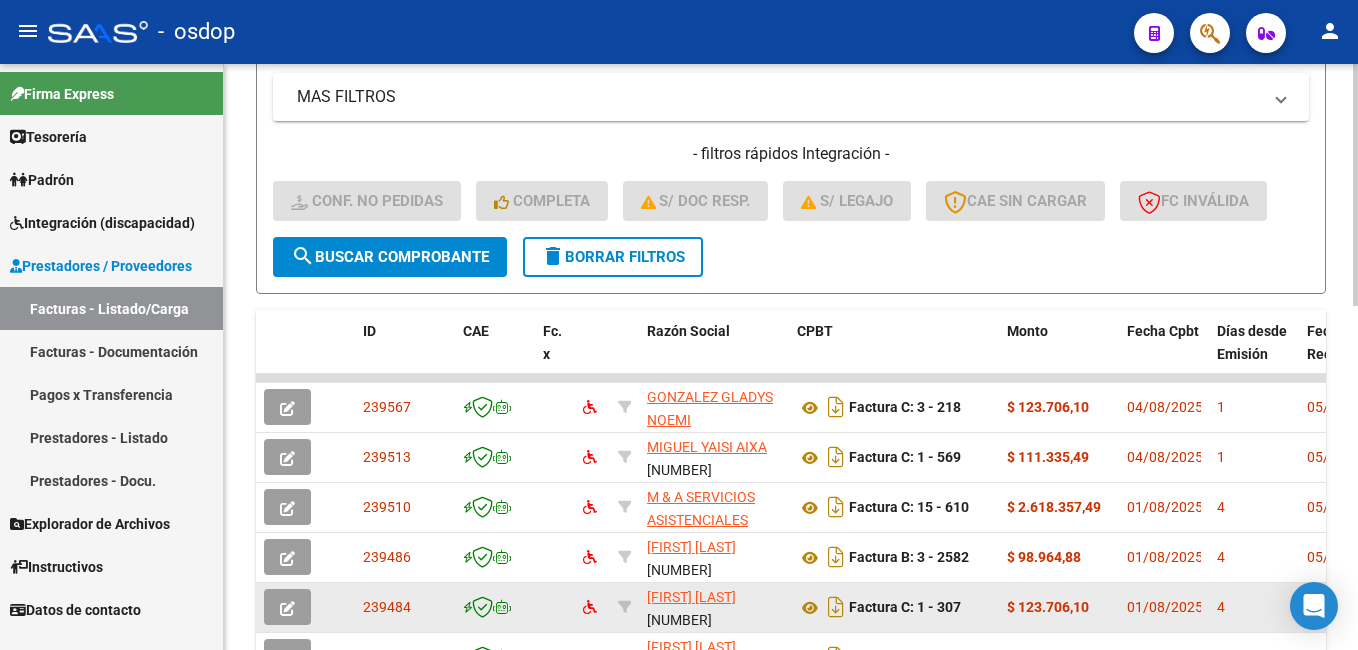 scroll, scrollTop: 500, scrollLeft: 0, axis: vertical 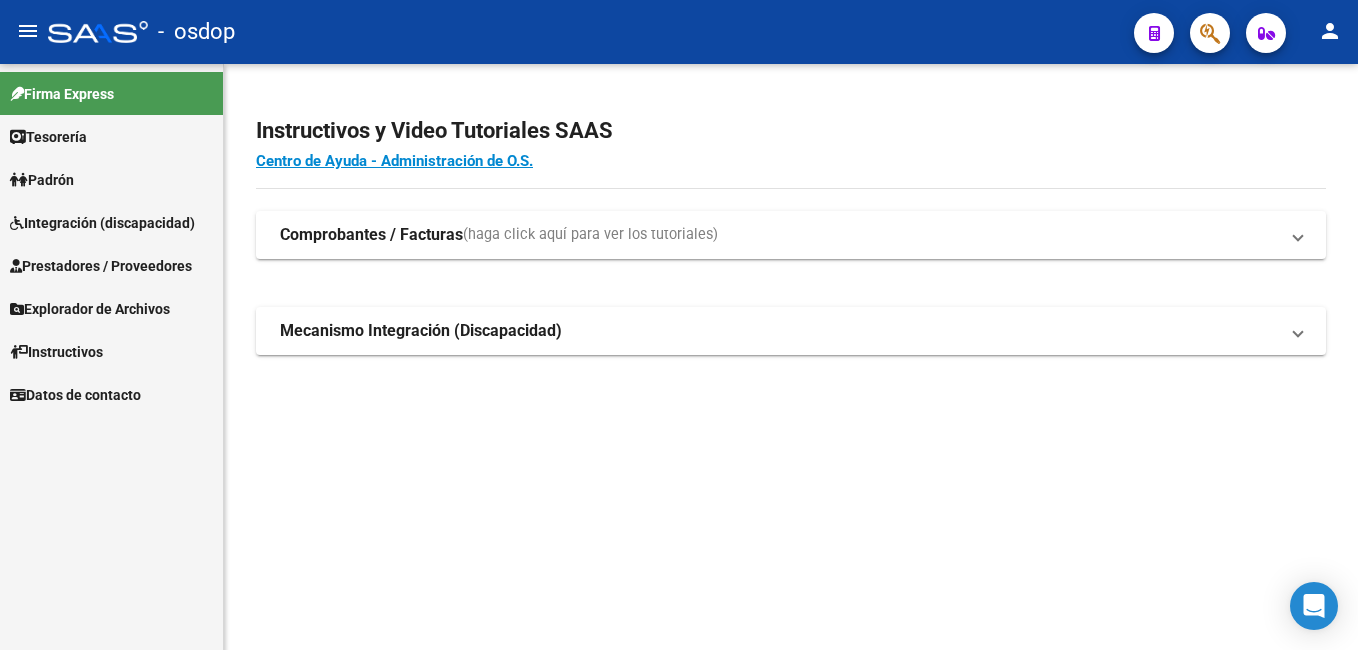 click on "Prestadores / Proveedores" at bounding box center (101, 266) 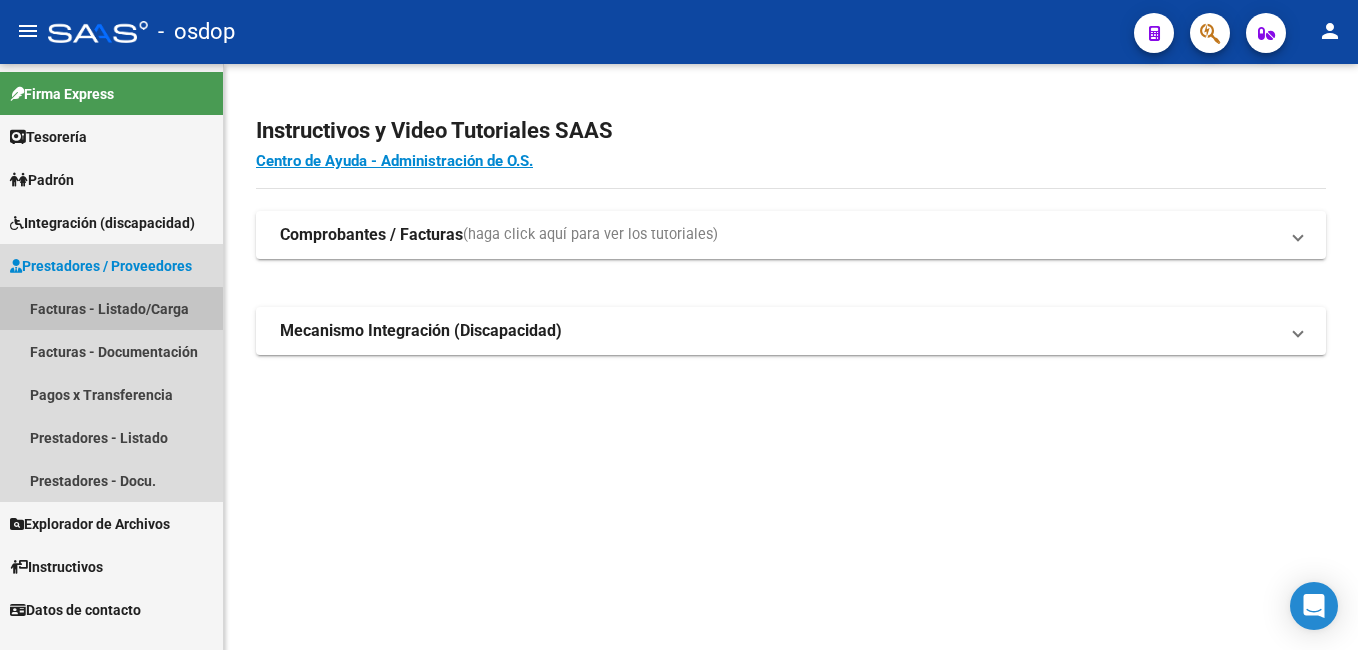 click on "Facturas - Listado/Carga" at bounding box center (111, 308) 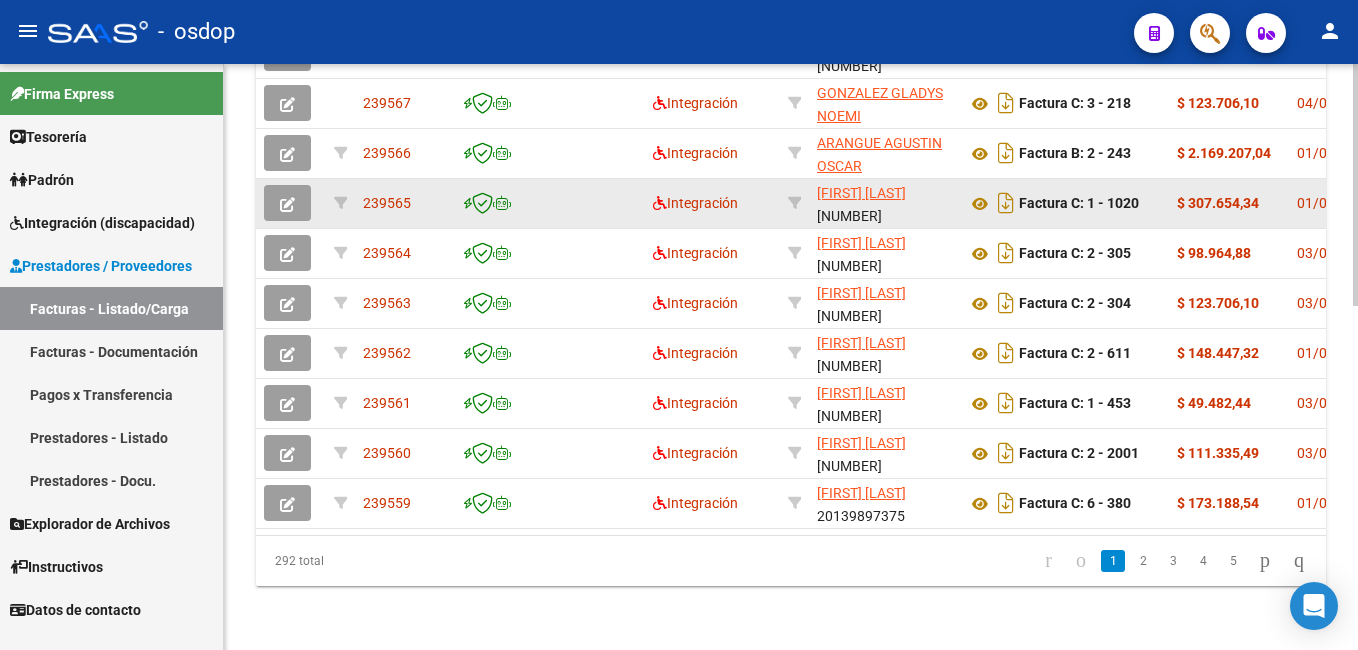 scroll, scrollTop: 834, scrollLeft: 0, axis: vertical 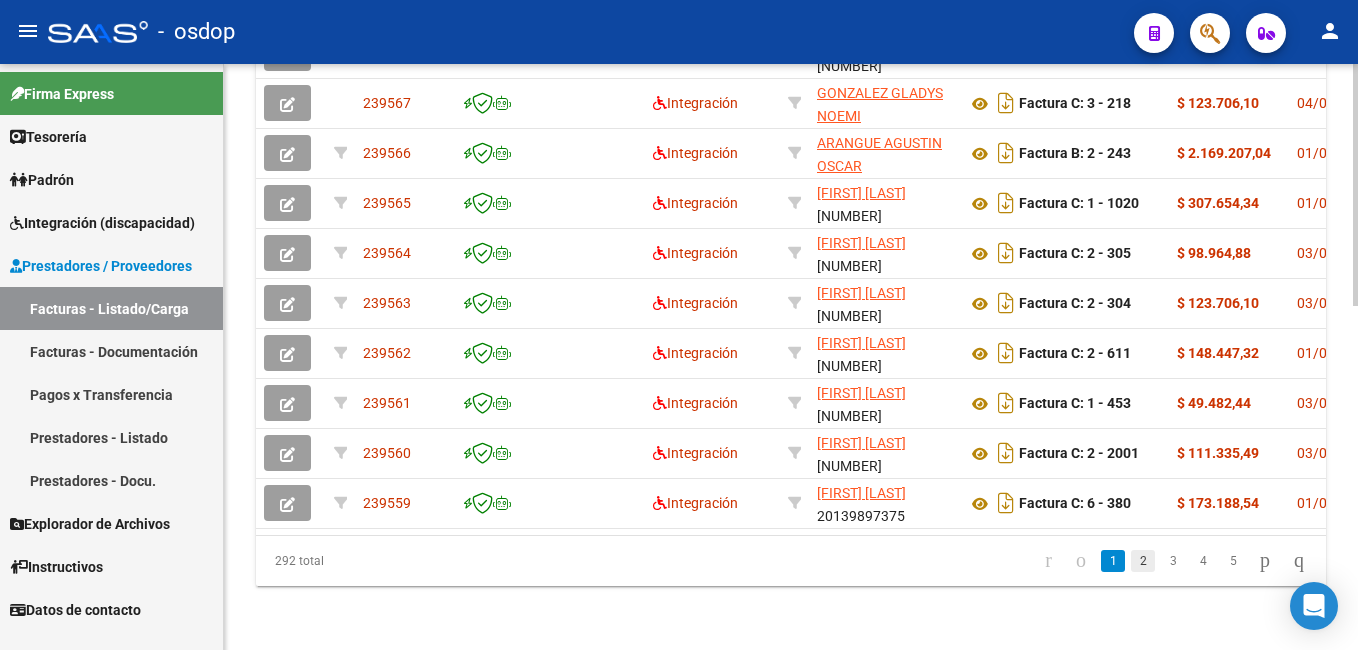 click on "2" 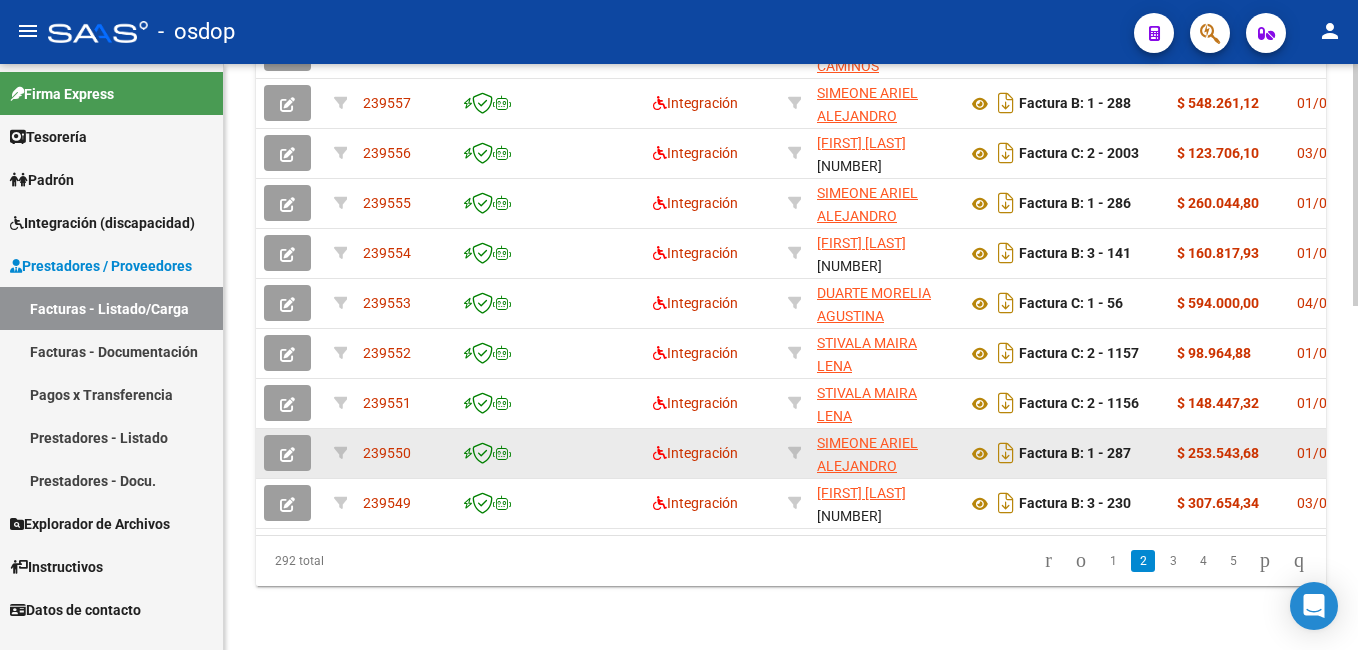 scroll, scrollTop: 734, scrollLeft: 0, axis: vertical 